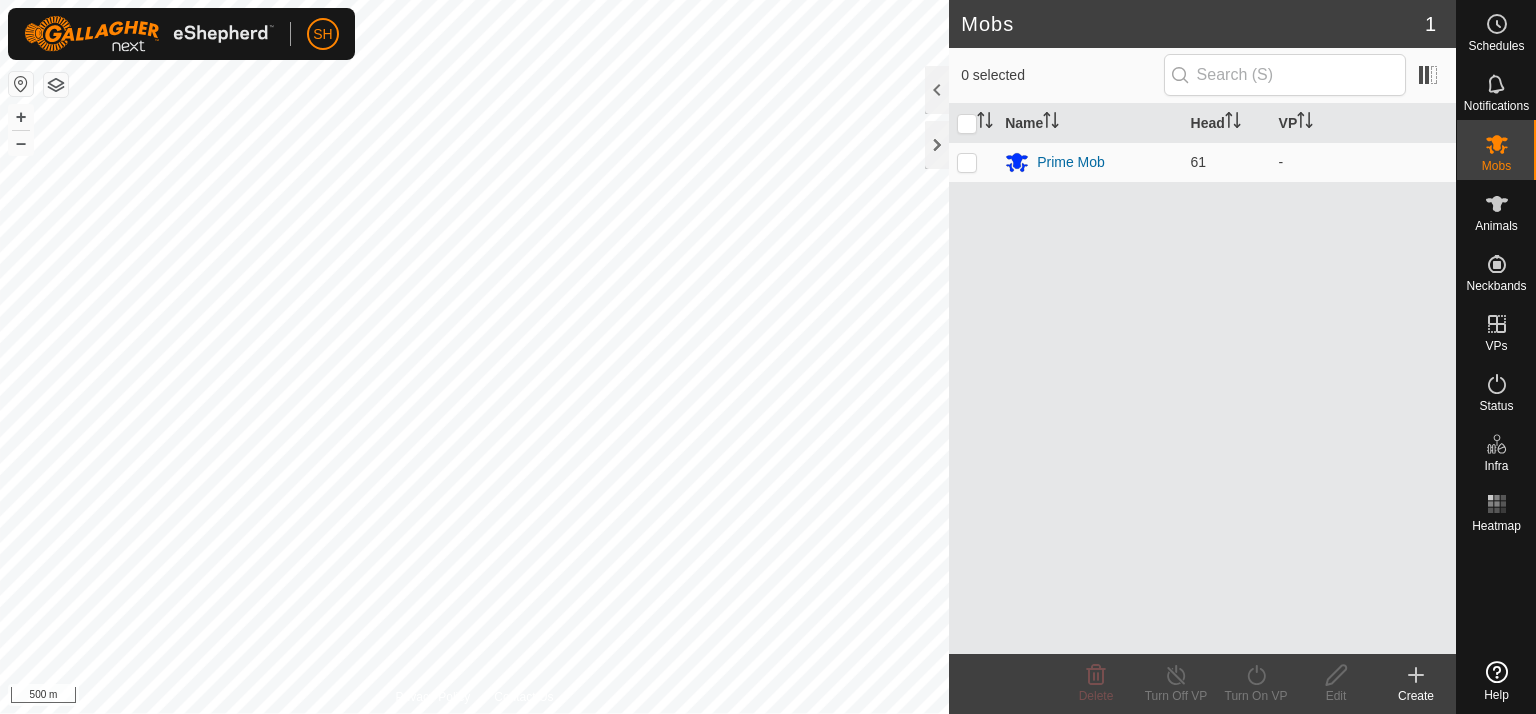 scroll, scrollTop: 0, scrollLeft: 0, axis: both 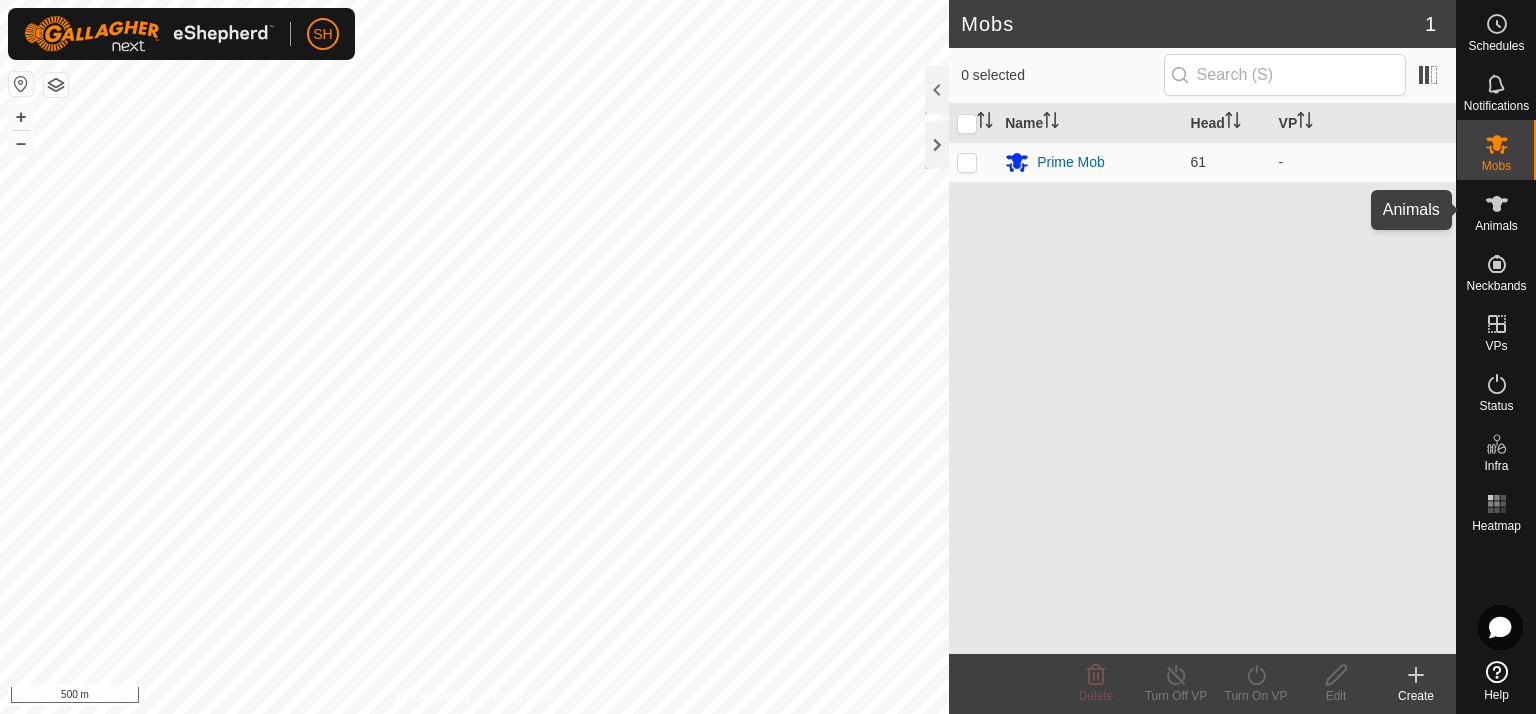 click 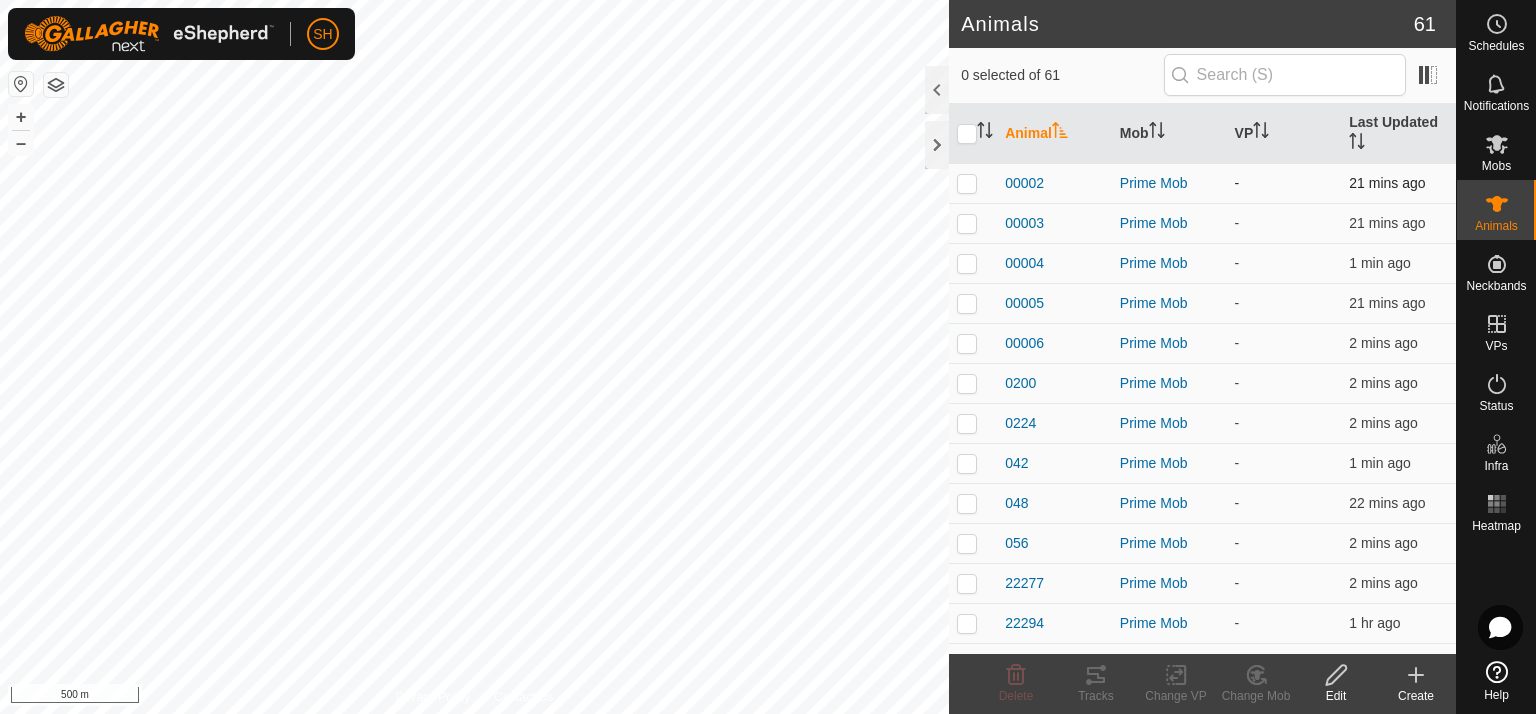 click at bounding box center [967, 183] 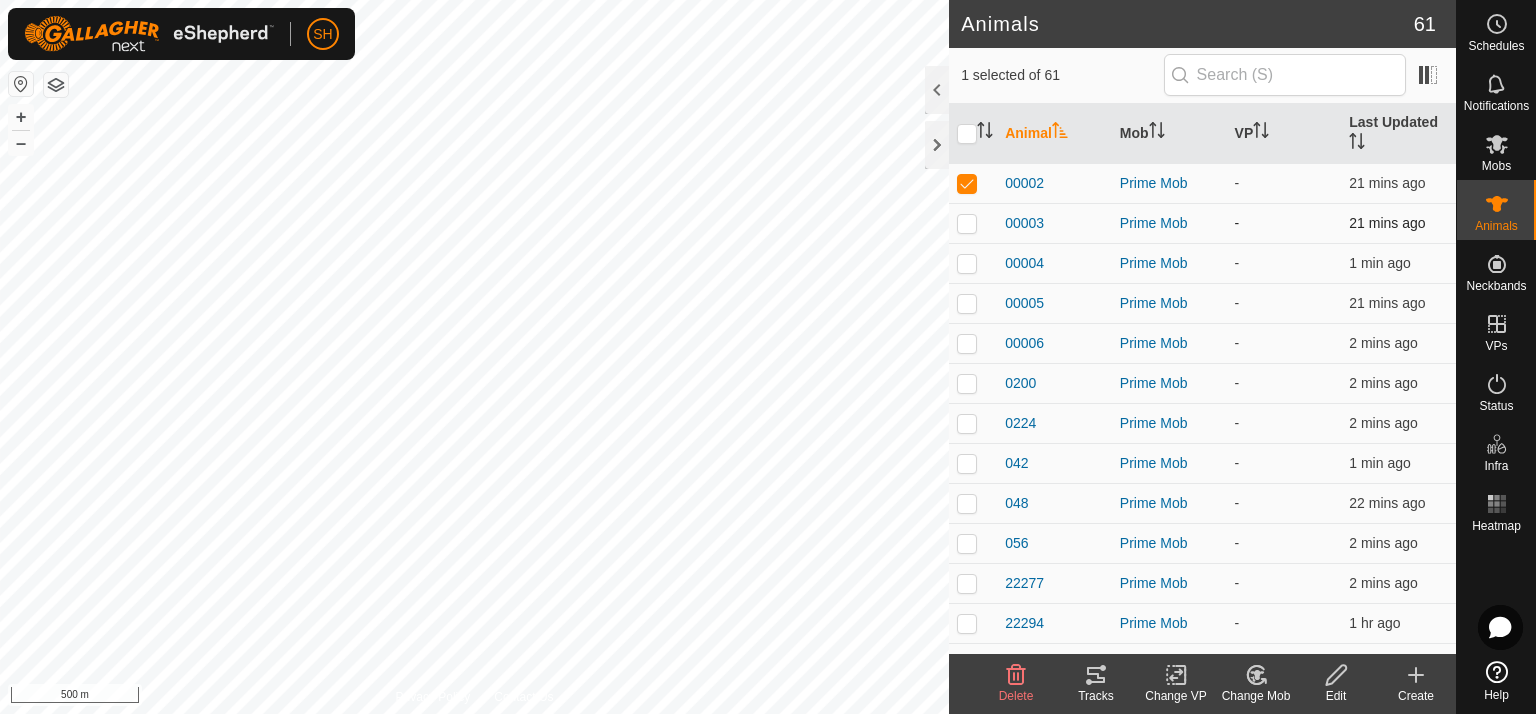 click at bounding box center (967, 223) 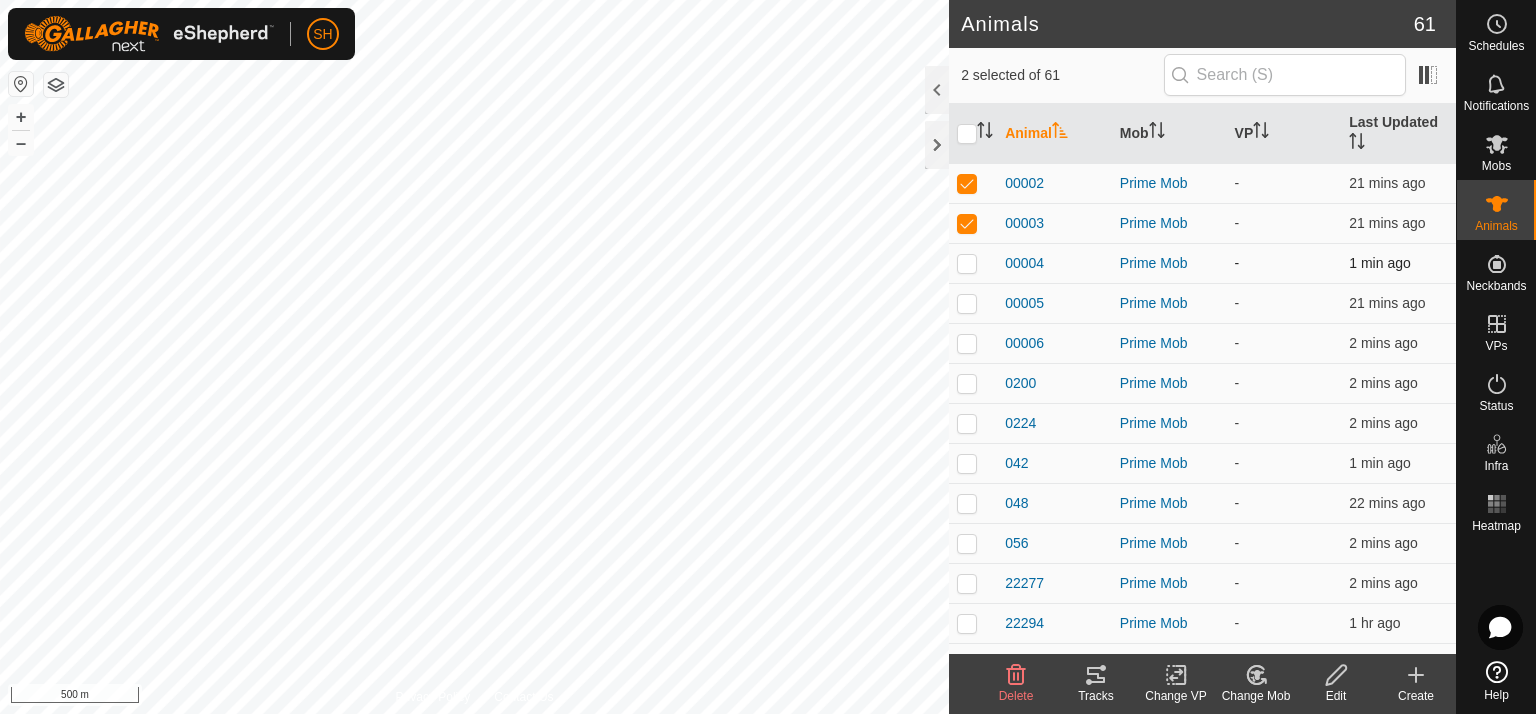 click at bounding box center (967, 263) 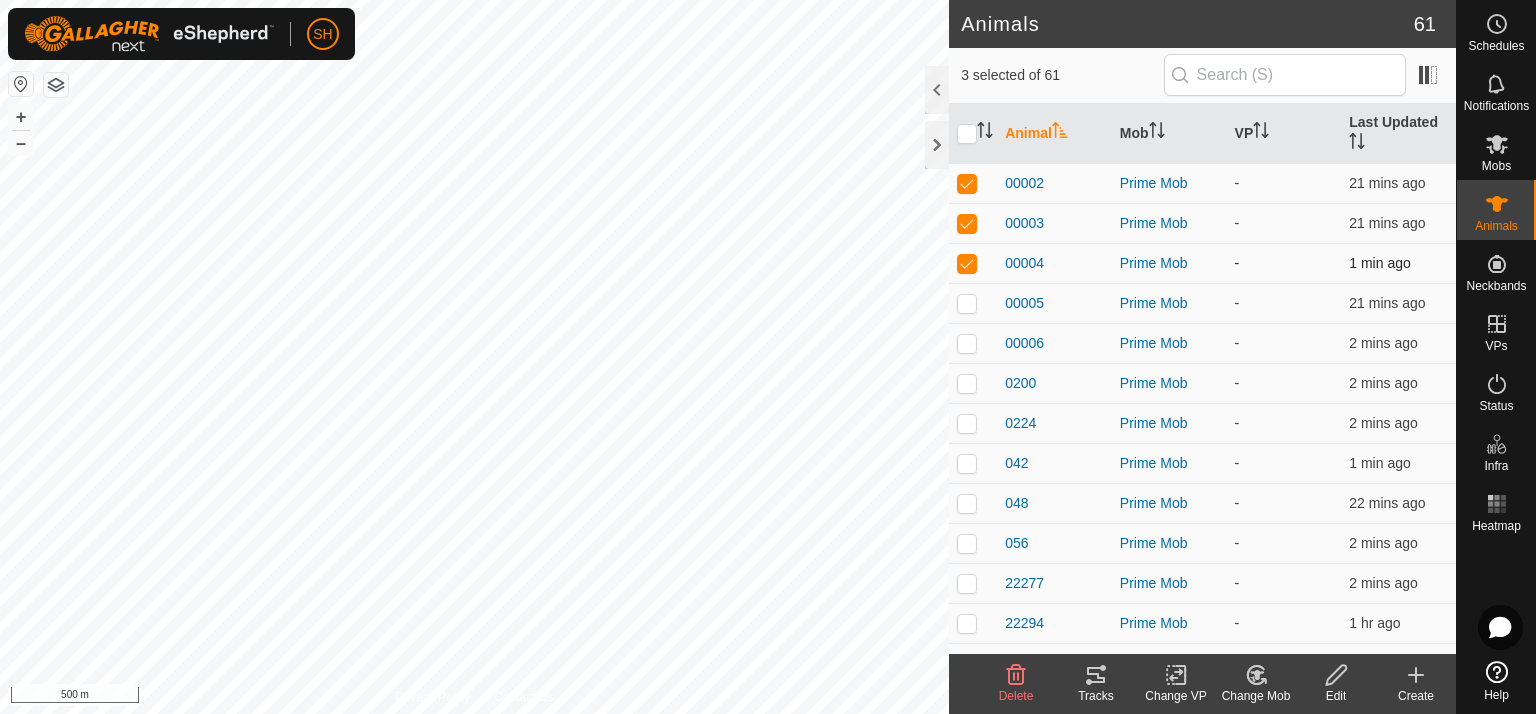 click at bounding box center [967, 263] 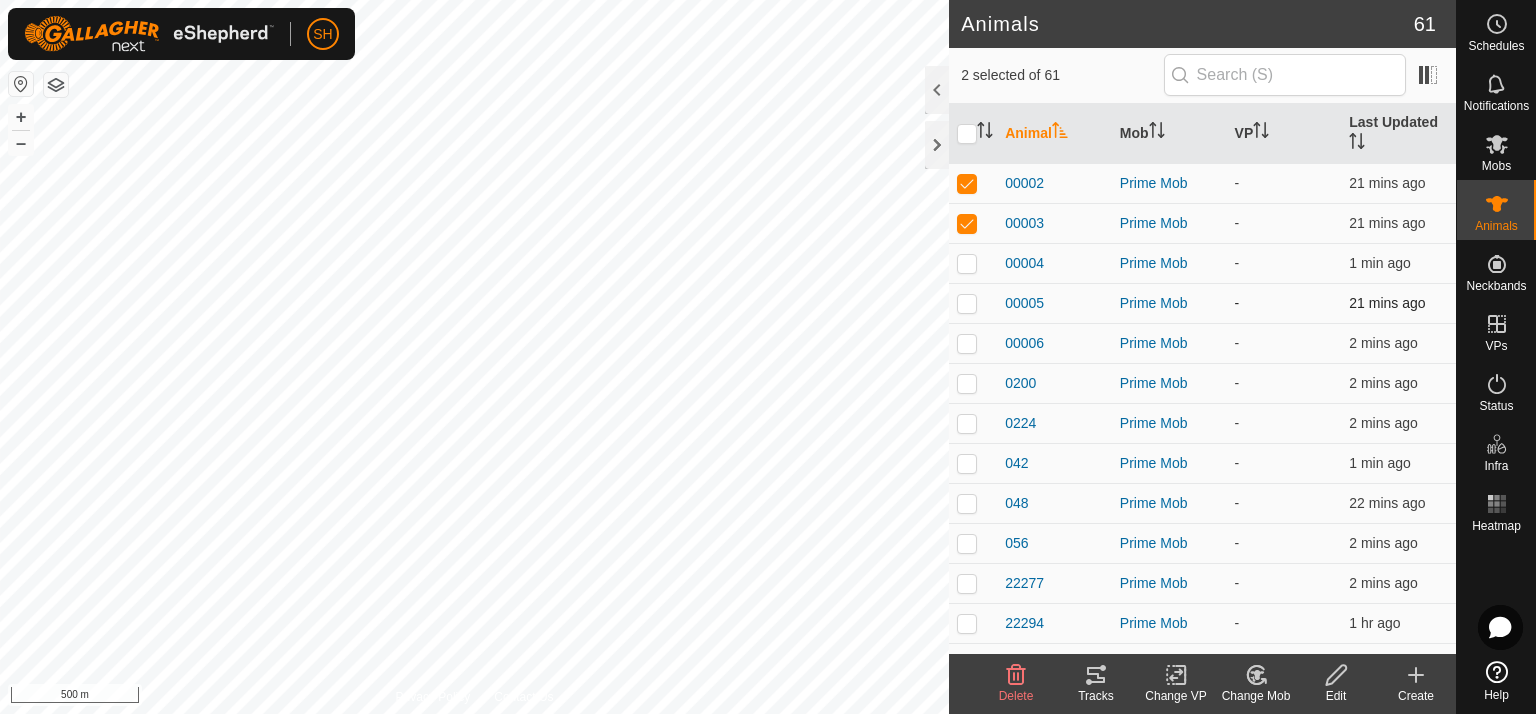 click at bounding box center (967, 303) 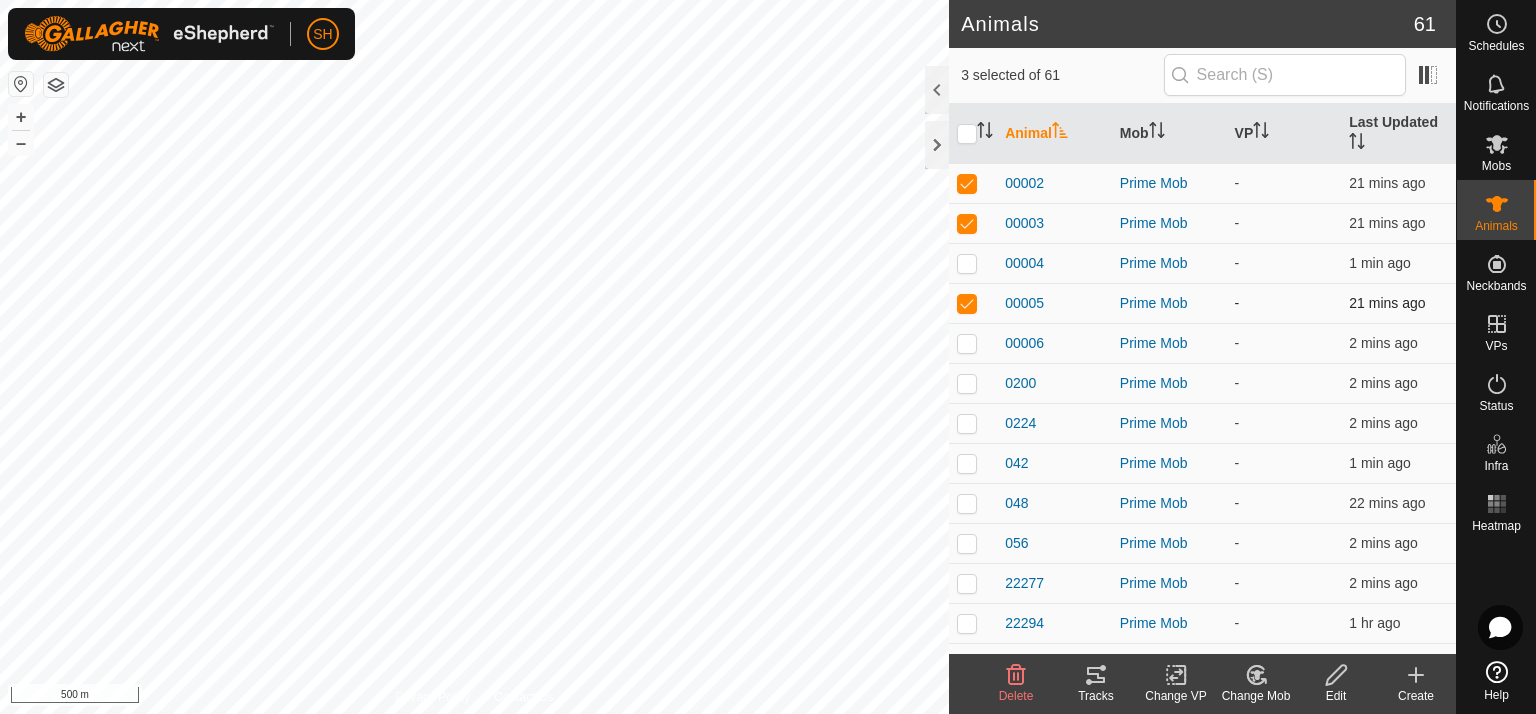 click at bounding box center (967, 303) 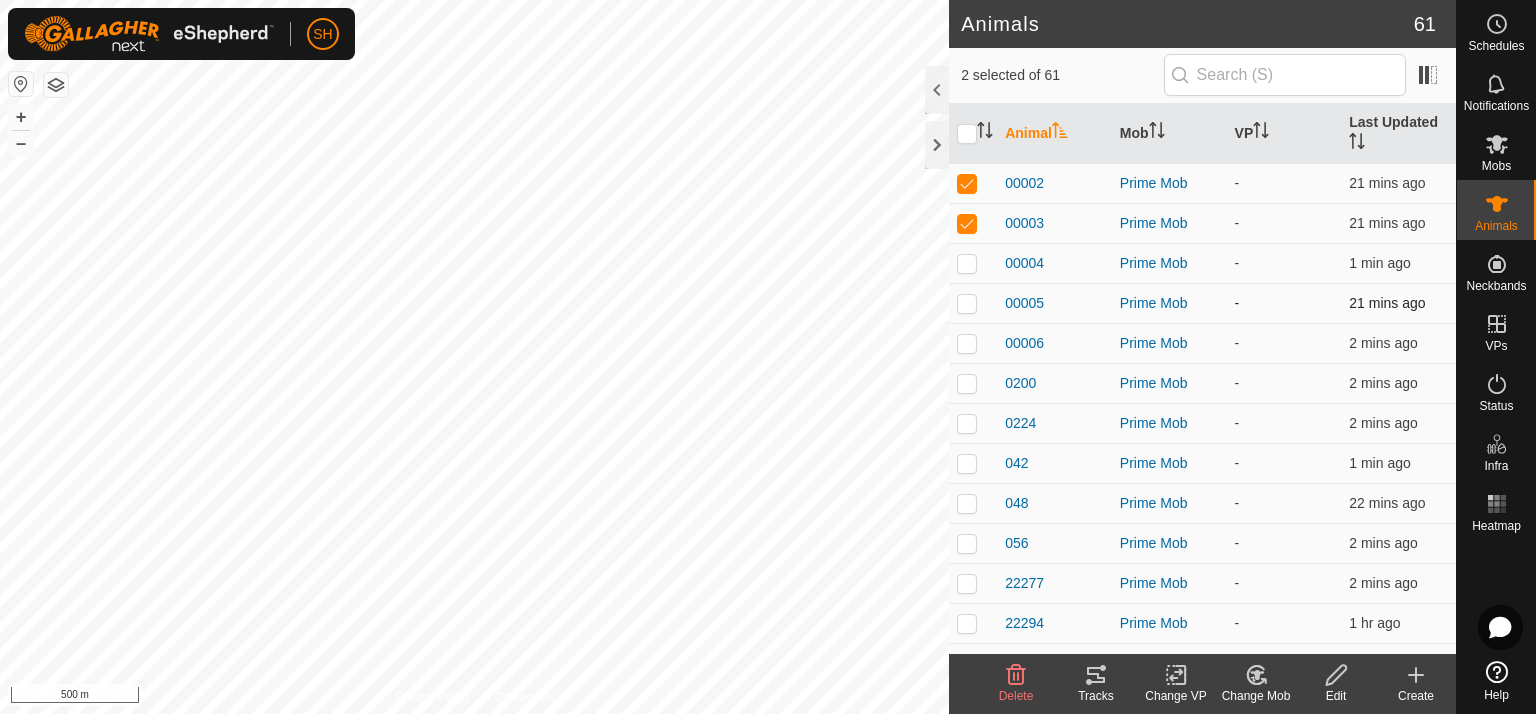 click at bounding box center (967, 303) 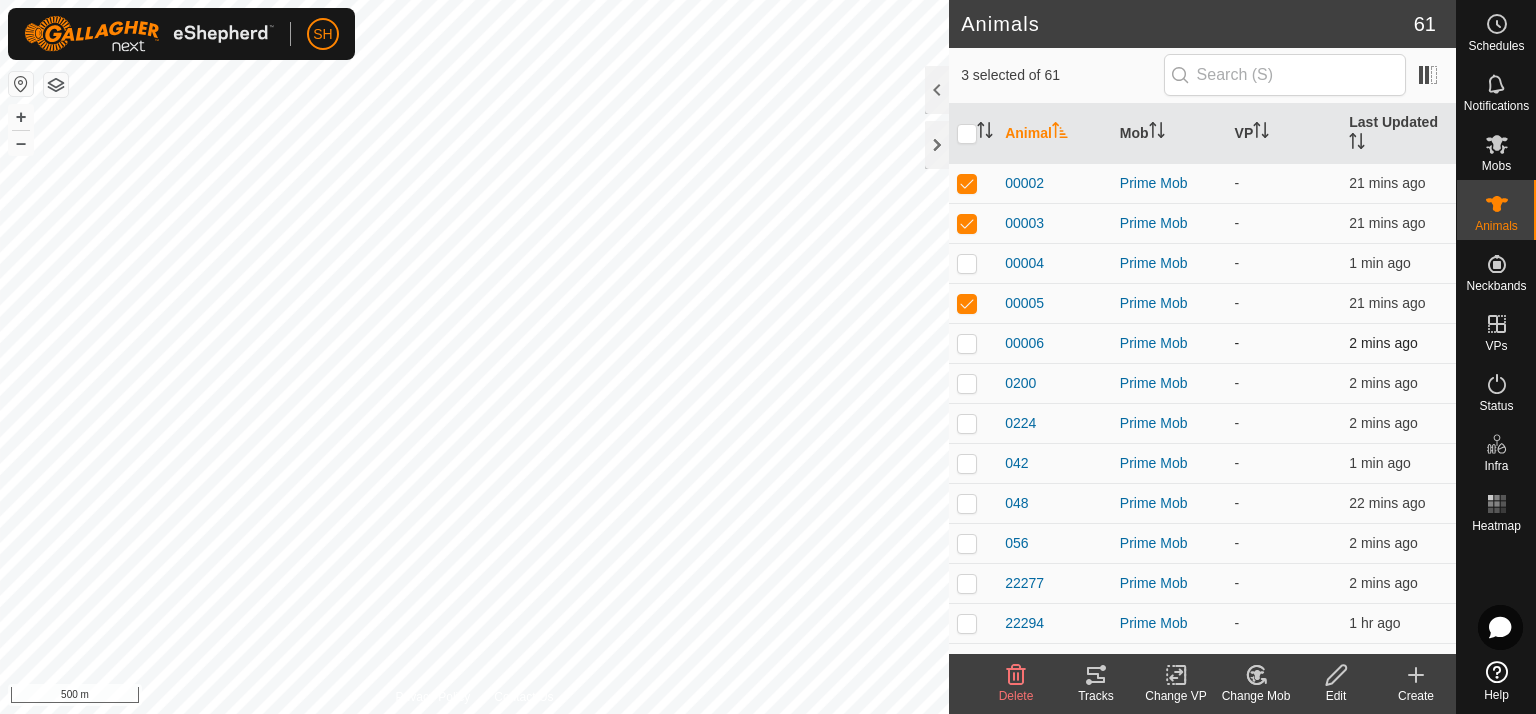 click at bounding box center [967, 343] 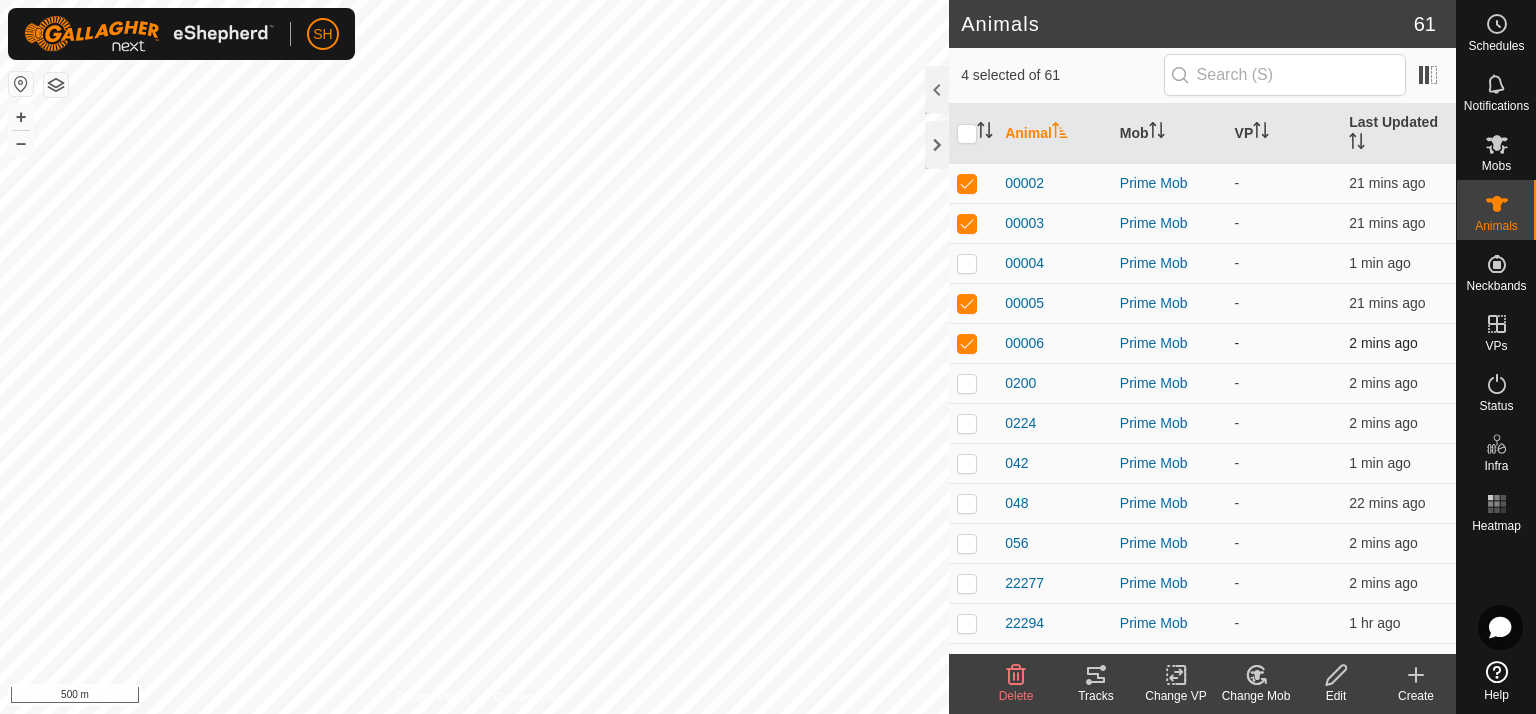 click at bounding box center [967, 343] 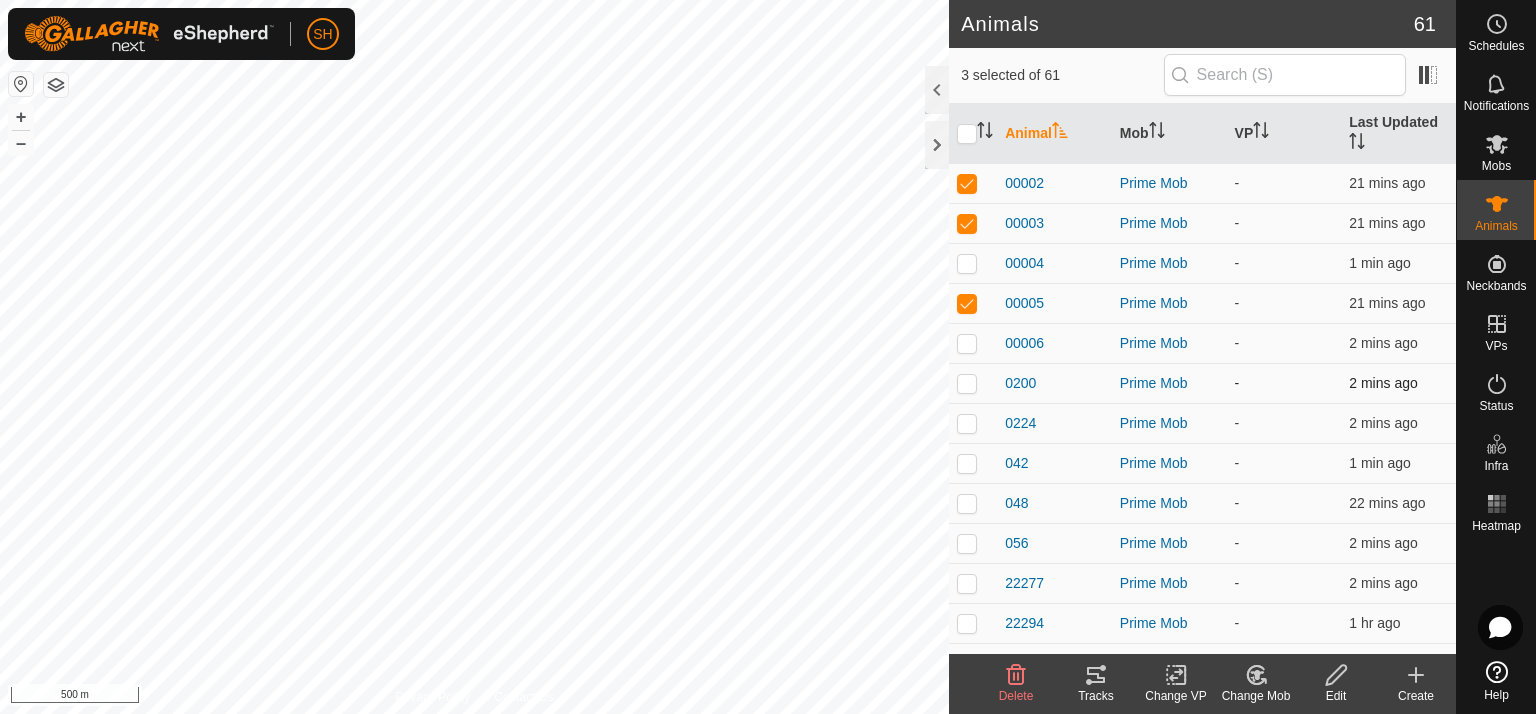 click at bounding box center [967, 383] 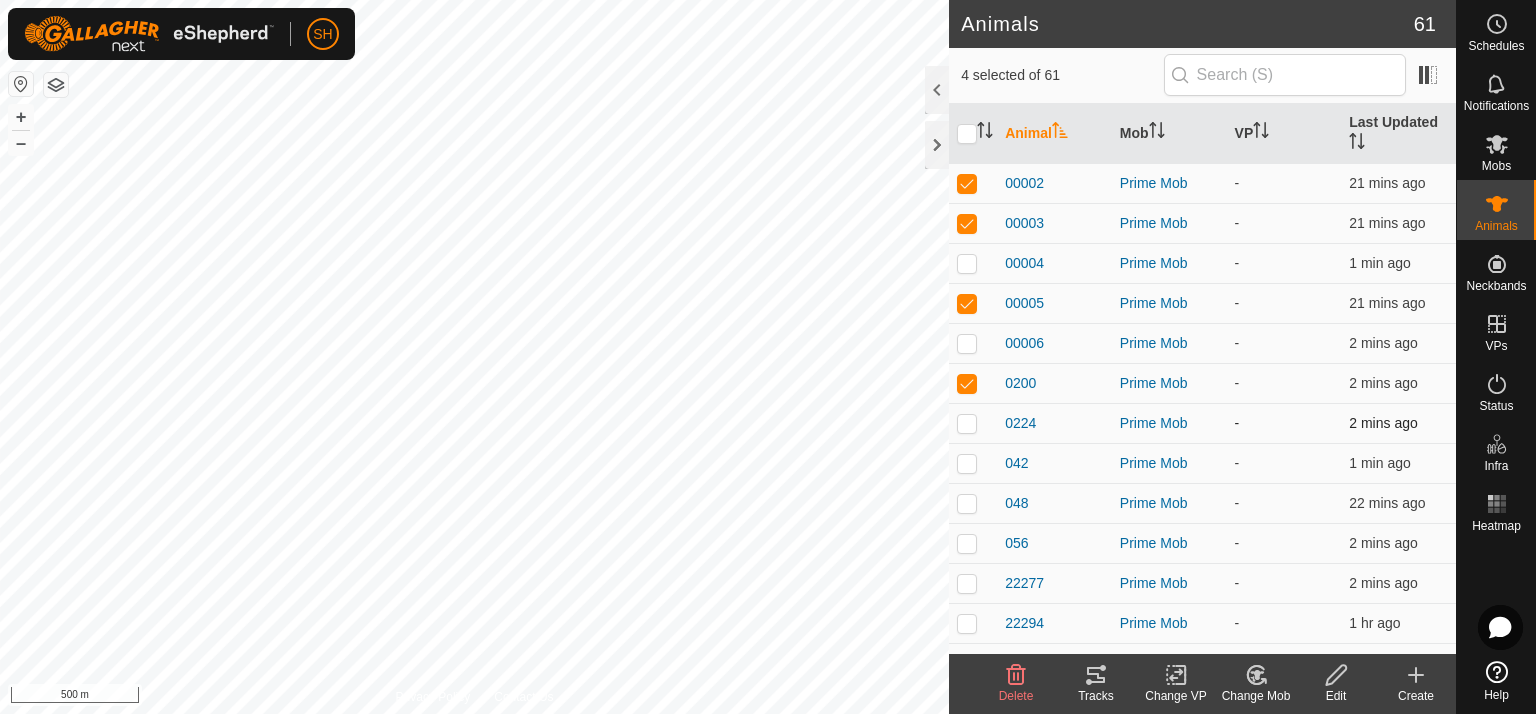click at bounding box center [967, 423] 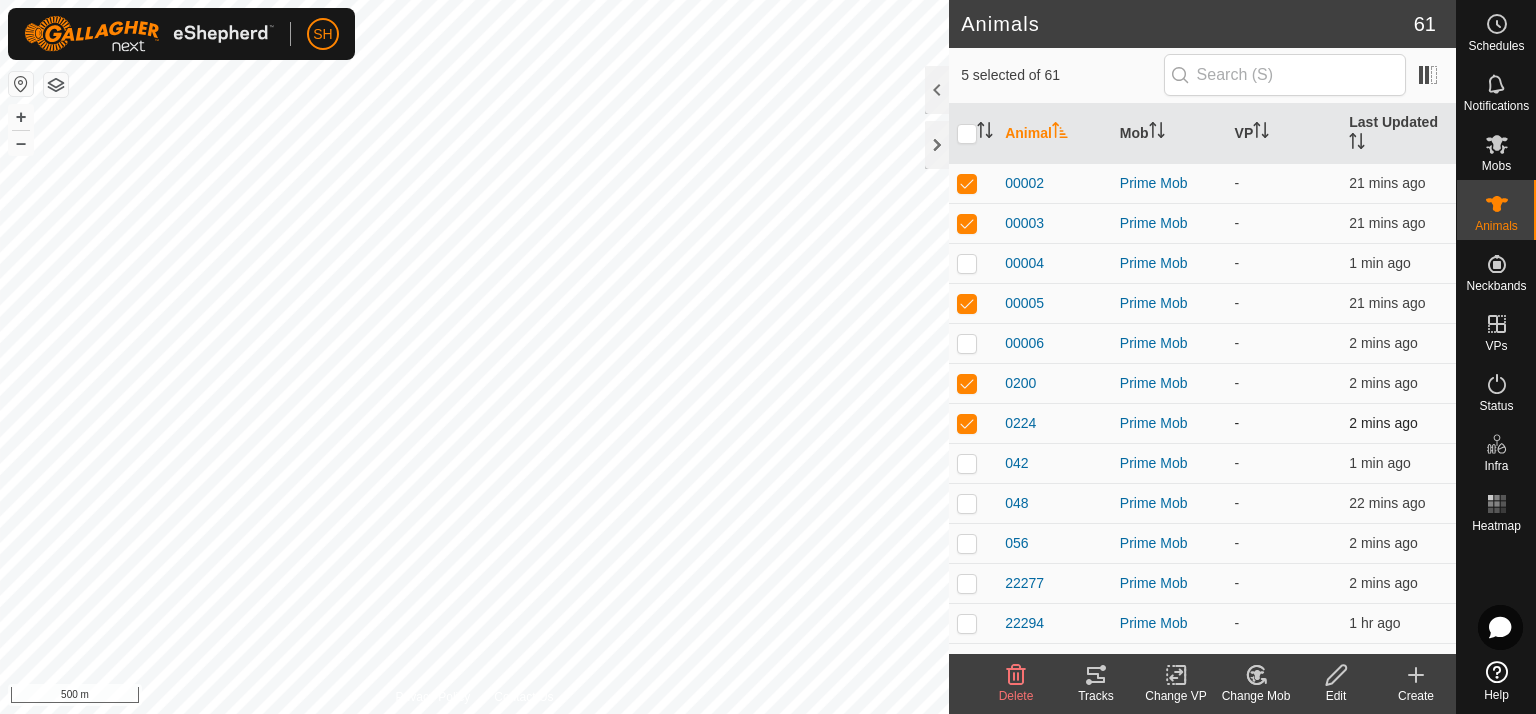 click at bounding box center [967, 423] 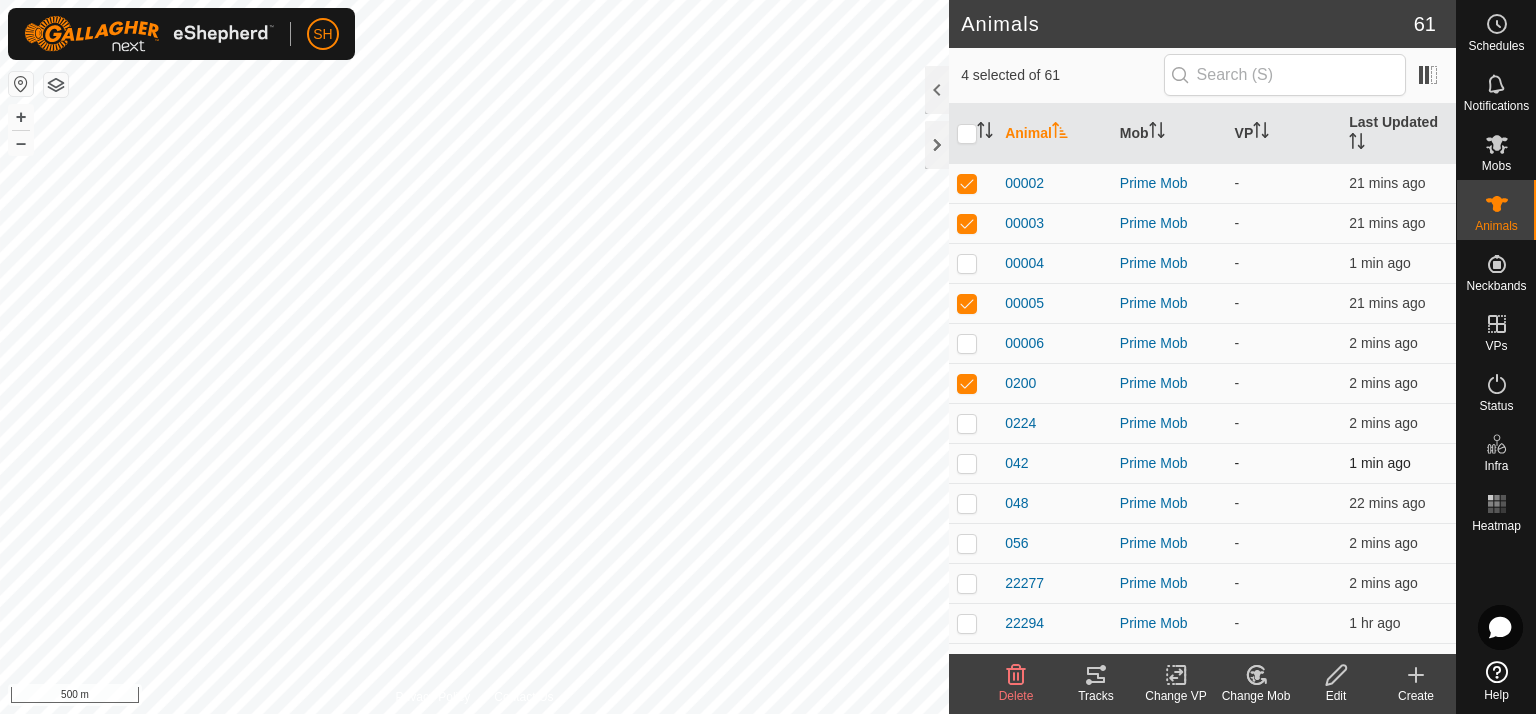click at bounding box center [967, 463] 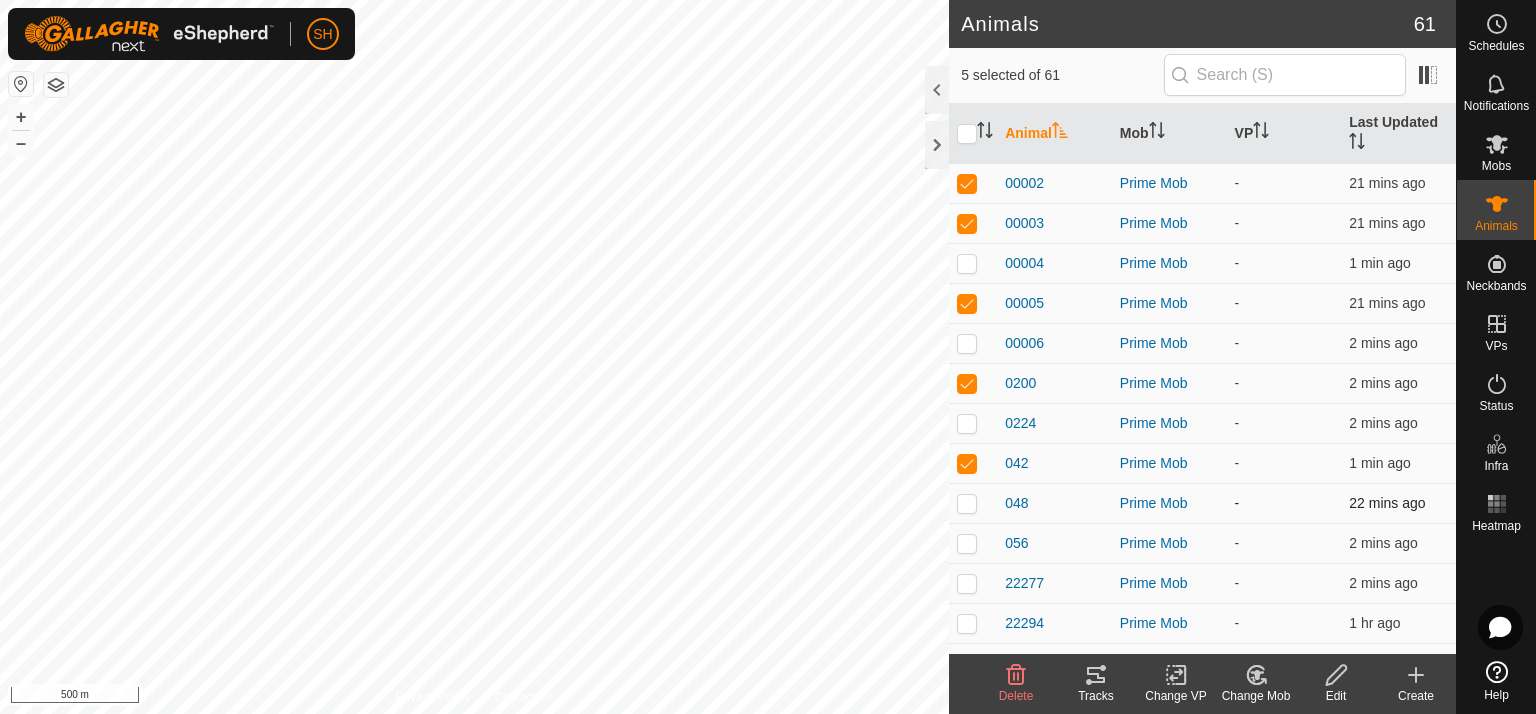 click at bounding box center (967, 503) 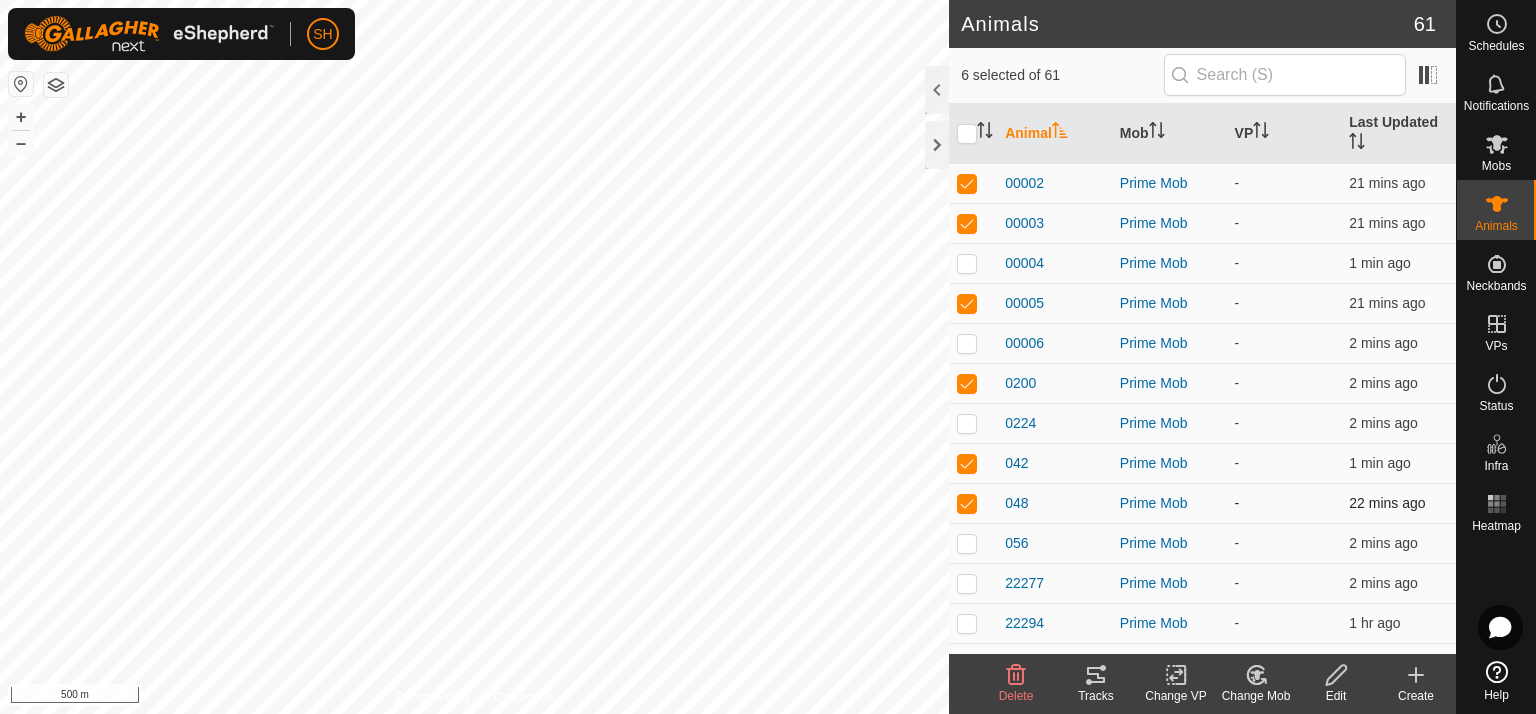 click at bounding box center (967, 503) 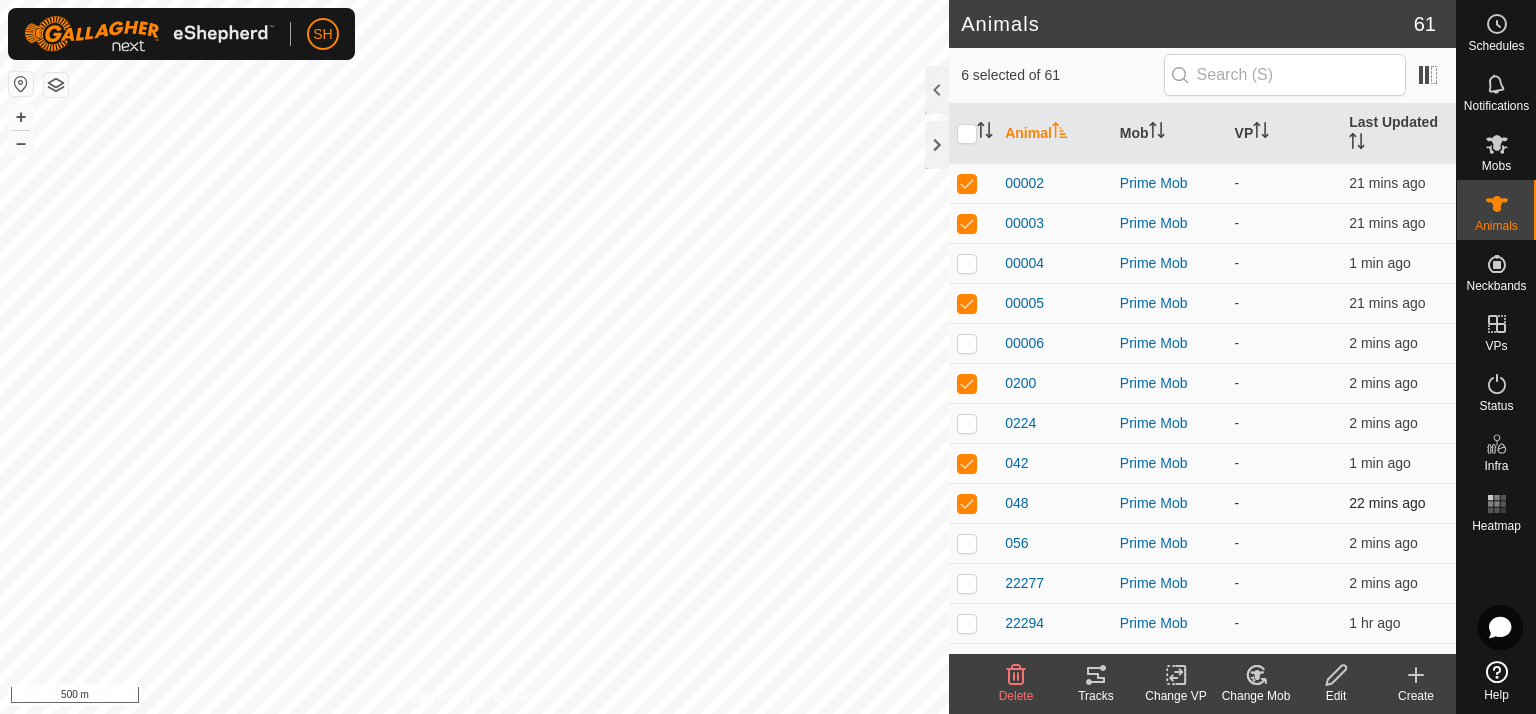 checkbox on "false" 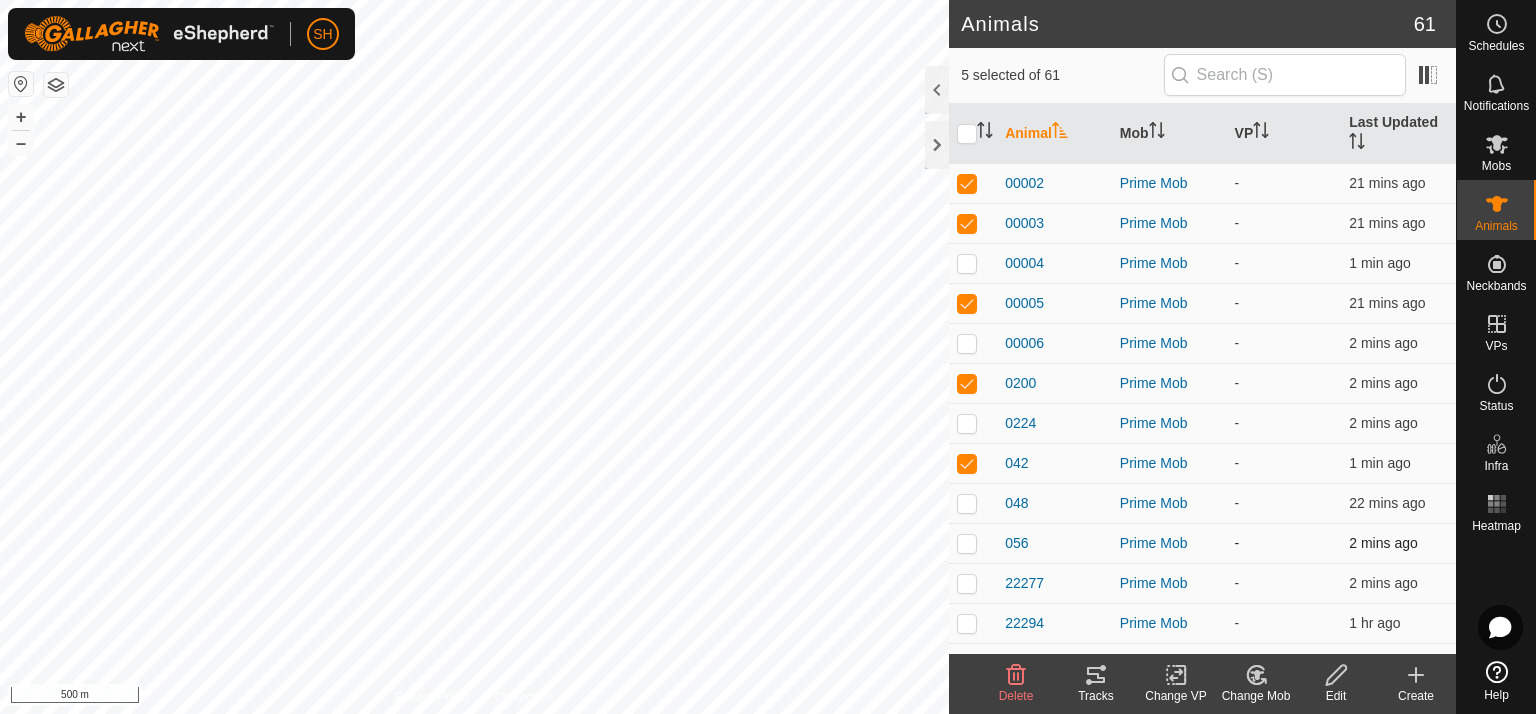 click at bounding box center (967, 543) 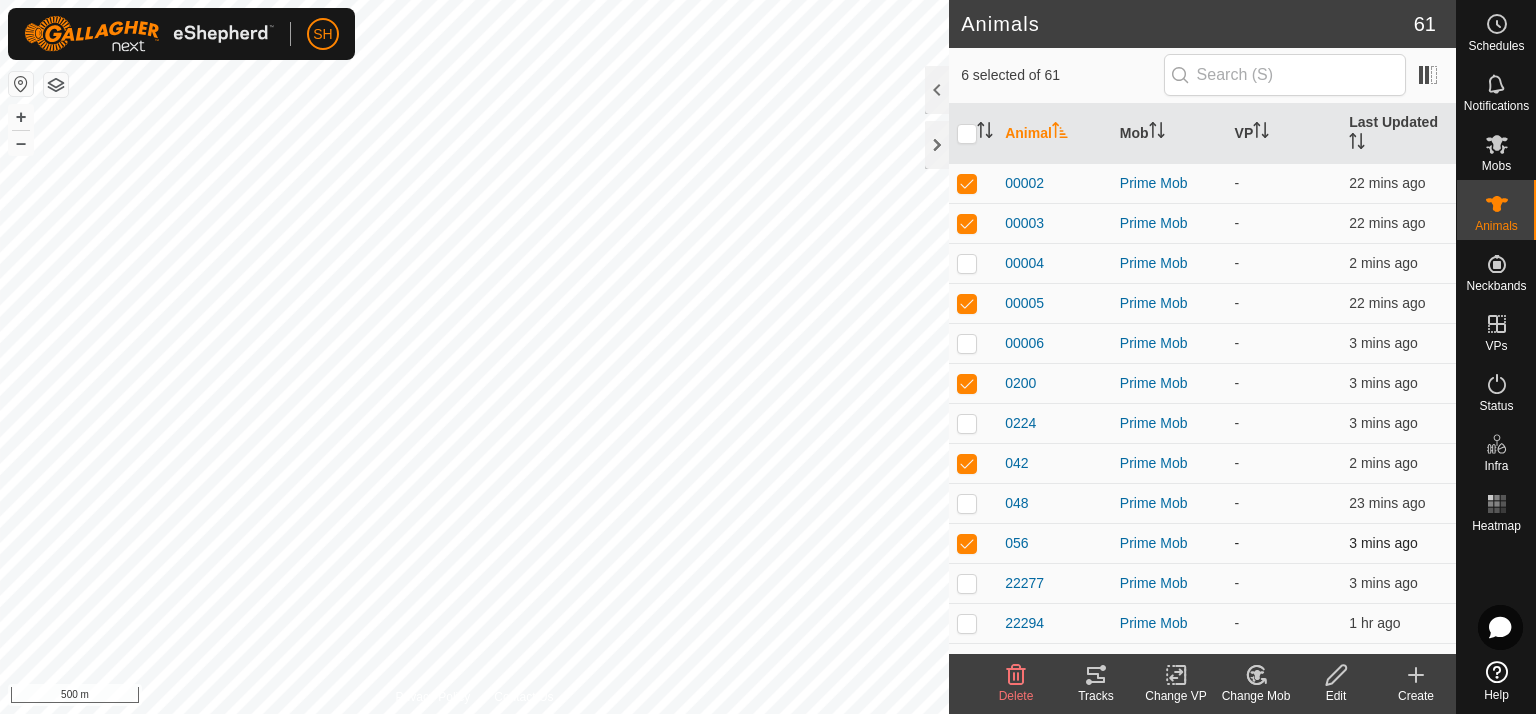 click at bounding box center [967, 543] 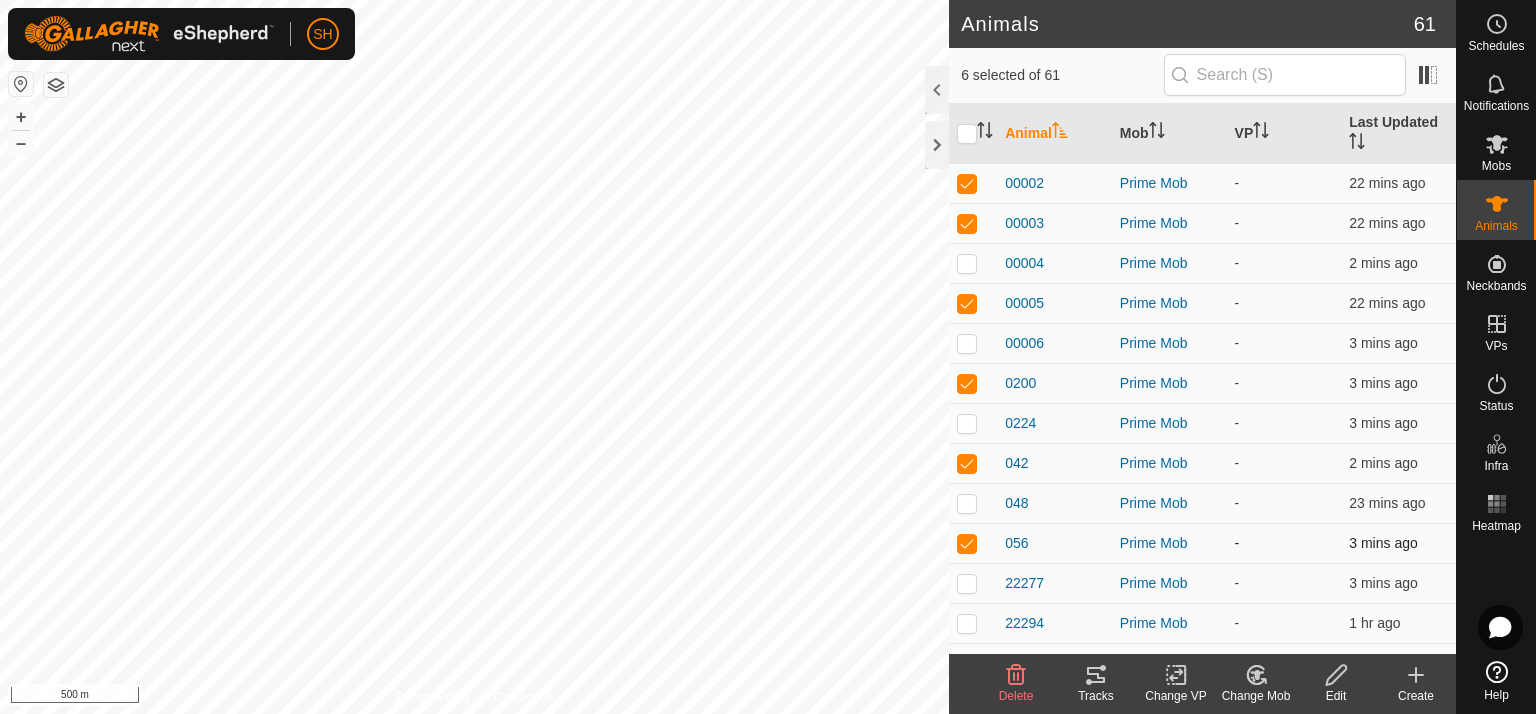checkbox on "false" 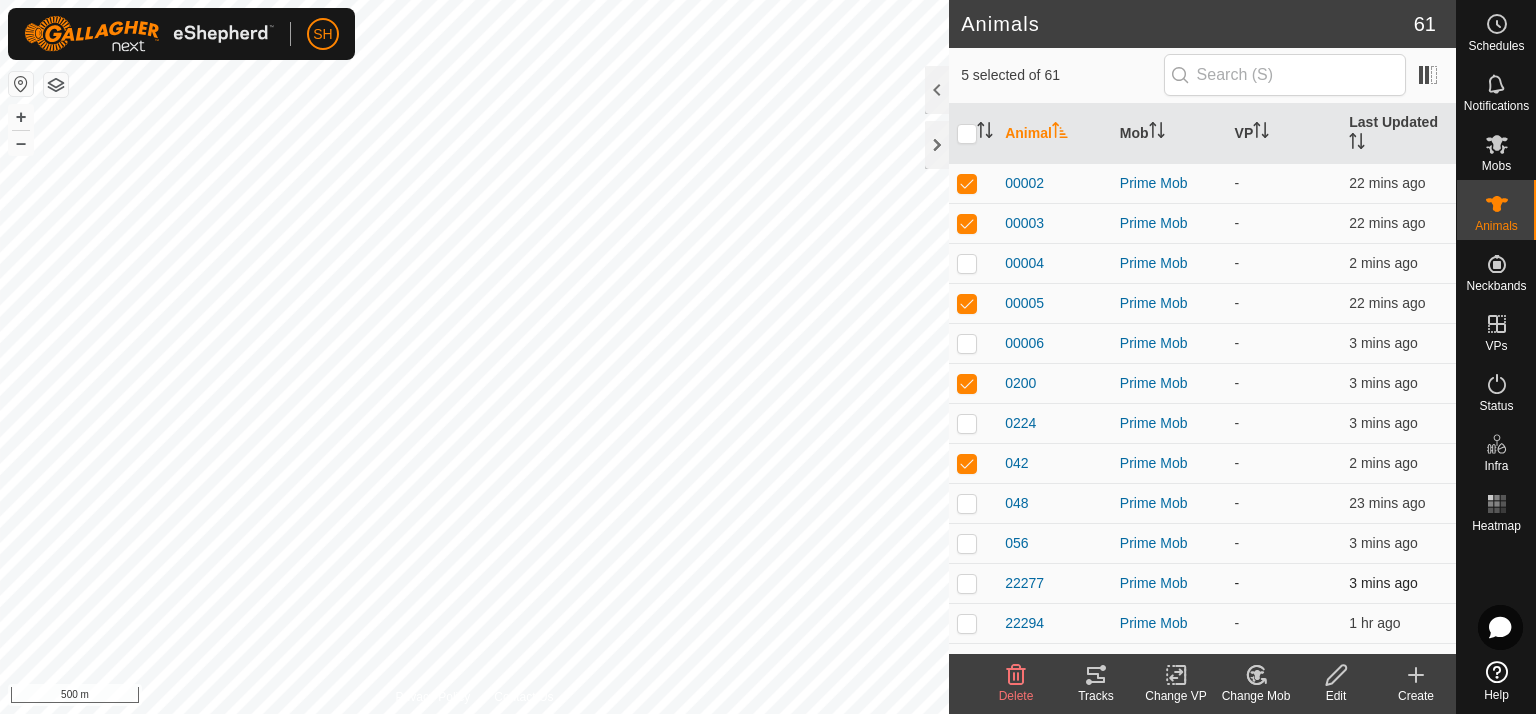click at bounding box center (967, 583) 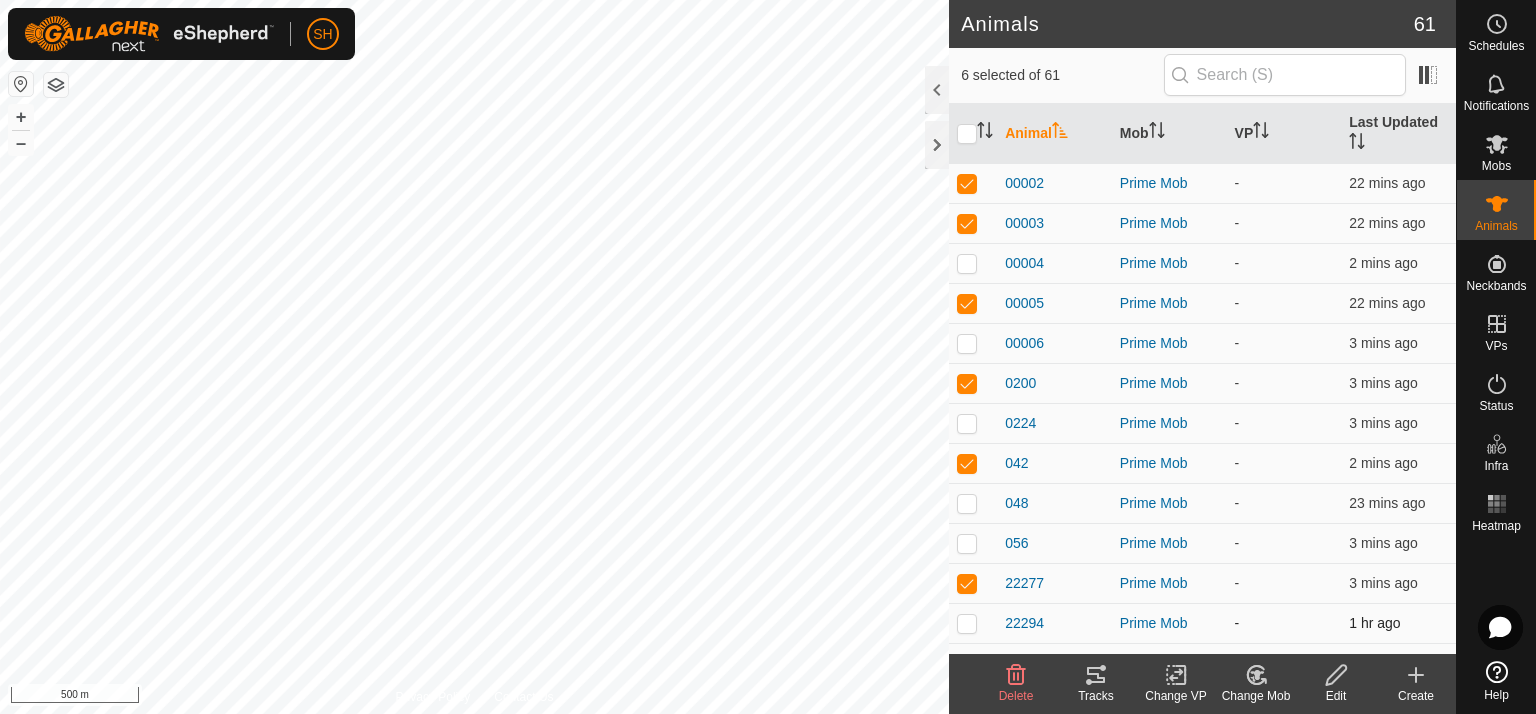 click at bounding box center (973, 623) 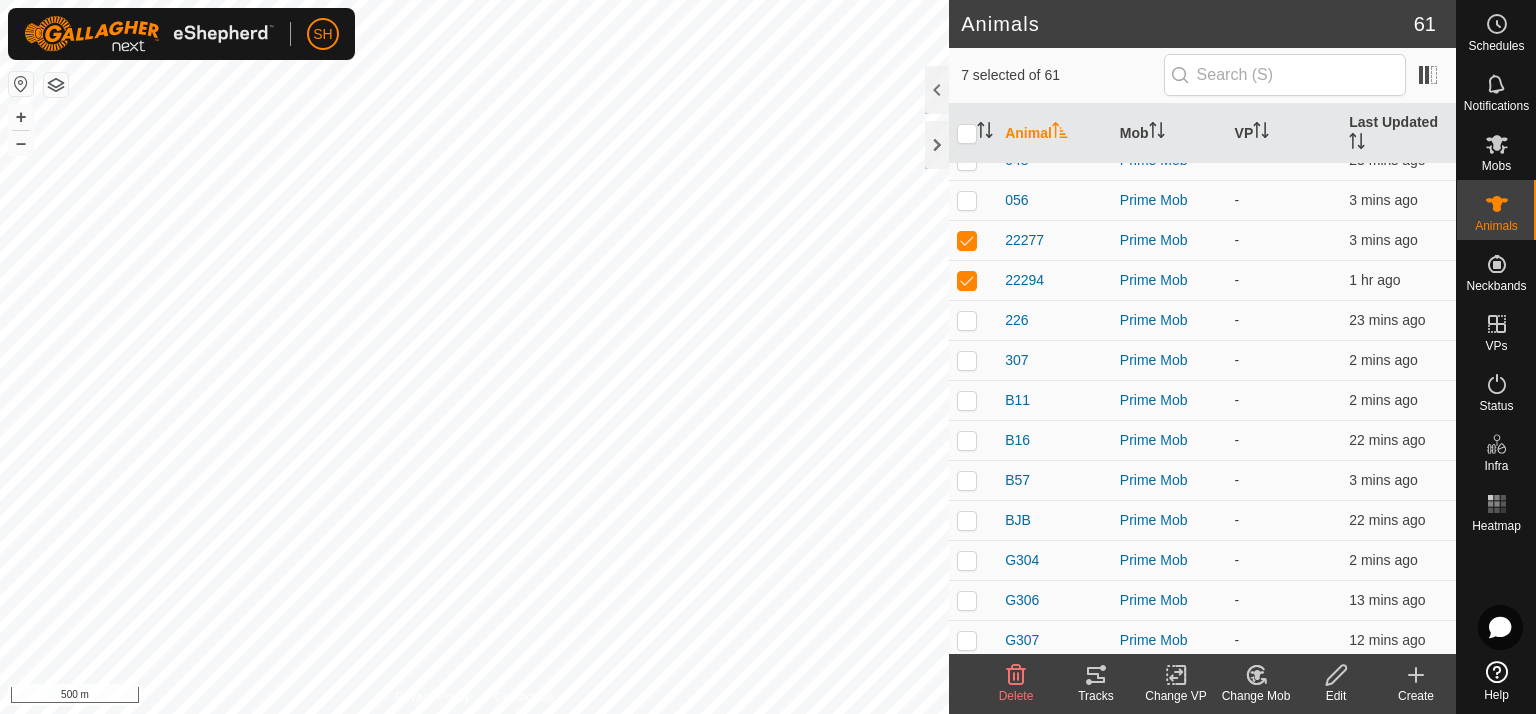 scroll, scrollTop: 468, scrollLeft: 0, axis: vertical 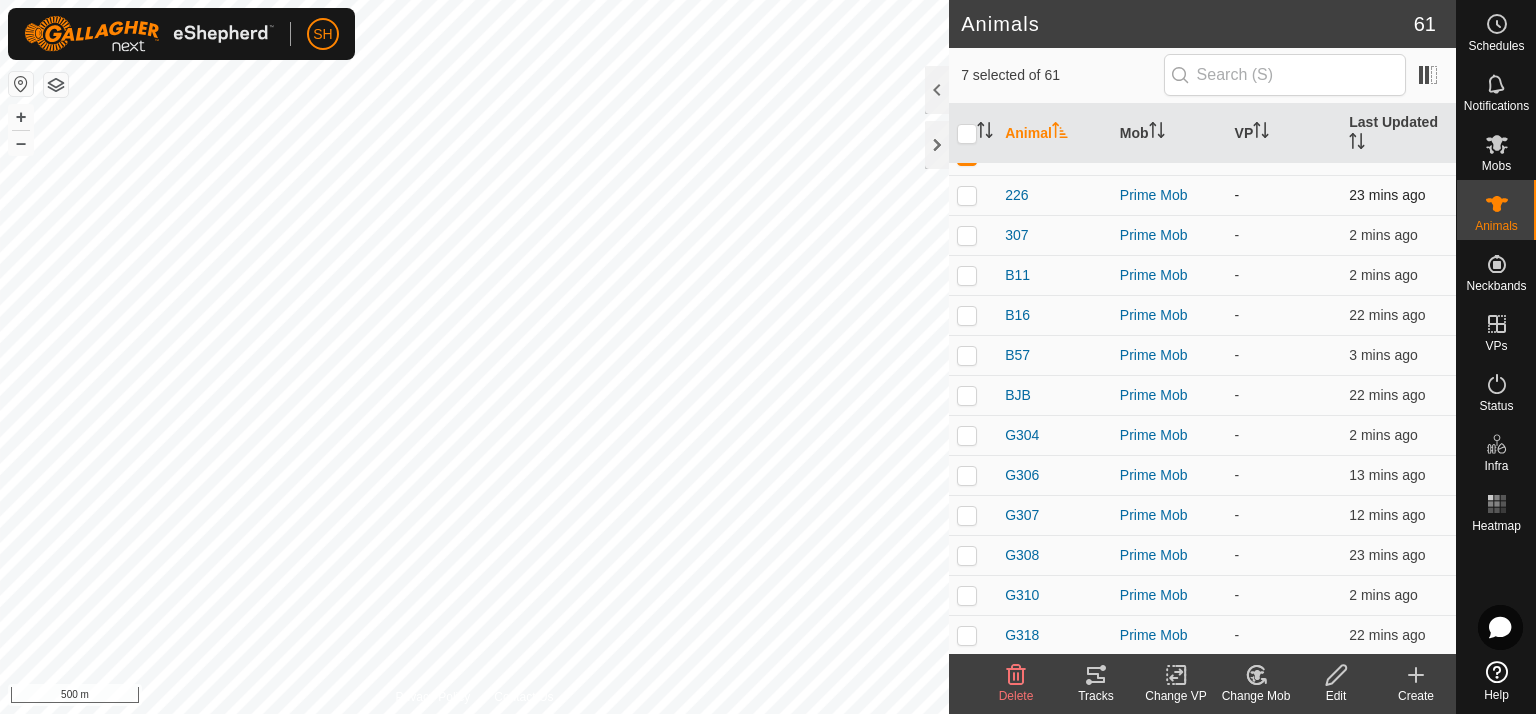 click at bounding box center [967, 195] 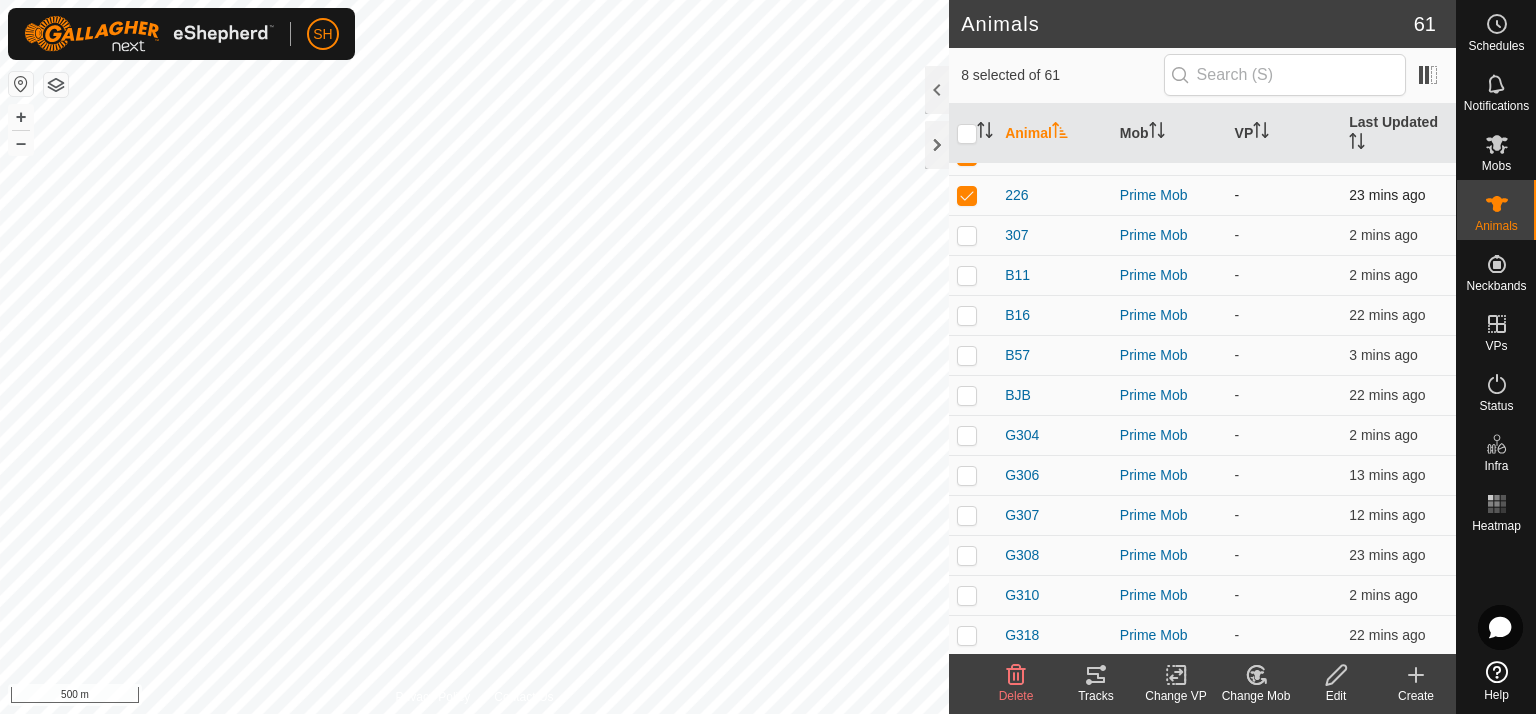 click at bounding box center [967, 195] 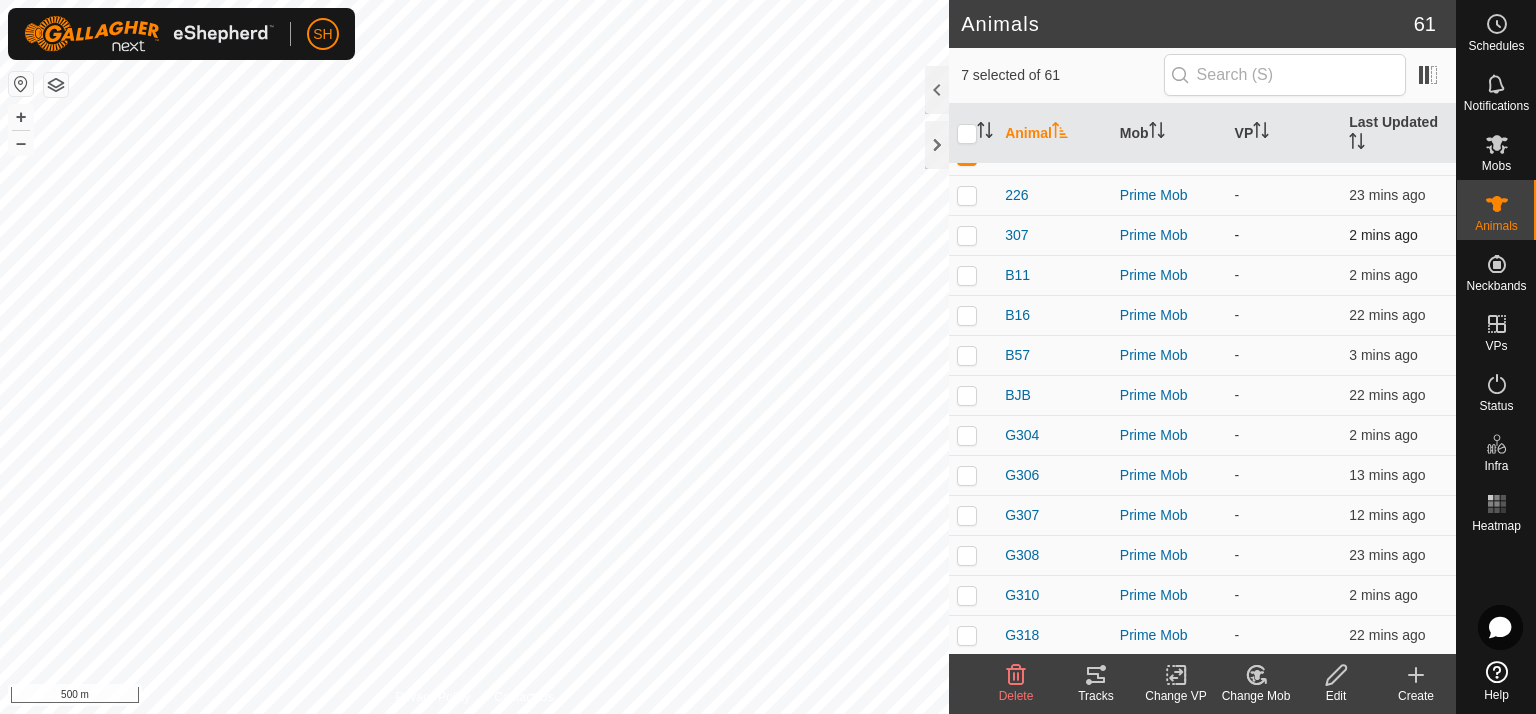 click at bounding box center (967, 235) 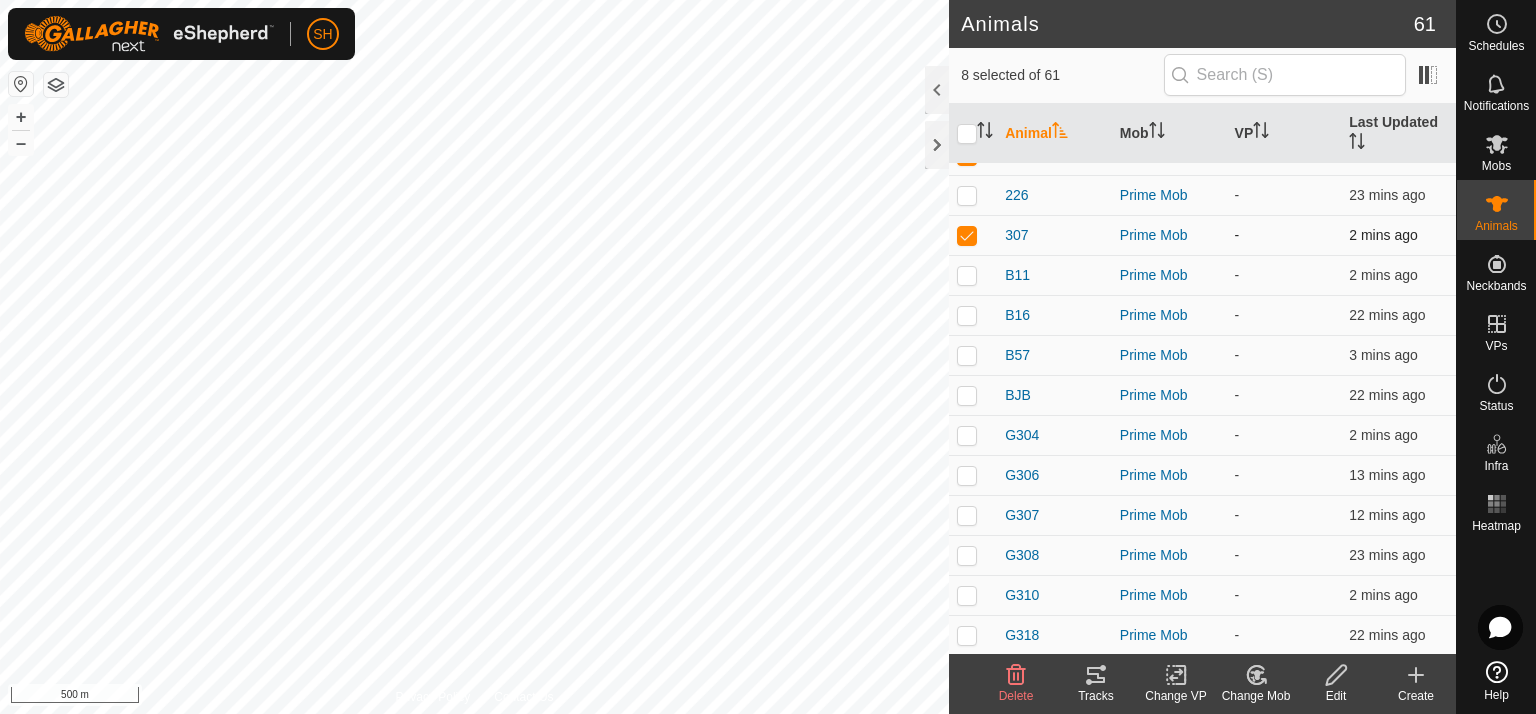 click at bounding box center [967, 235] 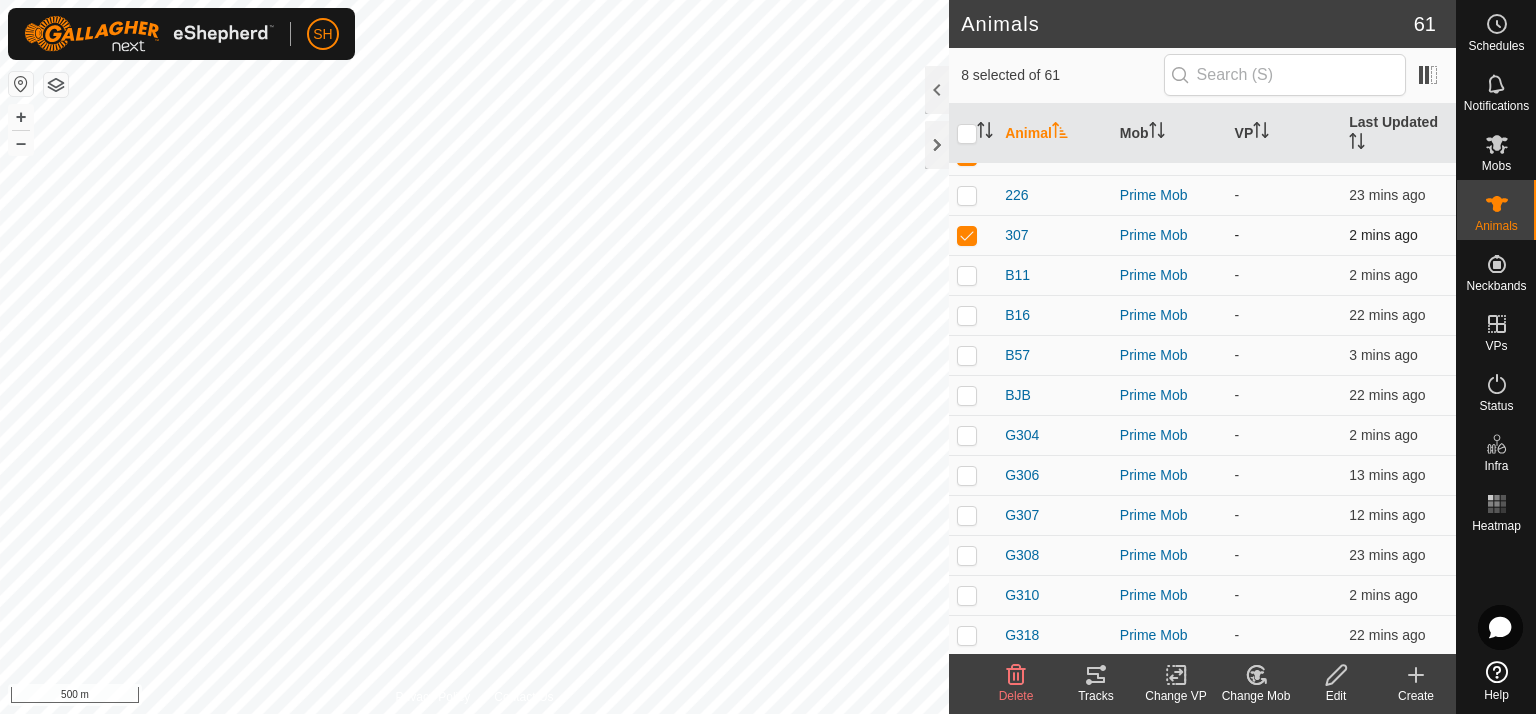 checkbox on "false" 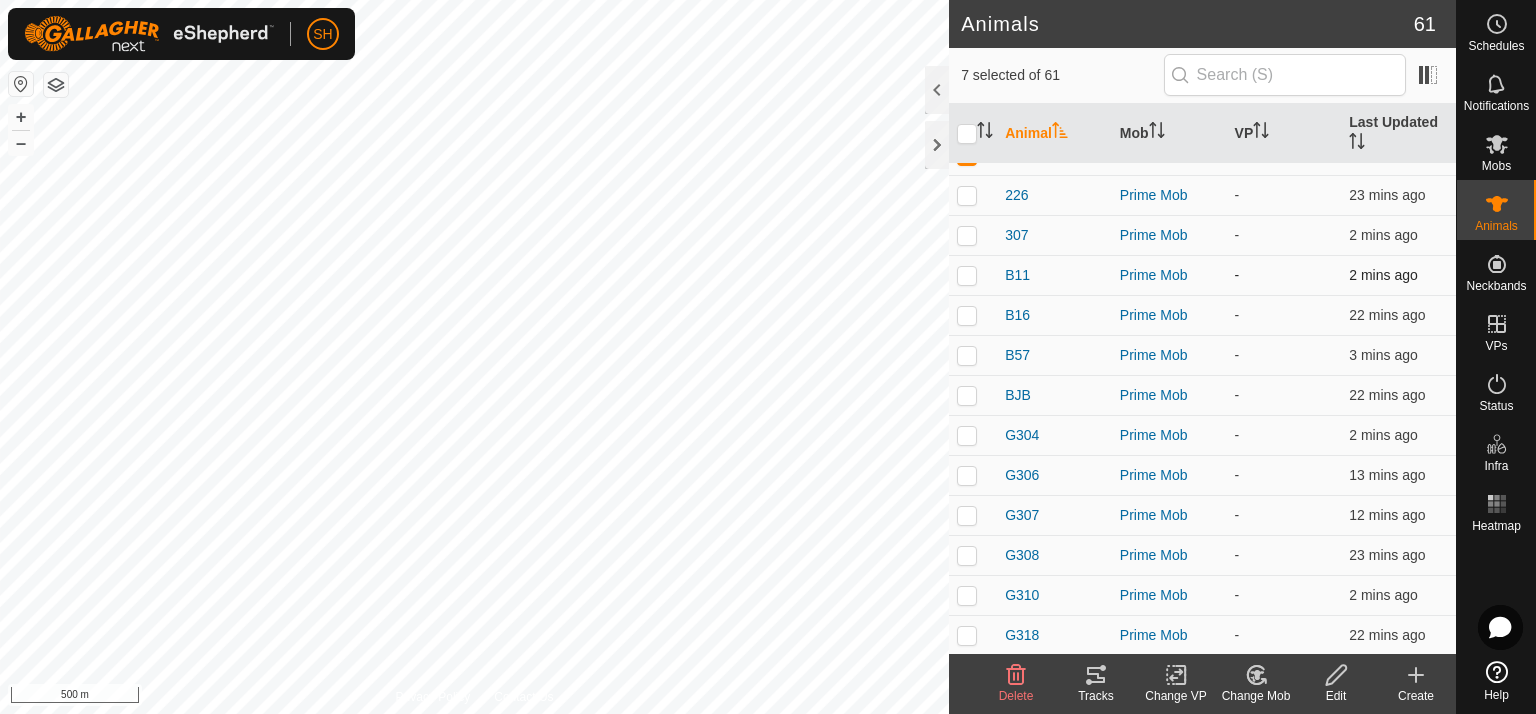 click at bounding box center (967, 275) 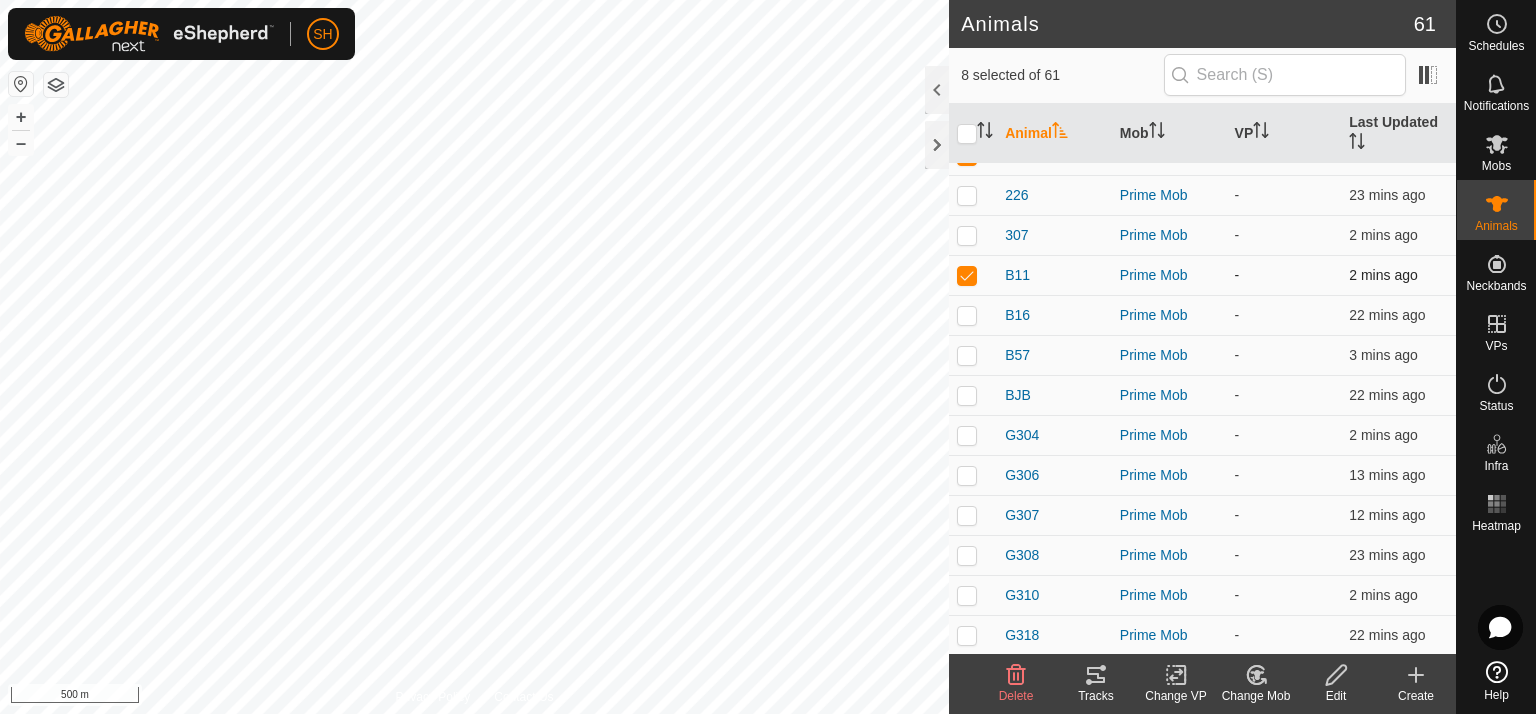 click at bounding box center [967, 275] 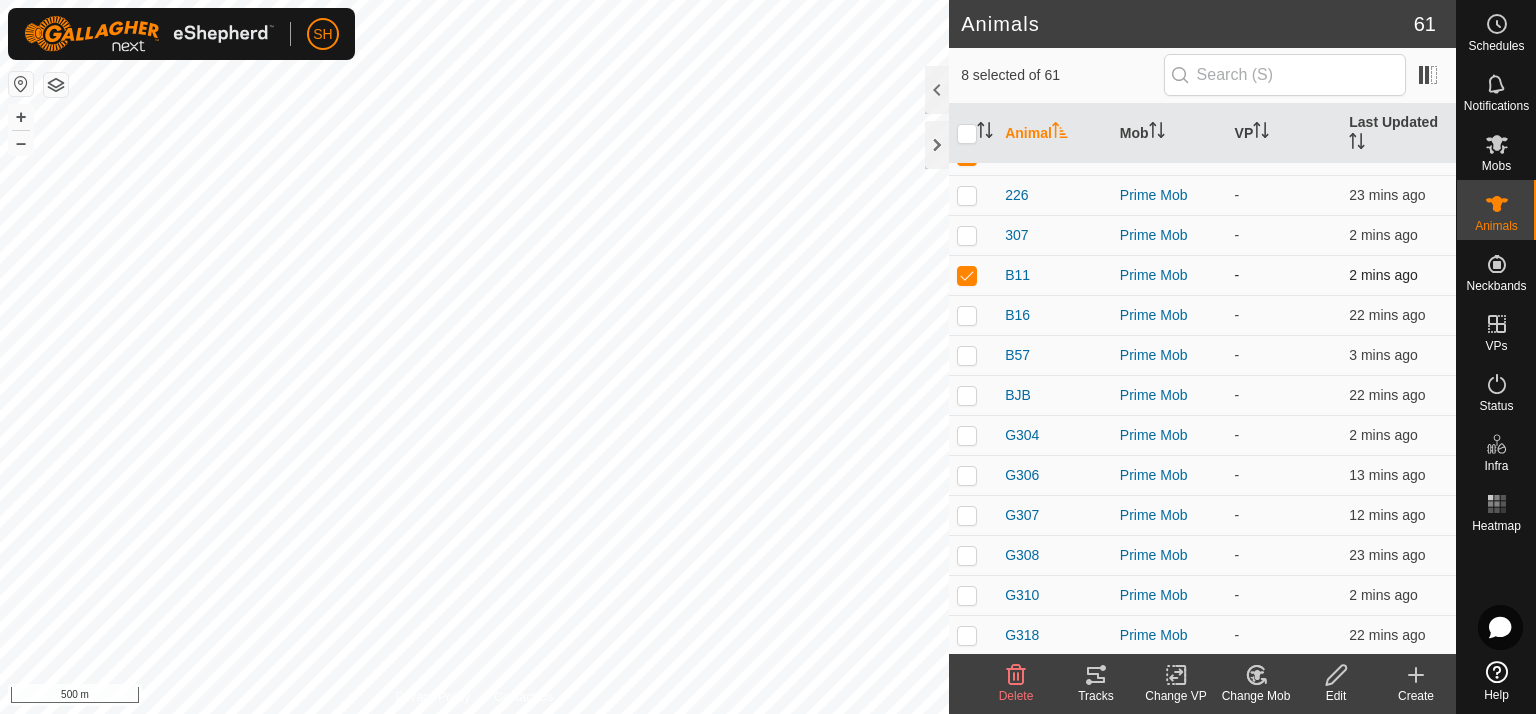 checkbox on "false" 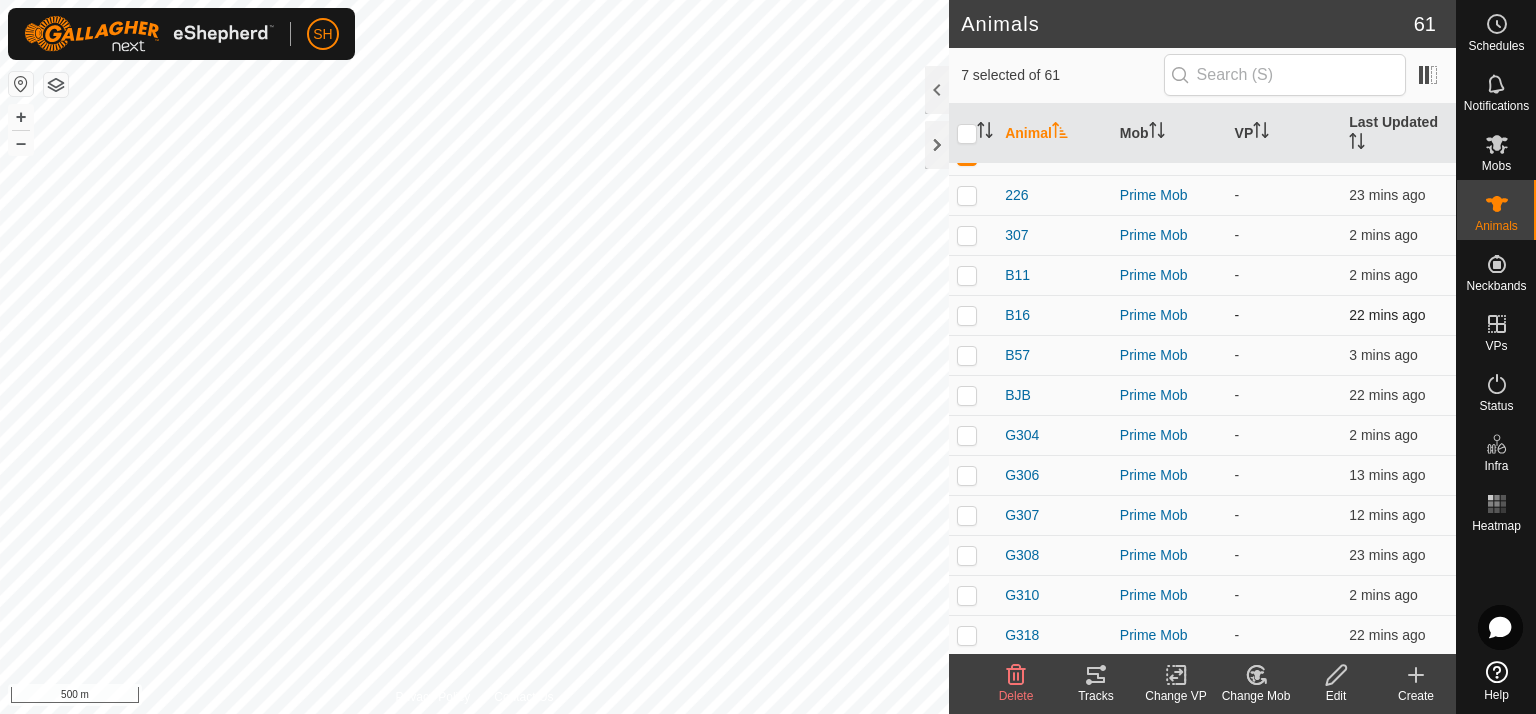 click at bounding box center (967, 315) 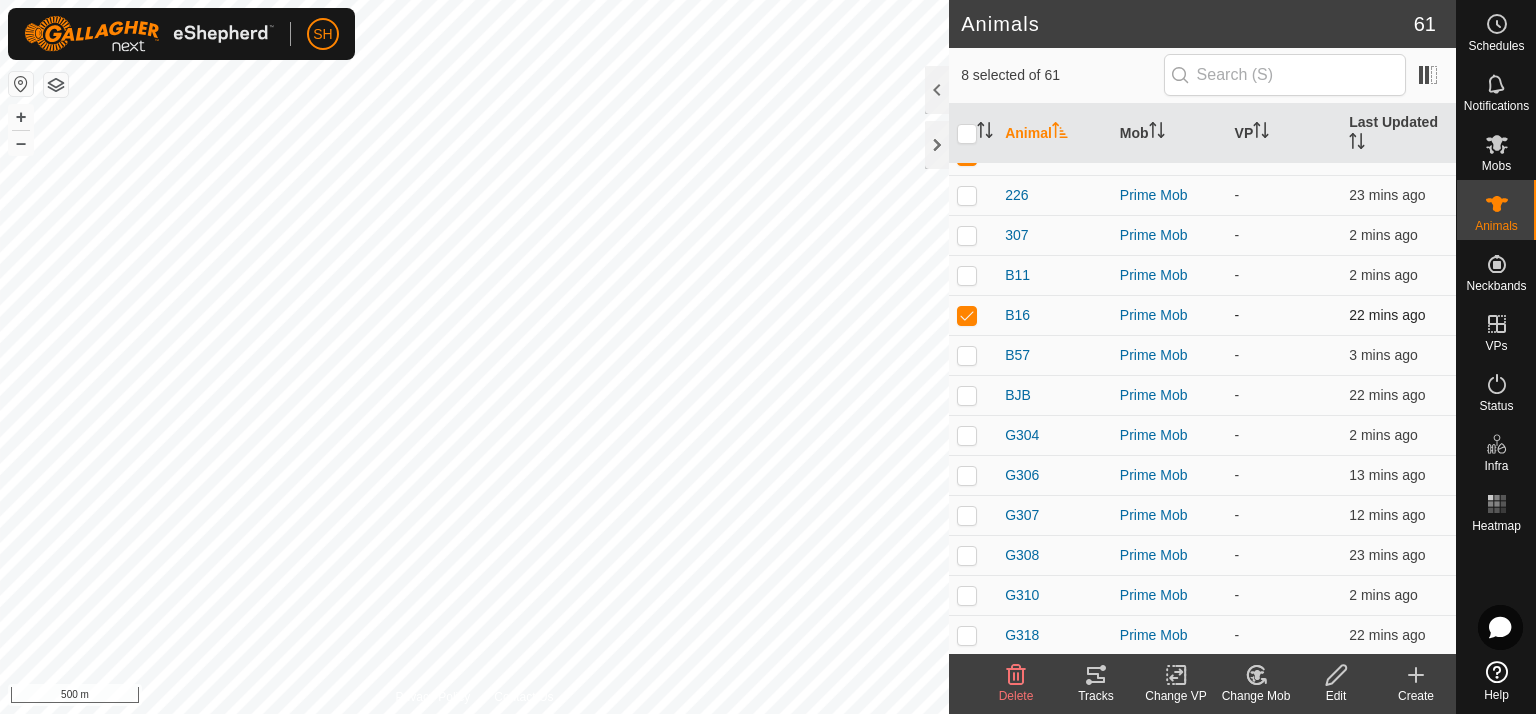 click at bounding box center (967, 315) 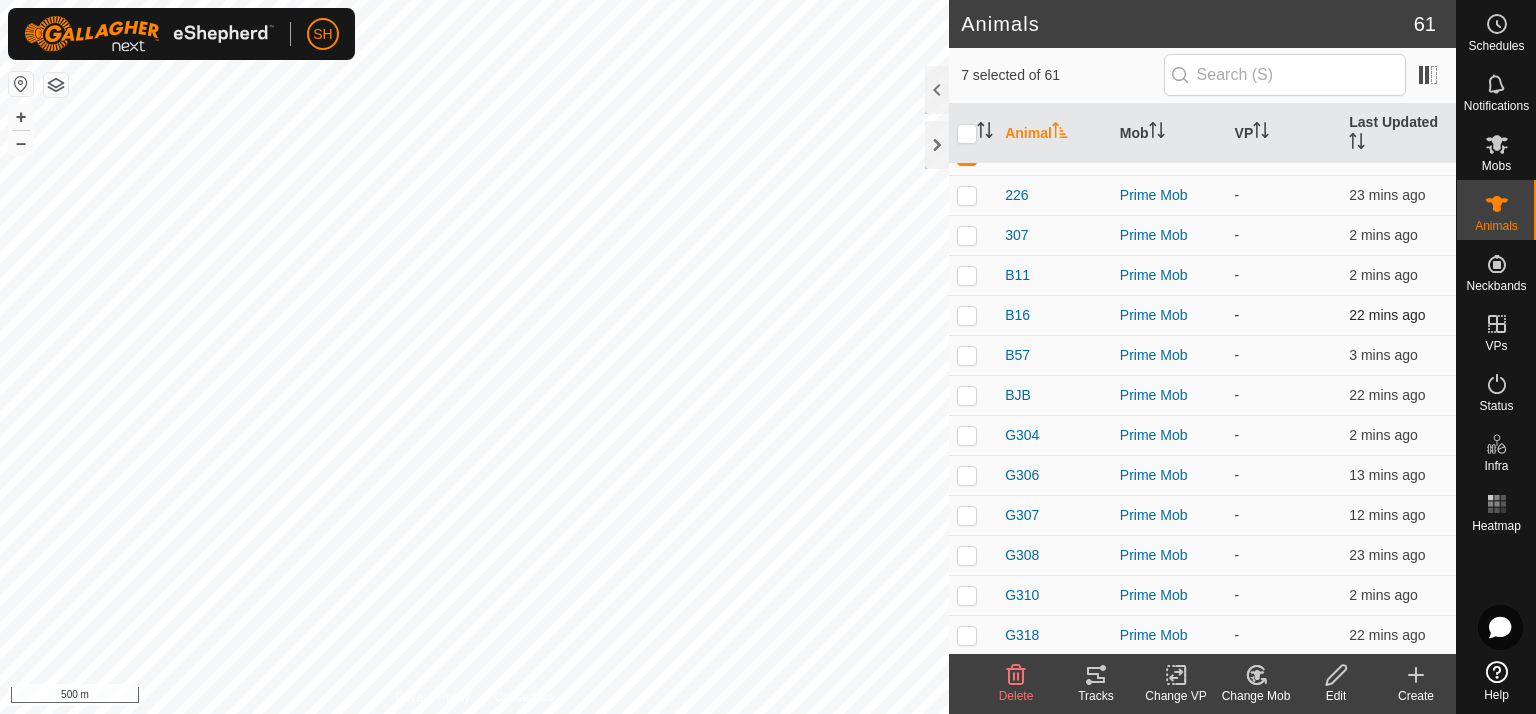 click at bounding box center [967, 315] 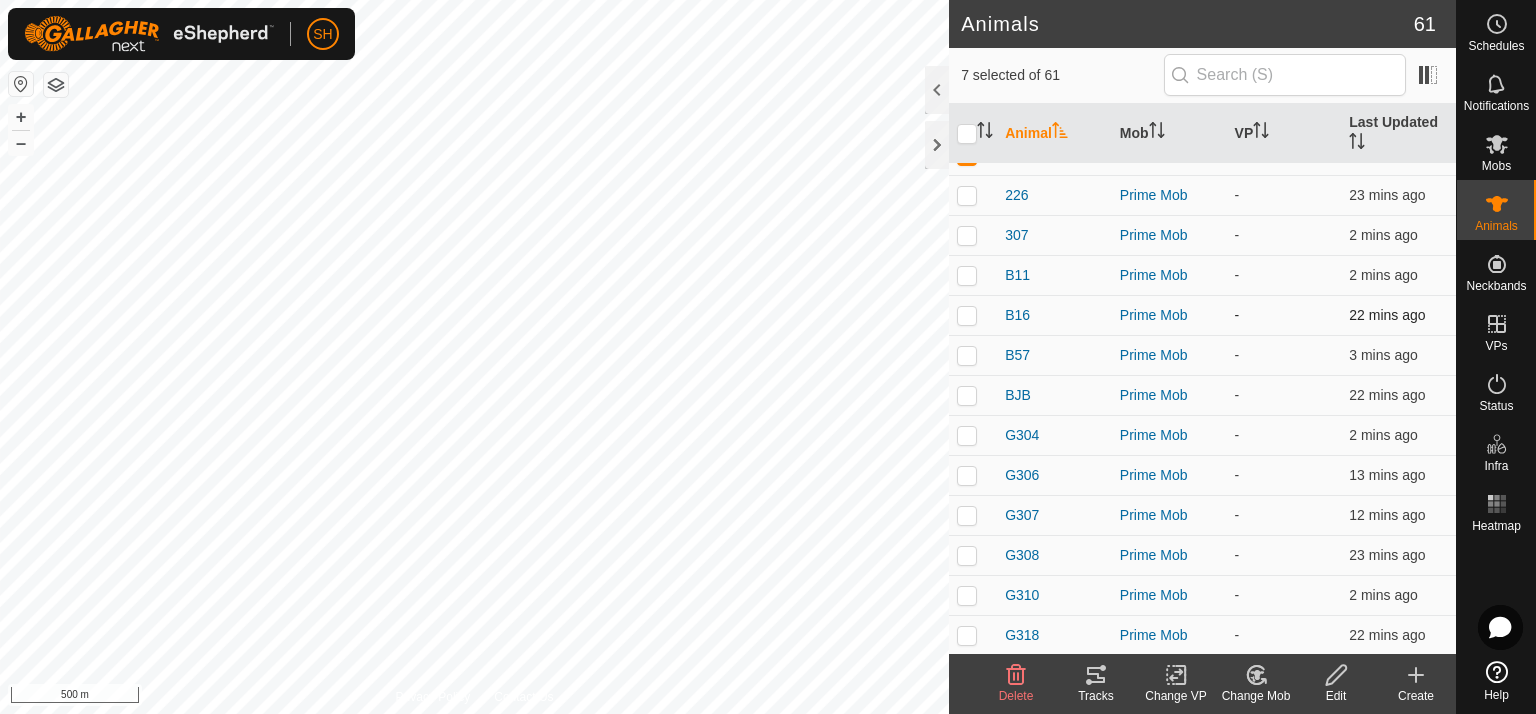 checkbox on "true" 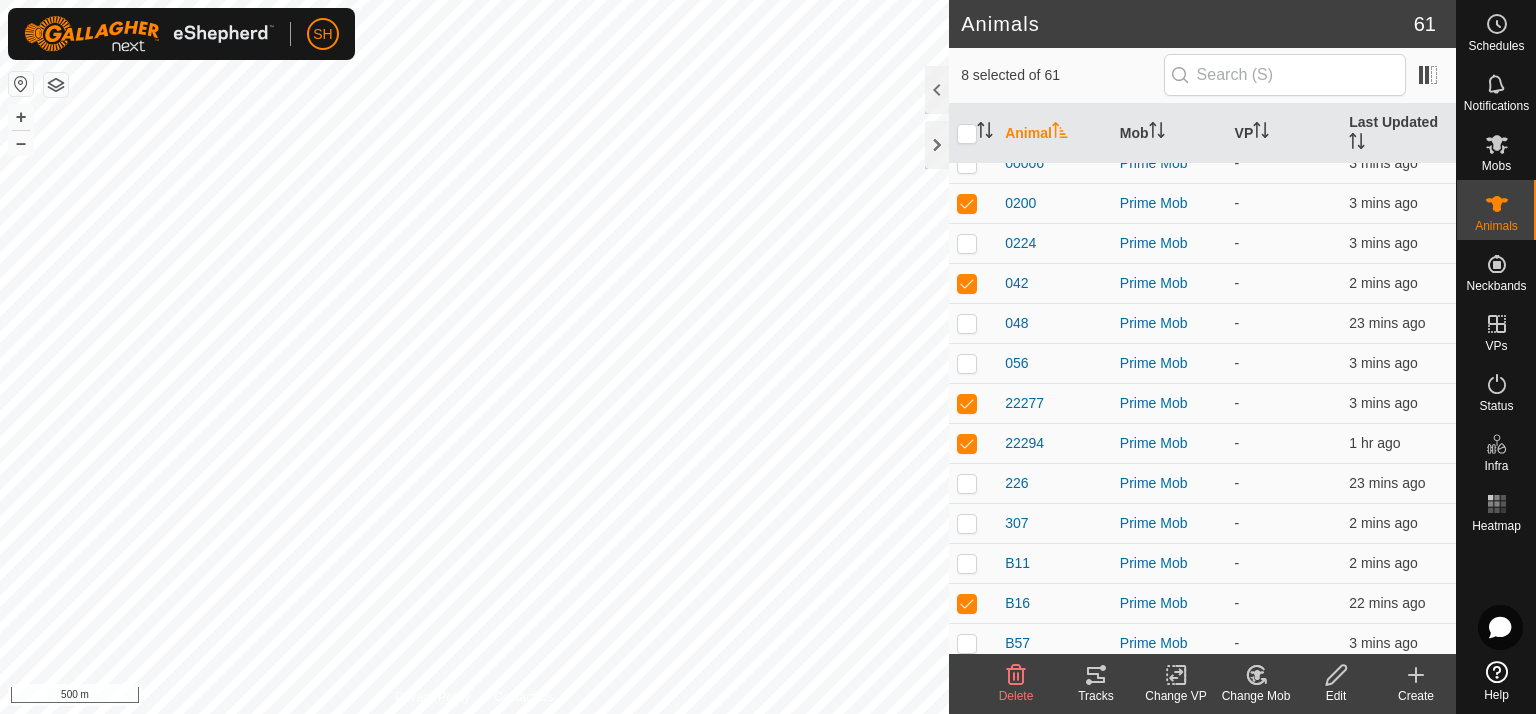 scroll, scrollTop: 188, scrollLeft: 0, axis: vertical 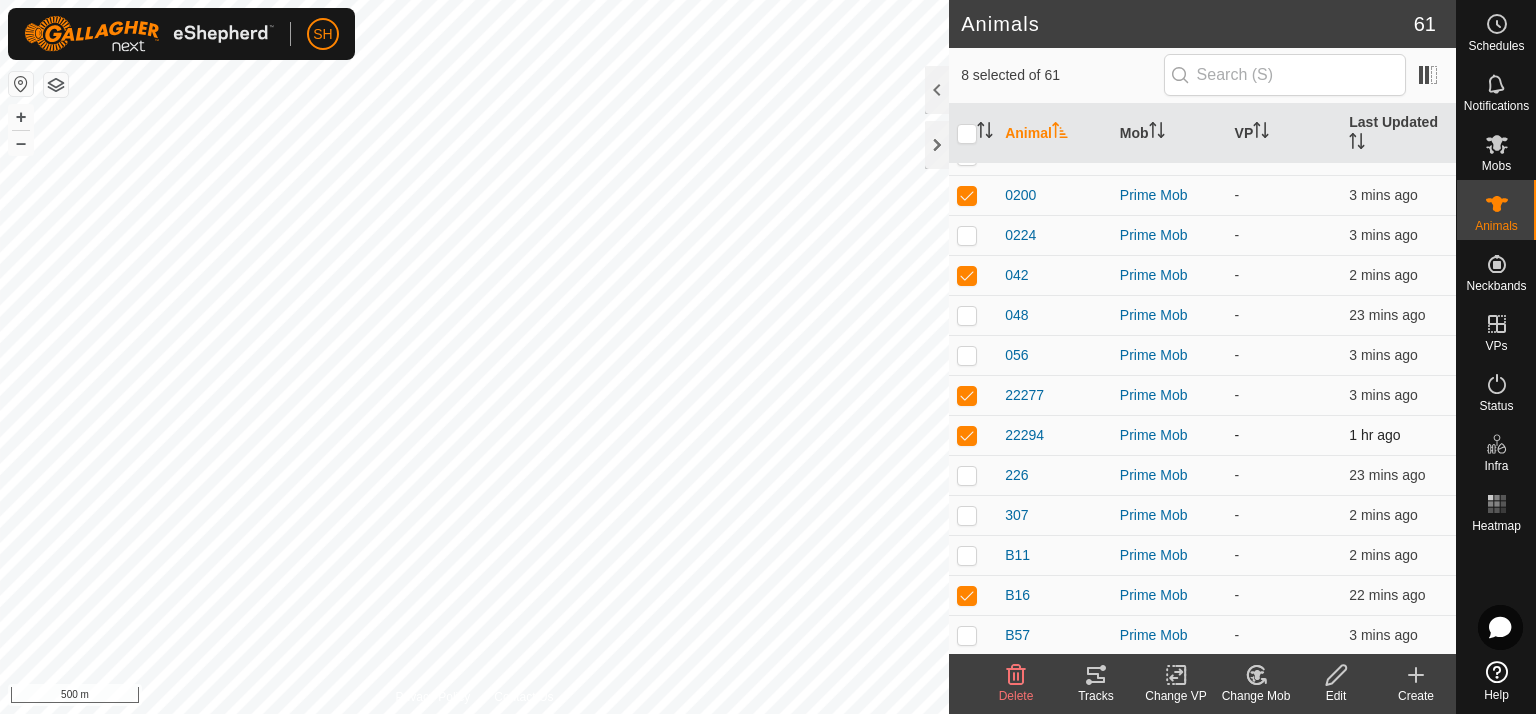 click at bounding box center [967, 435] 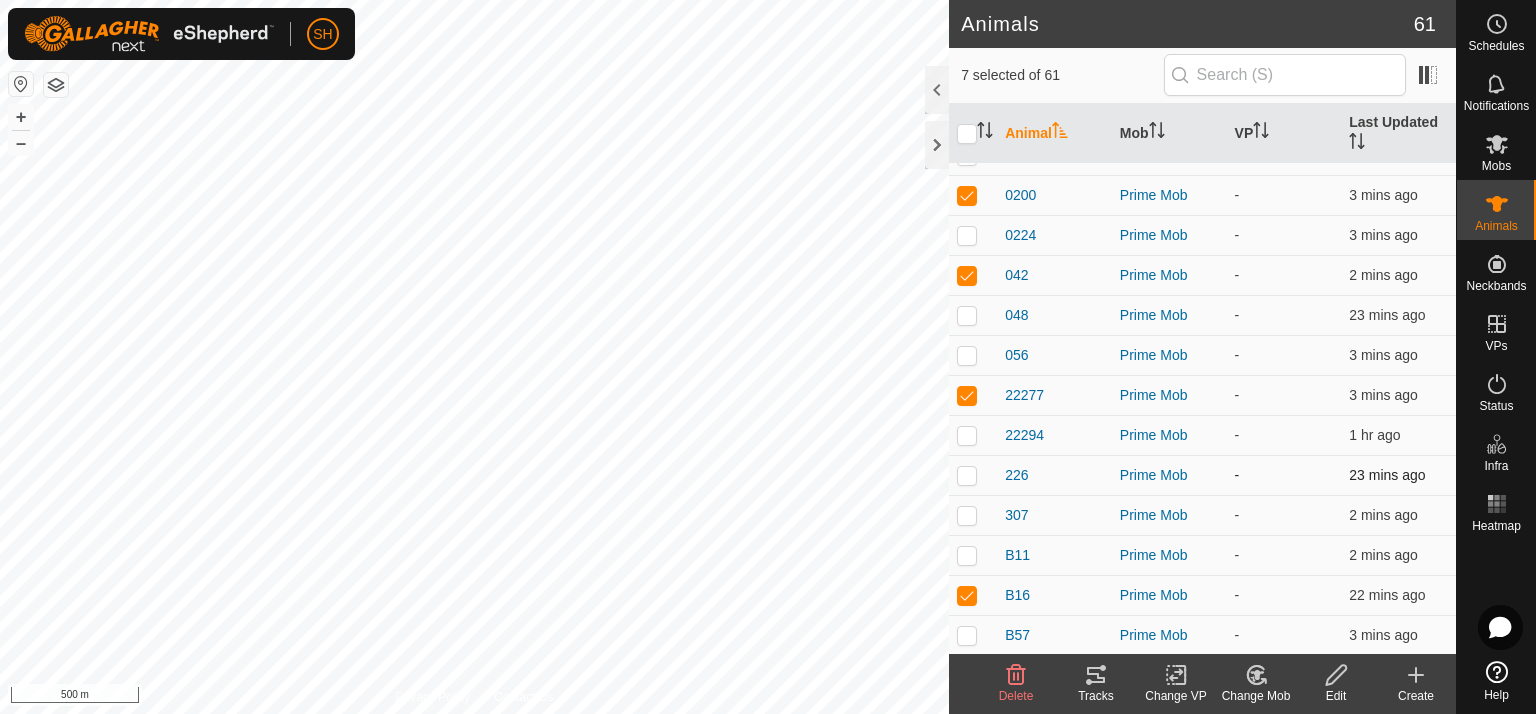 click at bounding box center (967, 475) 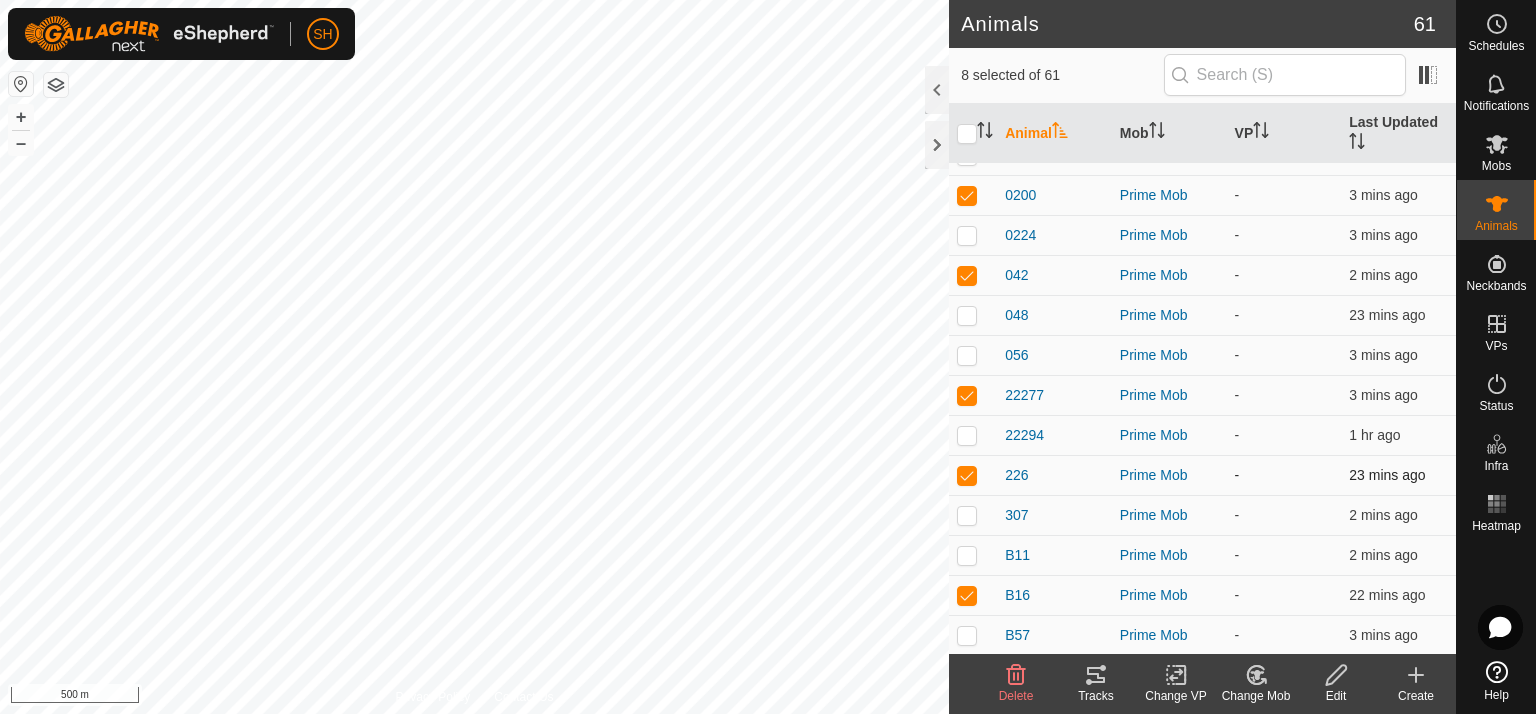 click at bounding box center [967, 475] 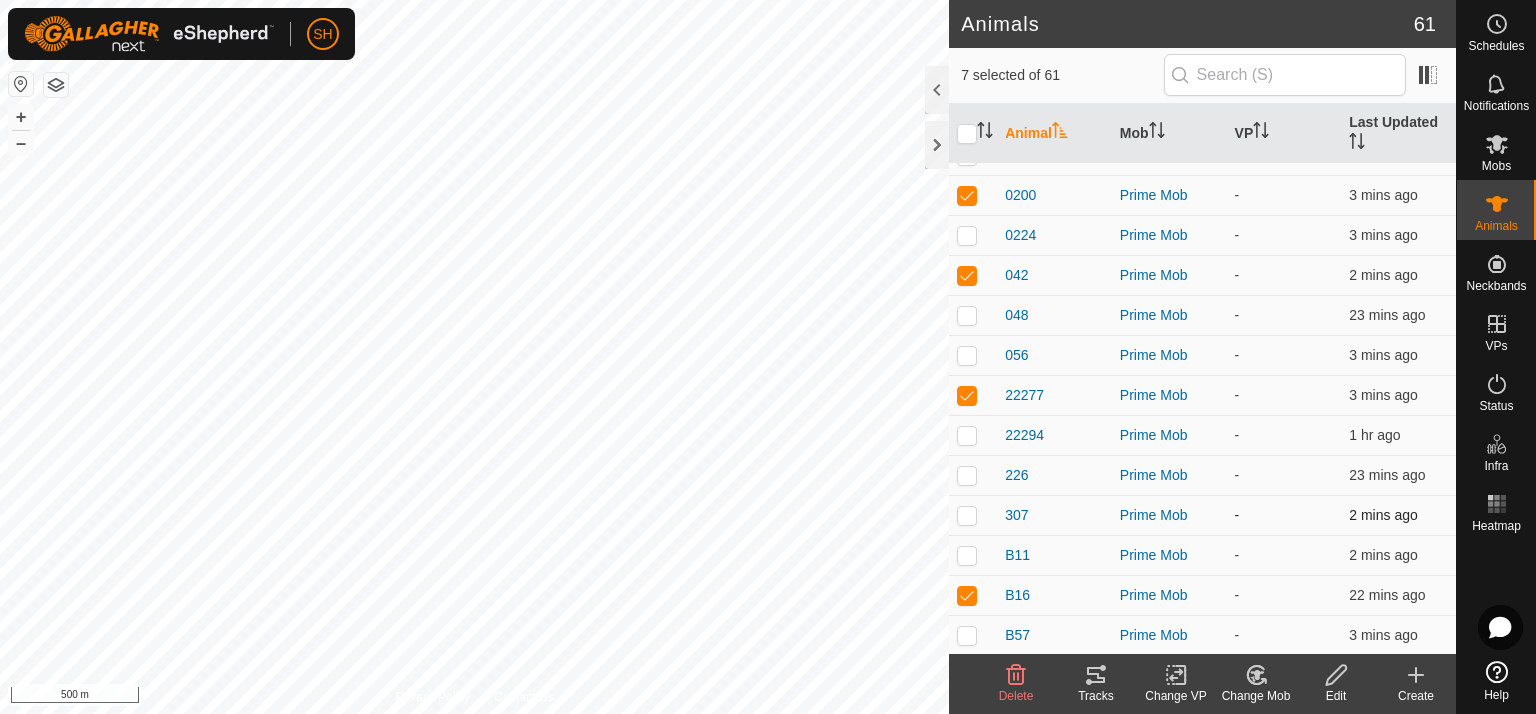 click at bounding box center (967, 515) 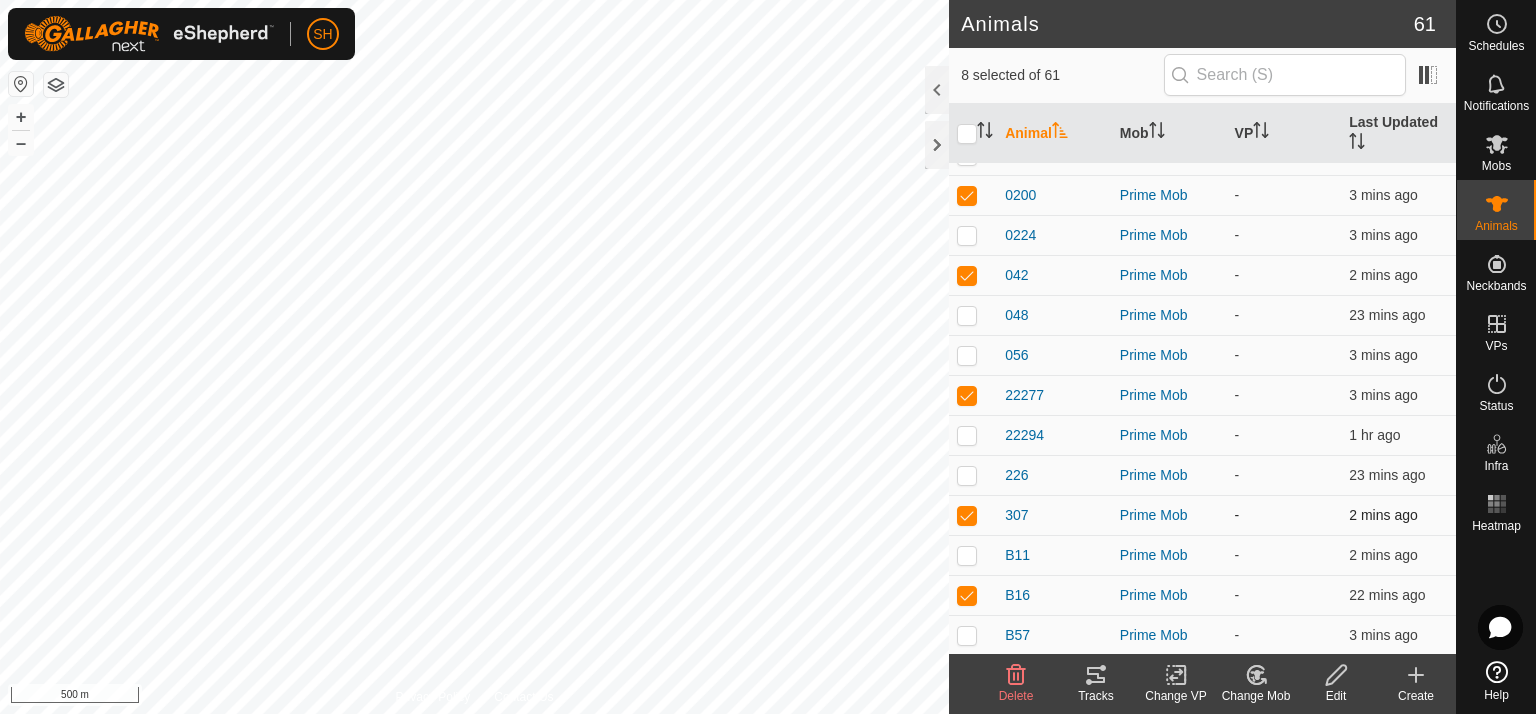 click at bounding box center (967, 515) 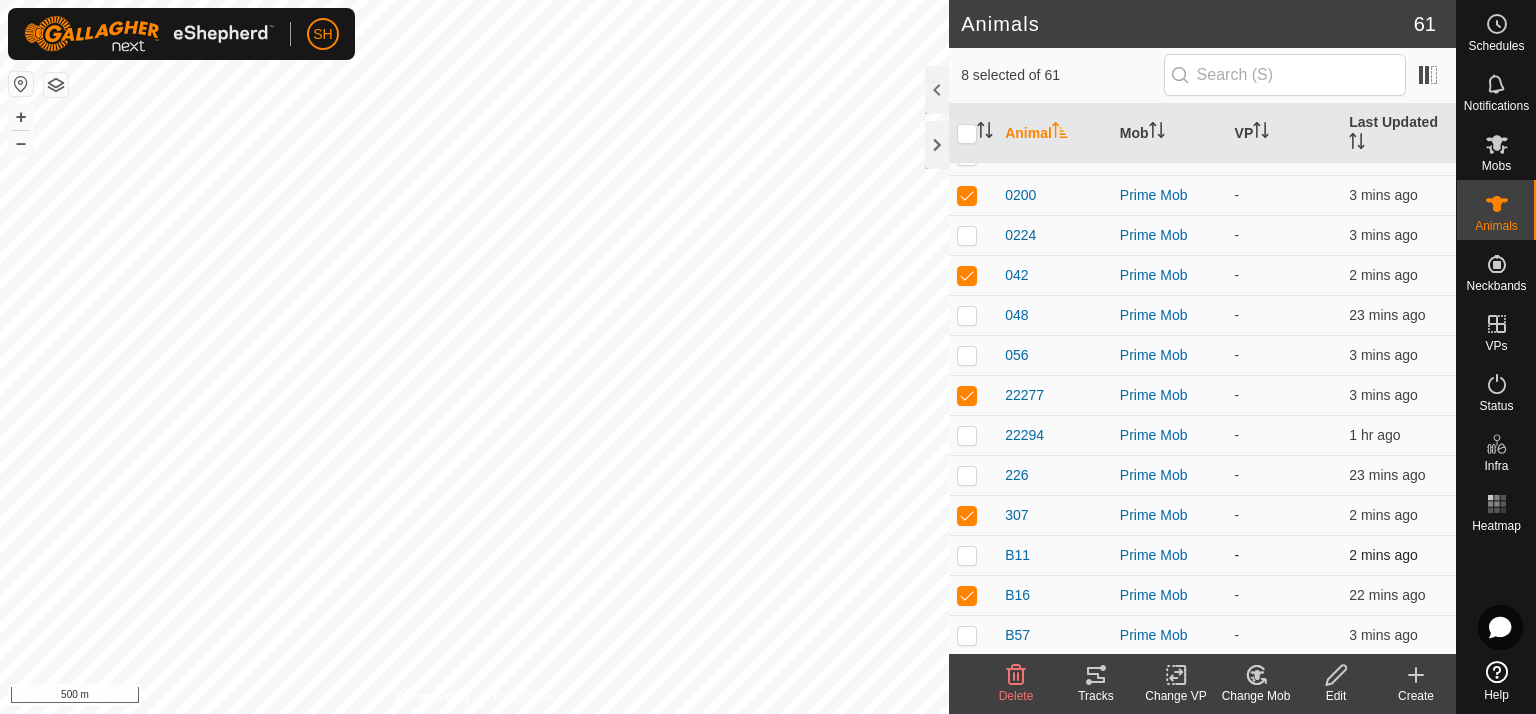 checkbox on "false" 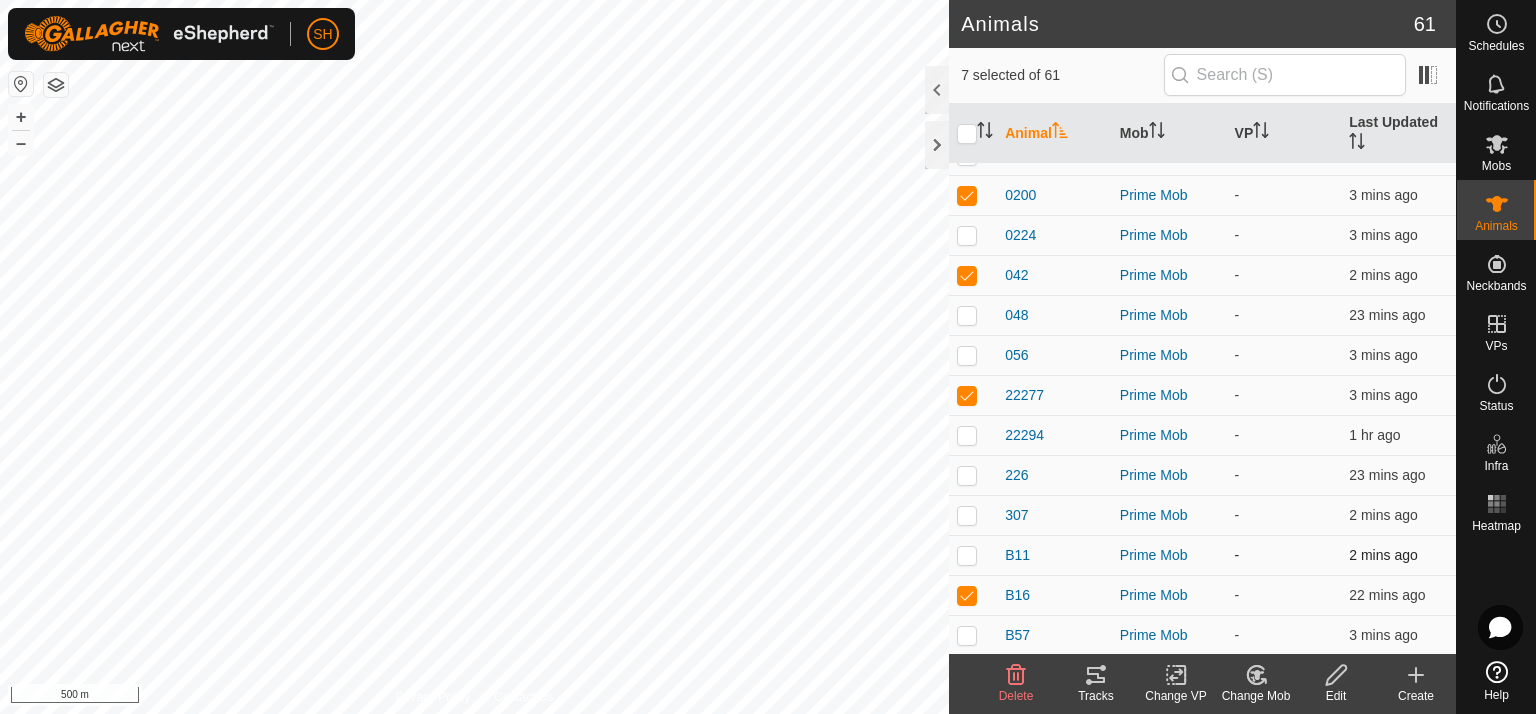 click at bounding box center [967, 555] 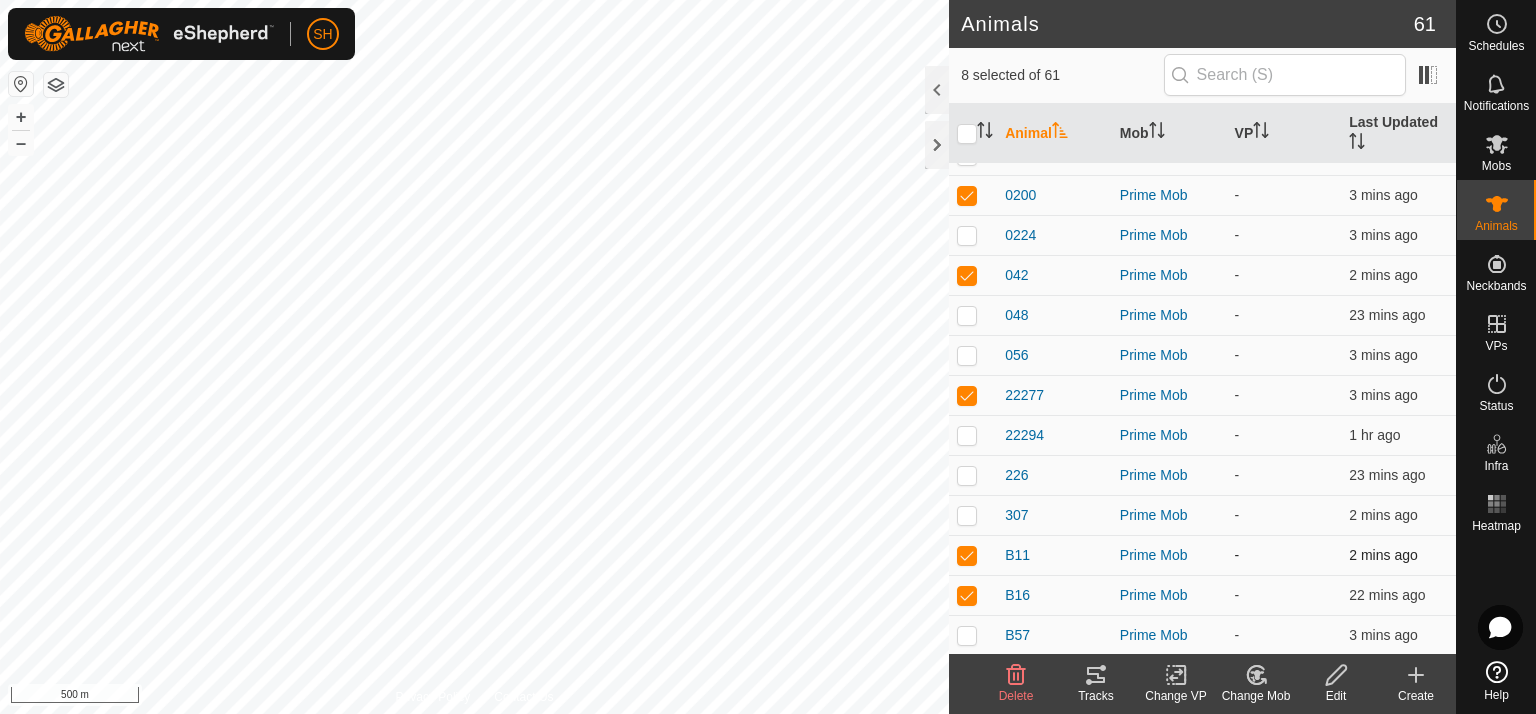 click at bounding box center [967, 555] 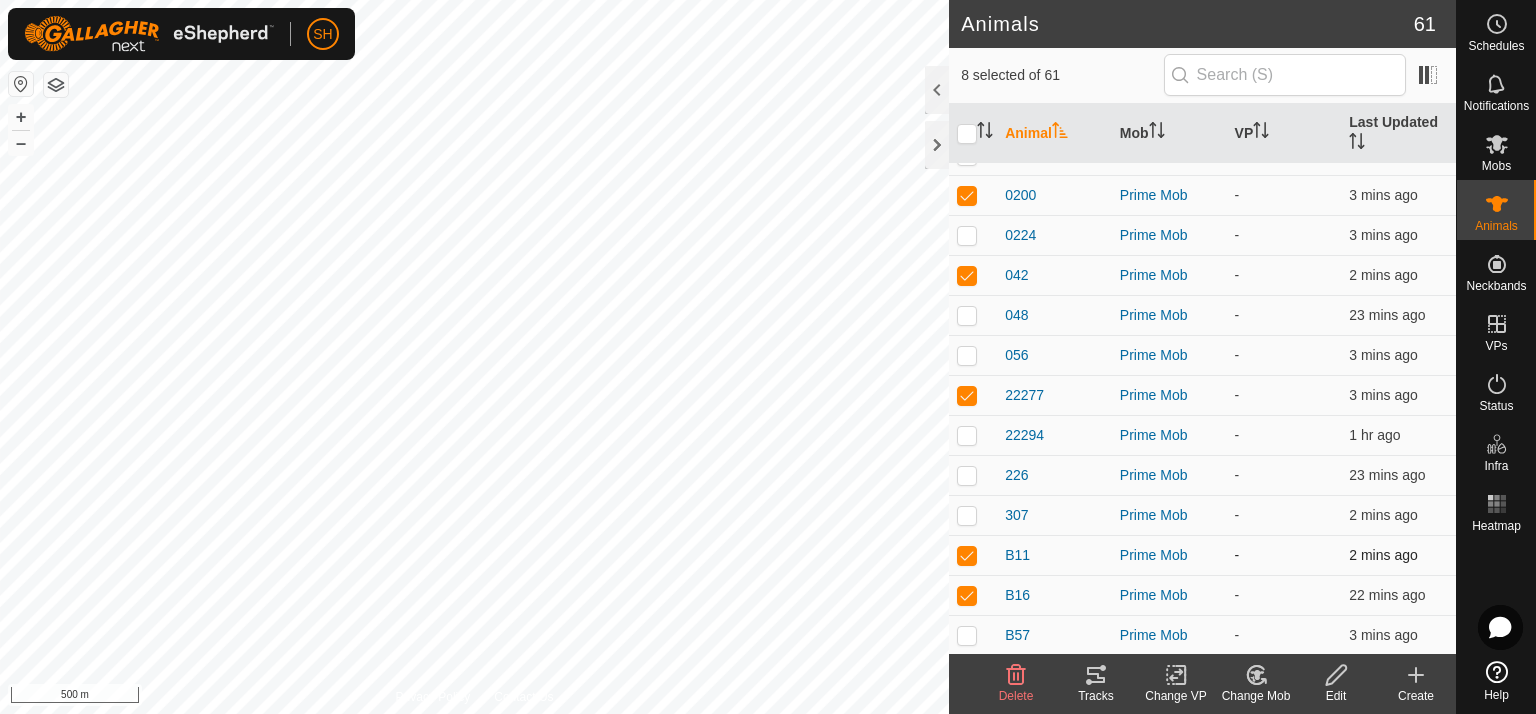 checkbox on "false" 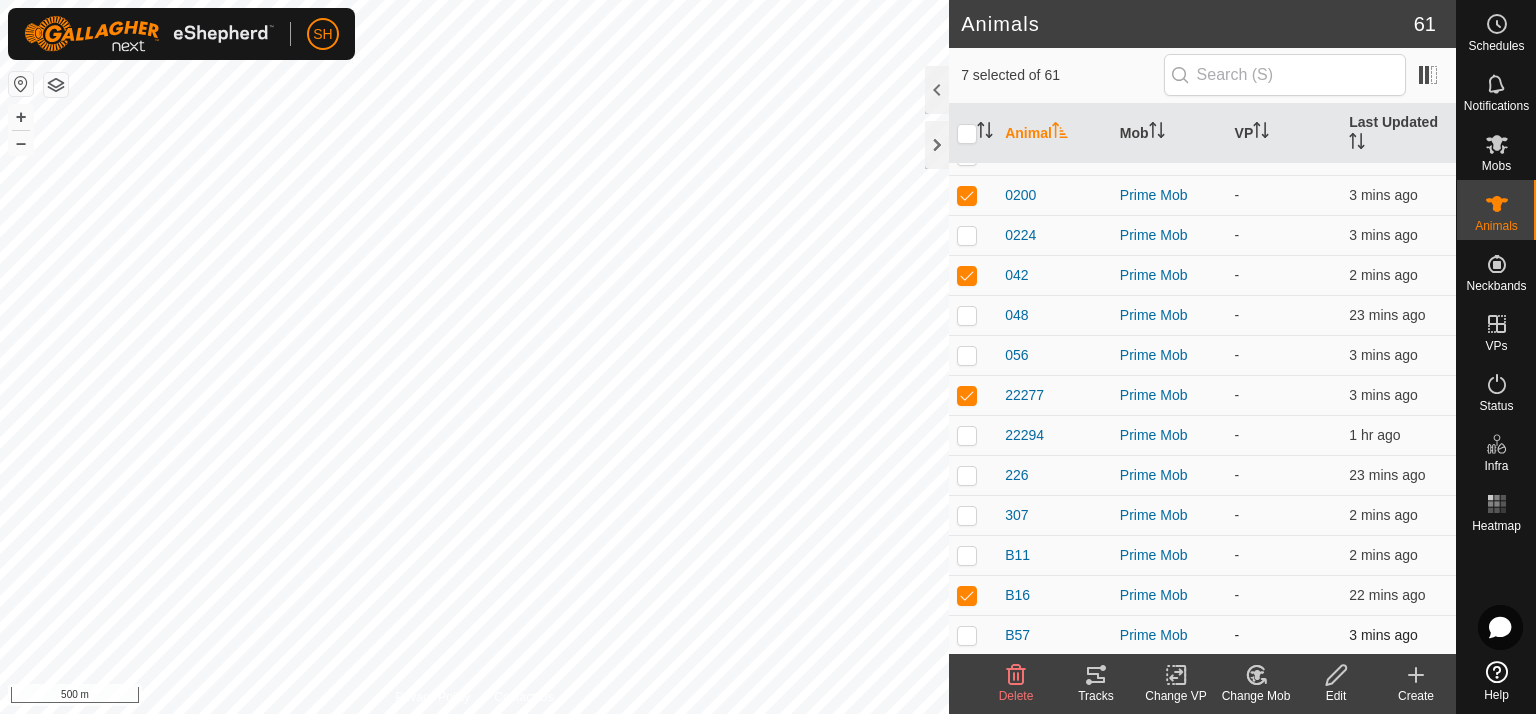 click at bounding box center (967, 635) 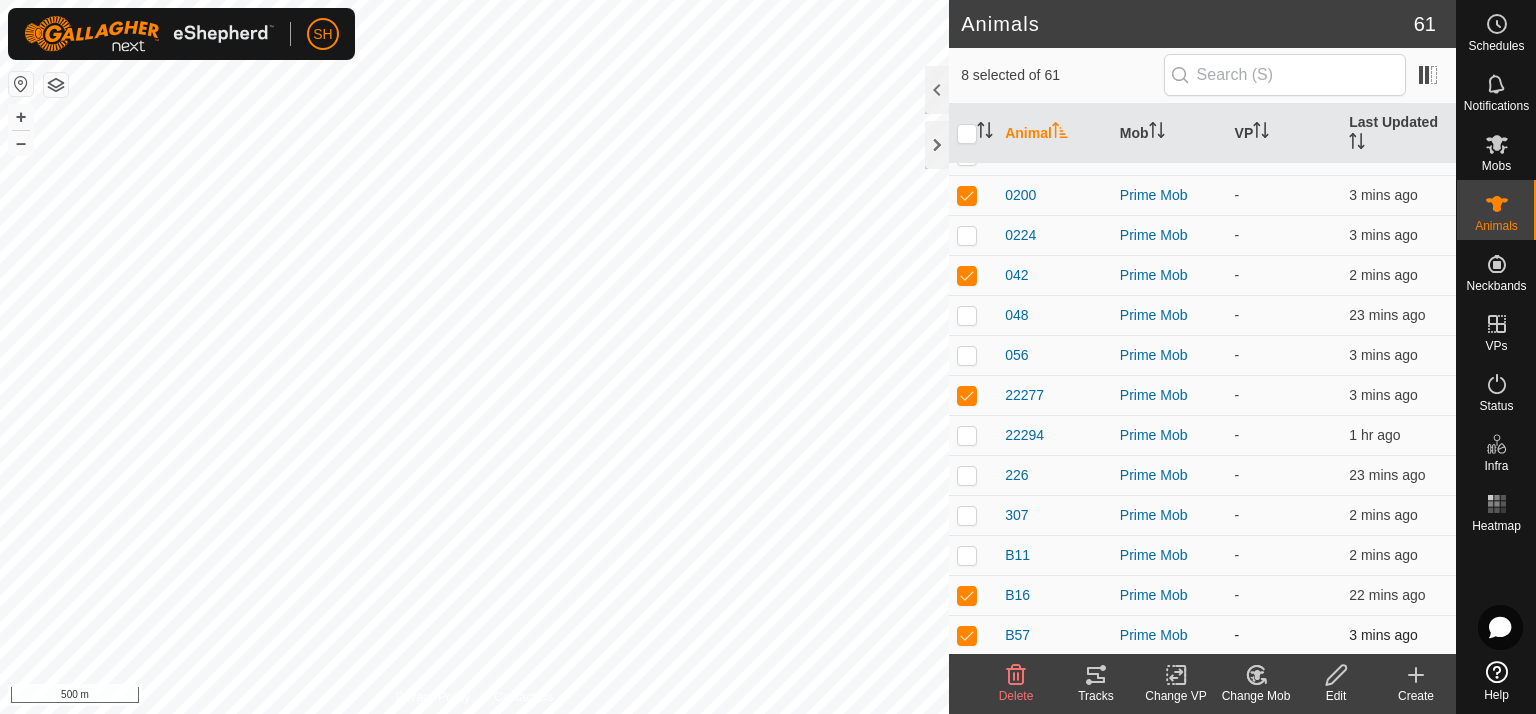 click at bounding box center [967, 635] 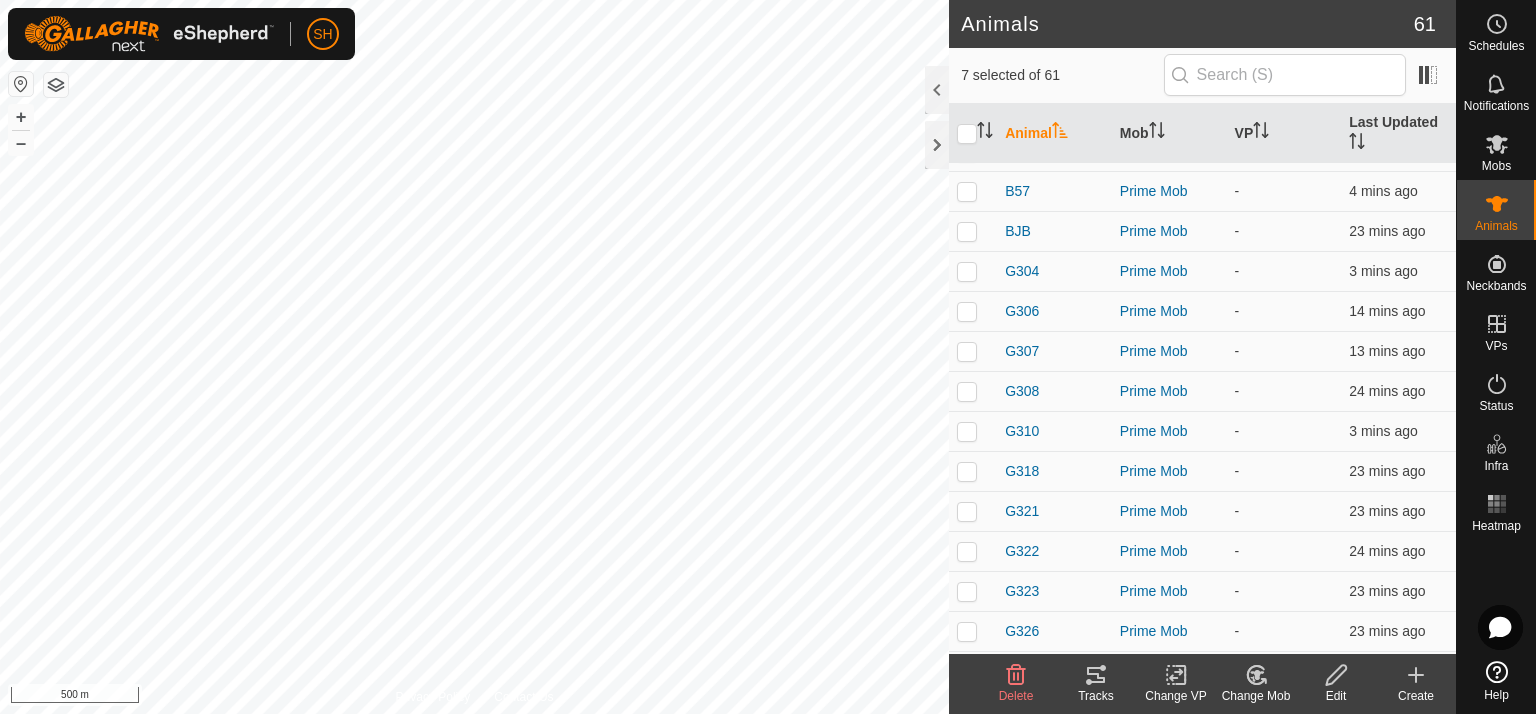 scroll, scrollTop: 640, scrollLeft: 0, axis: vertical 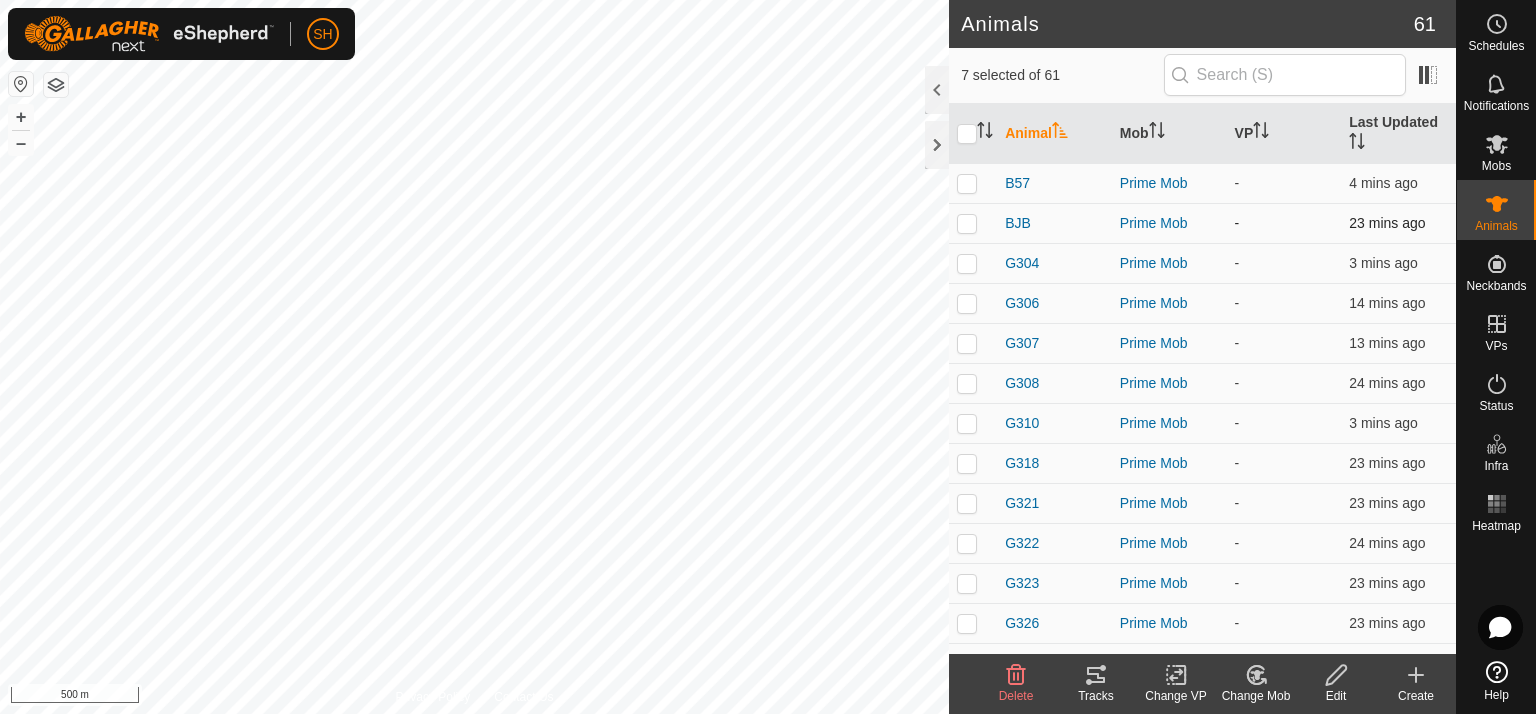 click at bounding box center [967, 223] 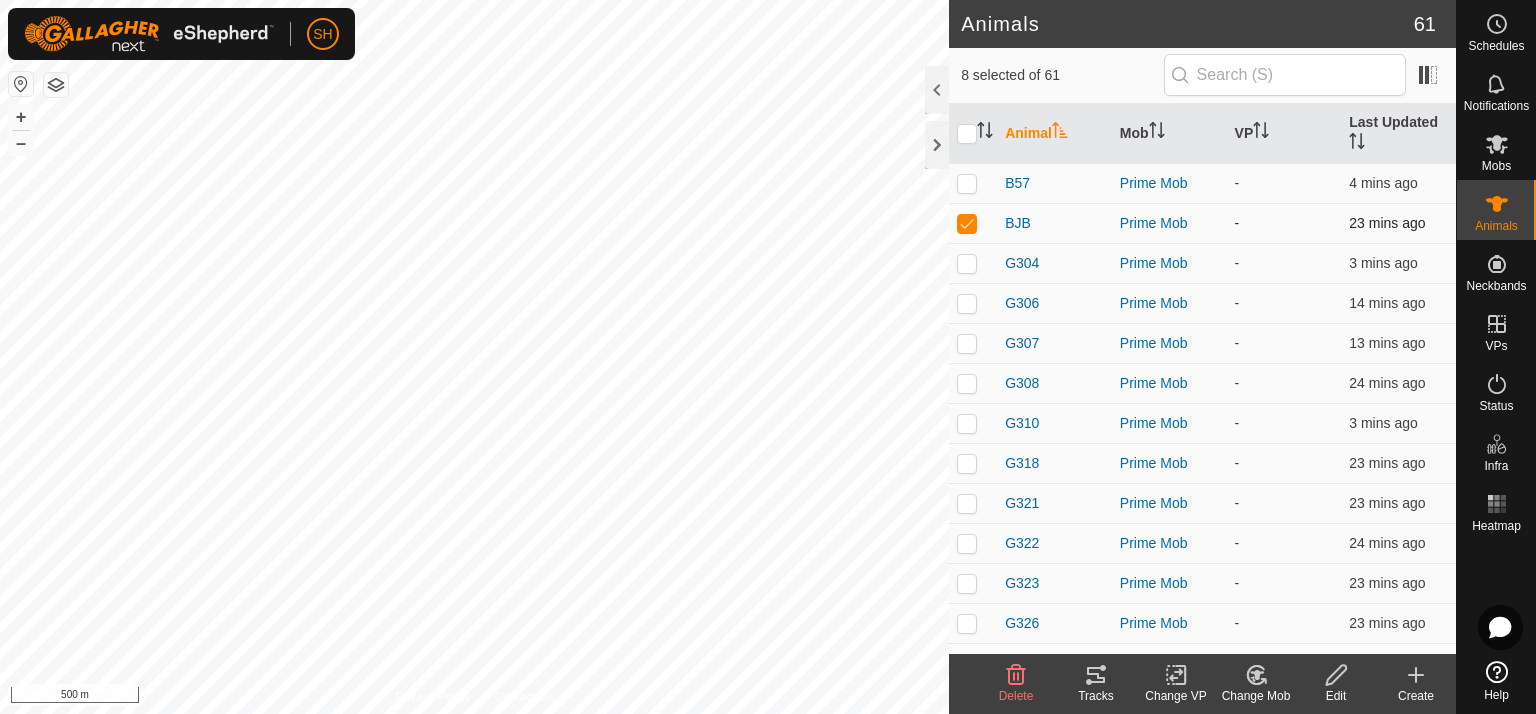 click at bounding box center [967, 223] 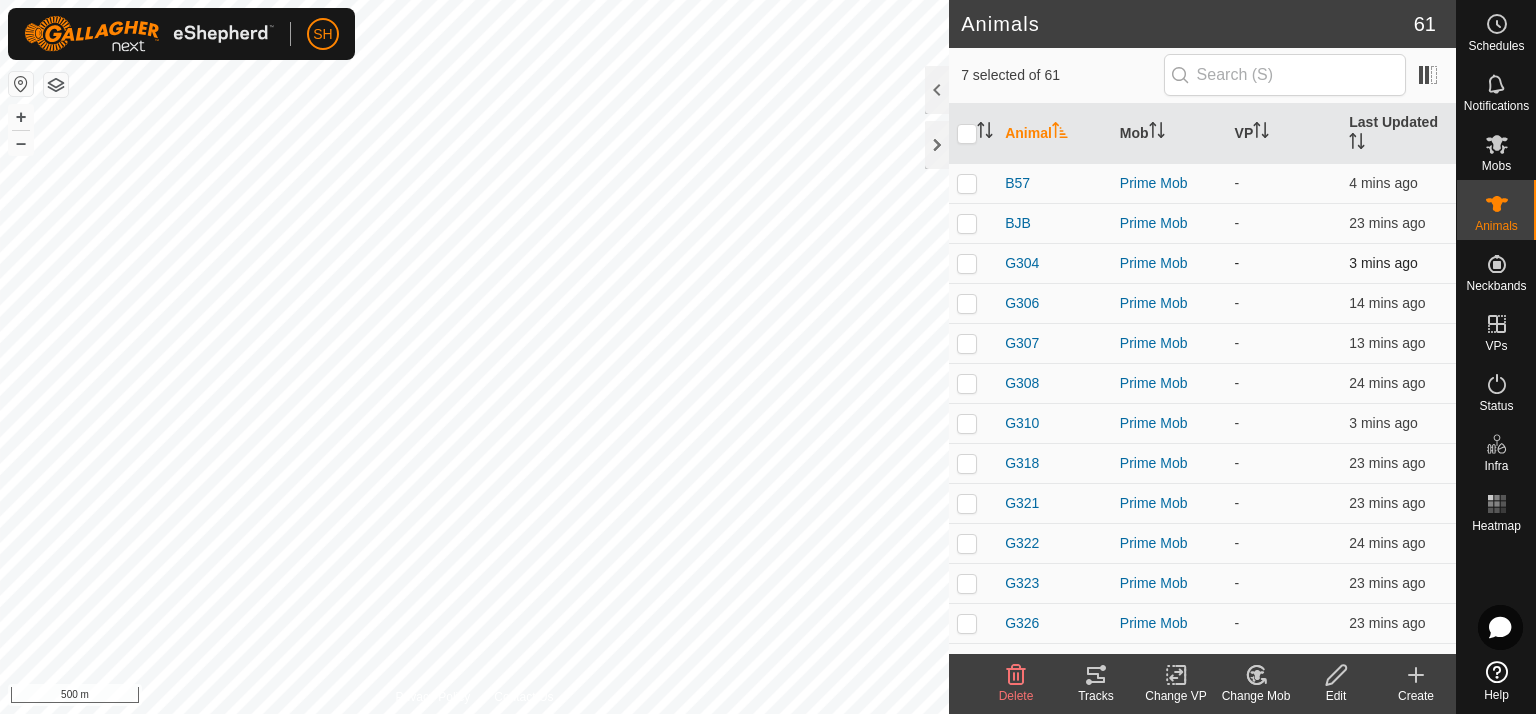 click at bounding box center (967, 263) 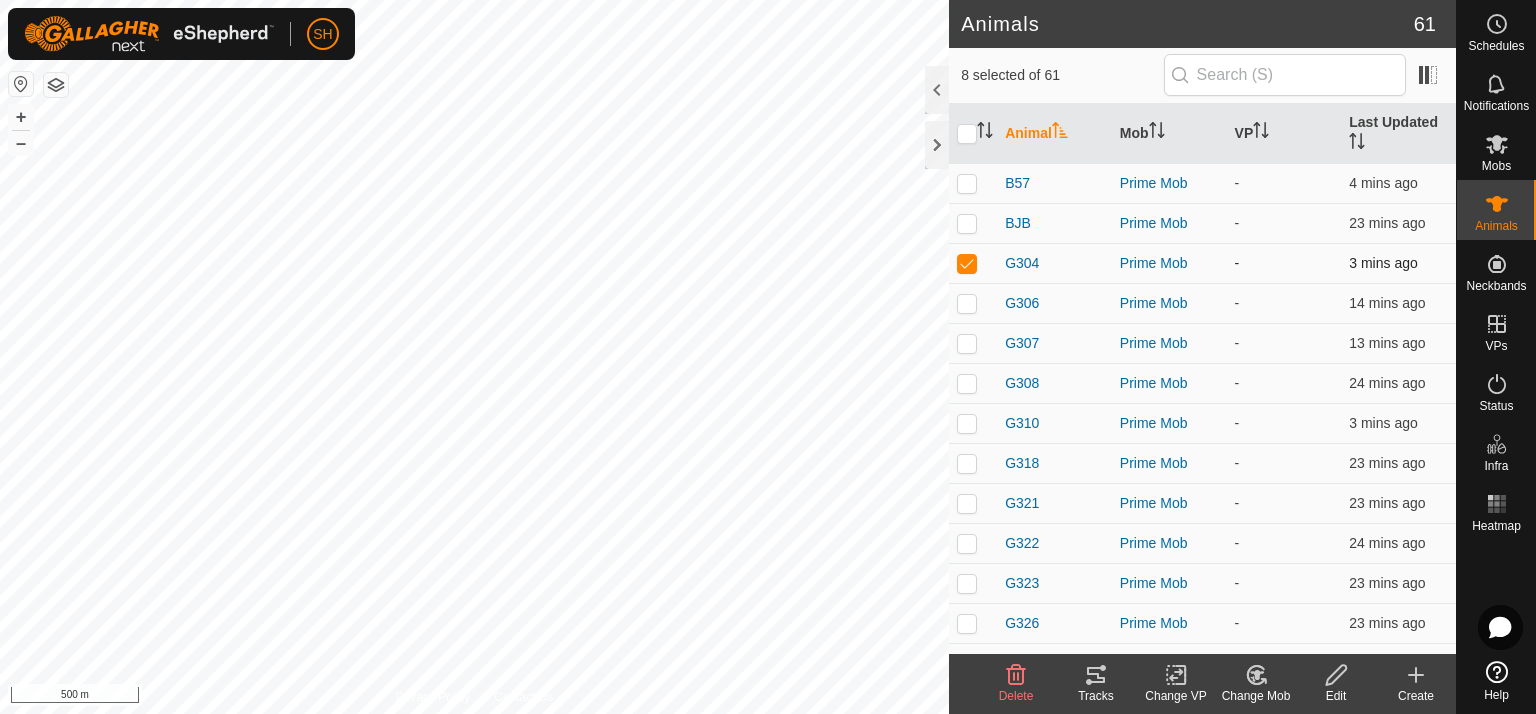 click at bounding box center [967, 263] 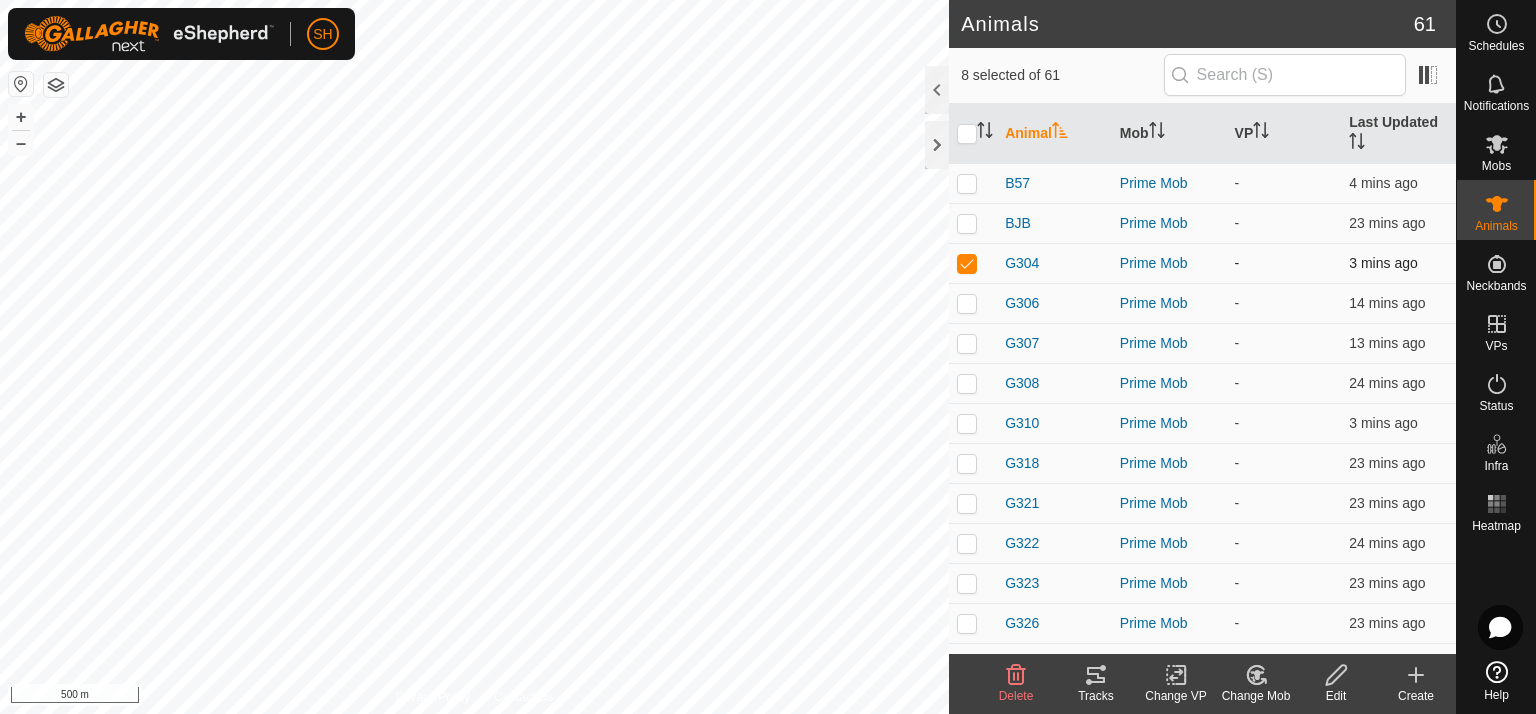 checkbox on "false" 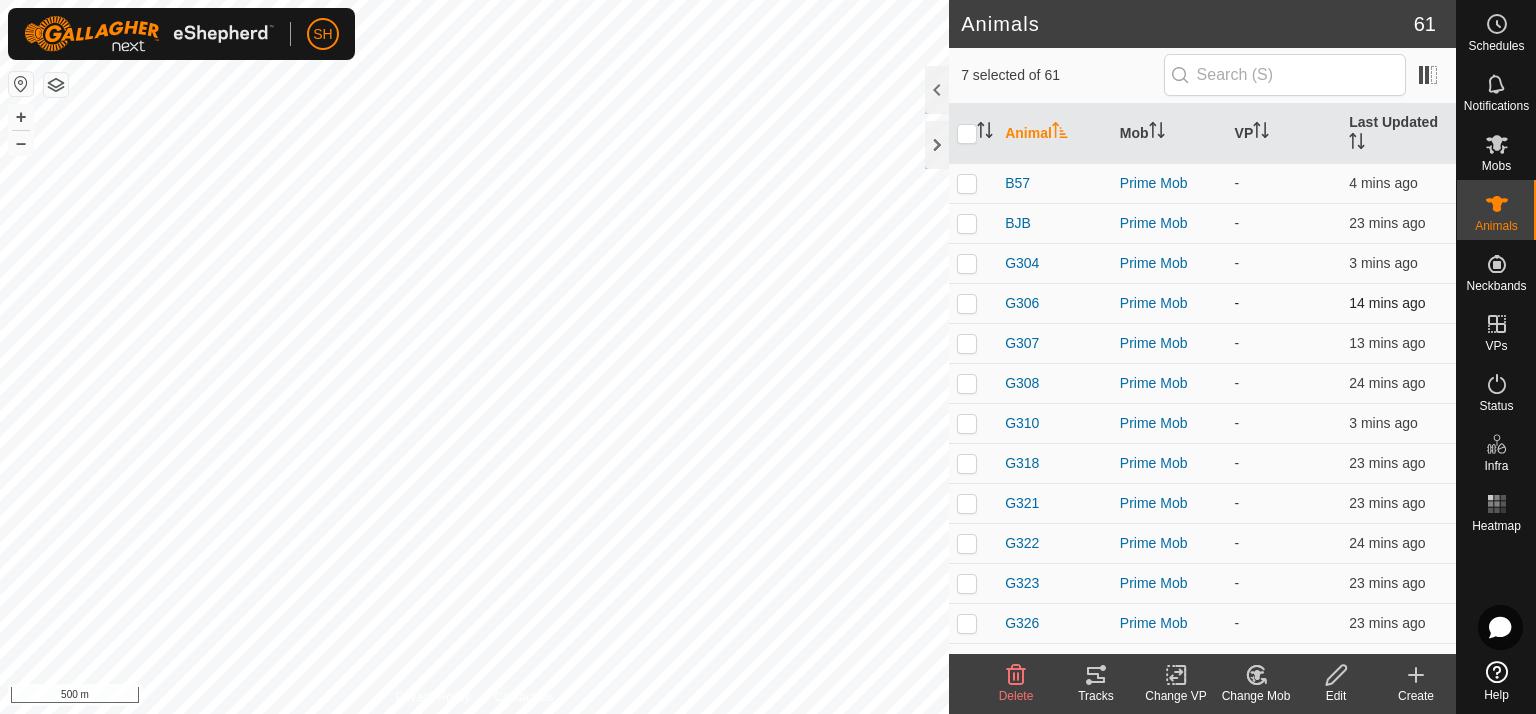click at bounding box center (967, 303) 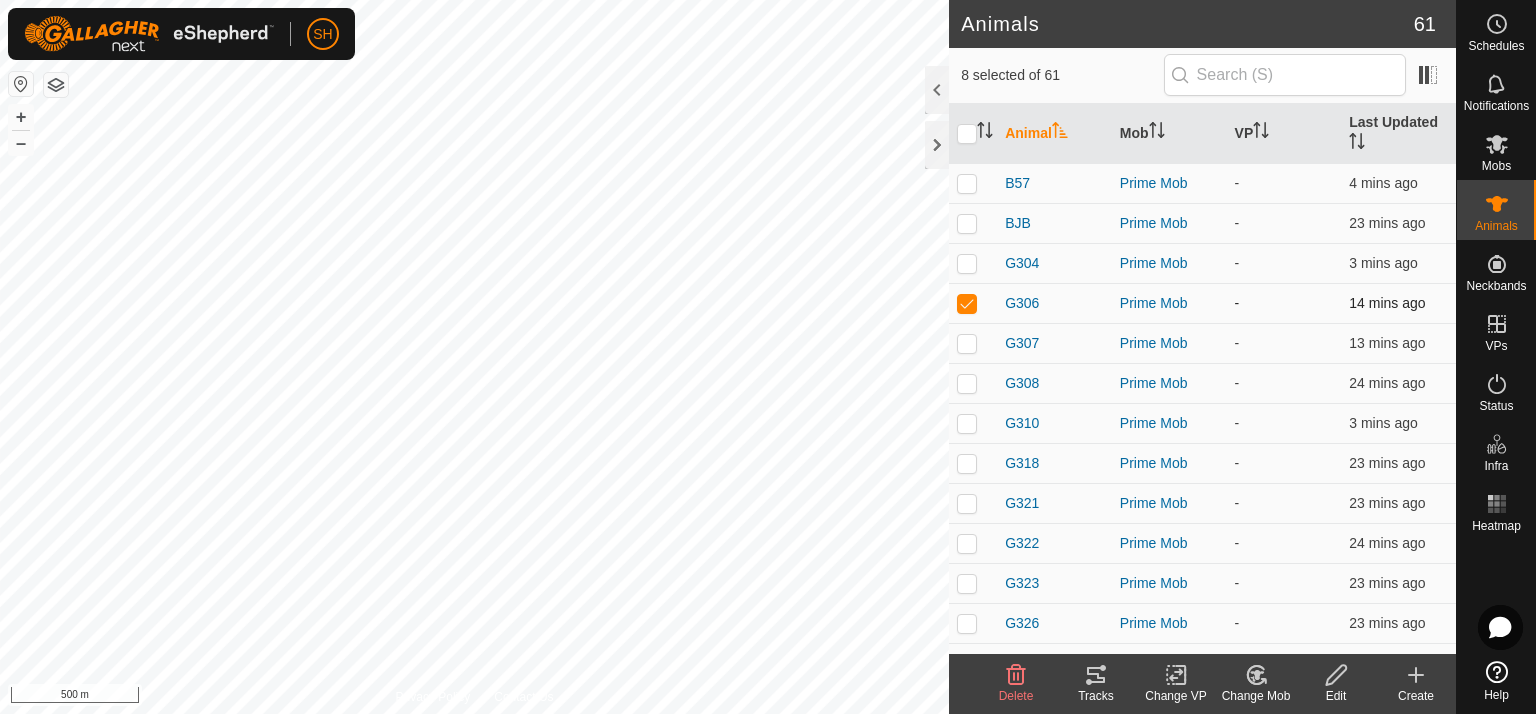 click at bounding box center [967, 303] 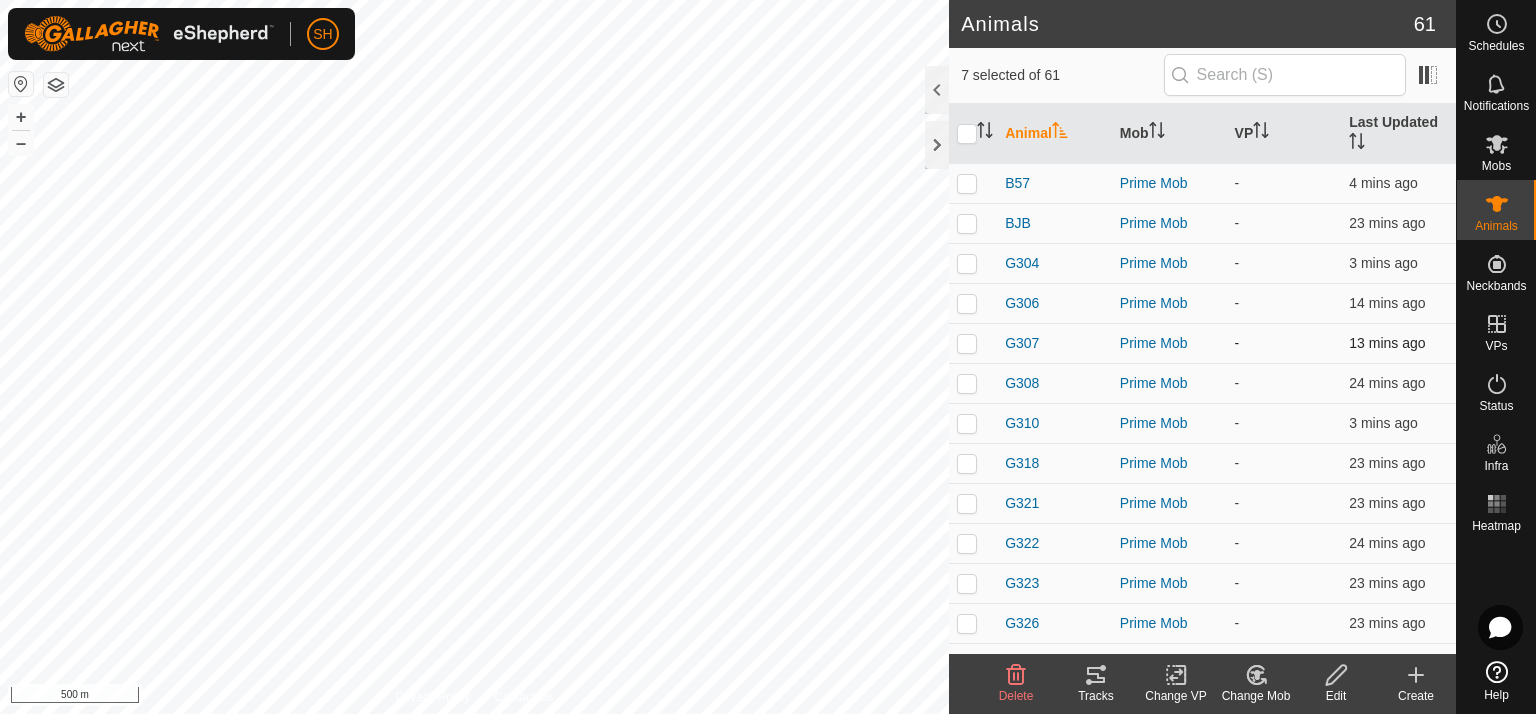click at bounding box center (967, 343) 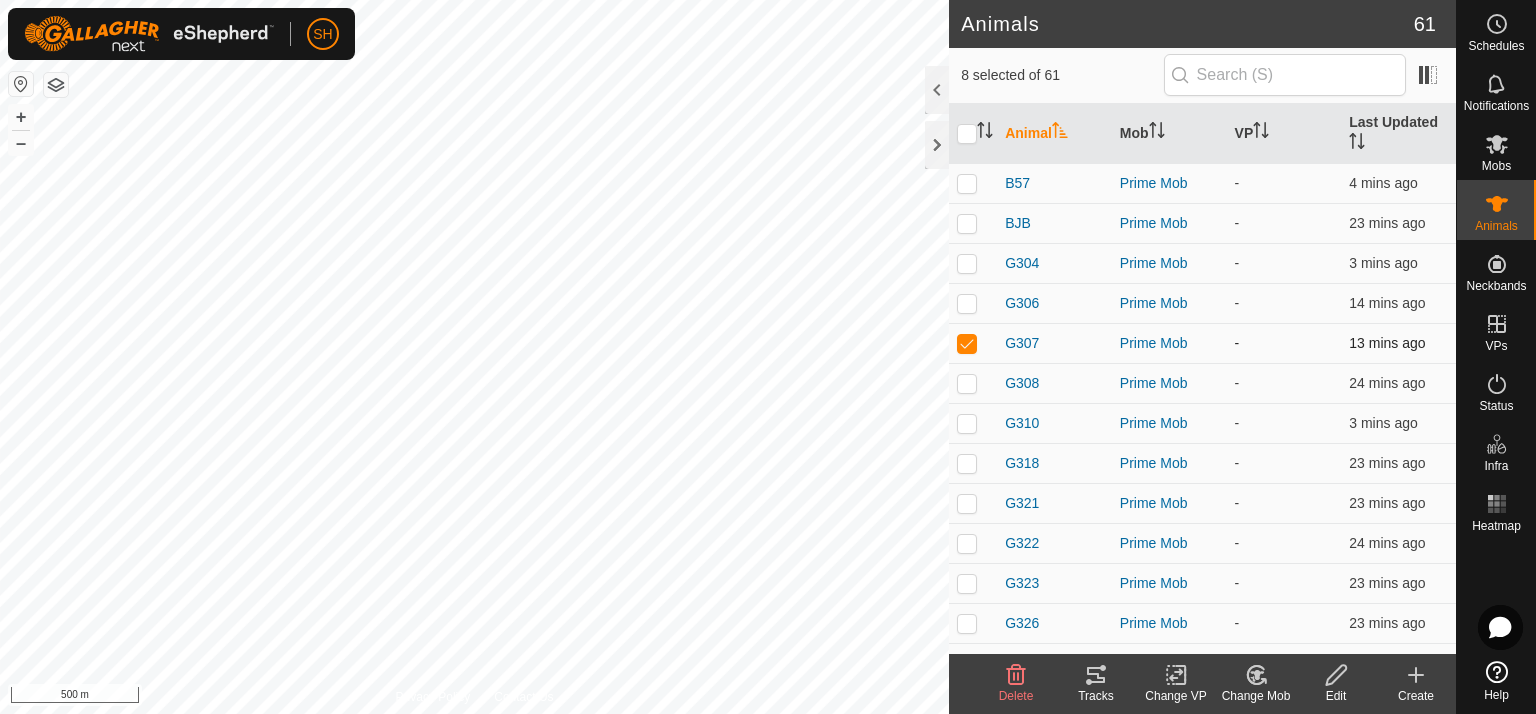 click at bounding box center (967, 343) 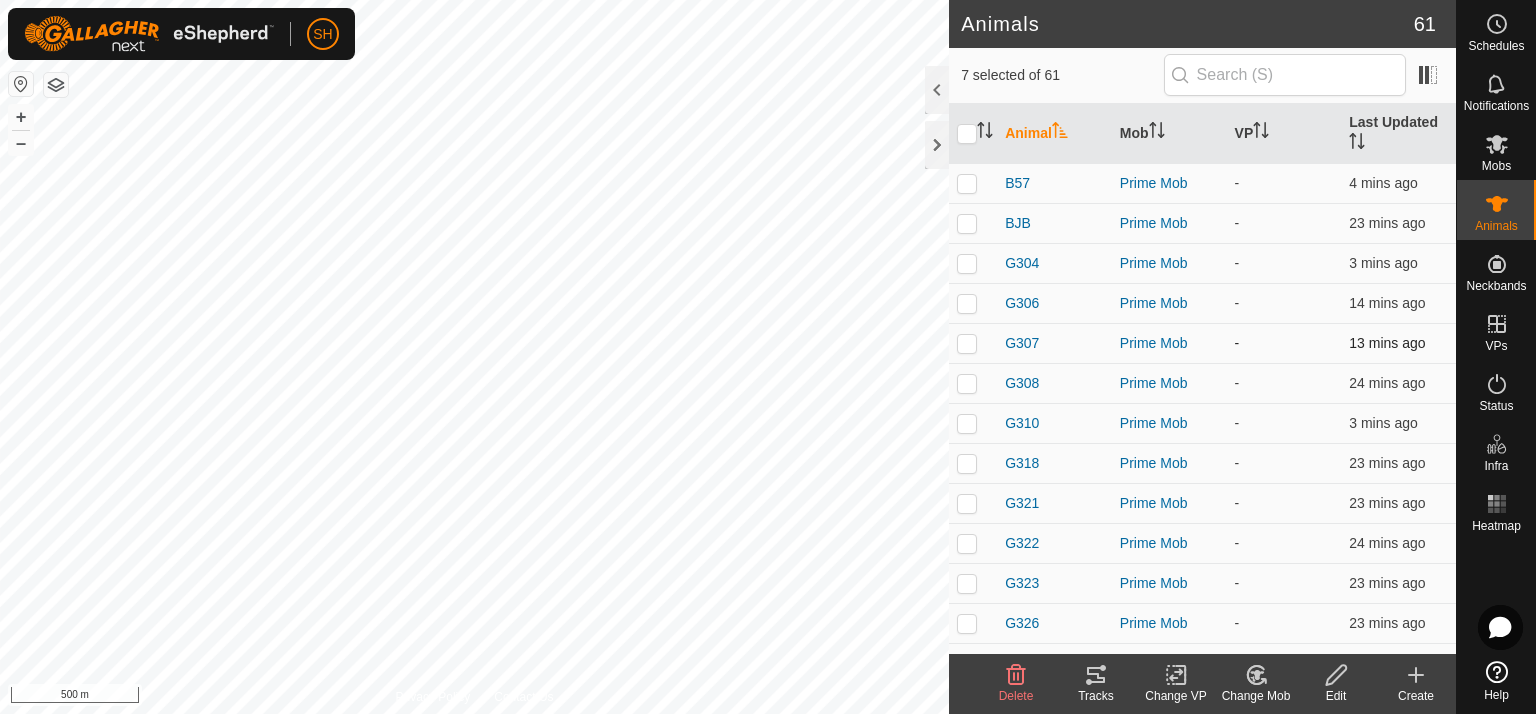 click at bounding box center [967, 343] 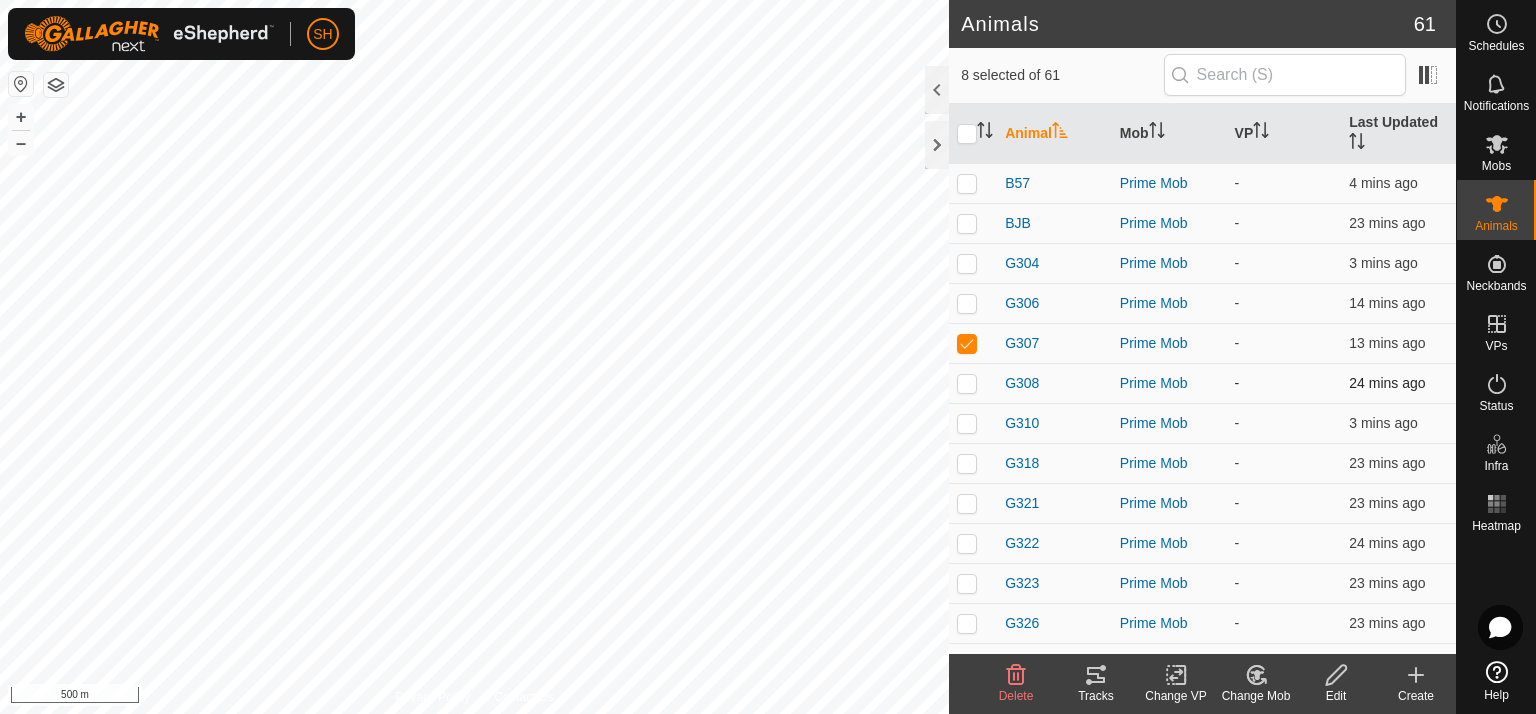 click at bounding box center [967, 383] 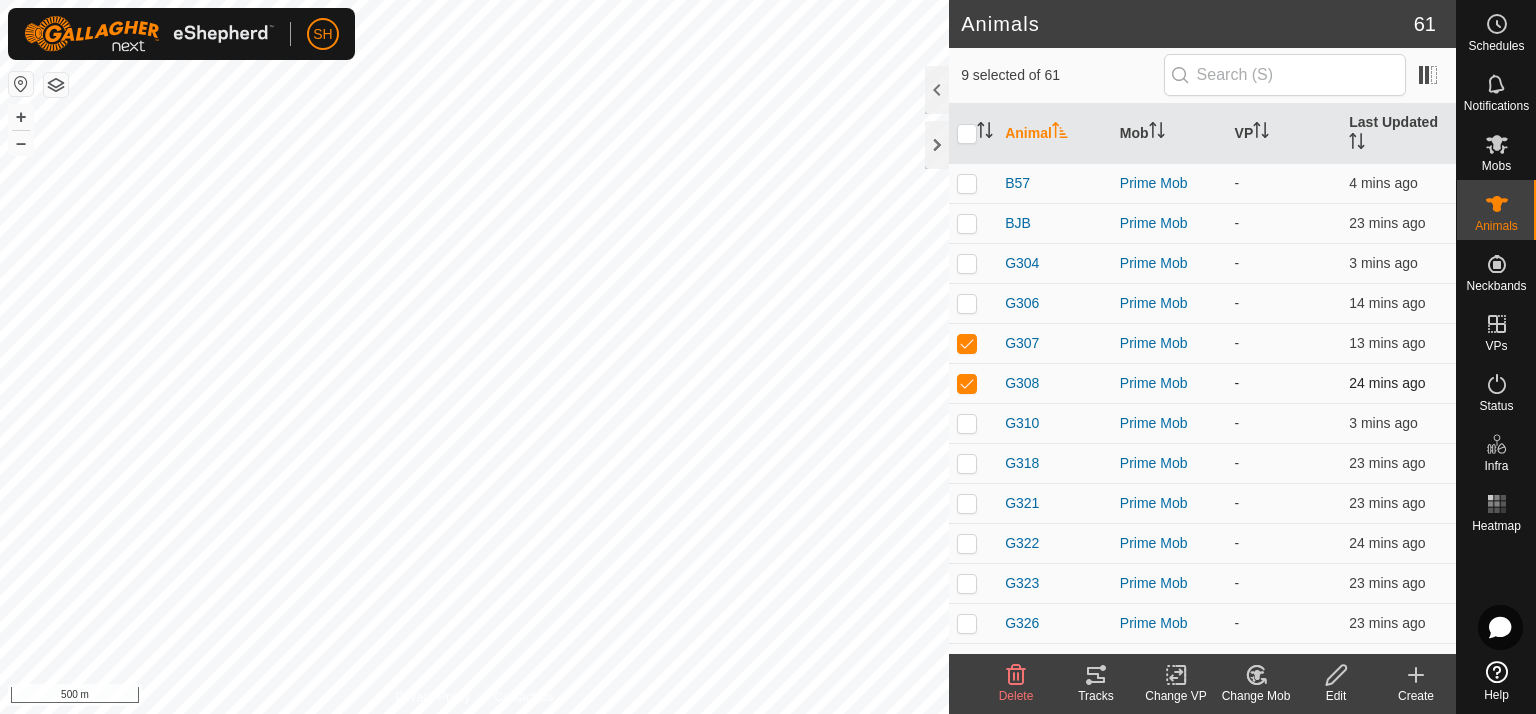 click at bounding box center (967, 383) 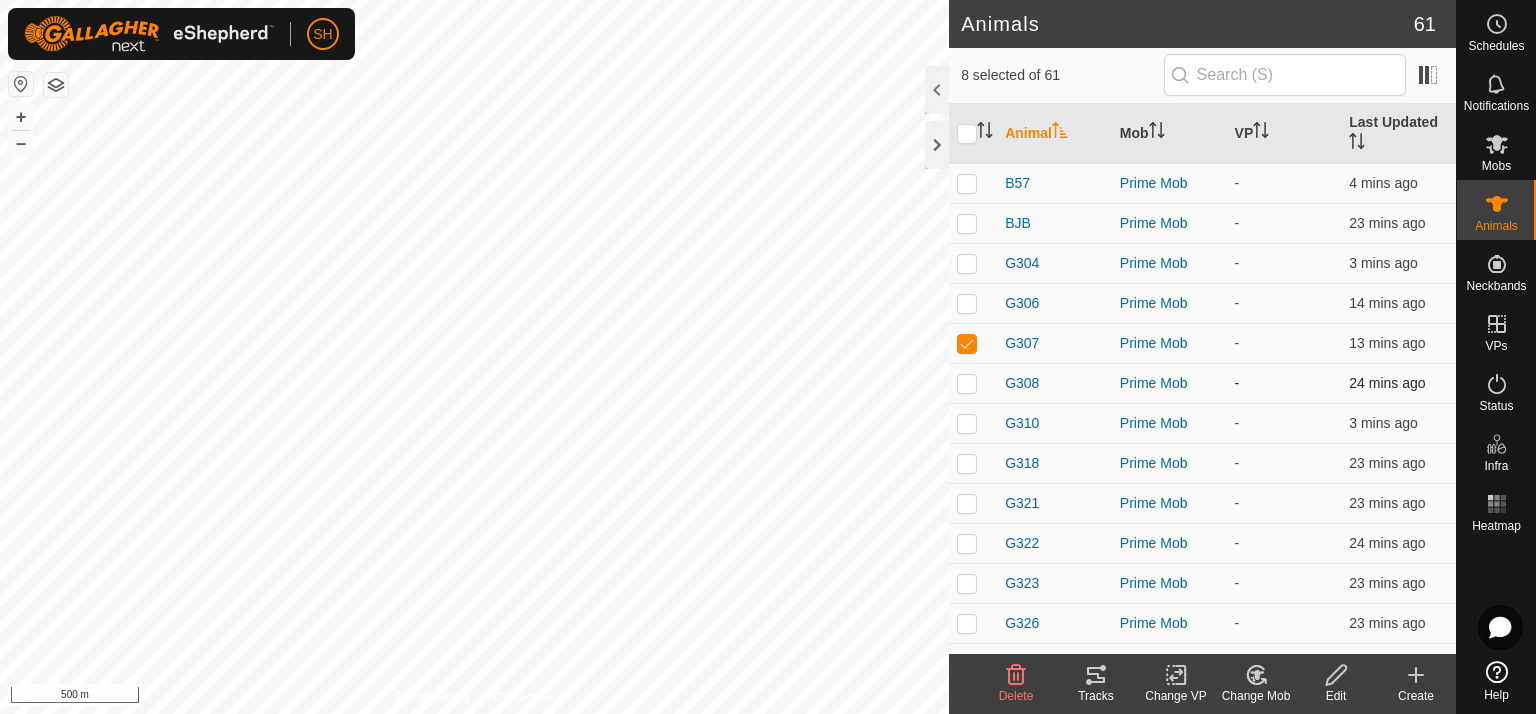 click at bounding box center [967, 383] 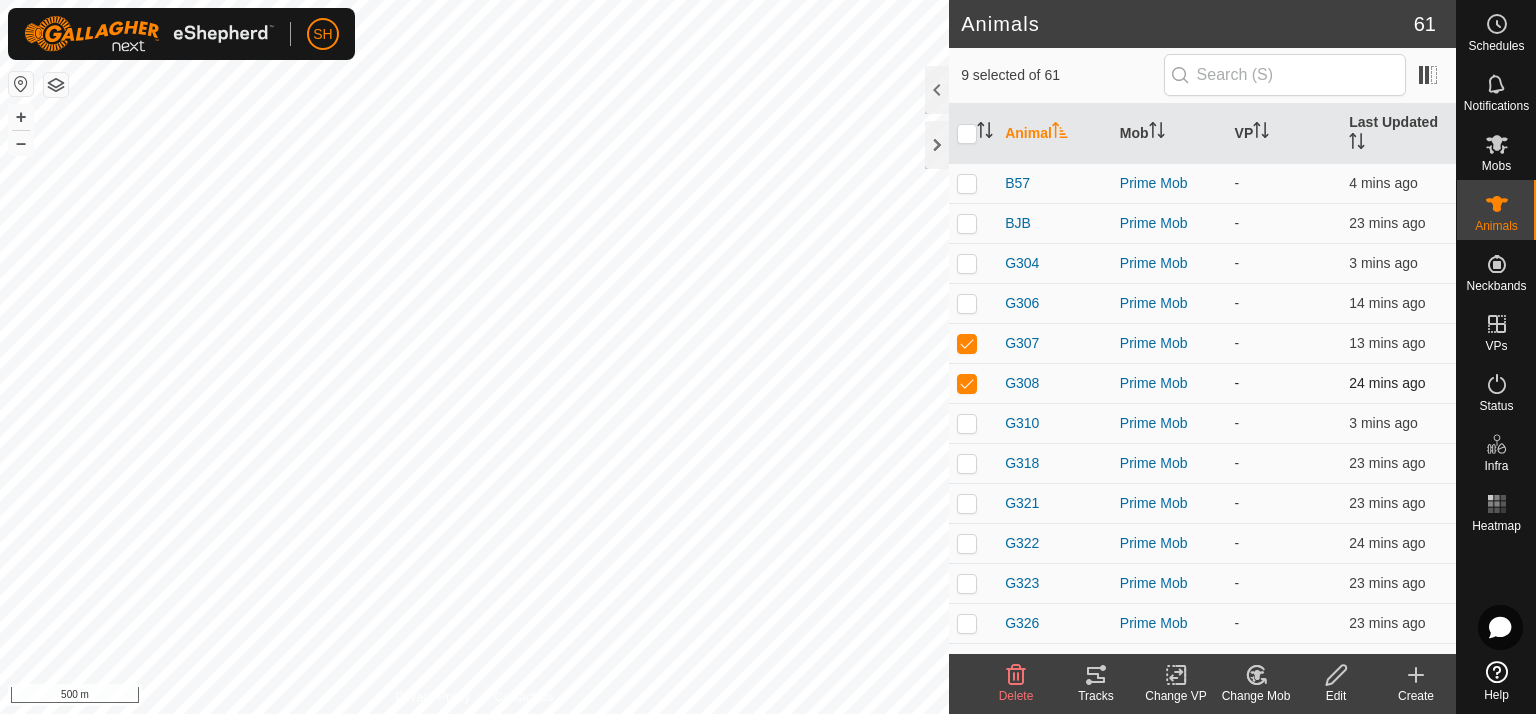 click at bounding box center (967, 383) 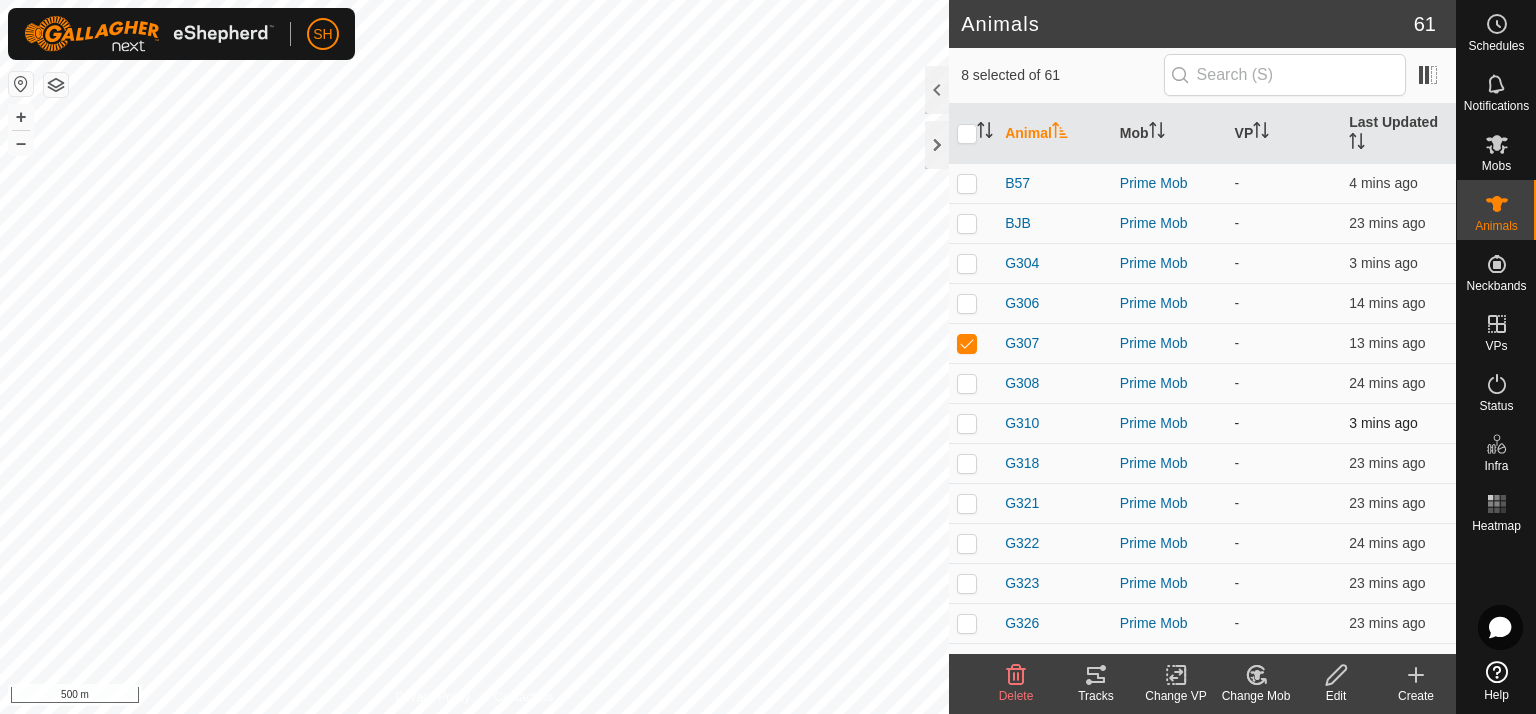 click at bounding box center [967, 423] 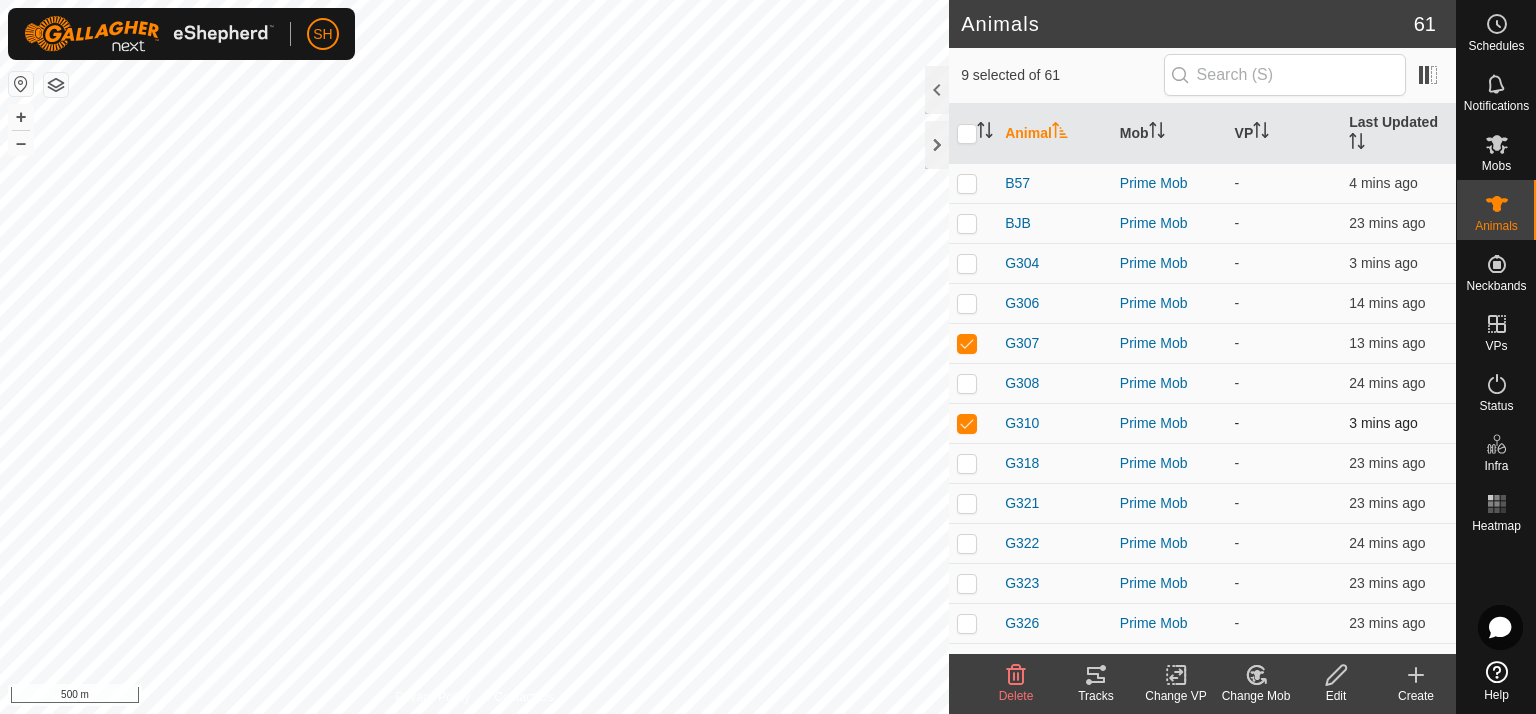 click at bounding box center (967, 423) 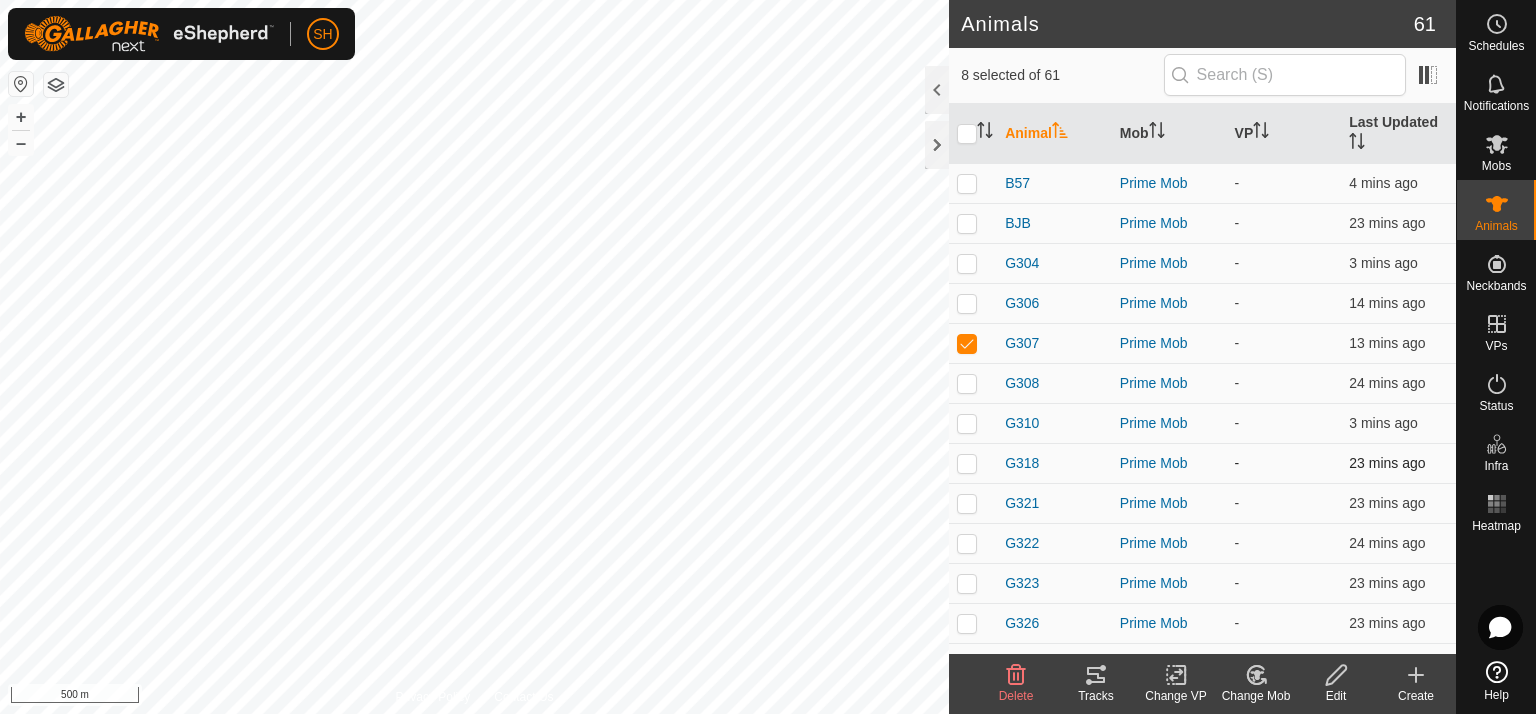 click at bounding box center [967, 463] 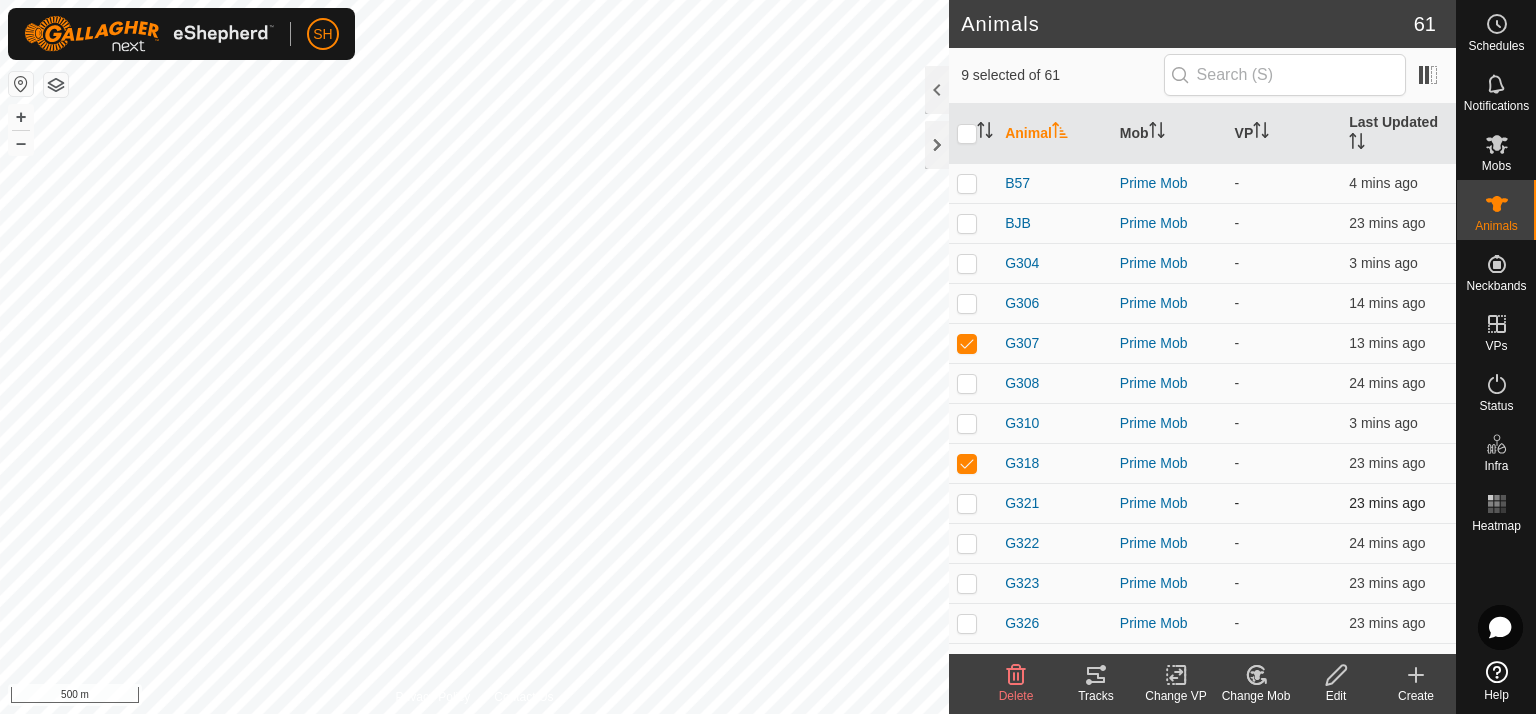 click at bounding box center (967, 503) 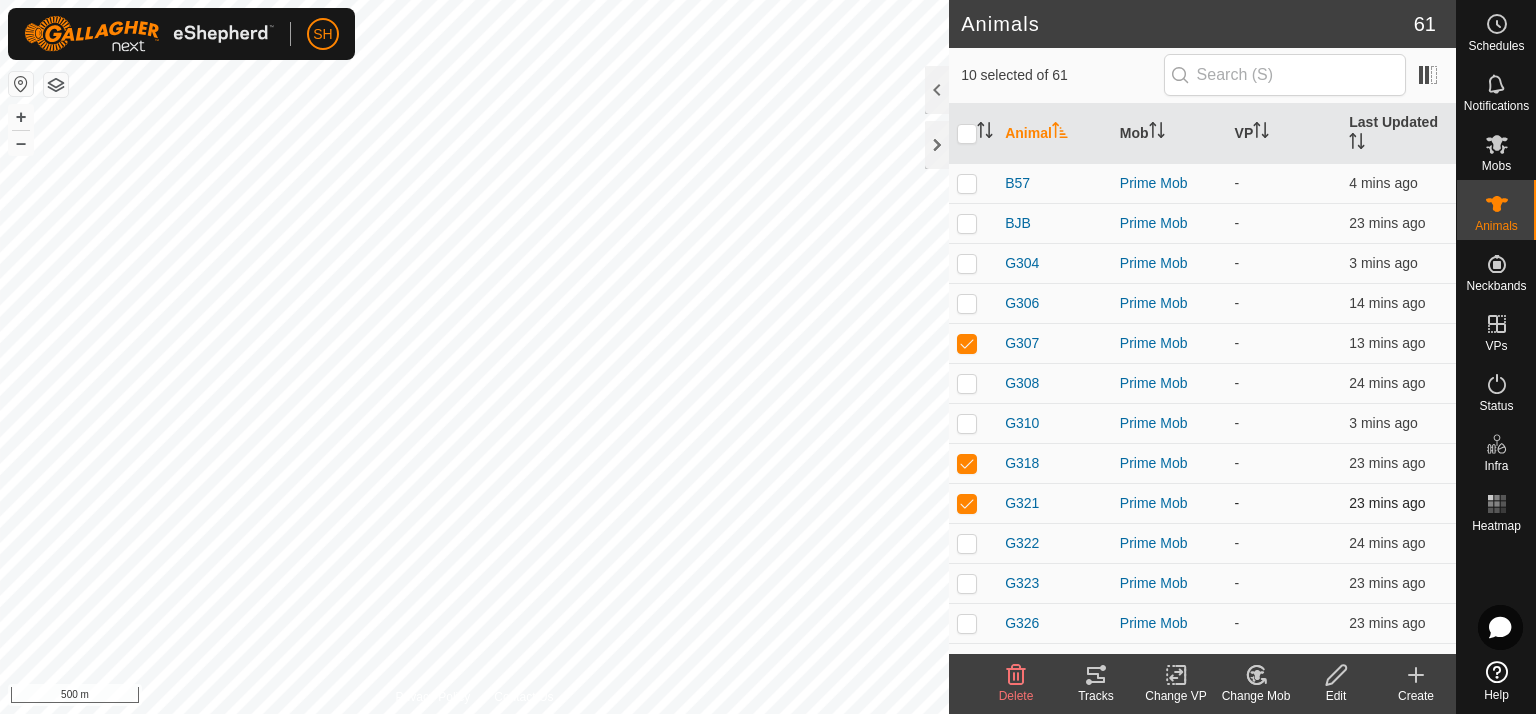 click at bounding box center (967, 503) 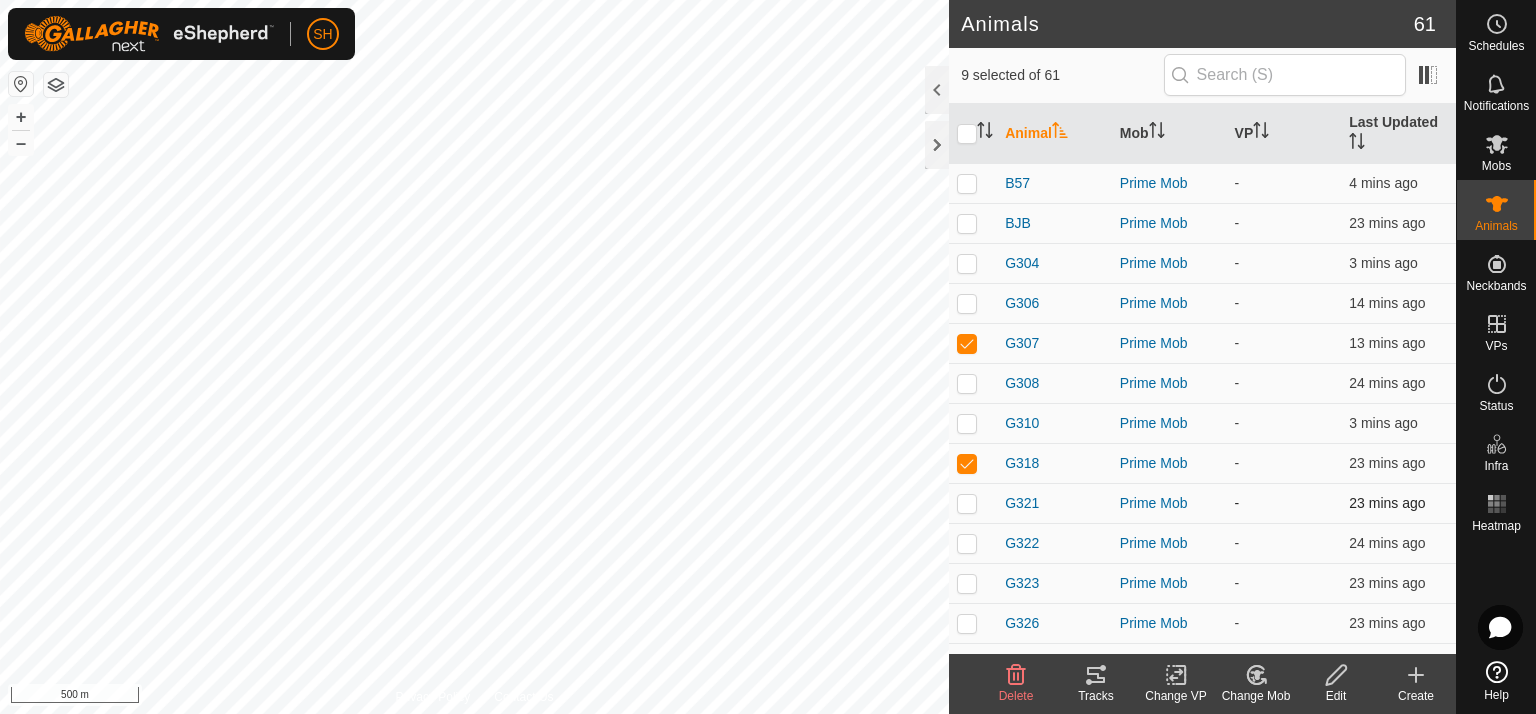 click at bounding box center [967, 503] 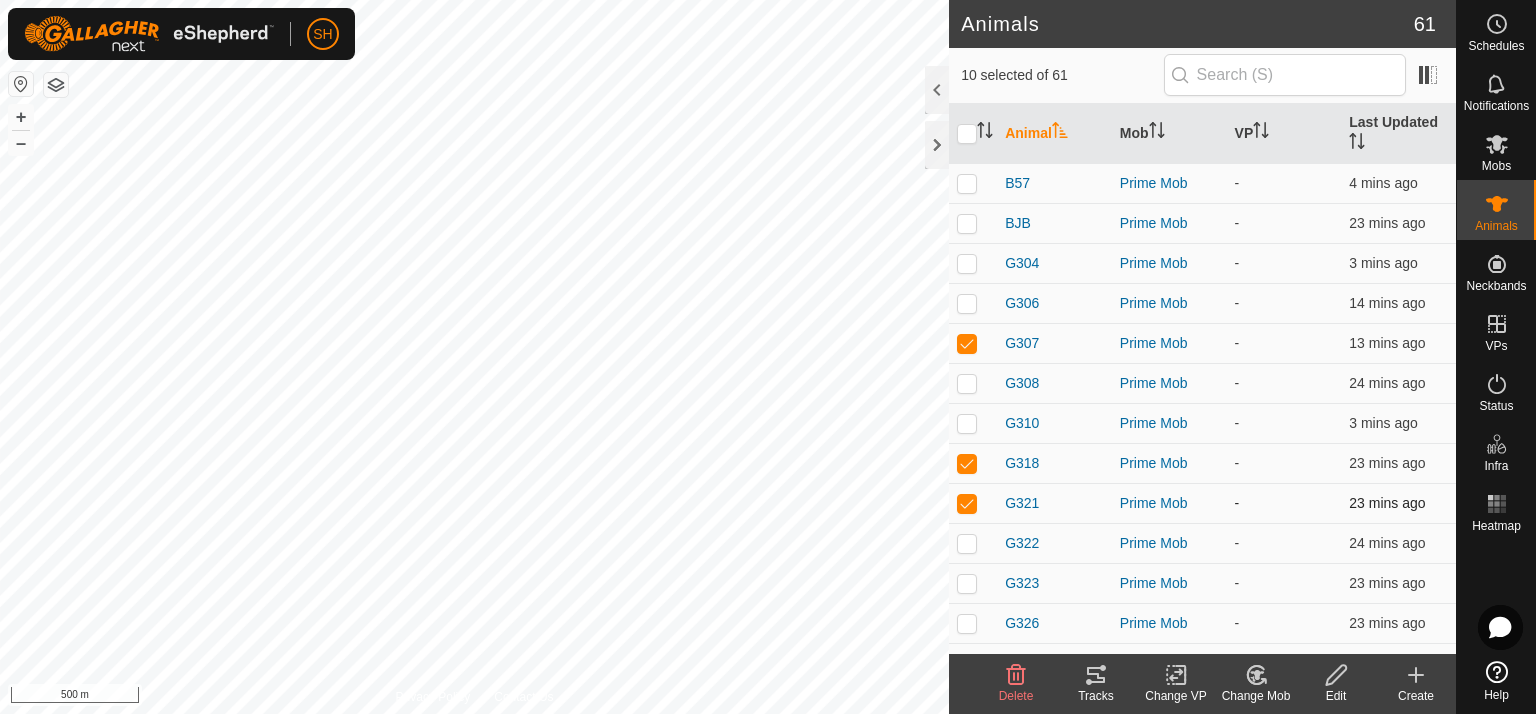 click at bounding box center (967, 503) 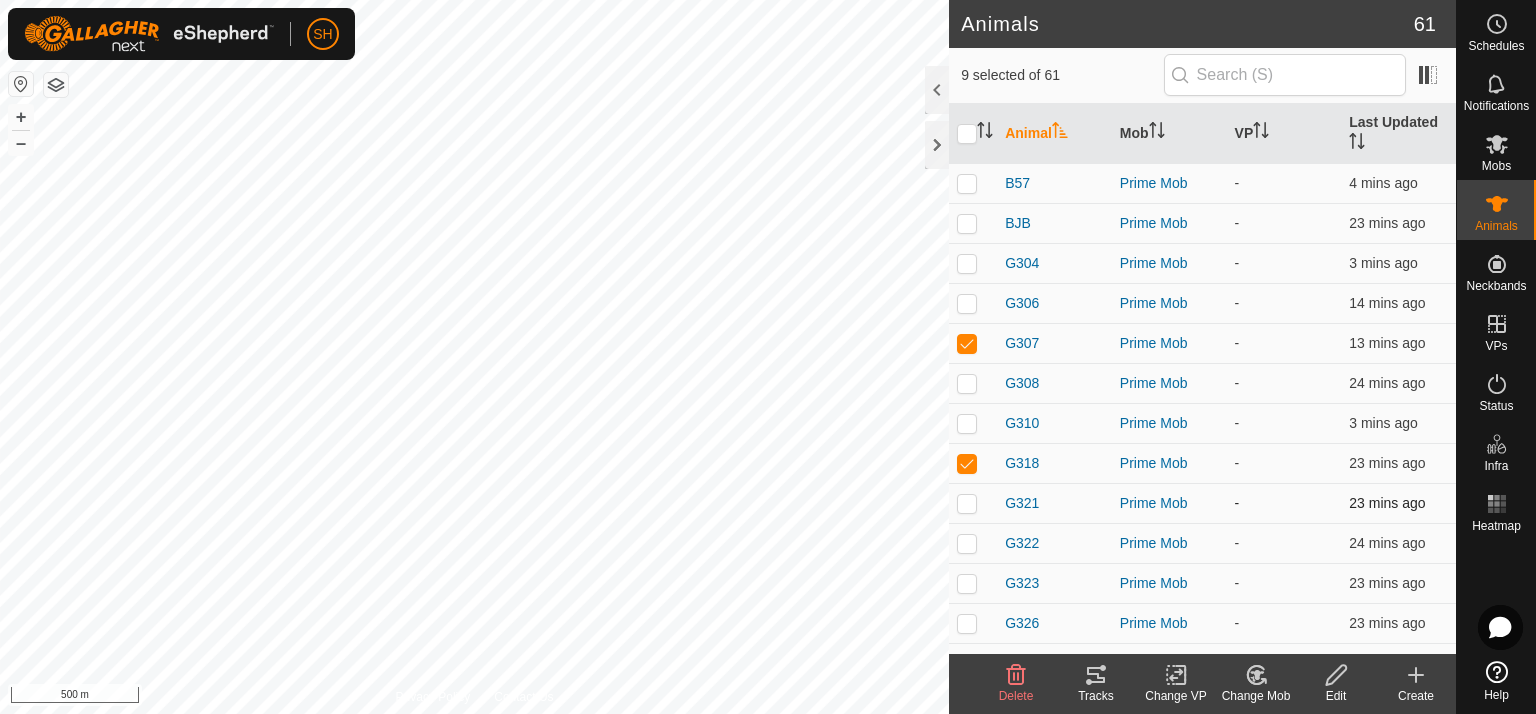click at bounding box center (967, 503) 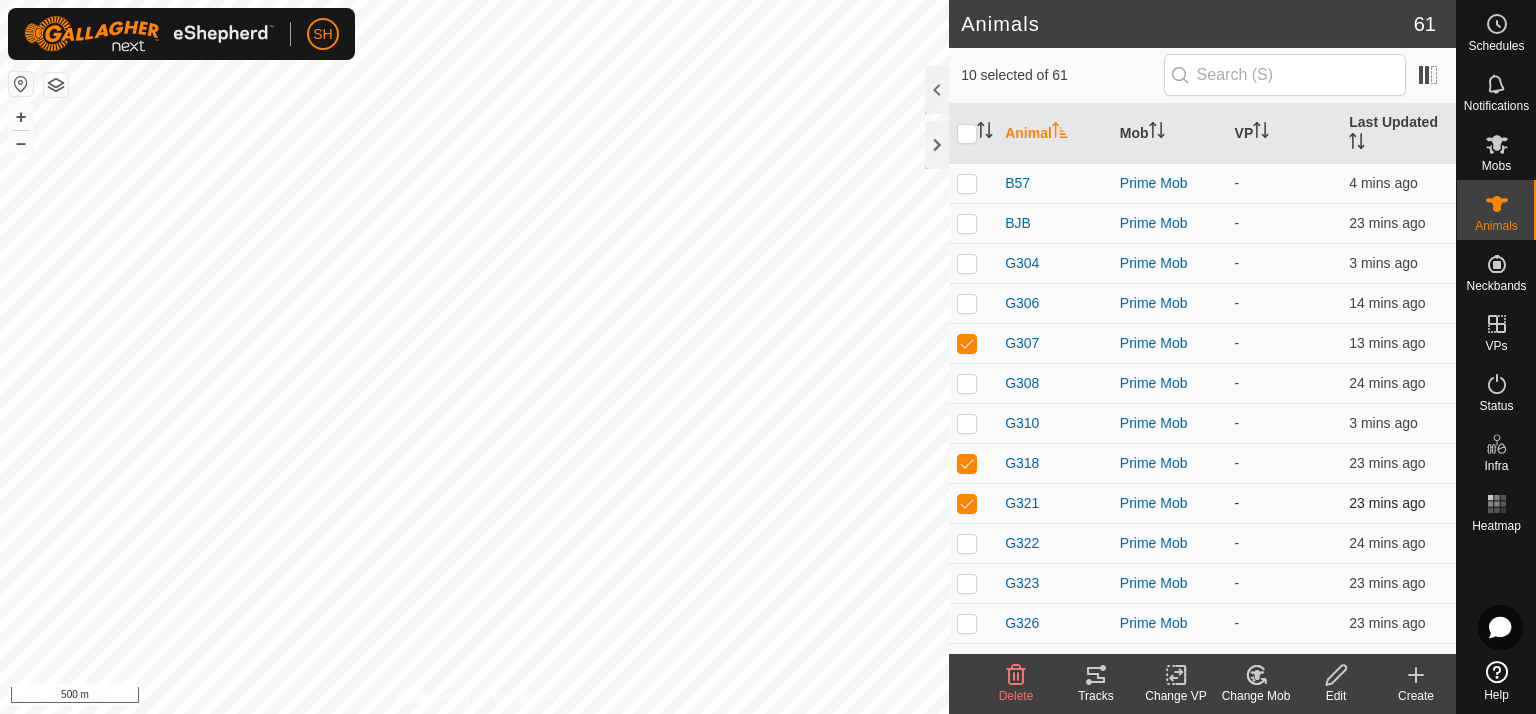 click at bounding box center (967, 503) 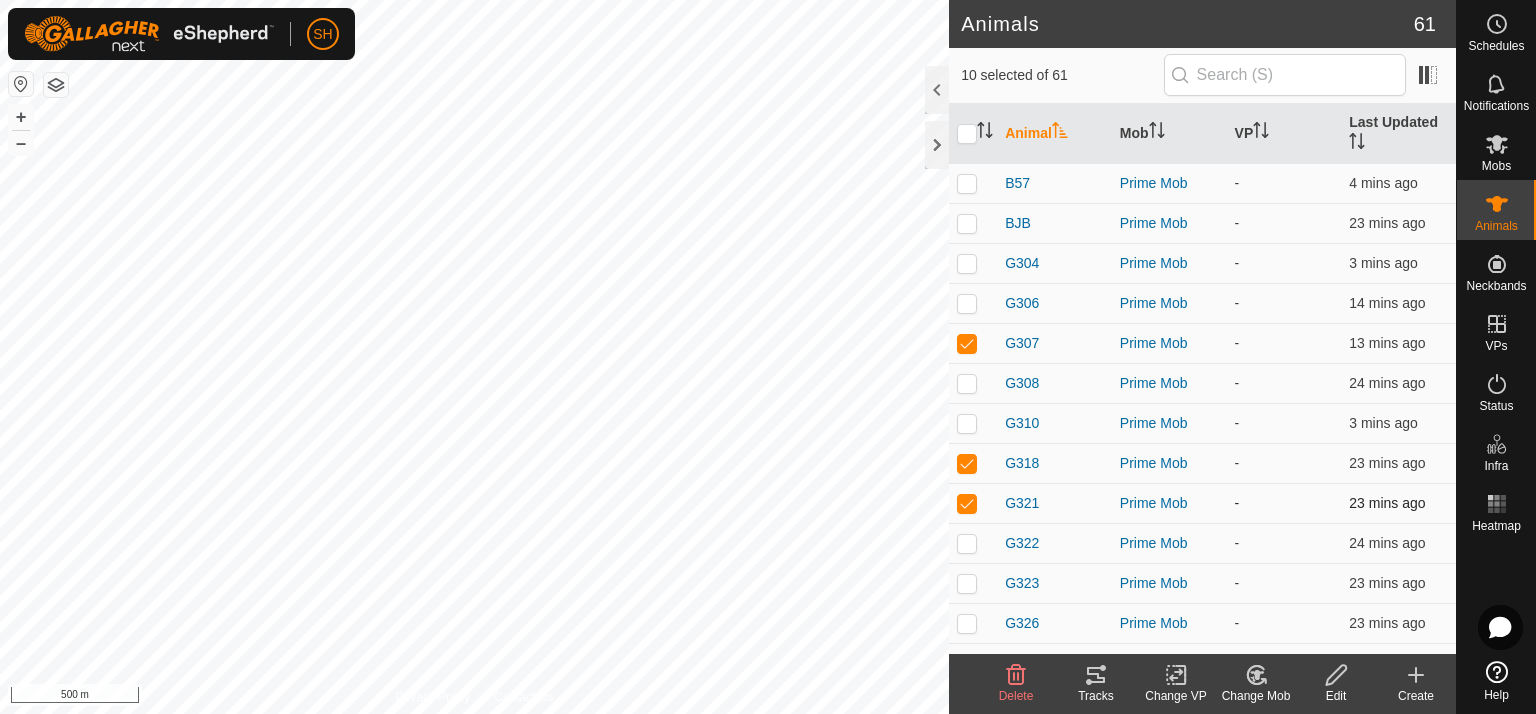 checkbox on "false" 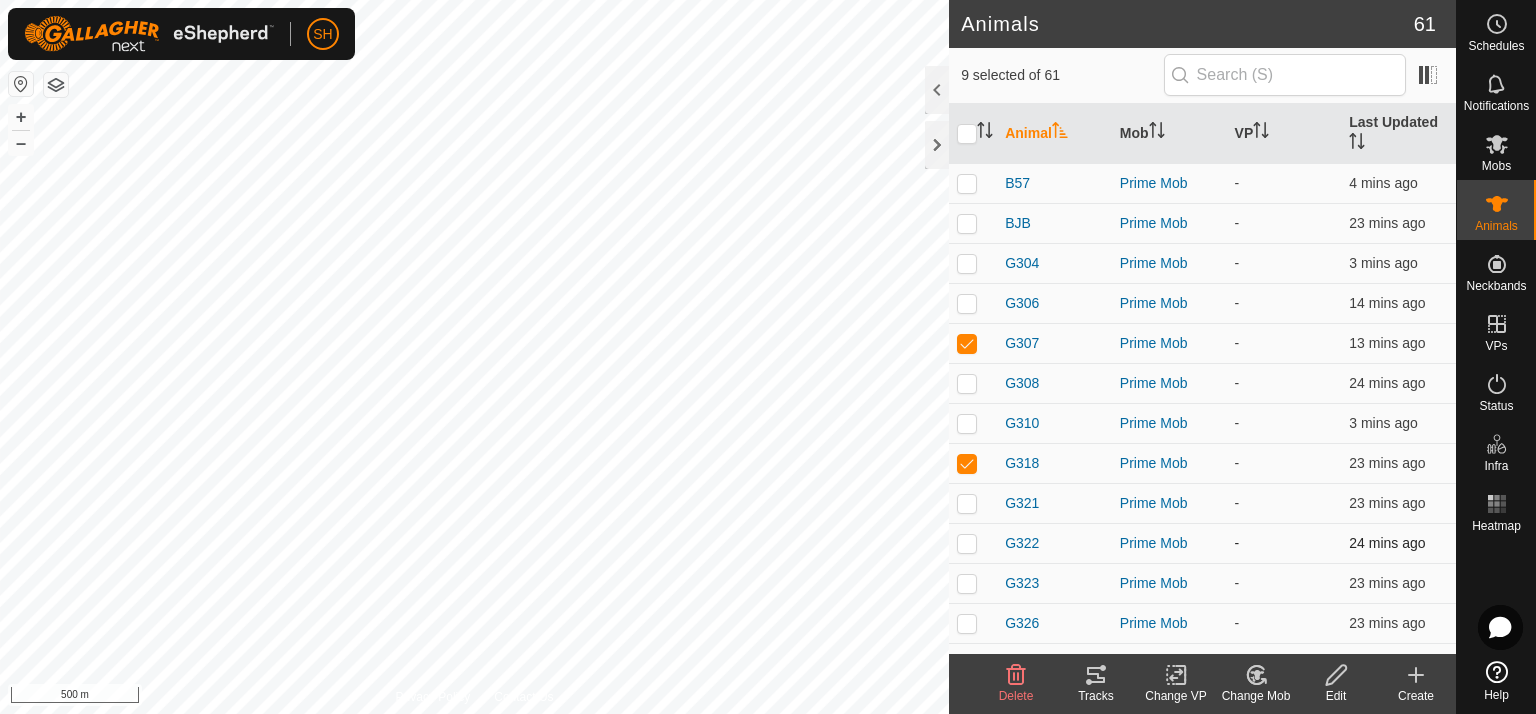 click at bounding box center [967, 543] 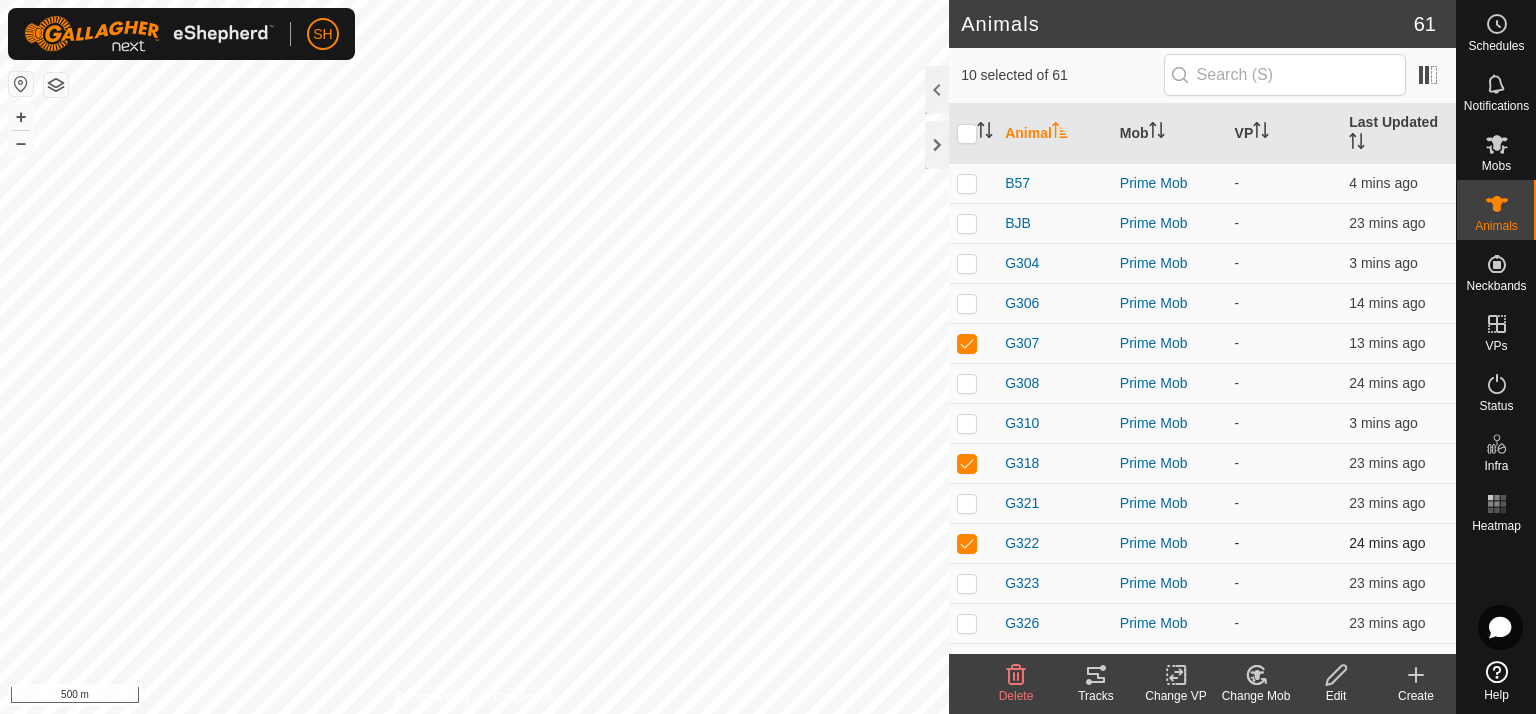 click at bounding box center (967, 543) 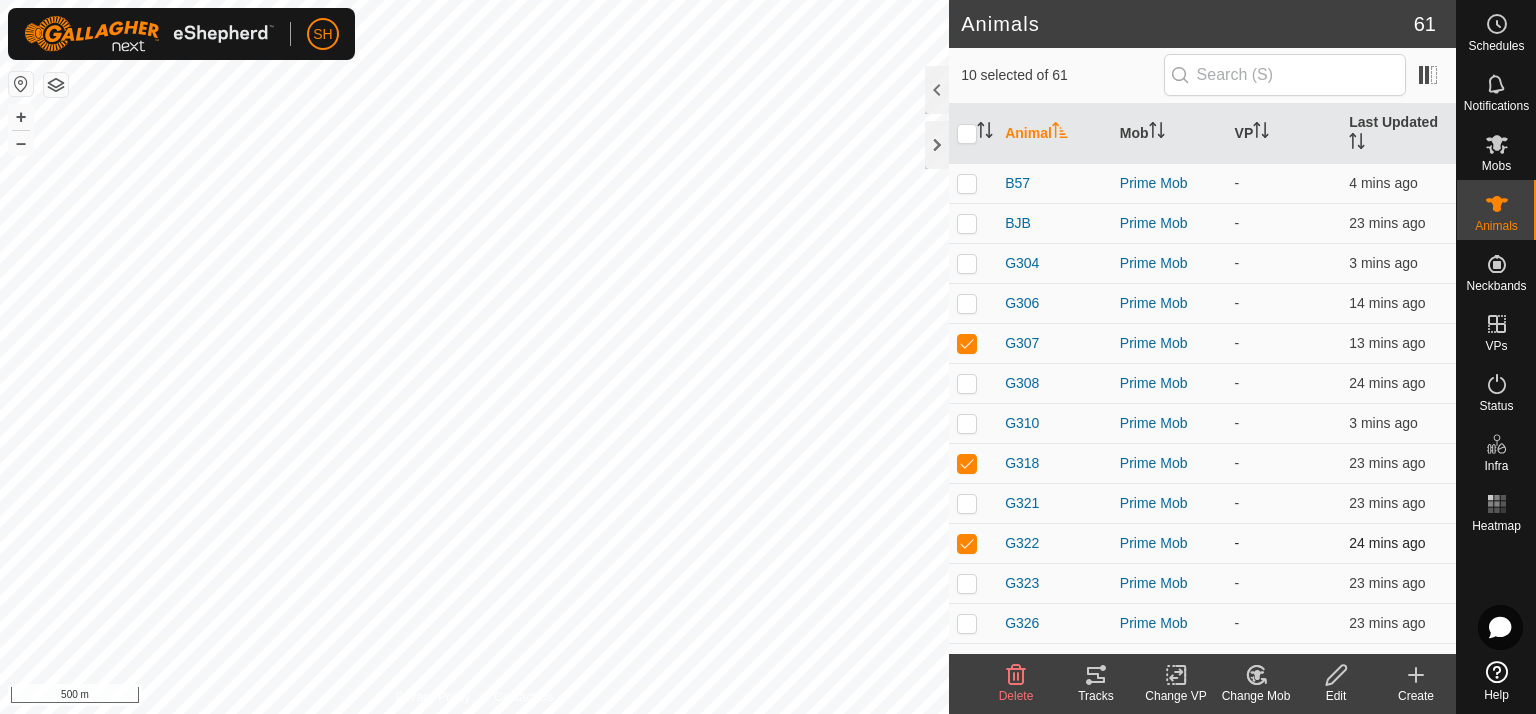 checkbox on "false" 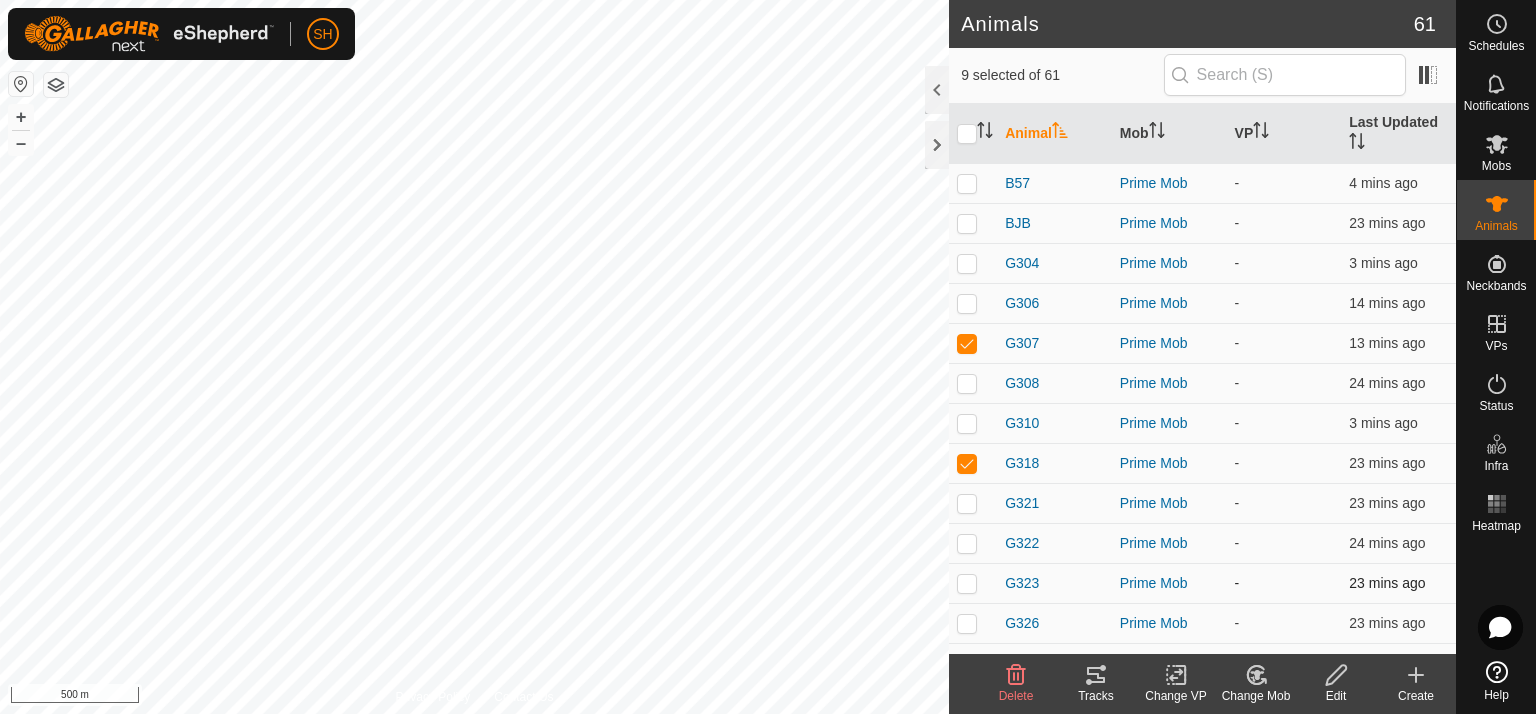 click at bounding box center (967, 583) 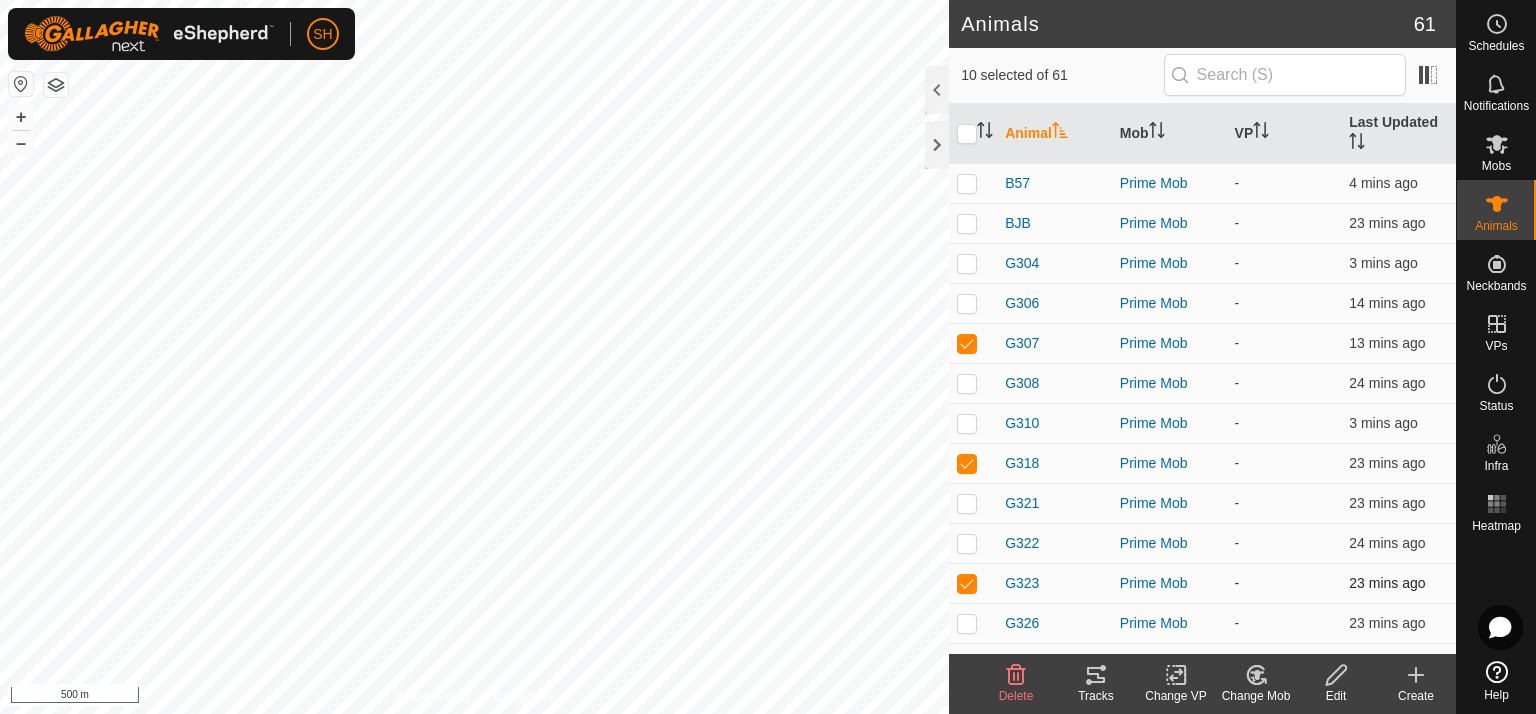 click at bounding box center [967, 583] 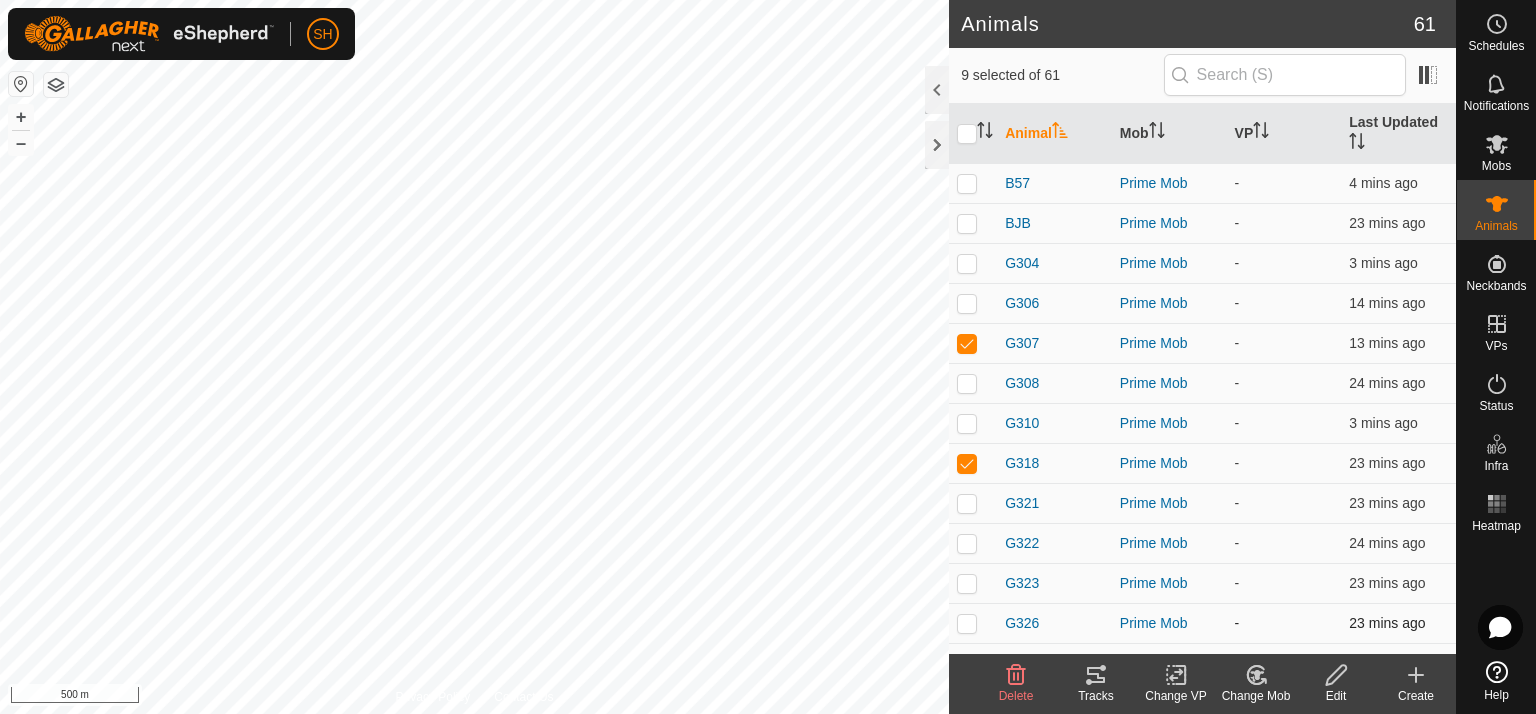 click at bounding box center [967, 623] 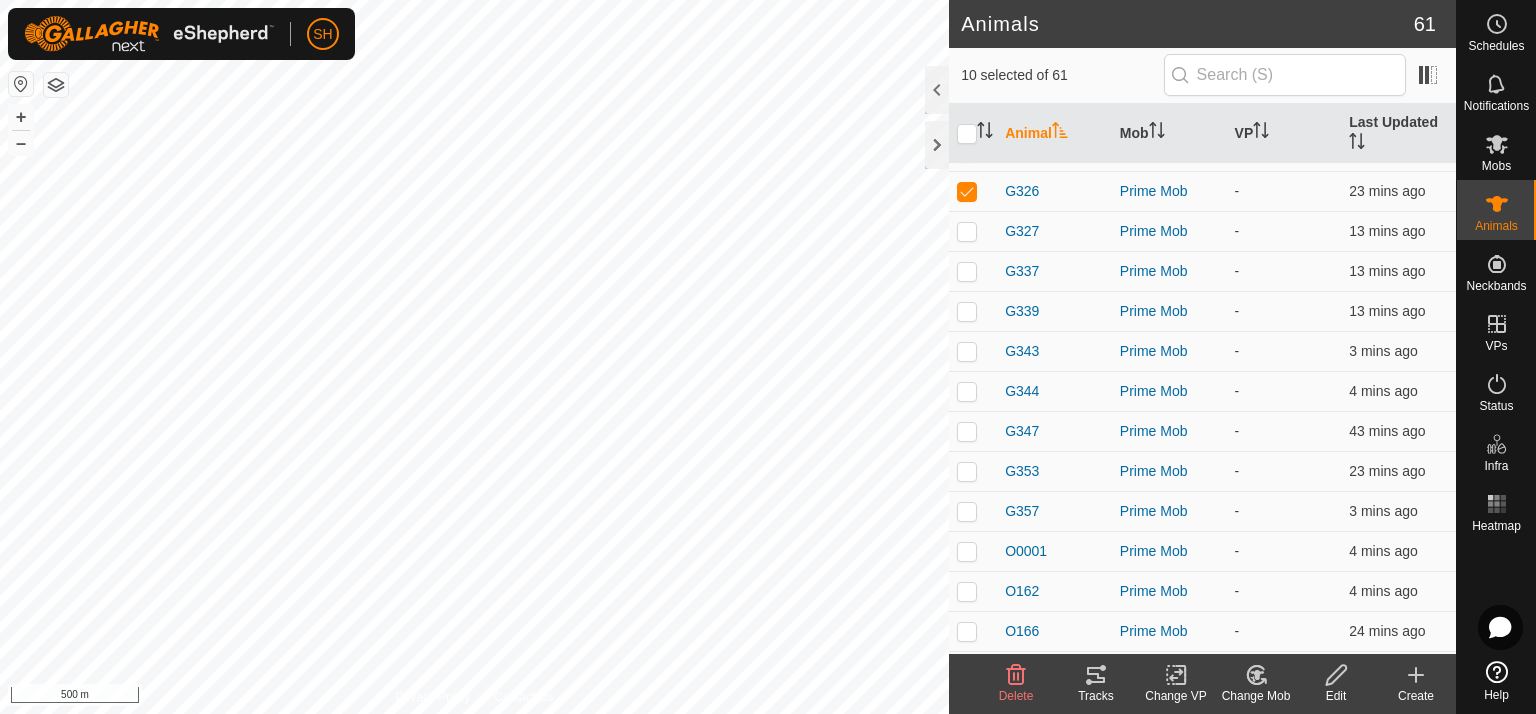 scroll, scrollTop: 1032, scrollLeft: 0, axis: vertical 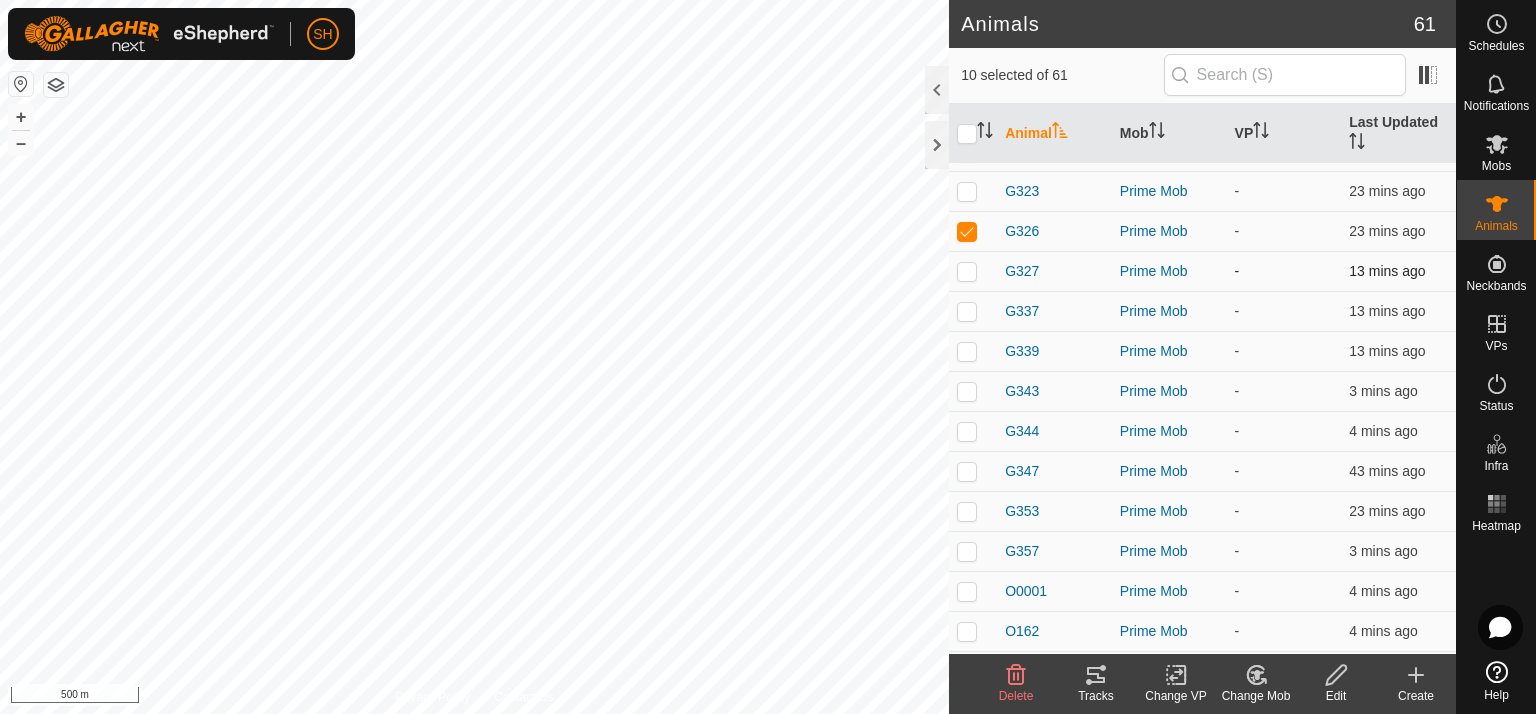 click at bounding box center [967, 271] 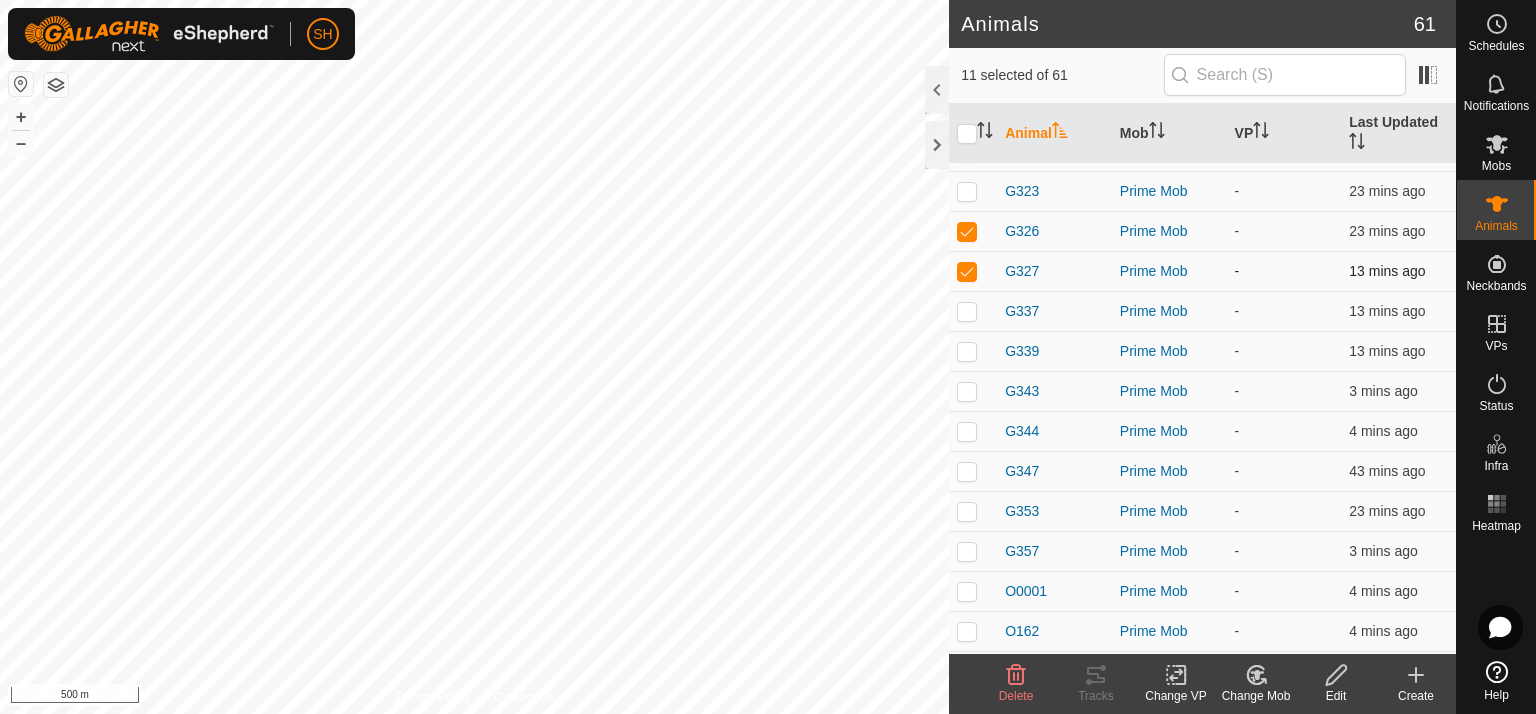 click at bounding box center [967, 271] 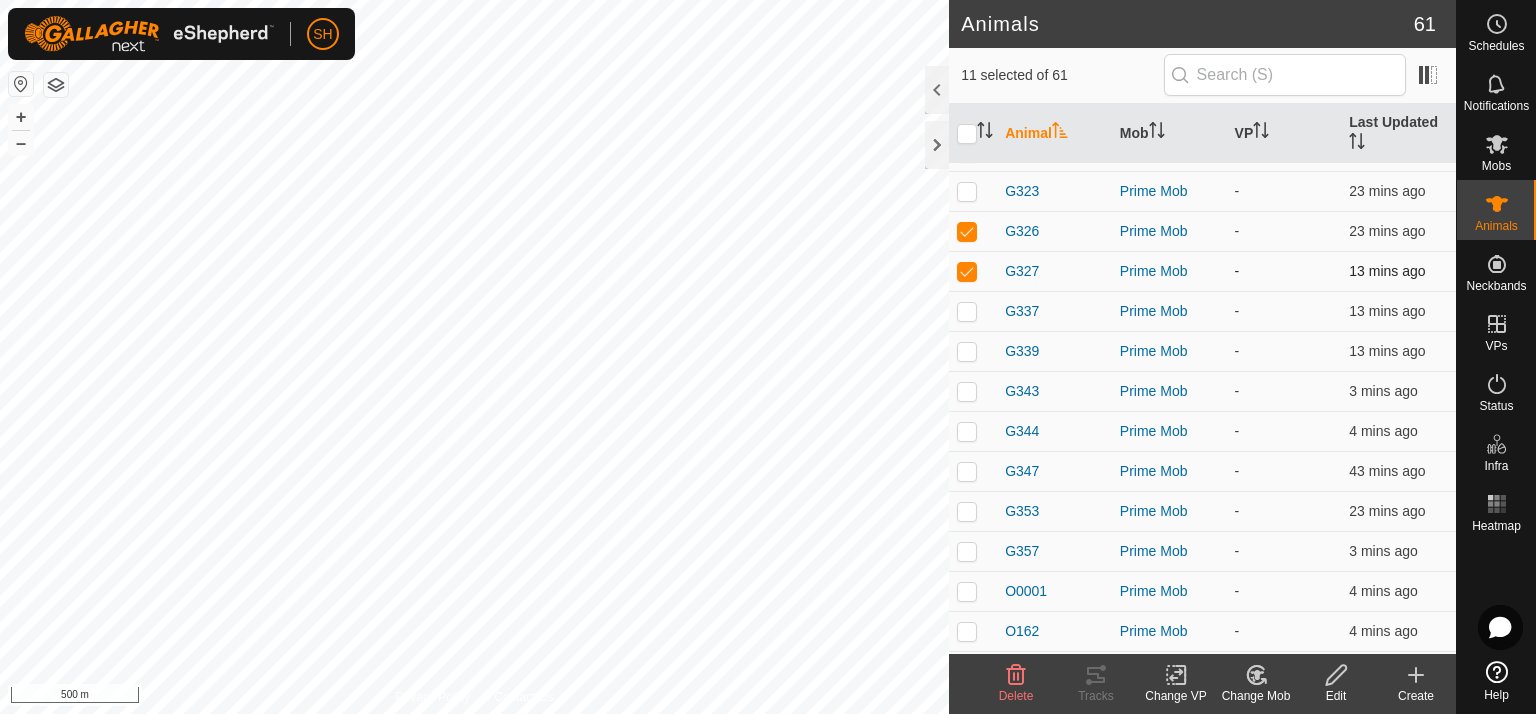 checkbox on "false" 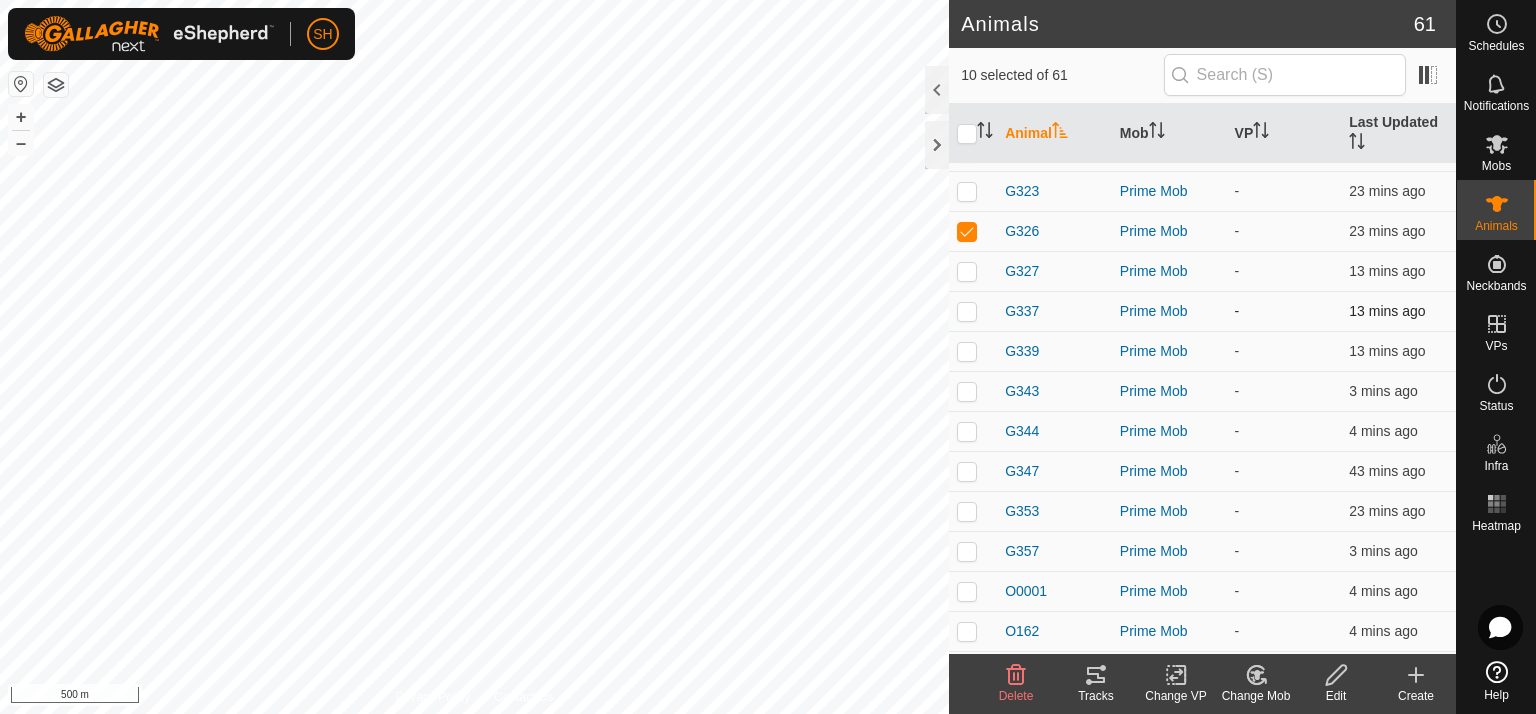 click at bounding box center [967, 311] 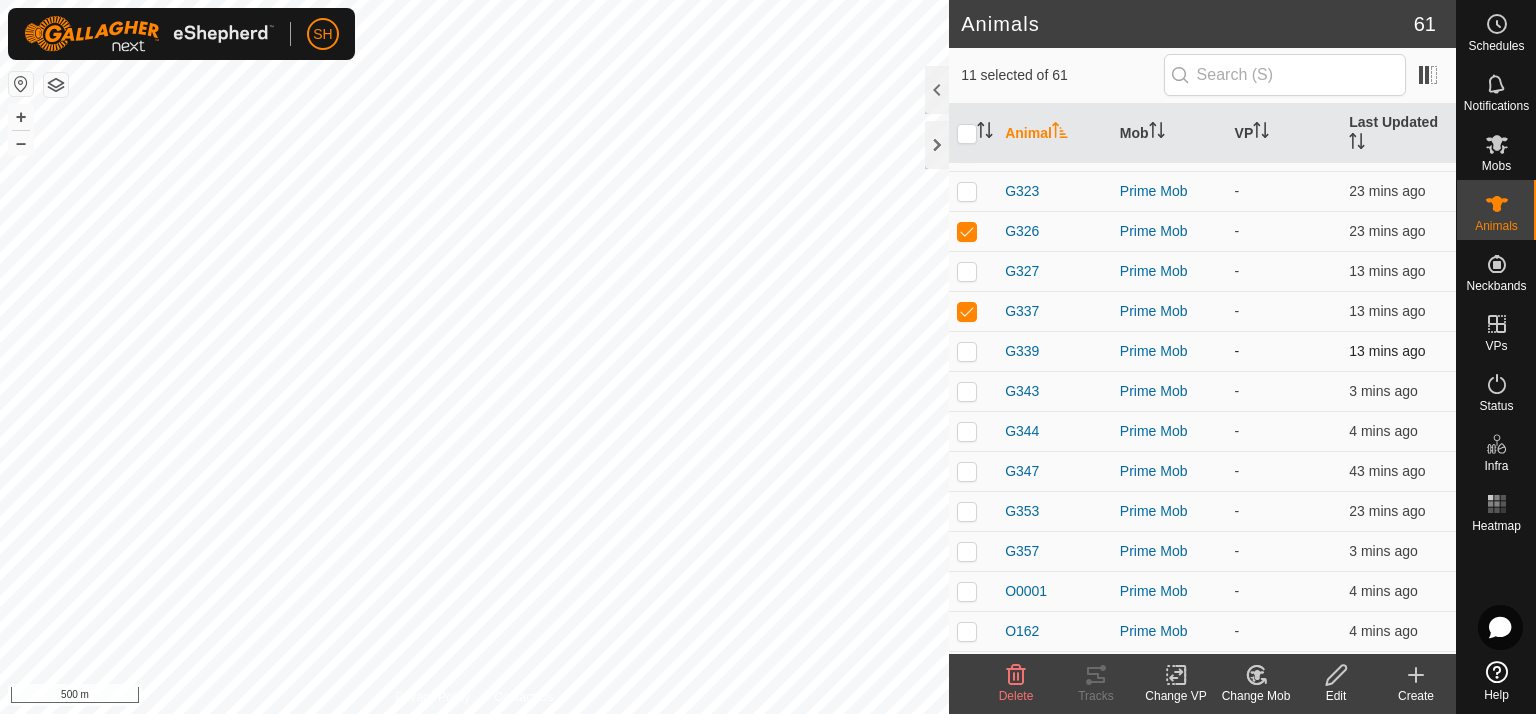 click at bounding box center [967, 351] 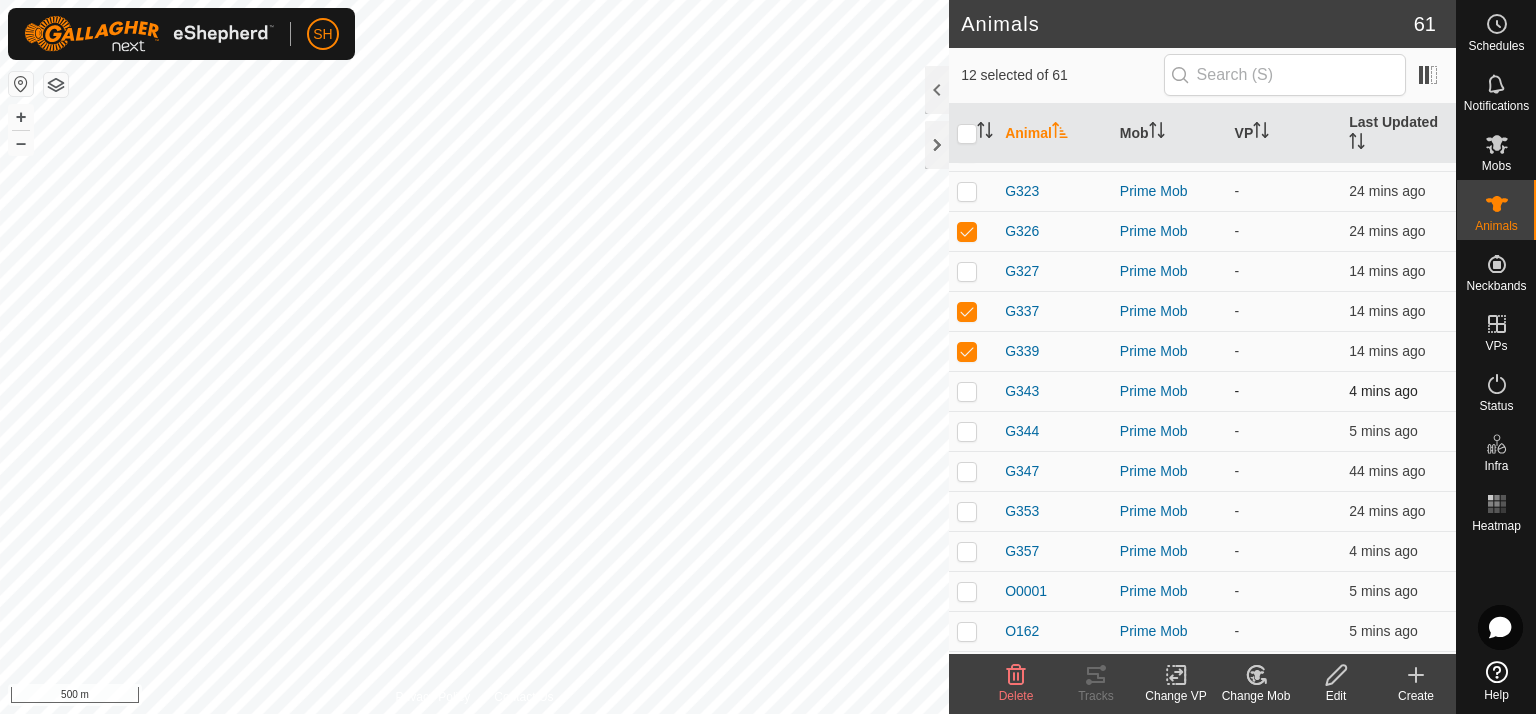 click at bounding box center [973, 391] 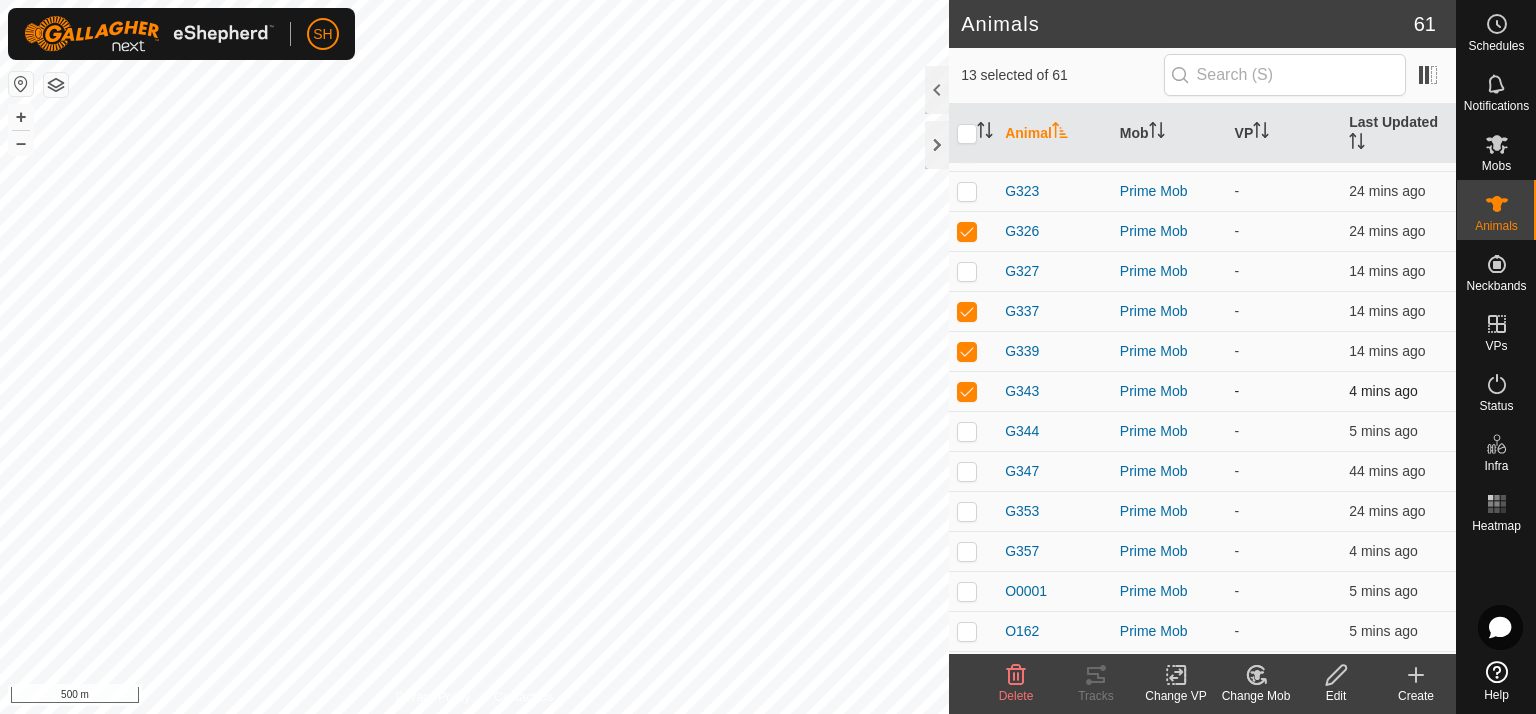 click at bounding box center (973, 391) 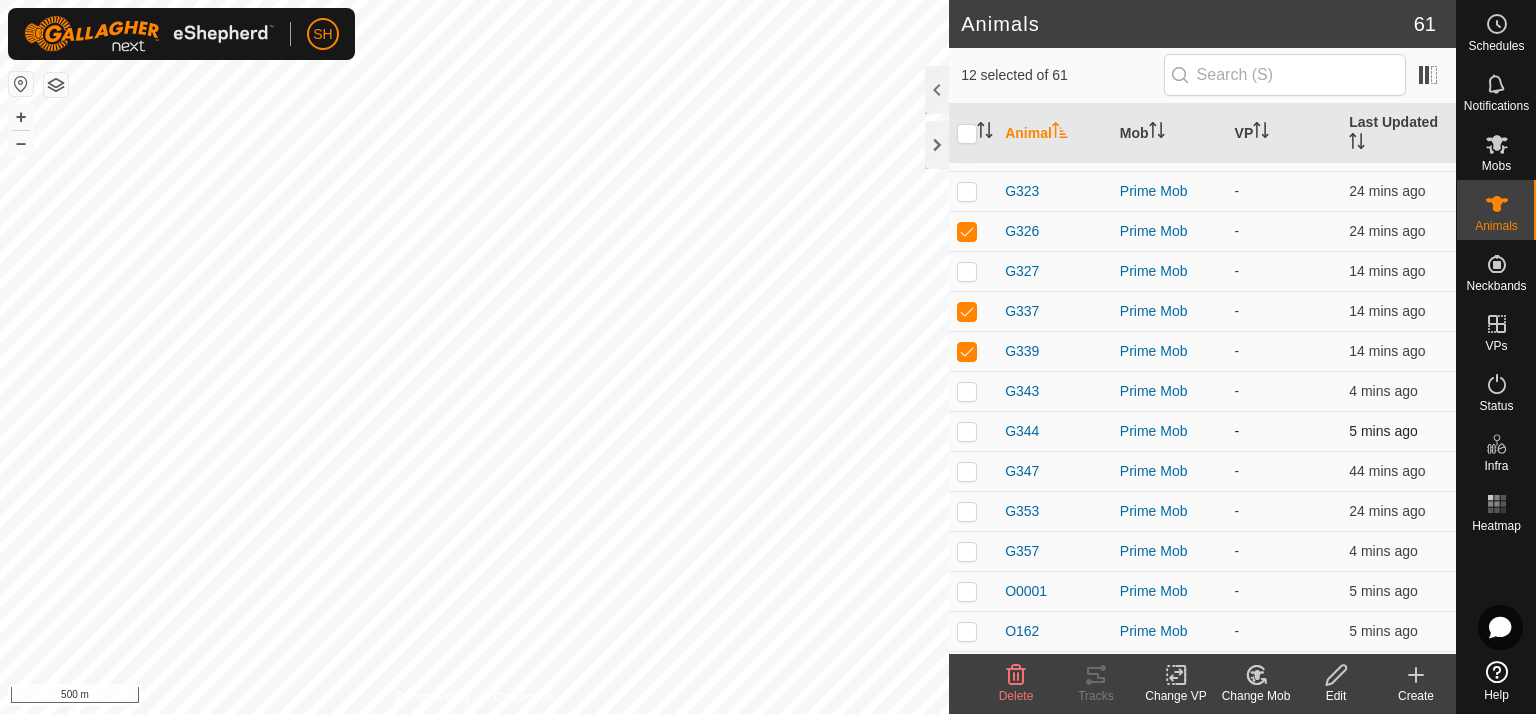 click at bounding box center [967, 431] 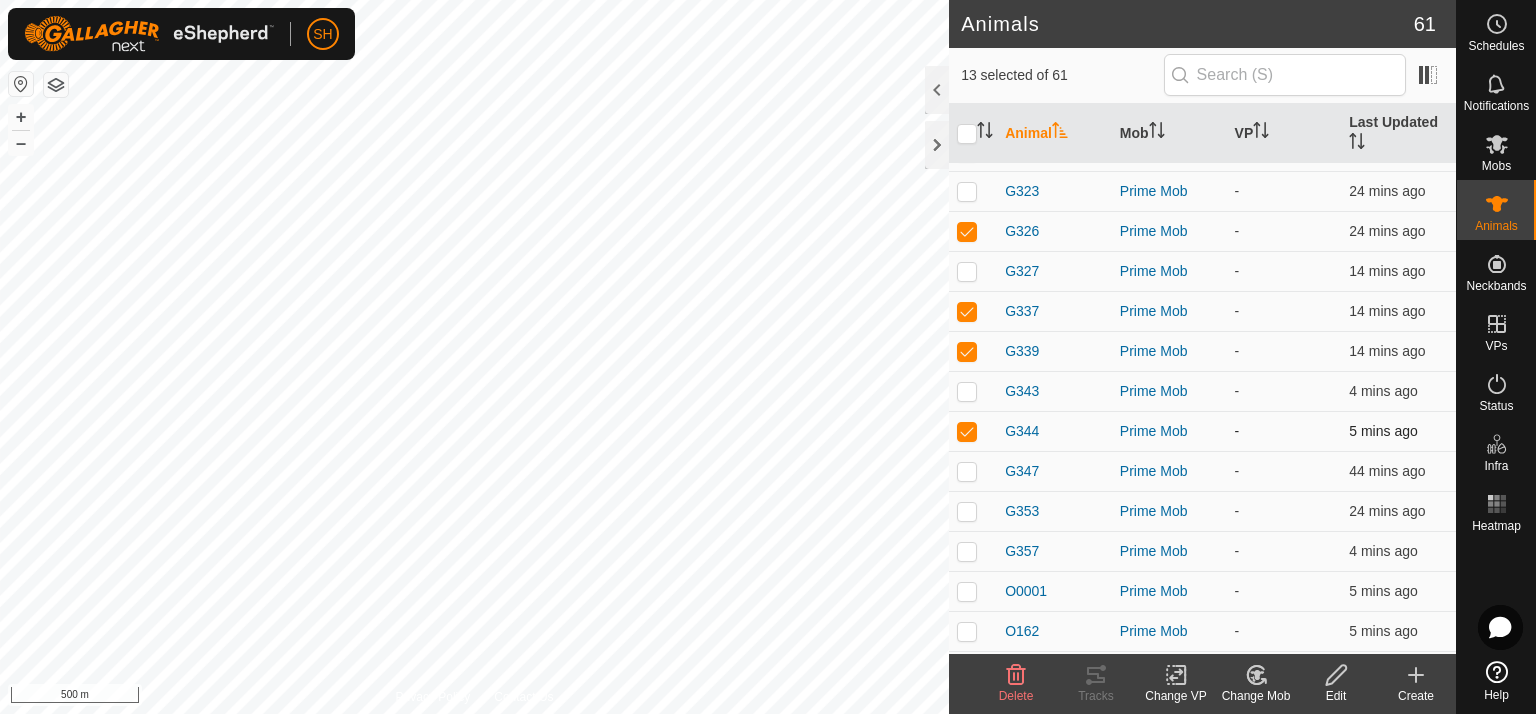 click at bounding box center [967, 431] 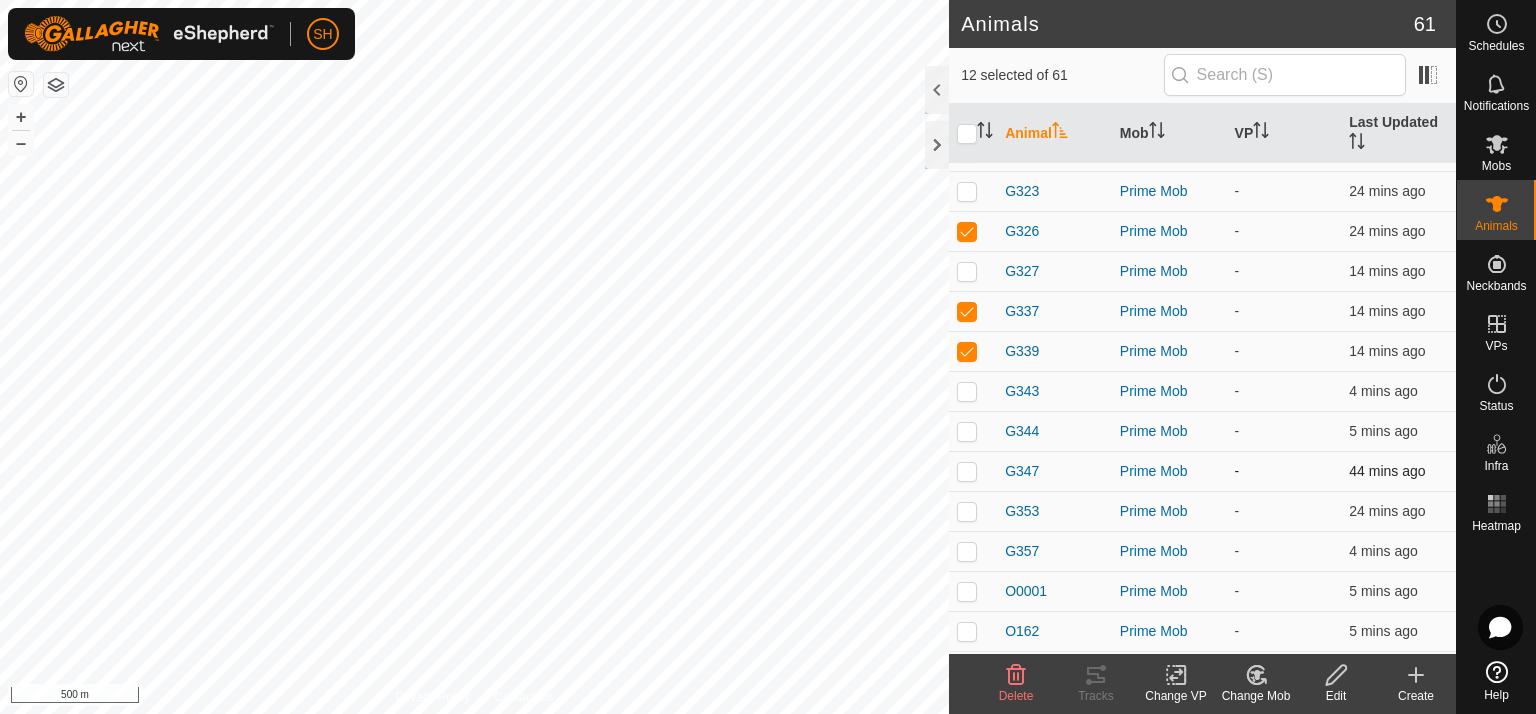 click at bounding box center (967, 471) 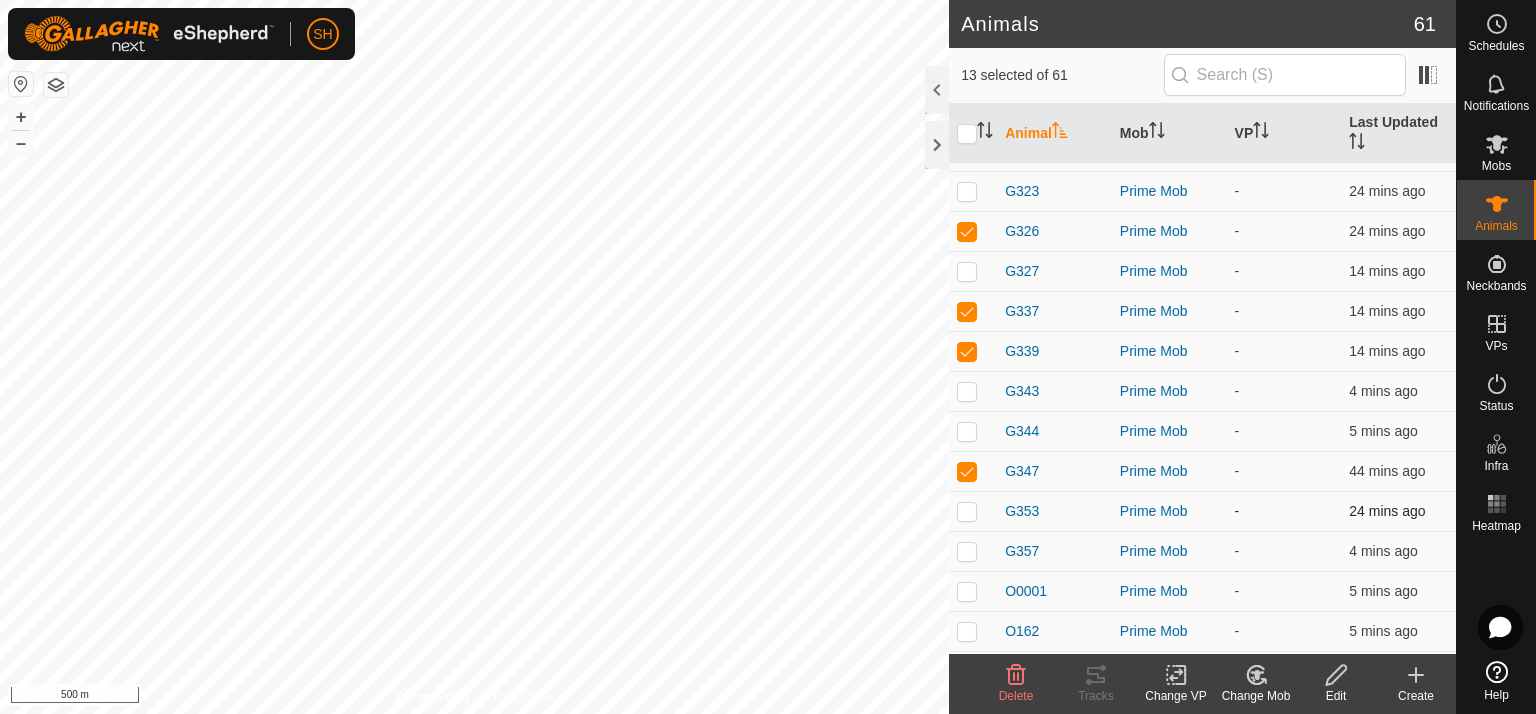 click at bounding box center [967, 511] 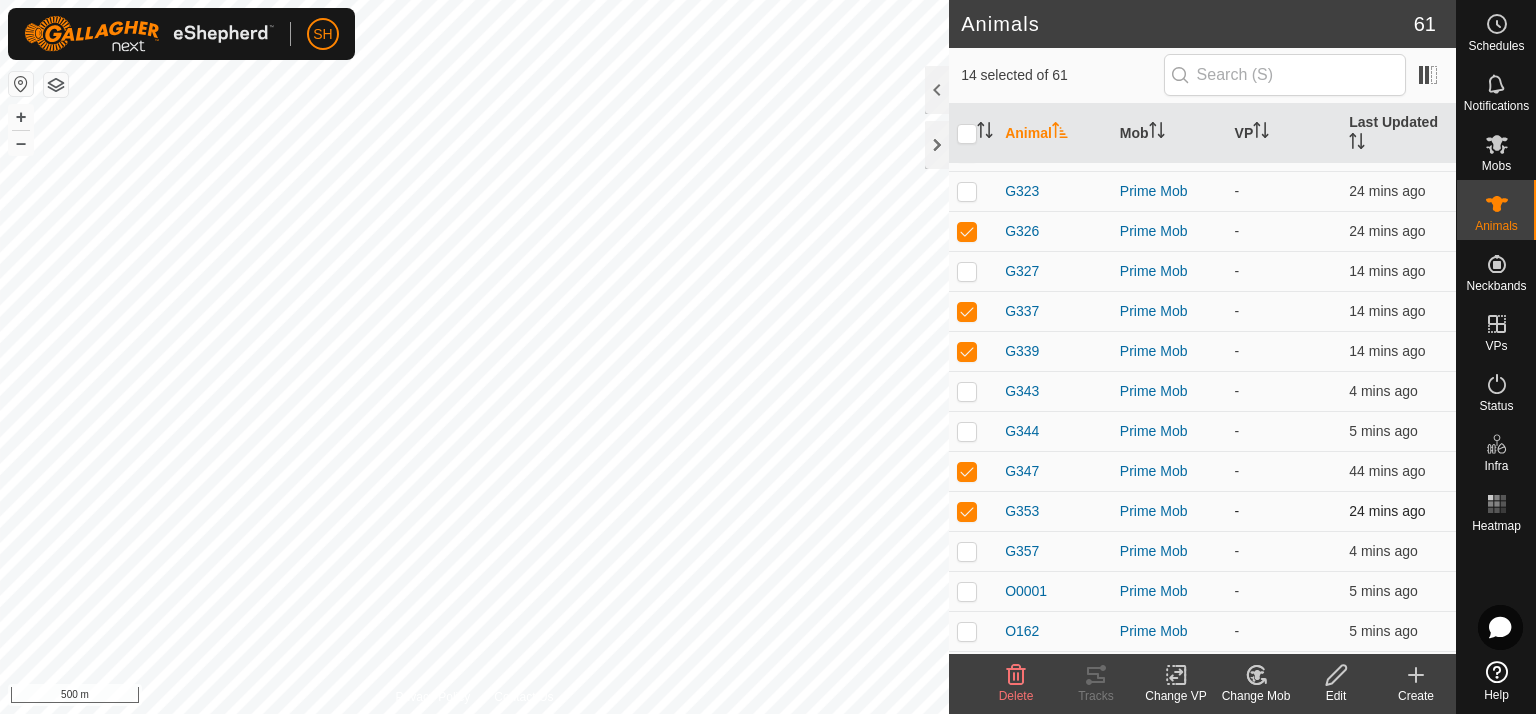 click at bounding box center (967, 511) 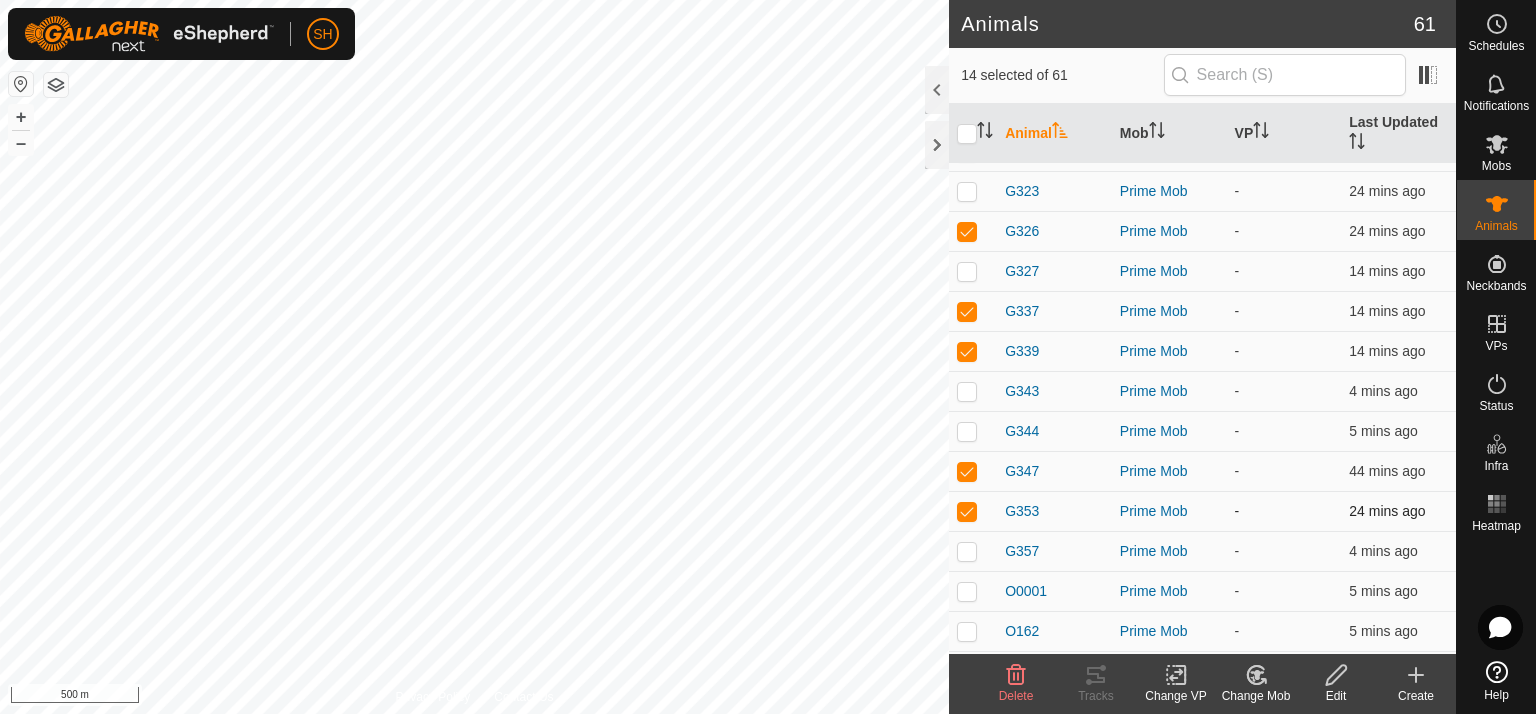 checkbox on "false" 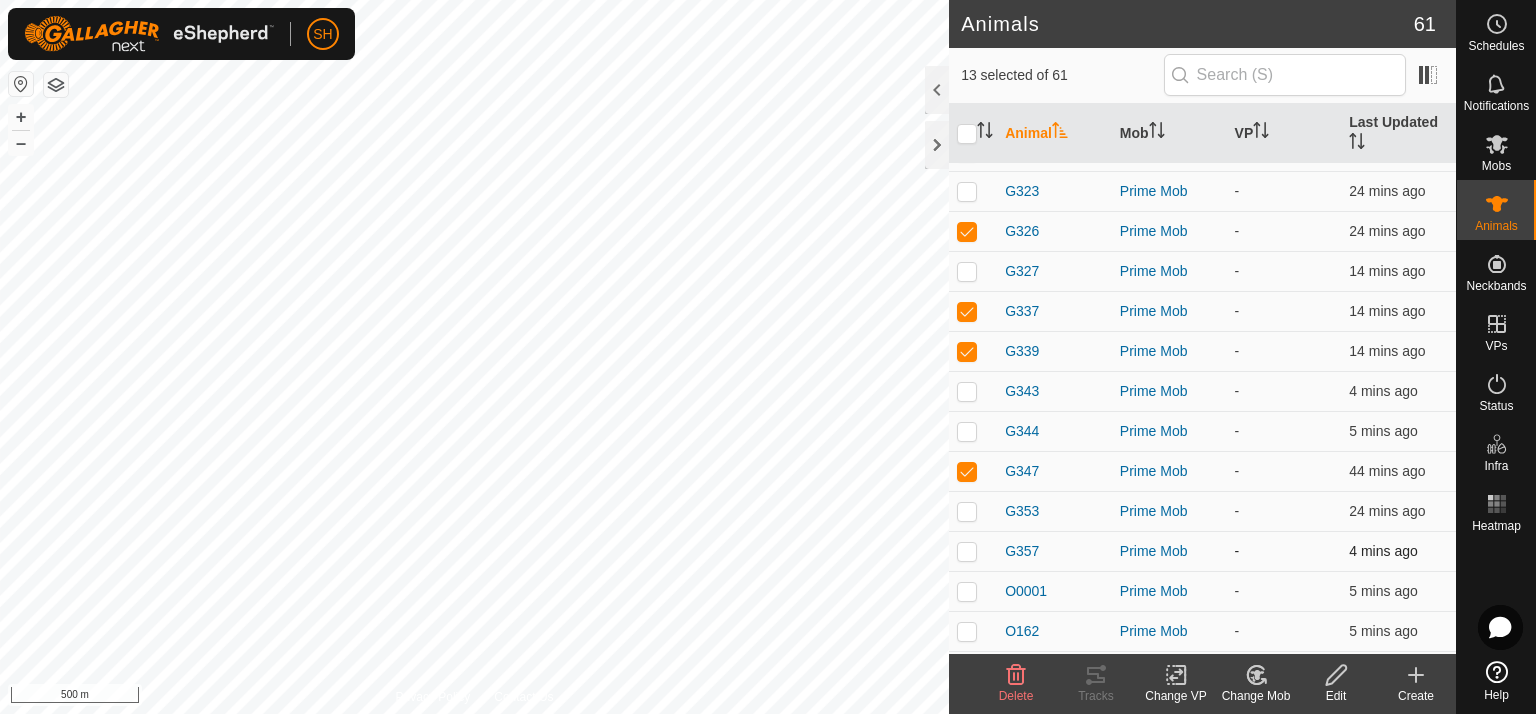 click at bounding box center (967, 551) 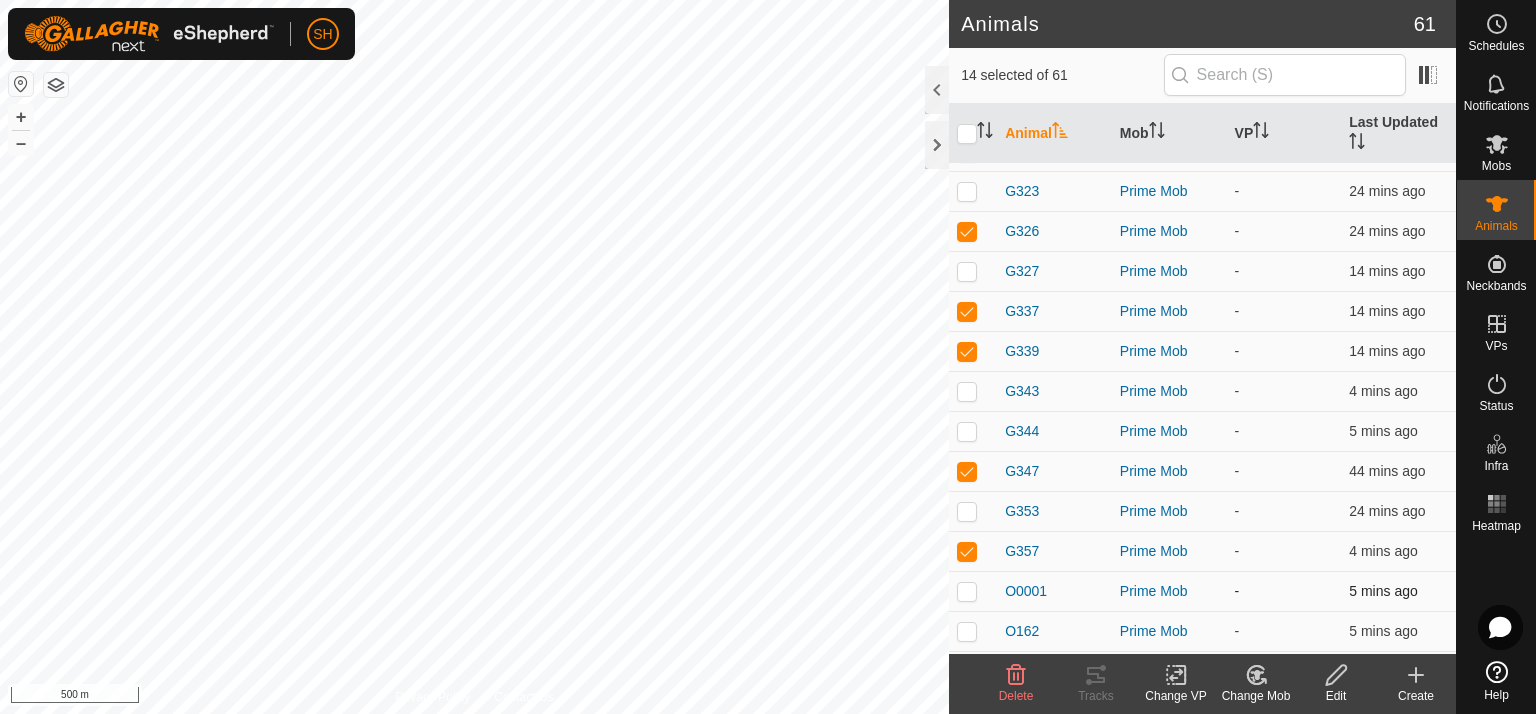 click at bounding box center [967, 591] 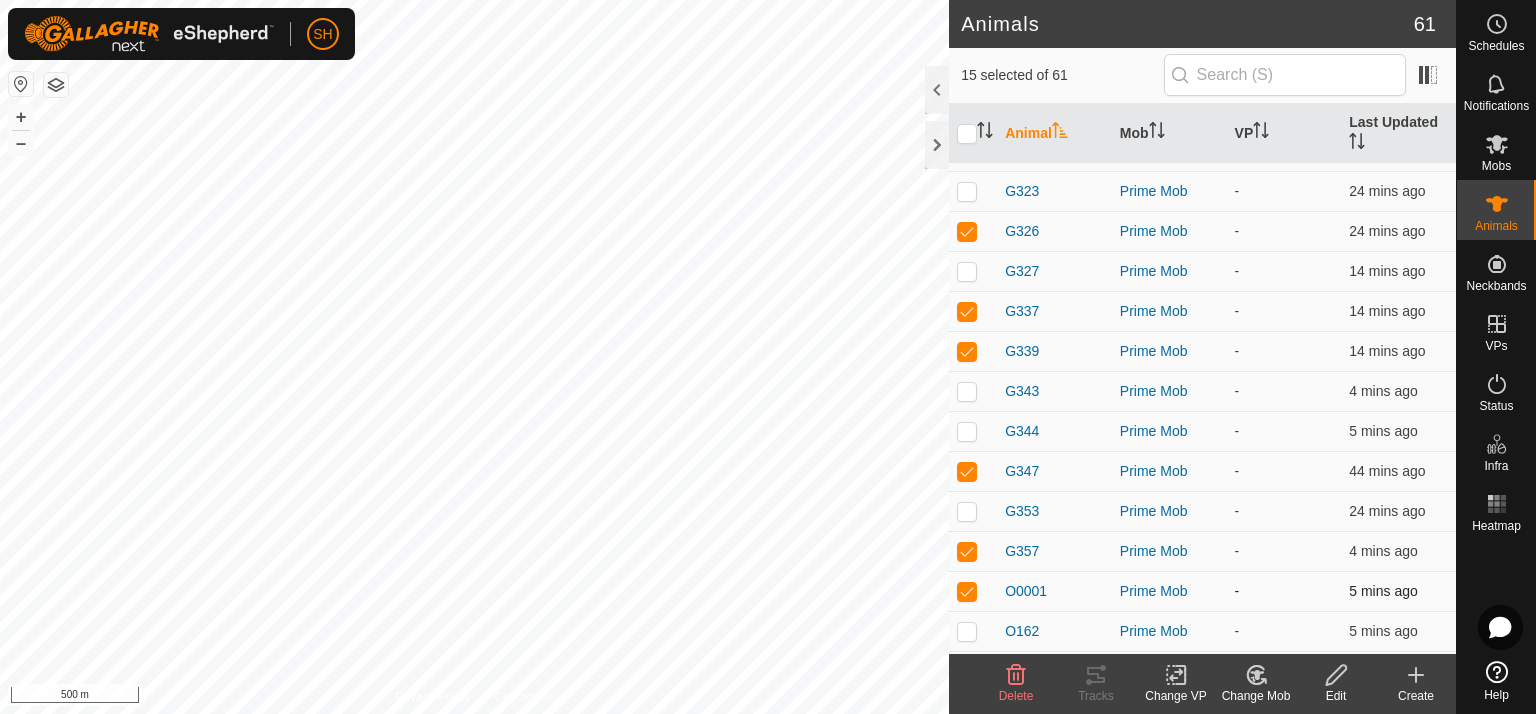 click at bounding box center (967, 591) 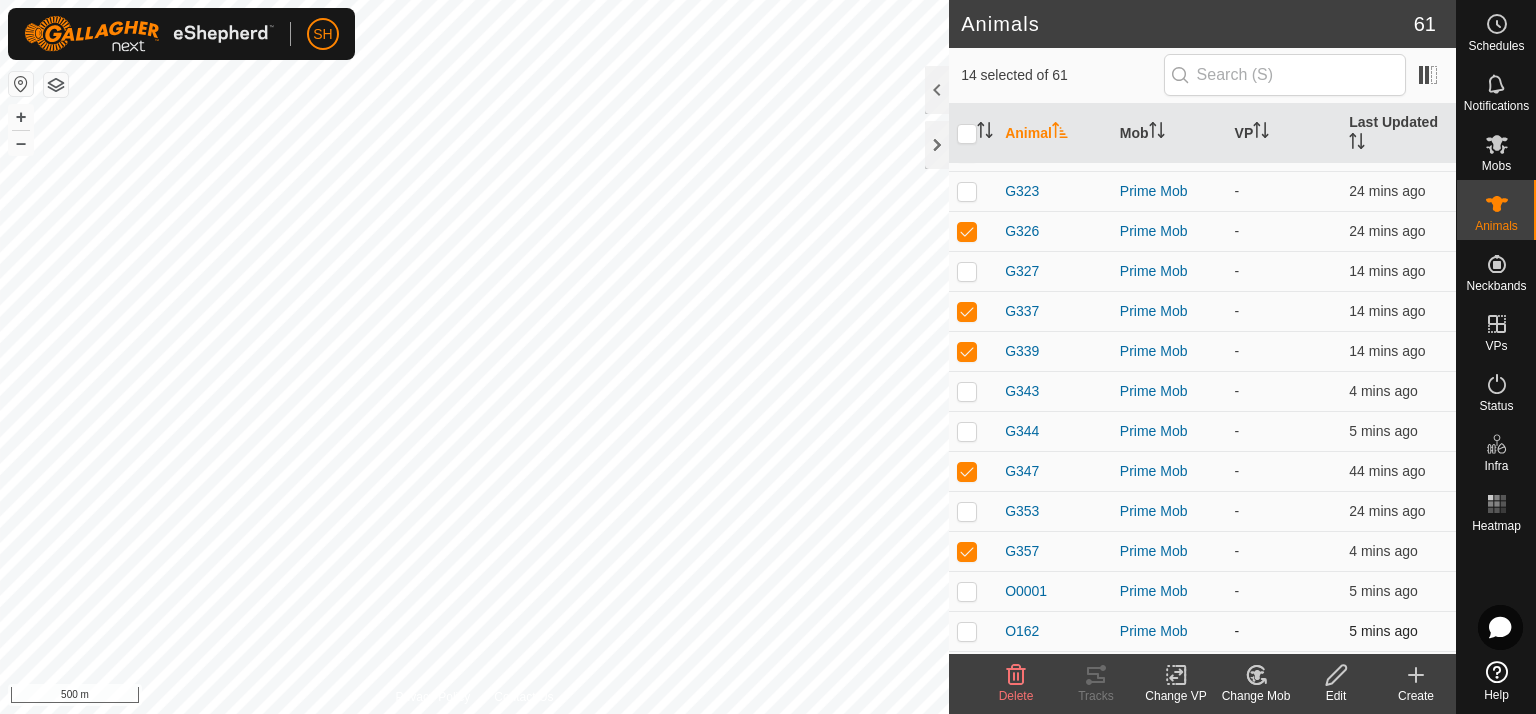 click at bounding box center [967, 631] 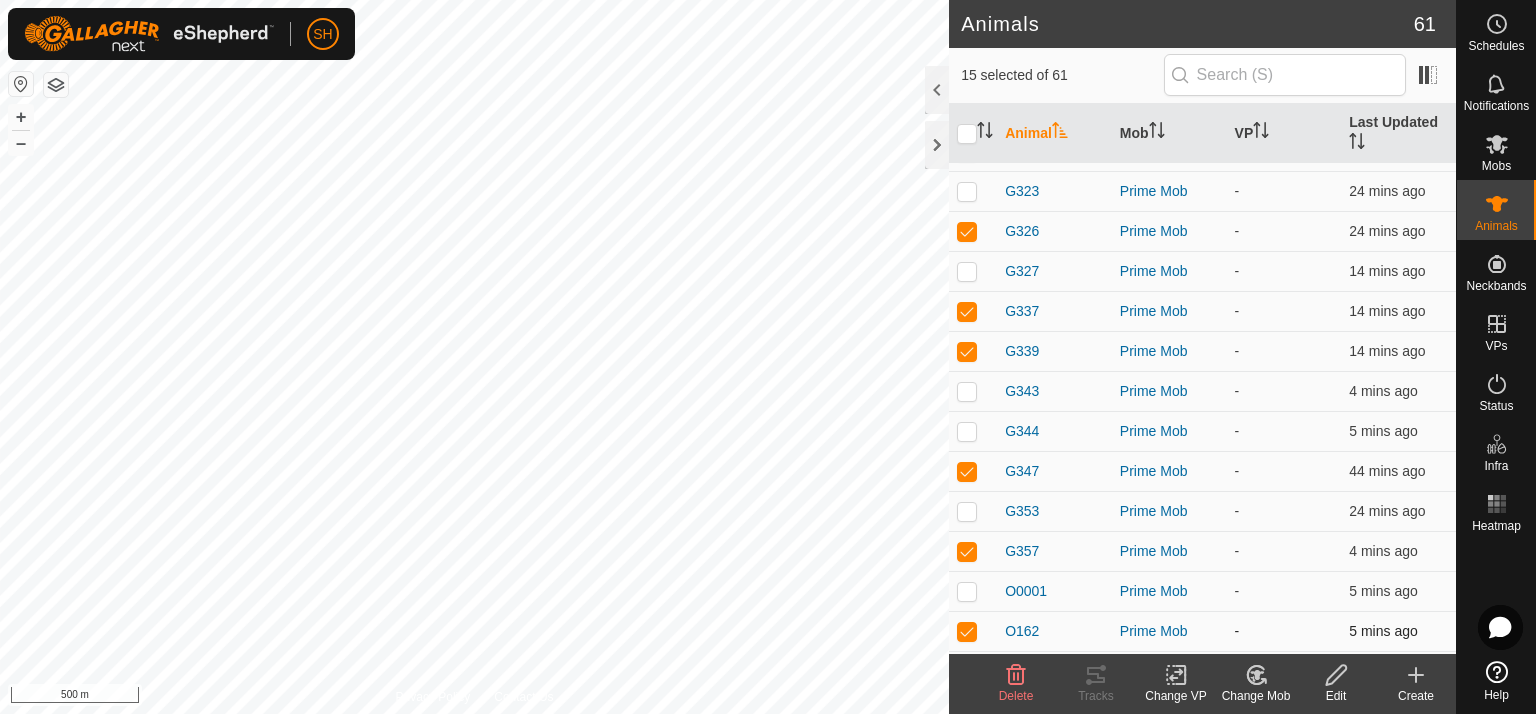 click at bounding box center [967, 631] 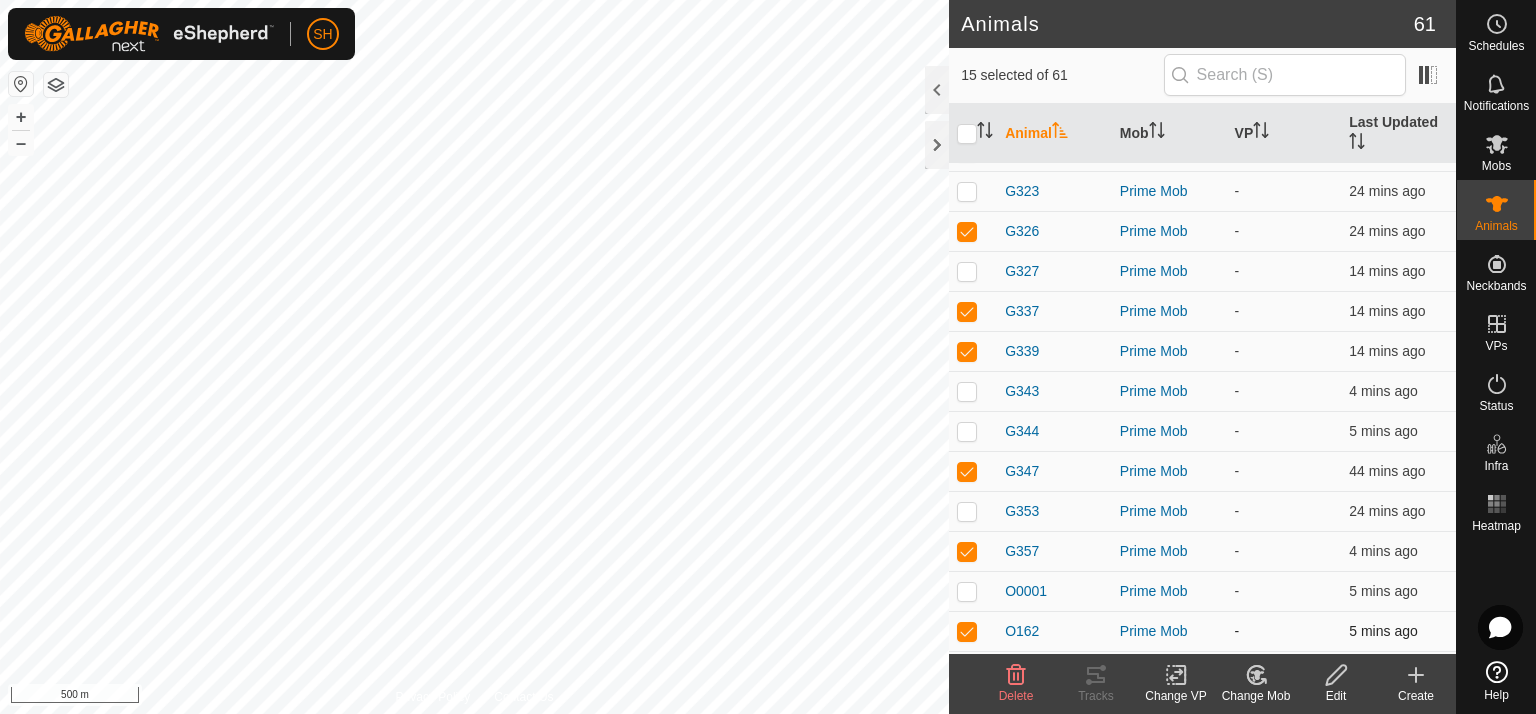 checkbox on "false" 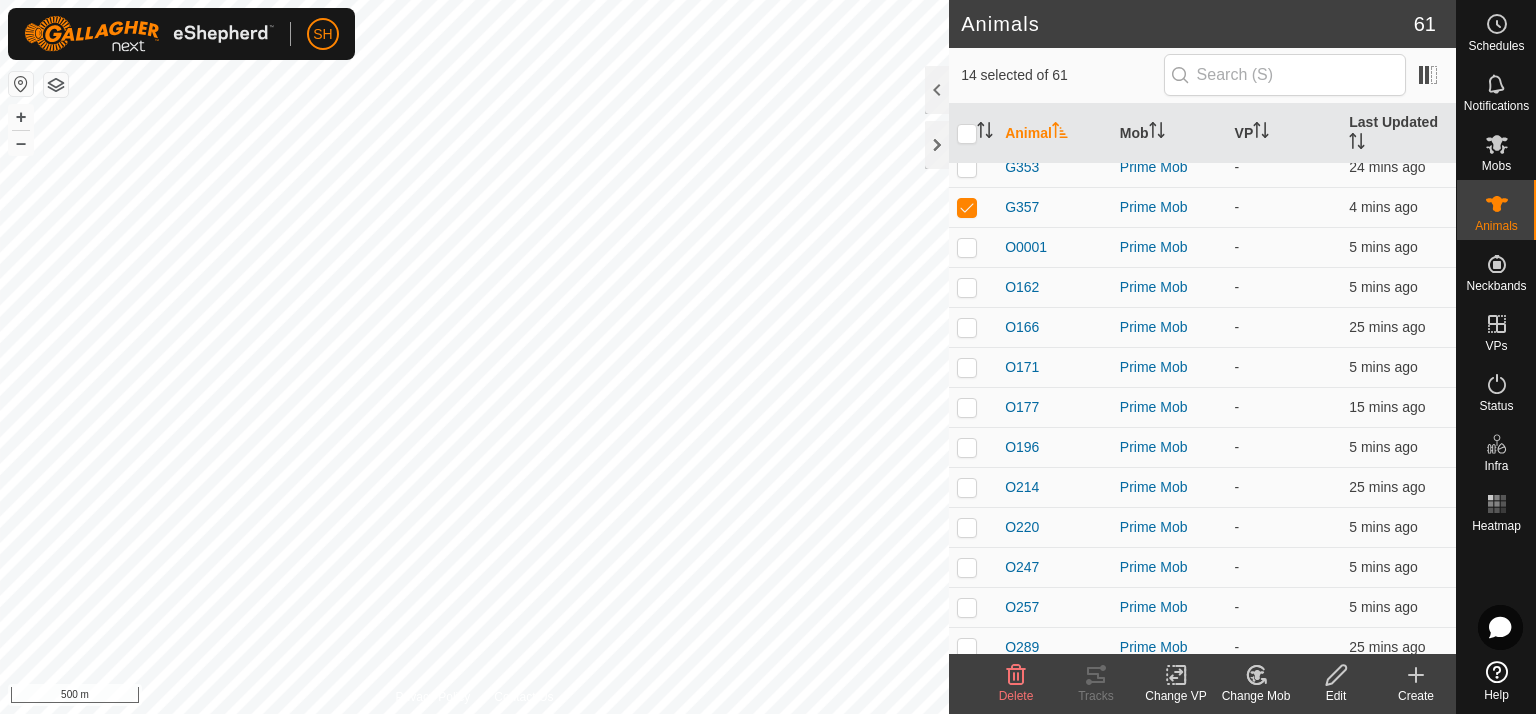 scroll, scrollTop: 1492, scrollLeft: 0, axis: vertical 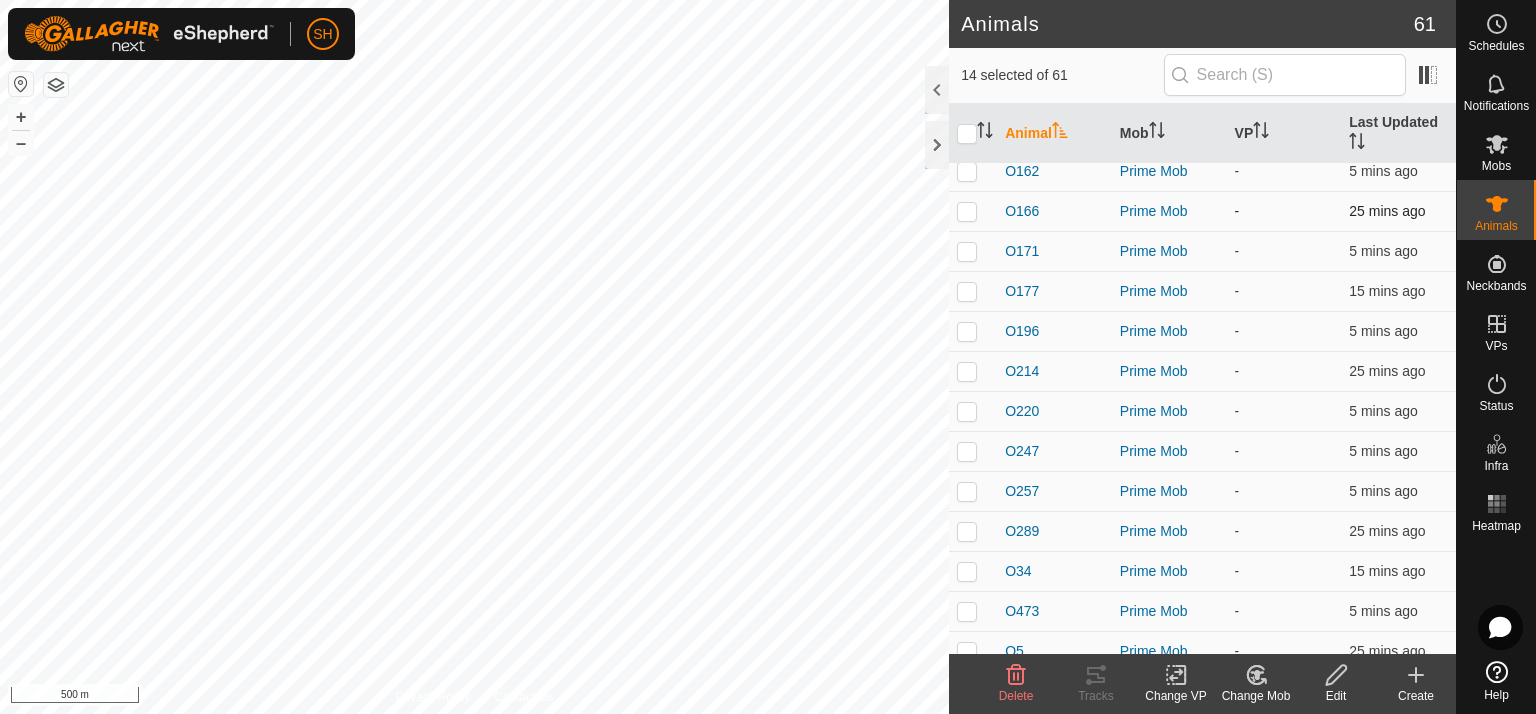 click at bounding box center (967, 211) 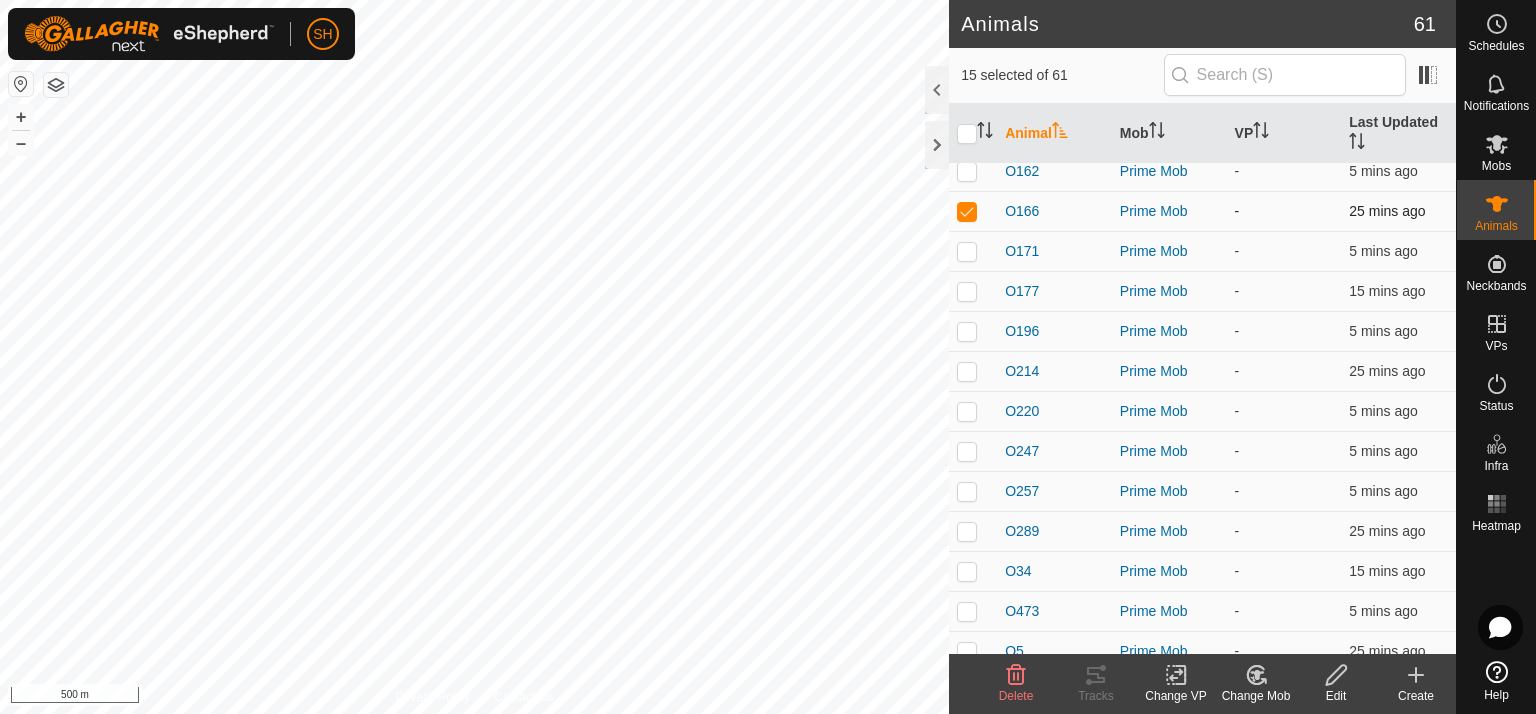 click at bounding box center [967, 211] 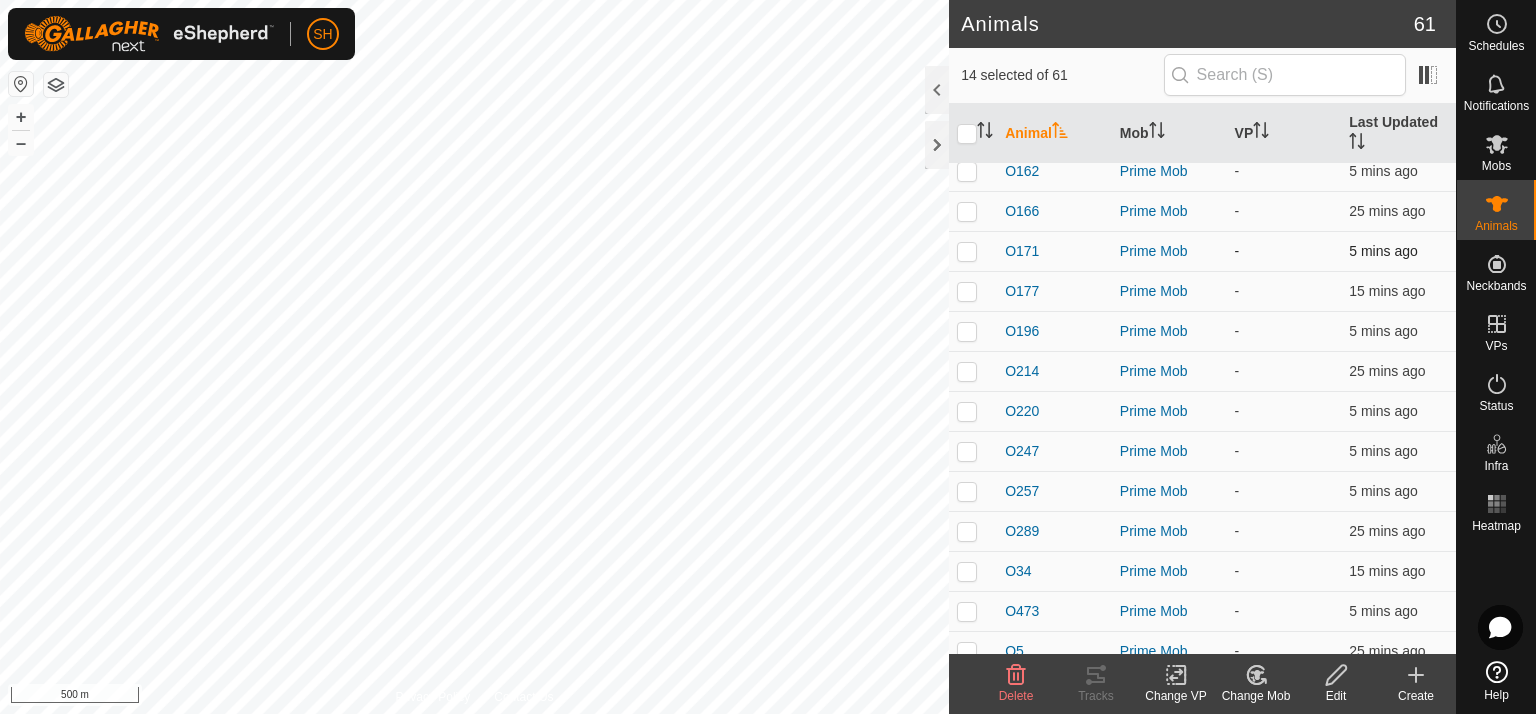 click at bounding box center (967, 251) 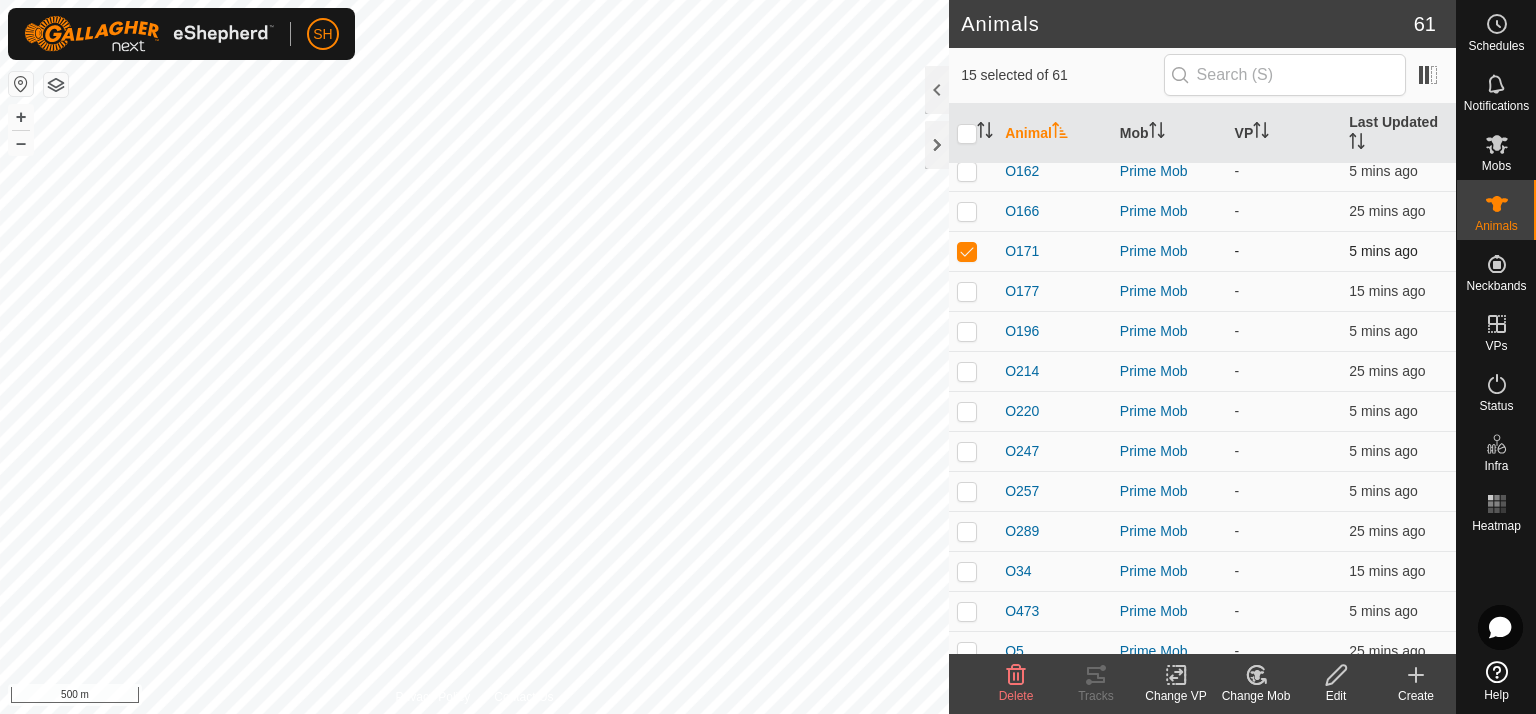 click at bounding box center [967, 251] 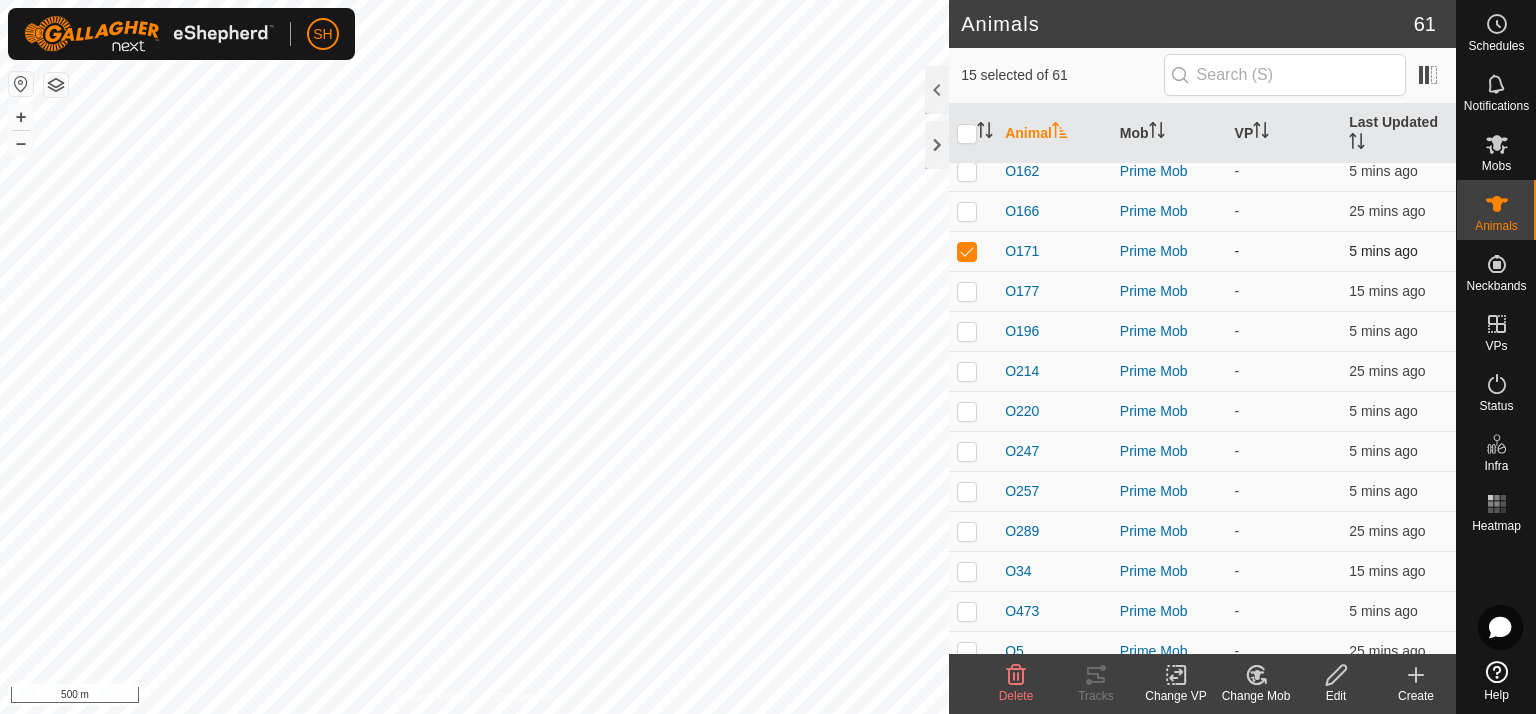 checkbox on "false" 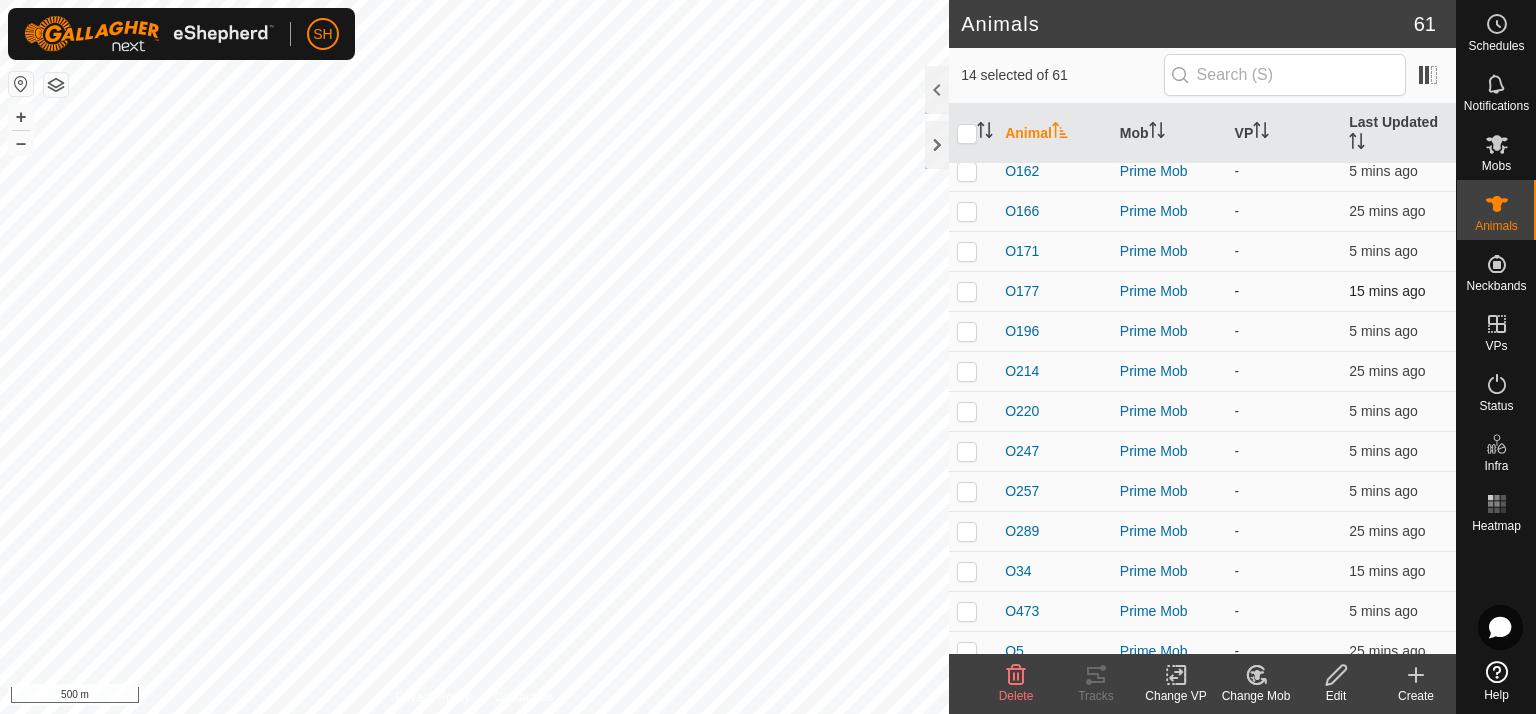 click at bounding box center [967, 291] 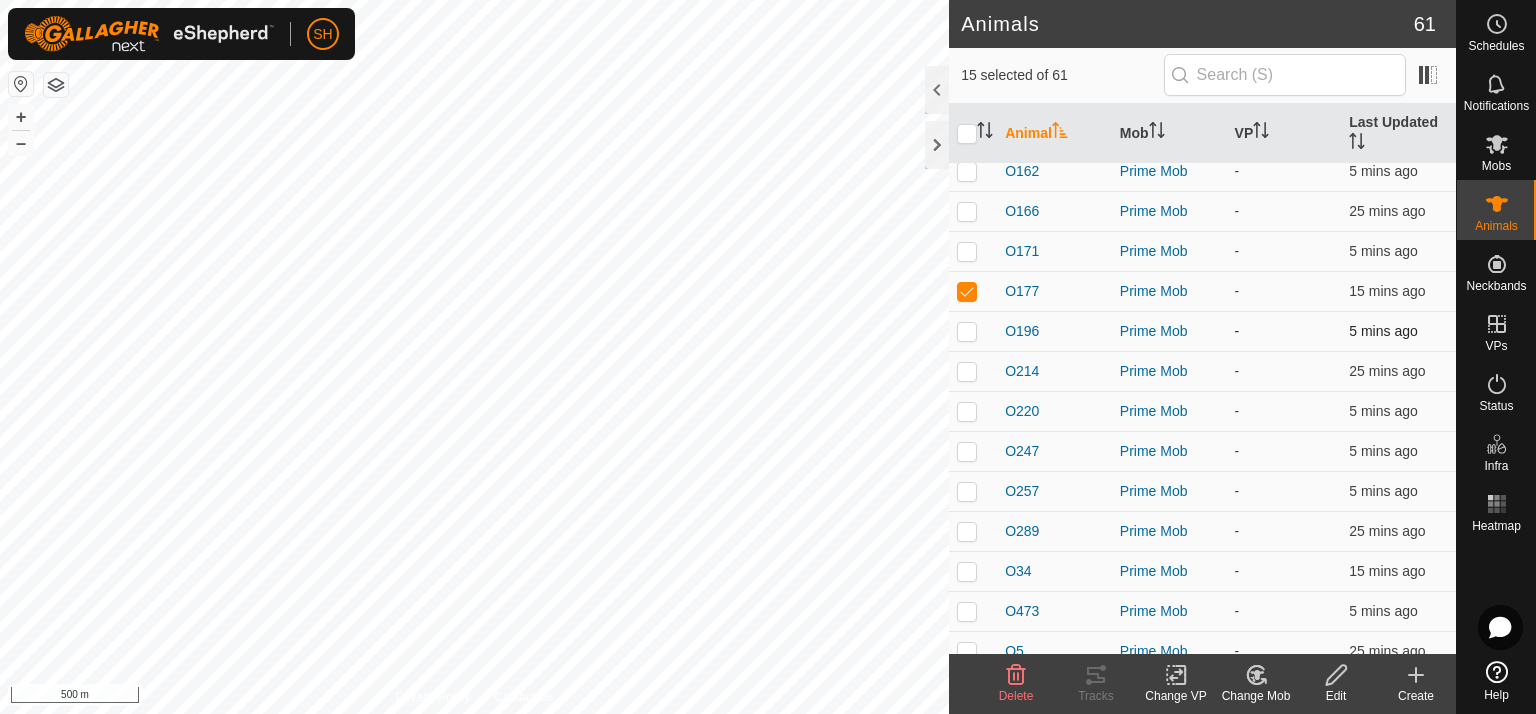 click at bounding box center [967, 331] 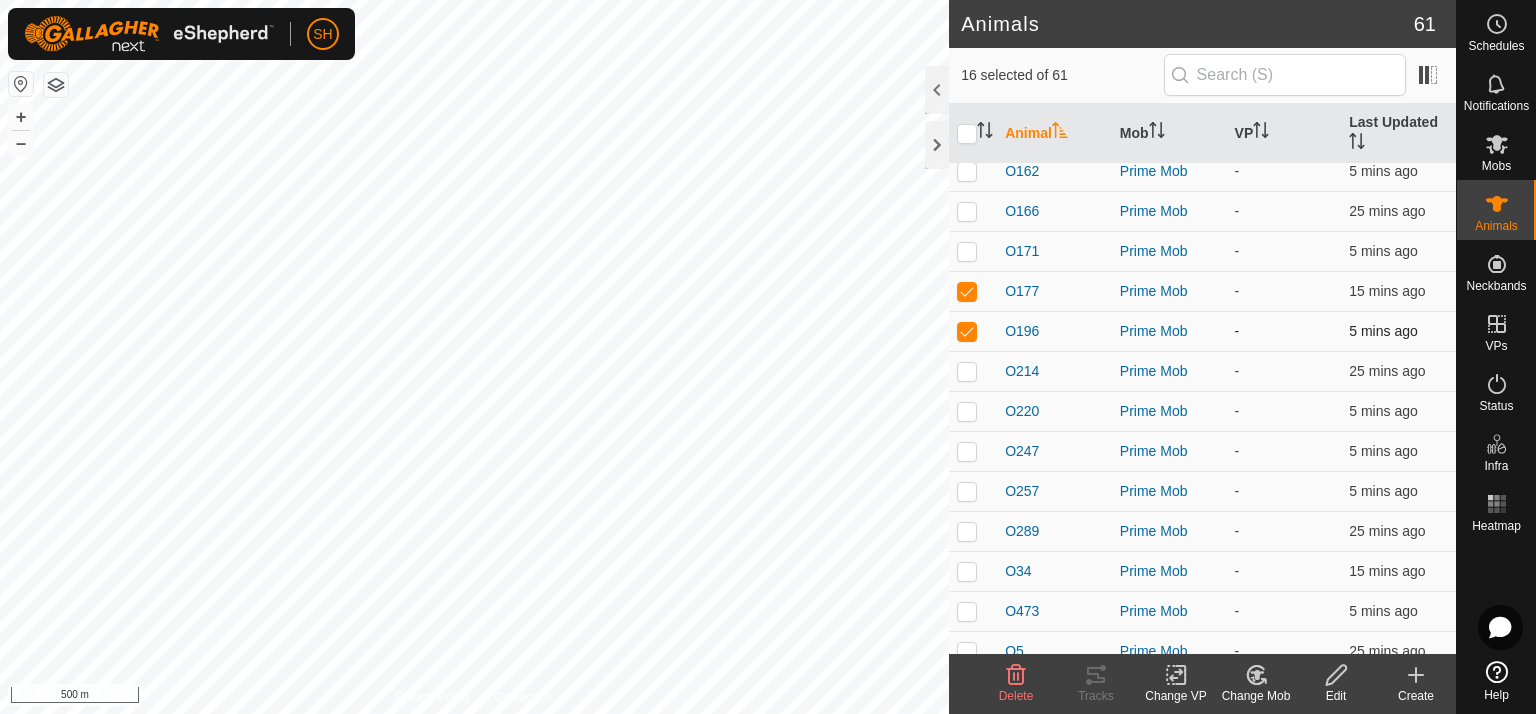 click at bounding box center [967, 331] 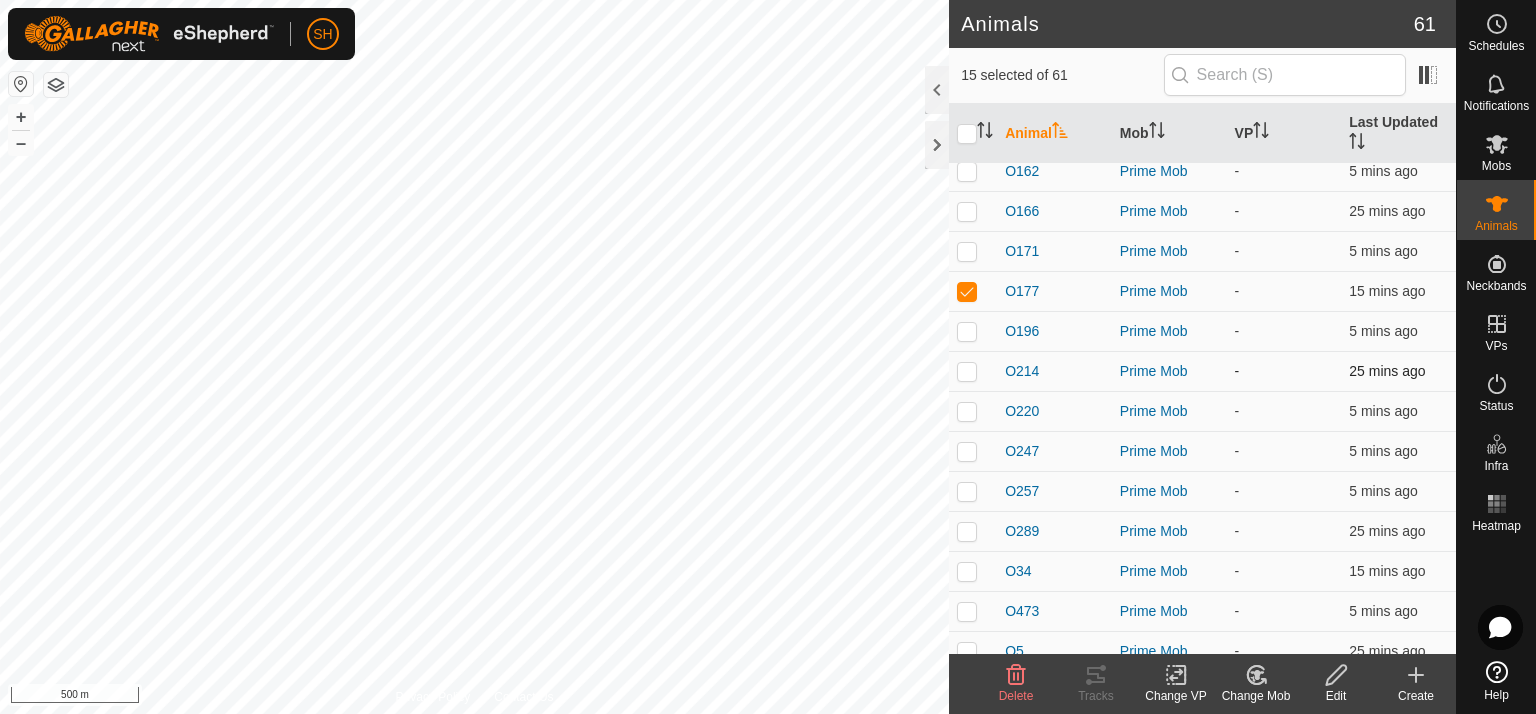 click at bounding box center [967, 371] 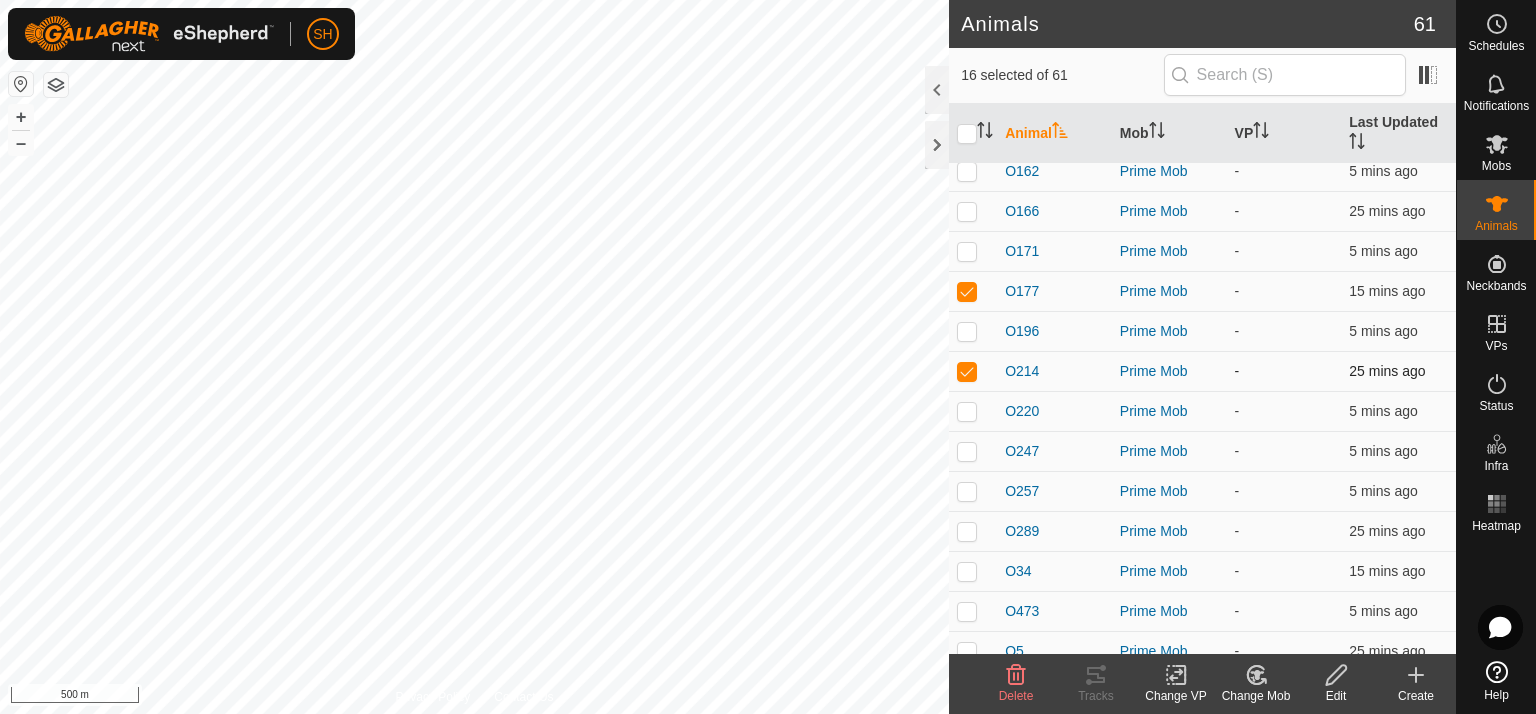 click at bounding box center [967, 371] 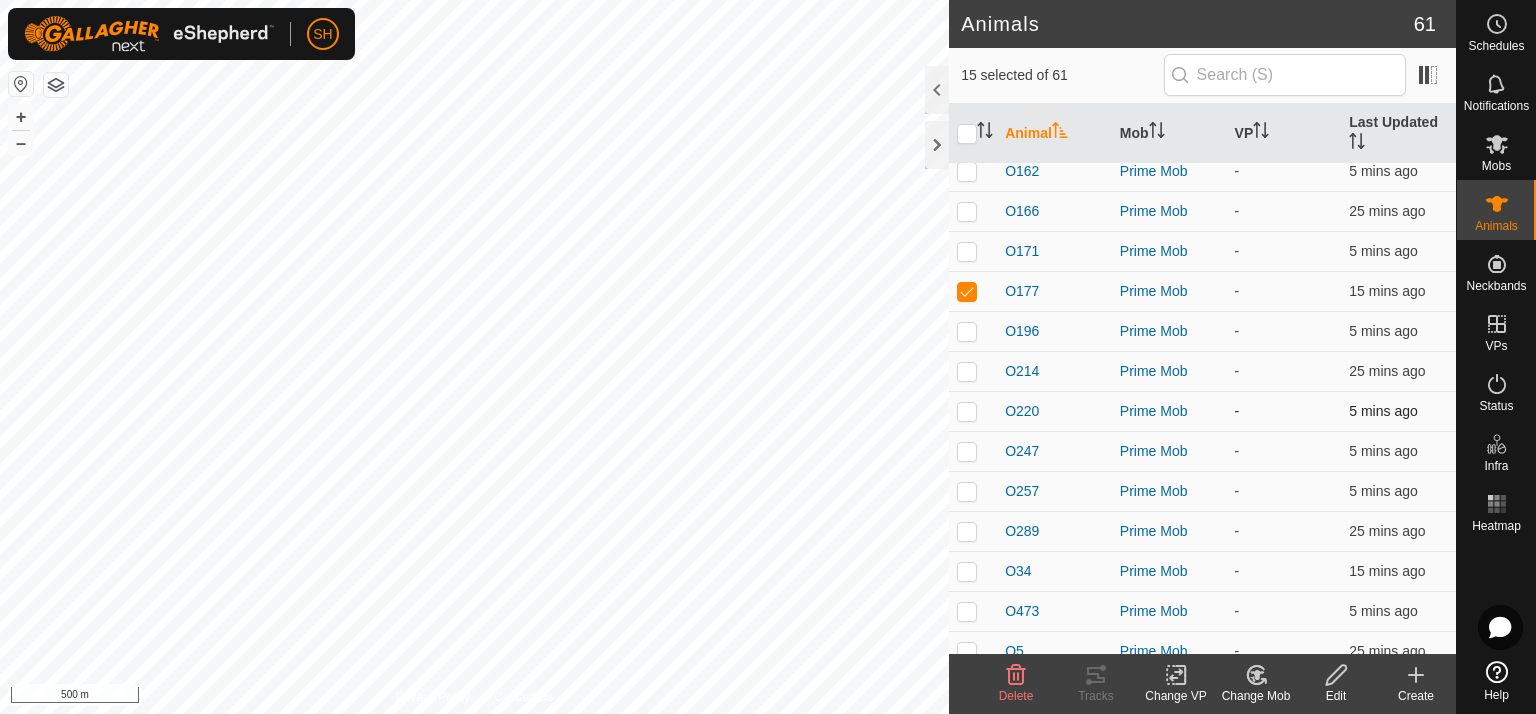 click at bounding box center [967, 411] 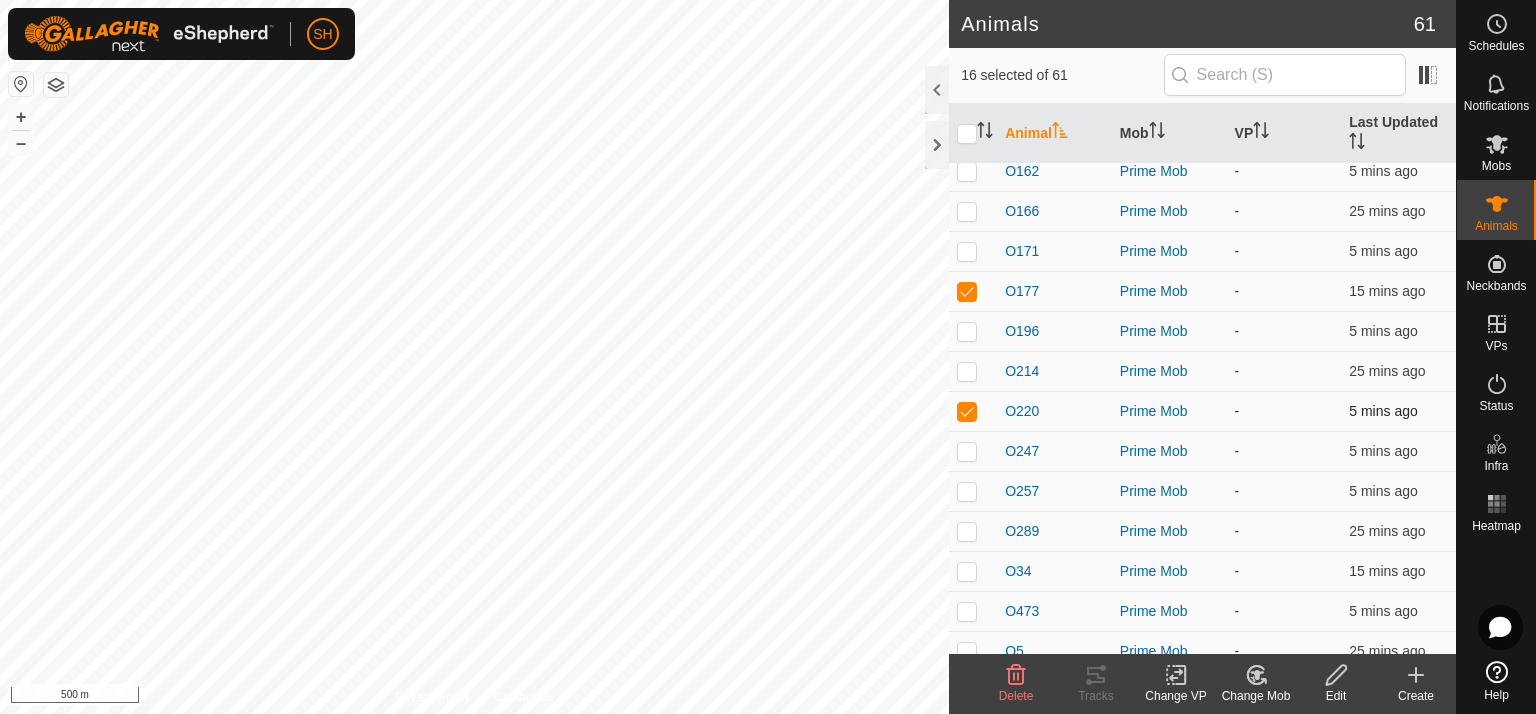 click at bounding box center (967, 411) 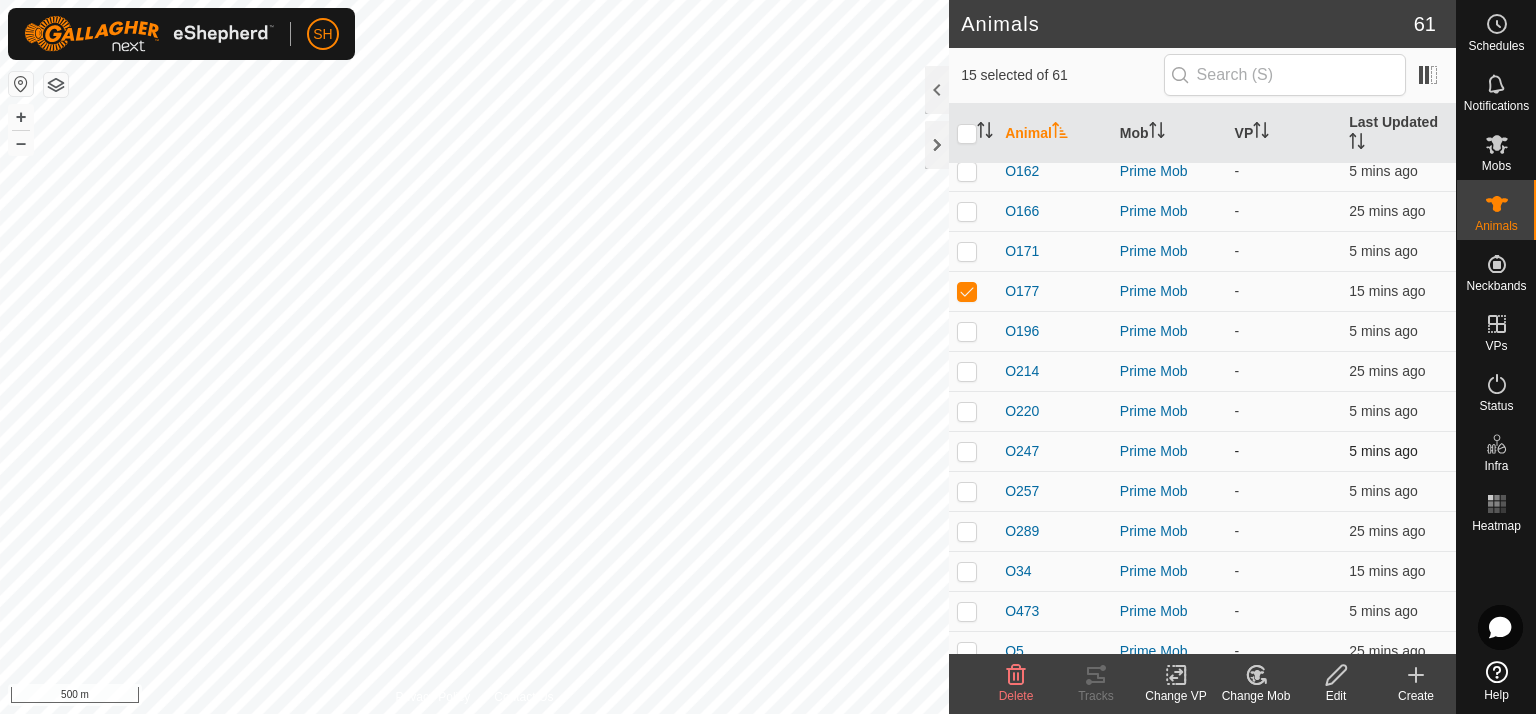 click at bounding box center [967, 451] 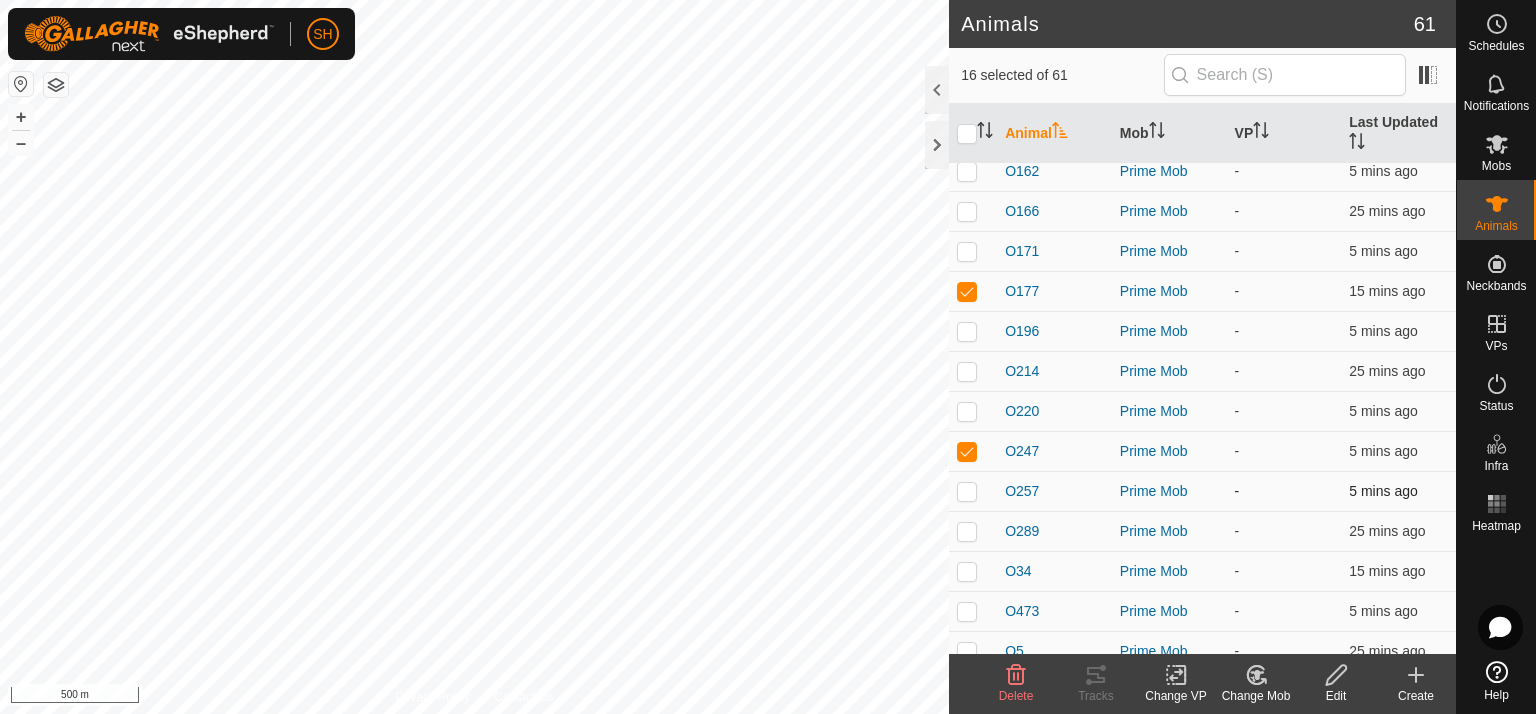 click at bounding box center (967, 491) 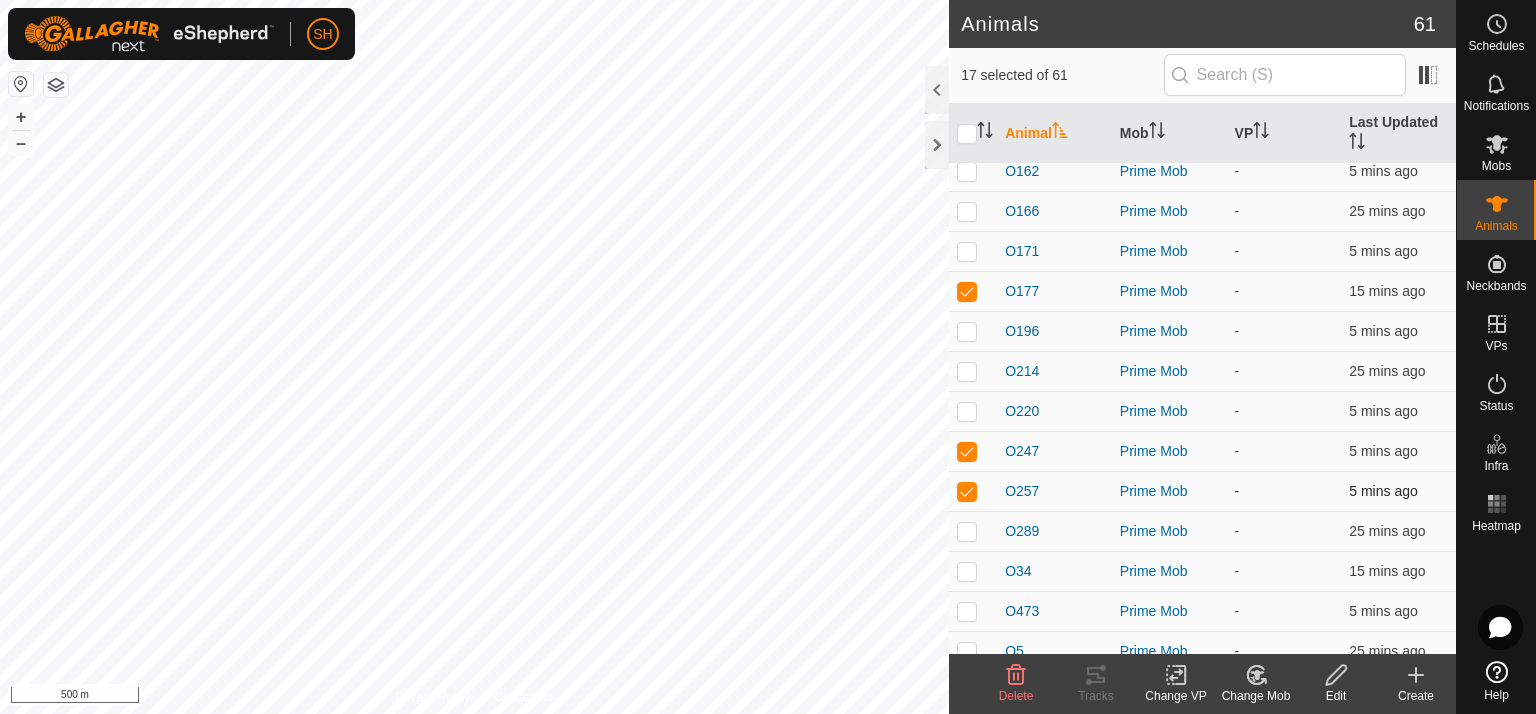 click at bounding box center (967, 491) 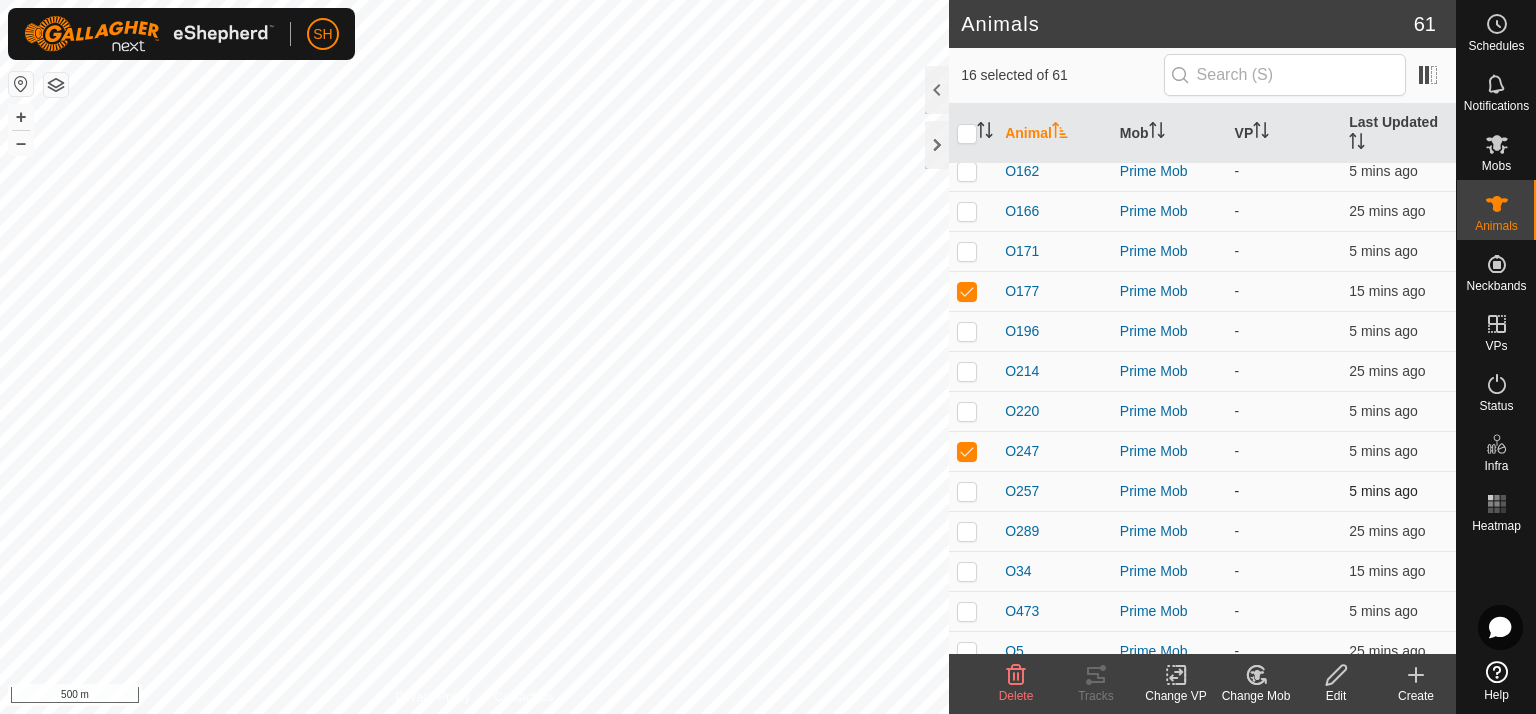 click at bounding box center (967, 491) 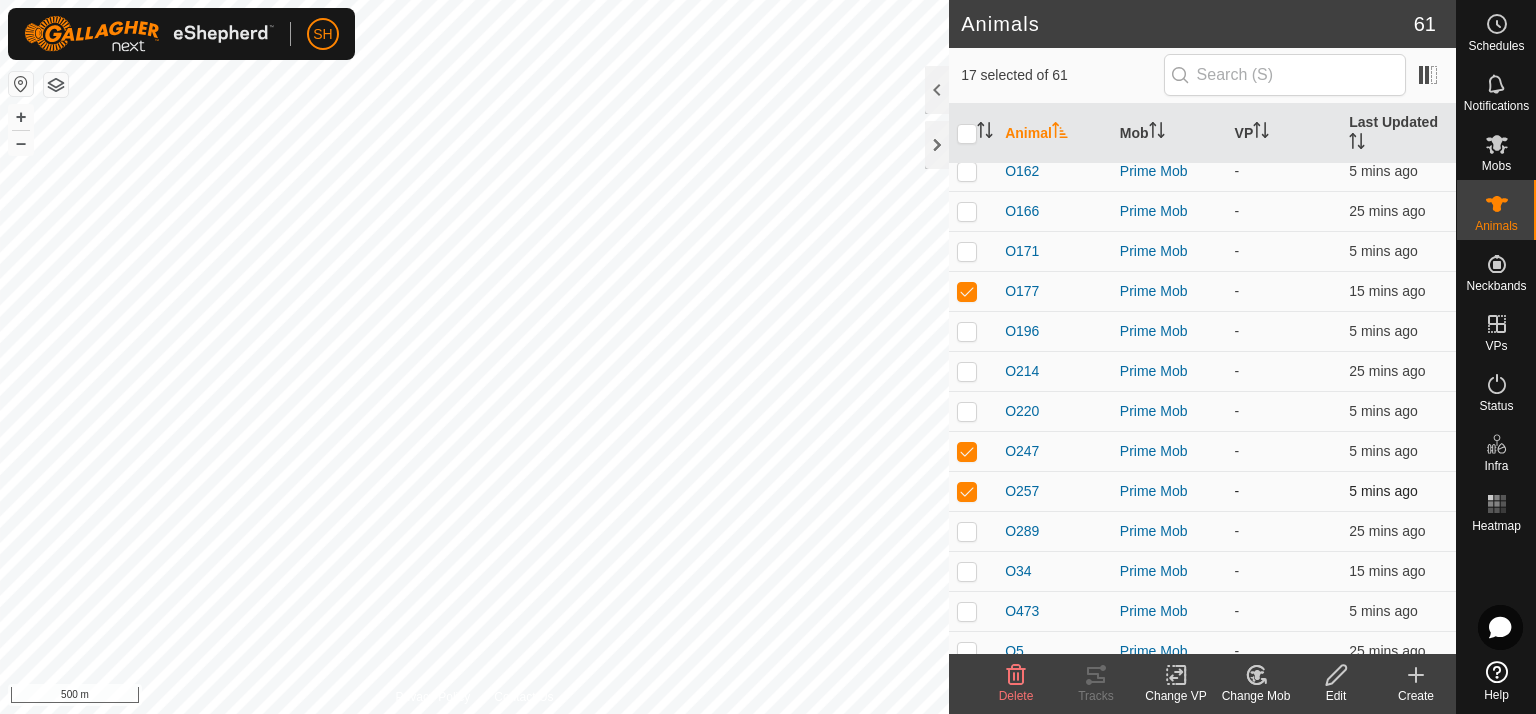 click at bounding box center (967, 491) 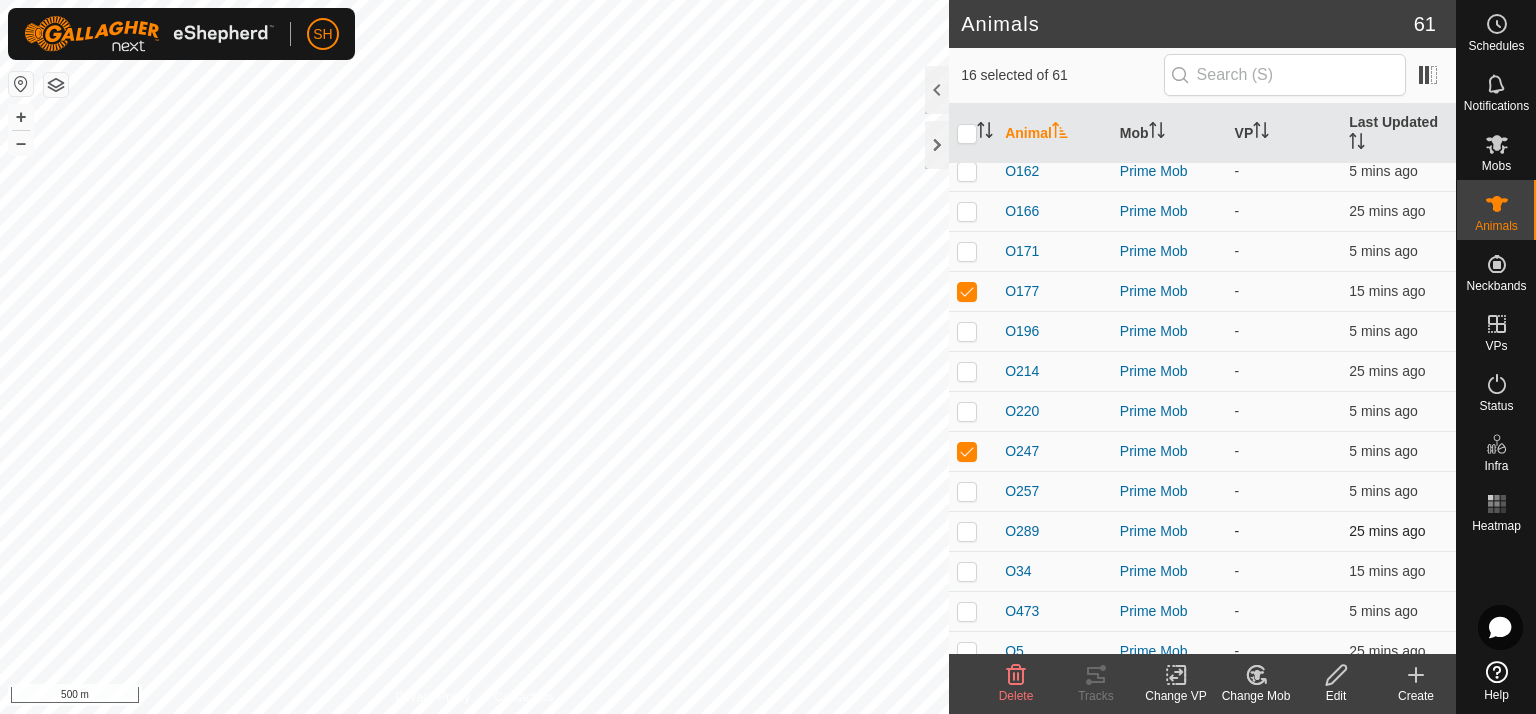 click at bounding box center [967, 531] 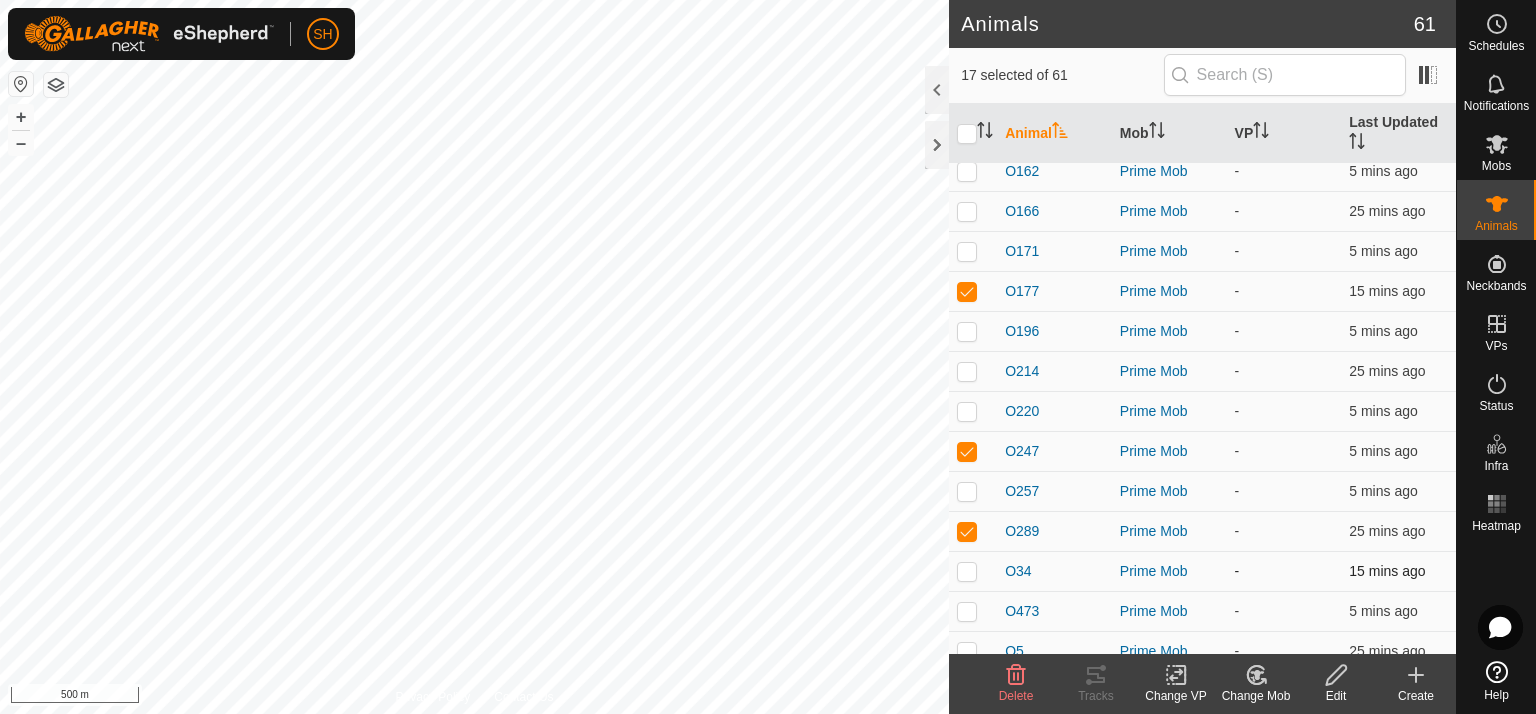 click at bounding box center [967, 571] 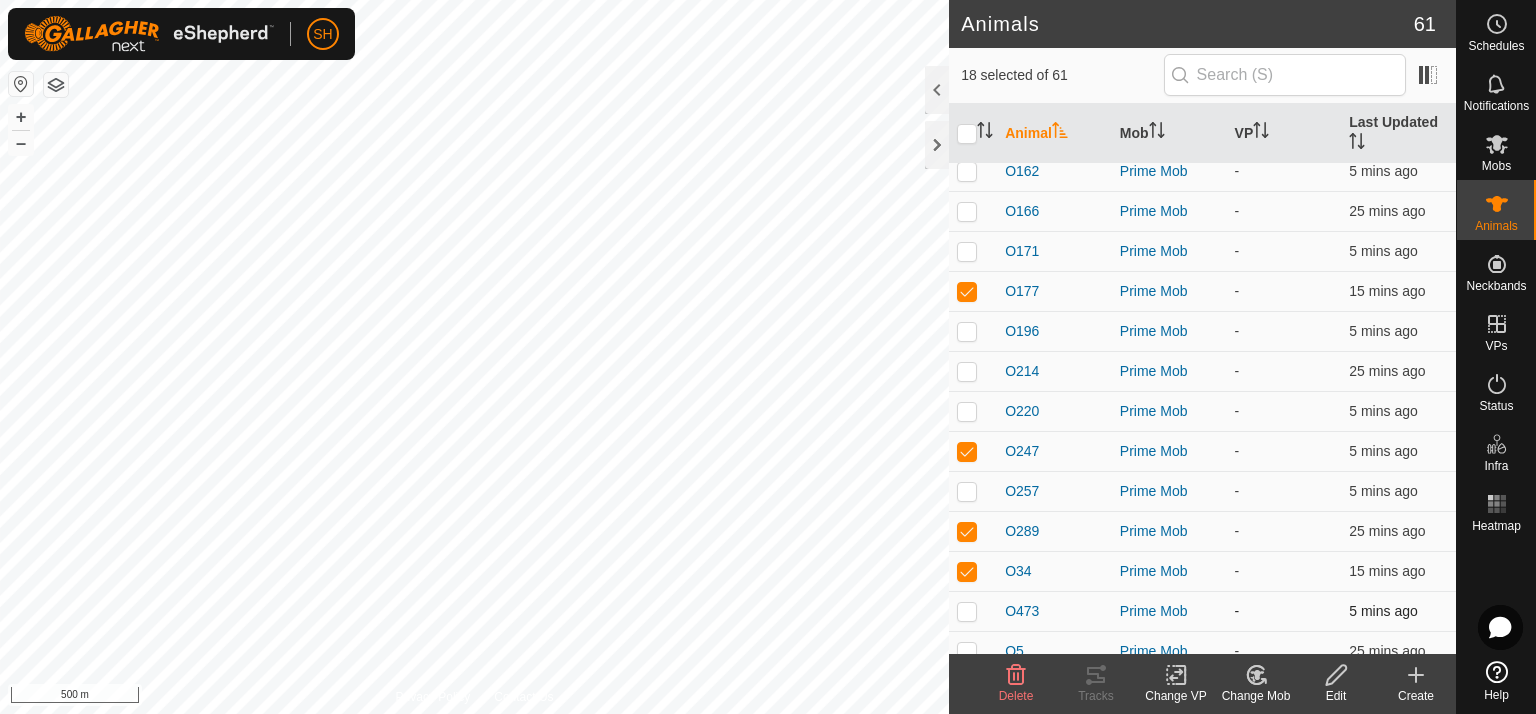 click at bounding box center [967, 611] 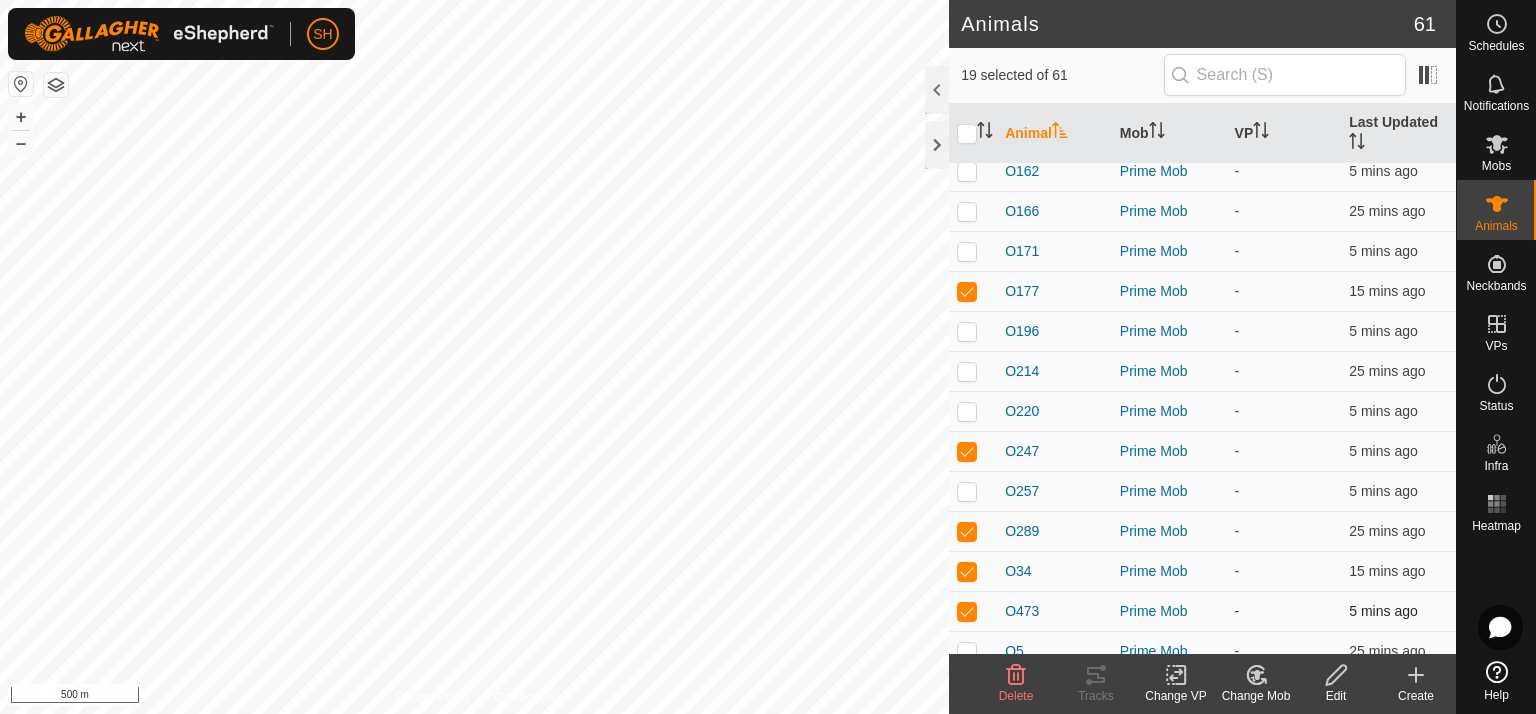 click at bounding box center [967, 611] 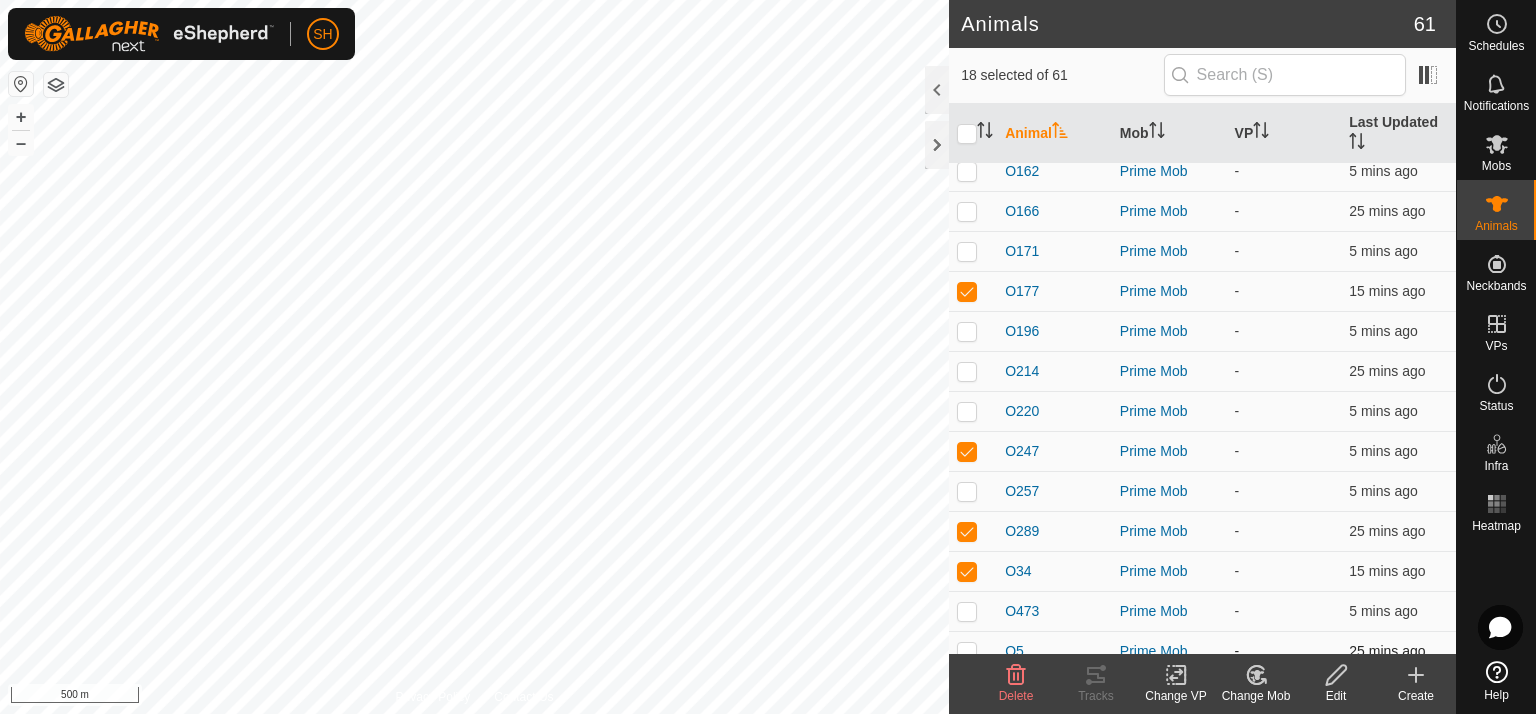 click at bounding box center [967, 651] 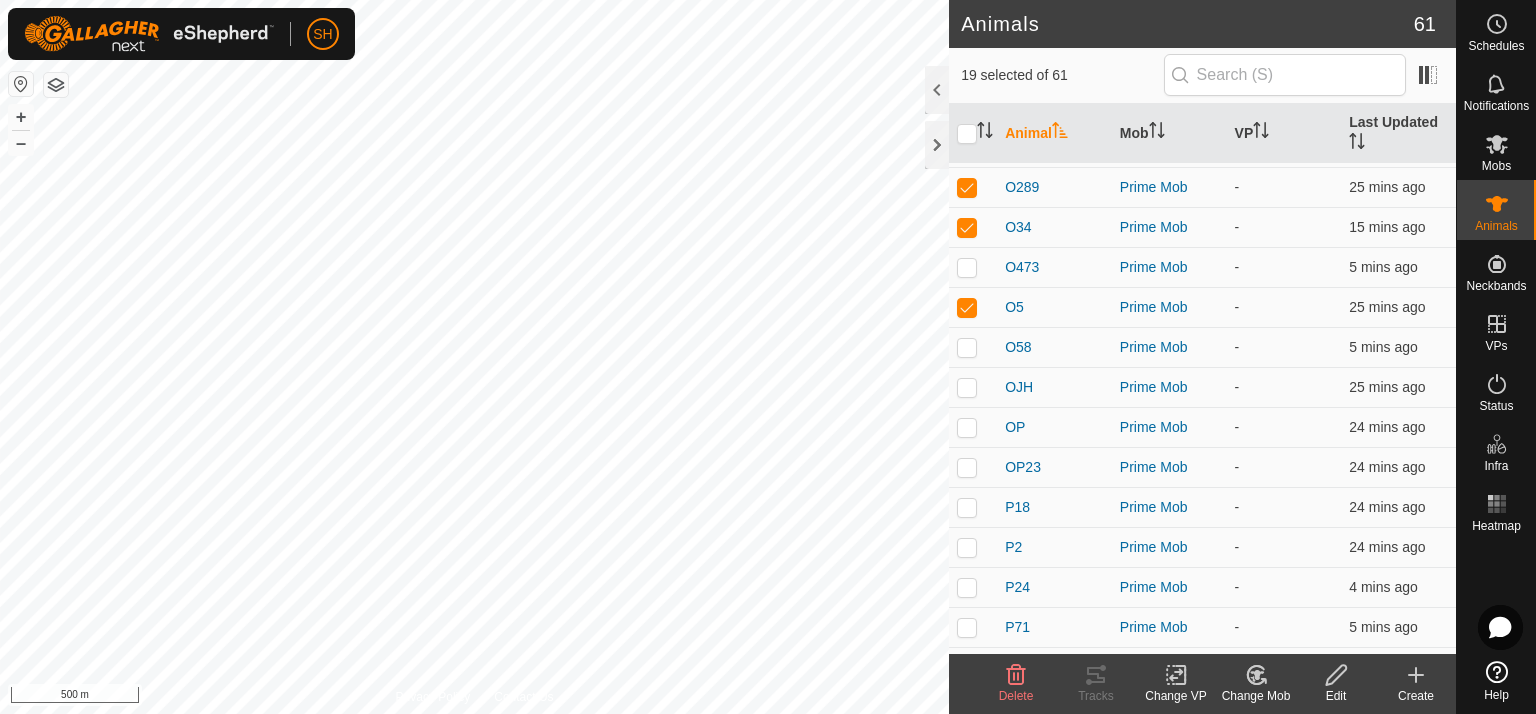 scroll, scrollTop: 1949, scrollLeft: 0, axis: vertical 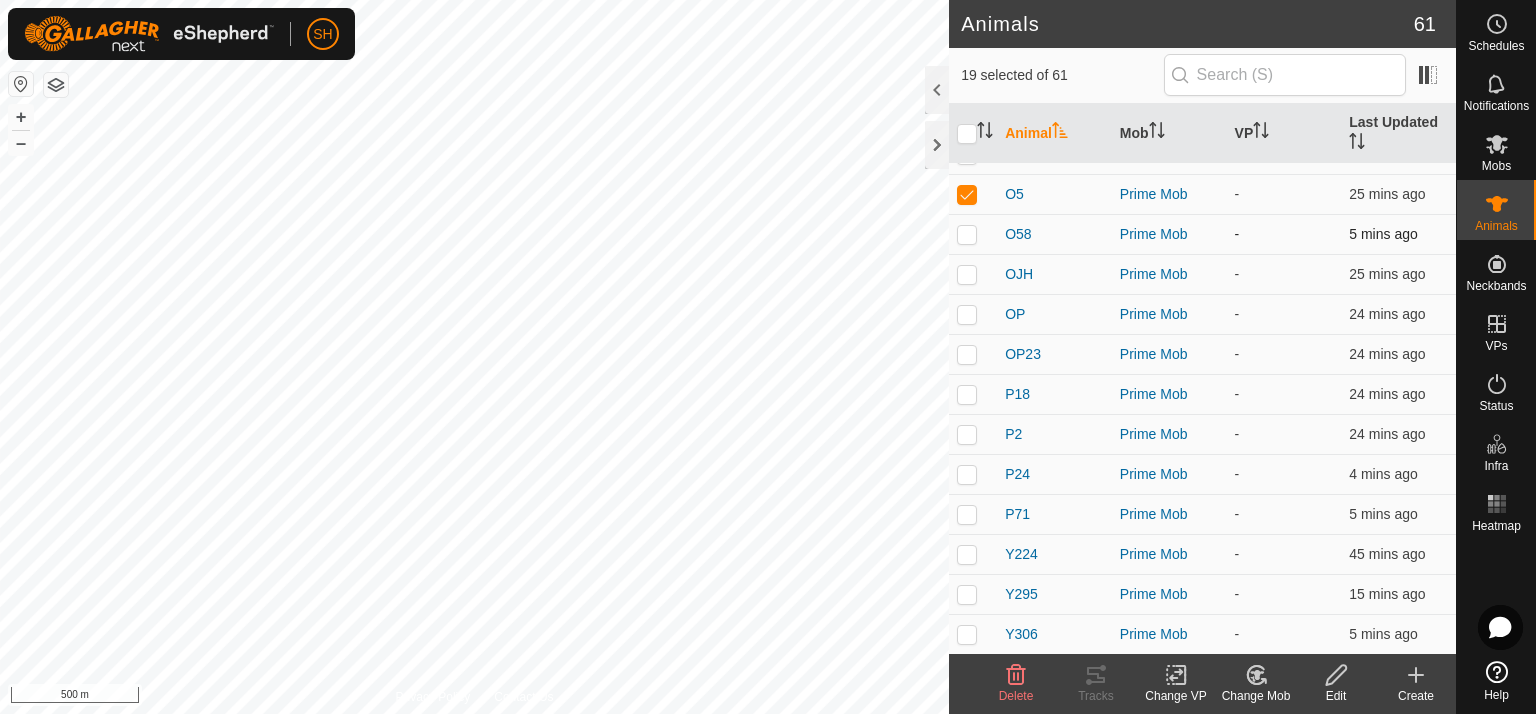 click at bounding box center [967, 234] 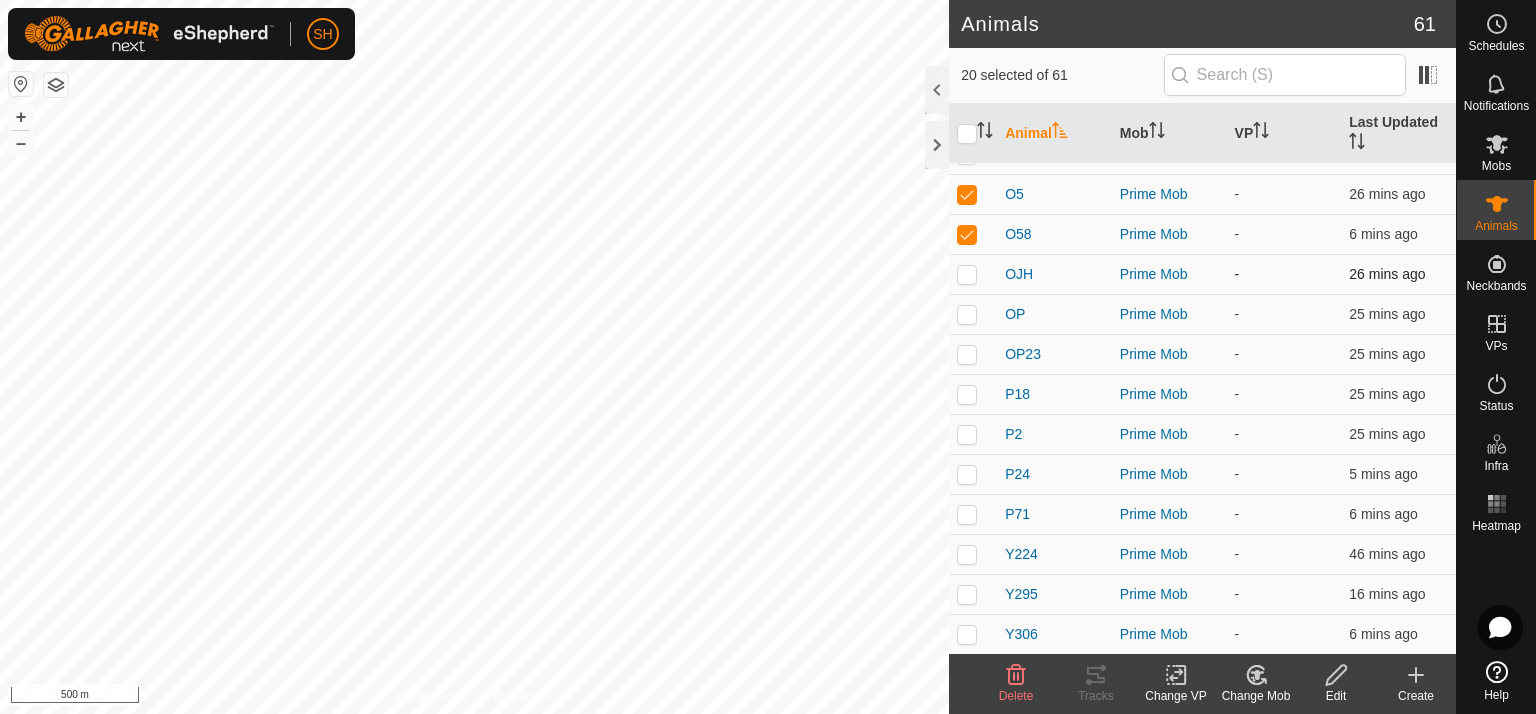 click at bounding box center [967, 274] 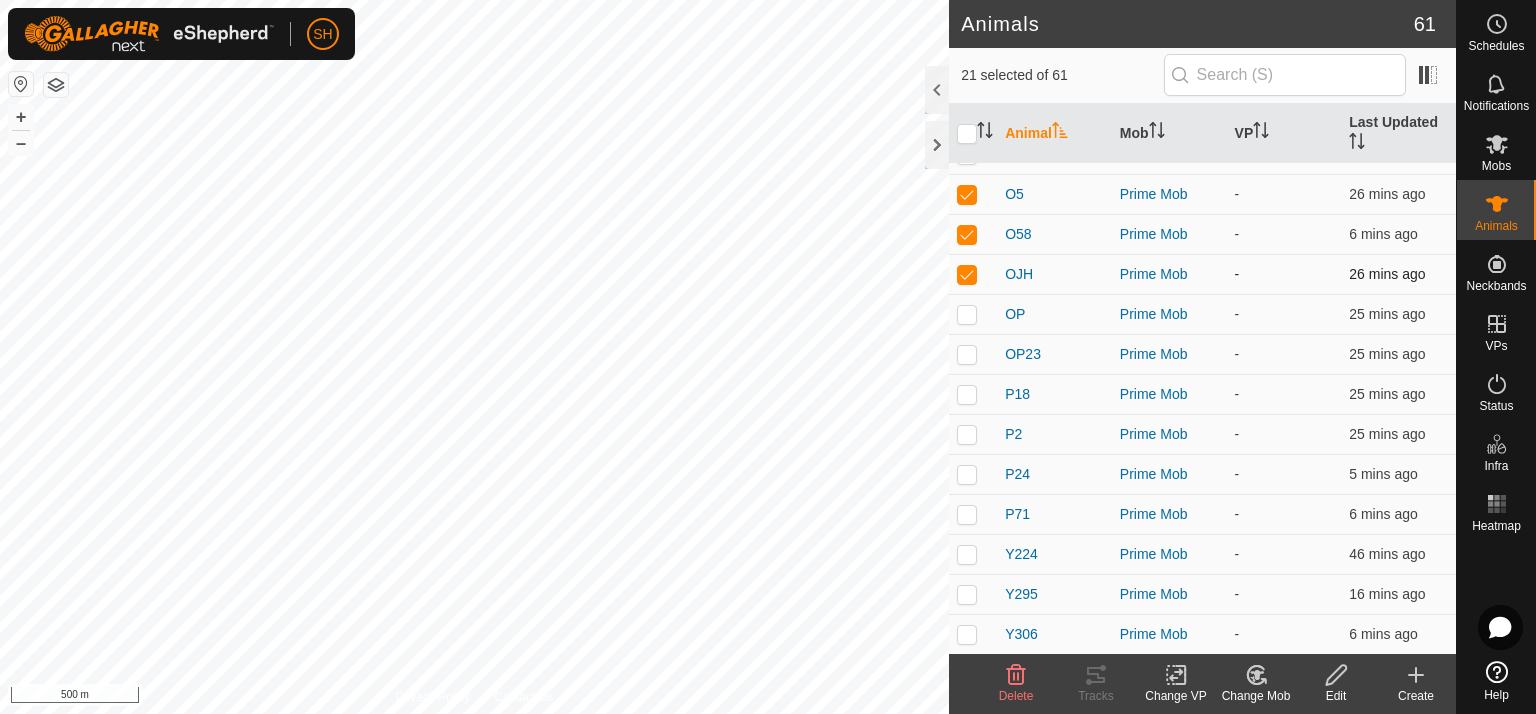 click at bounding box center (967, 274) 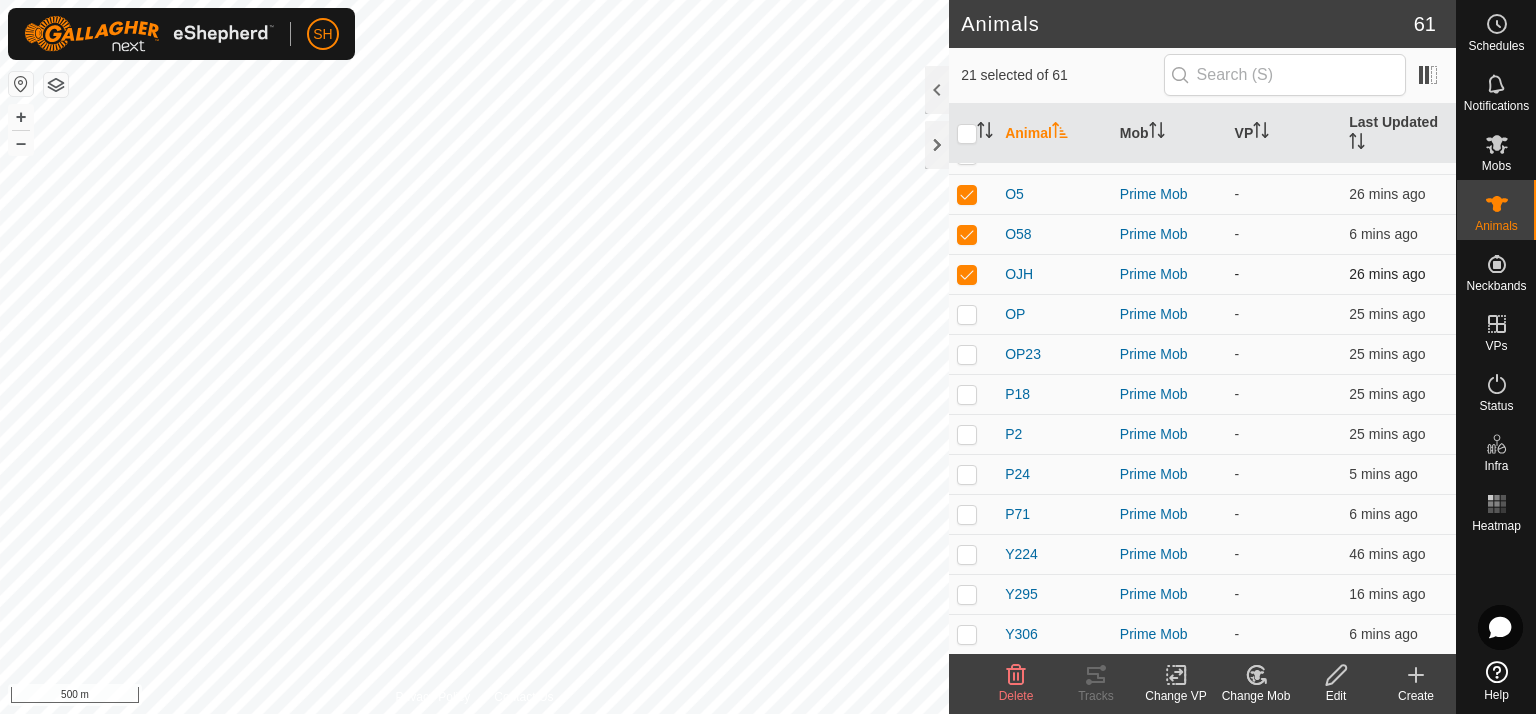 checkbox on "false" 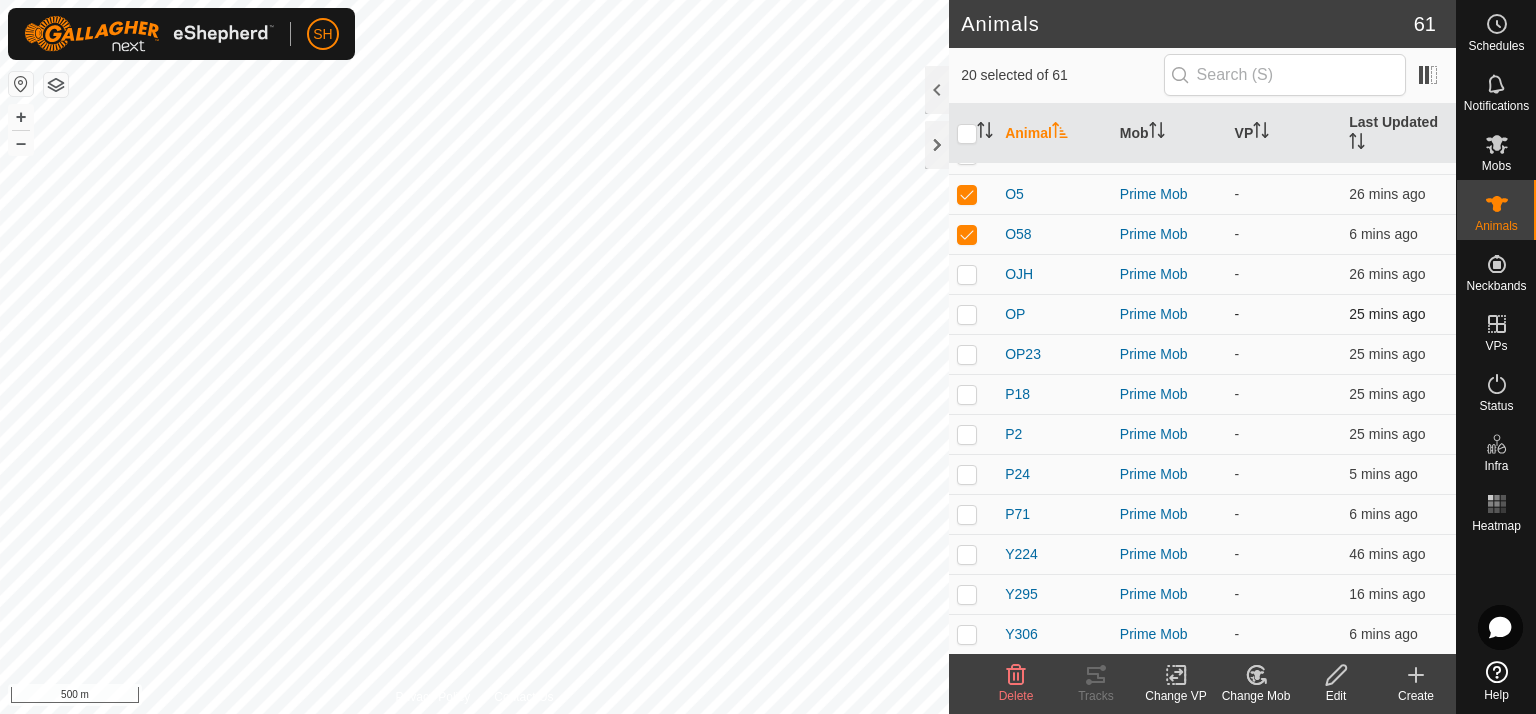 click at bounding box center (967, 314) 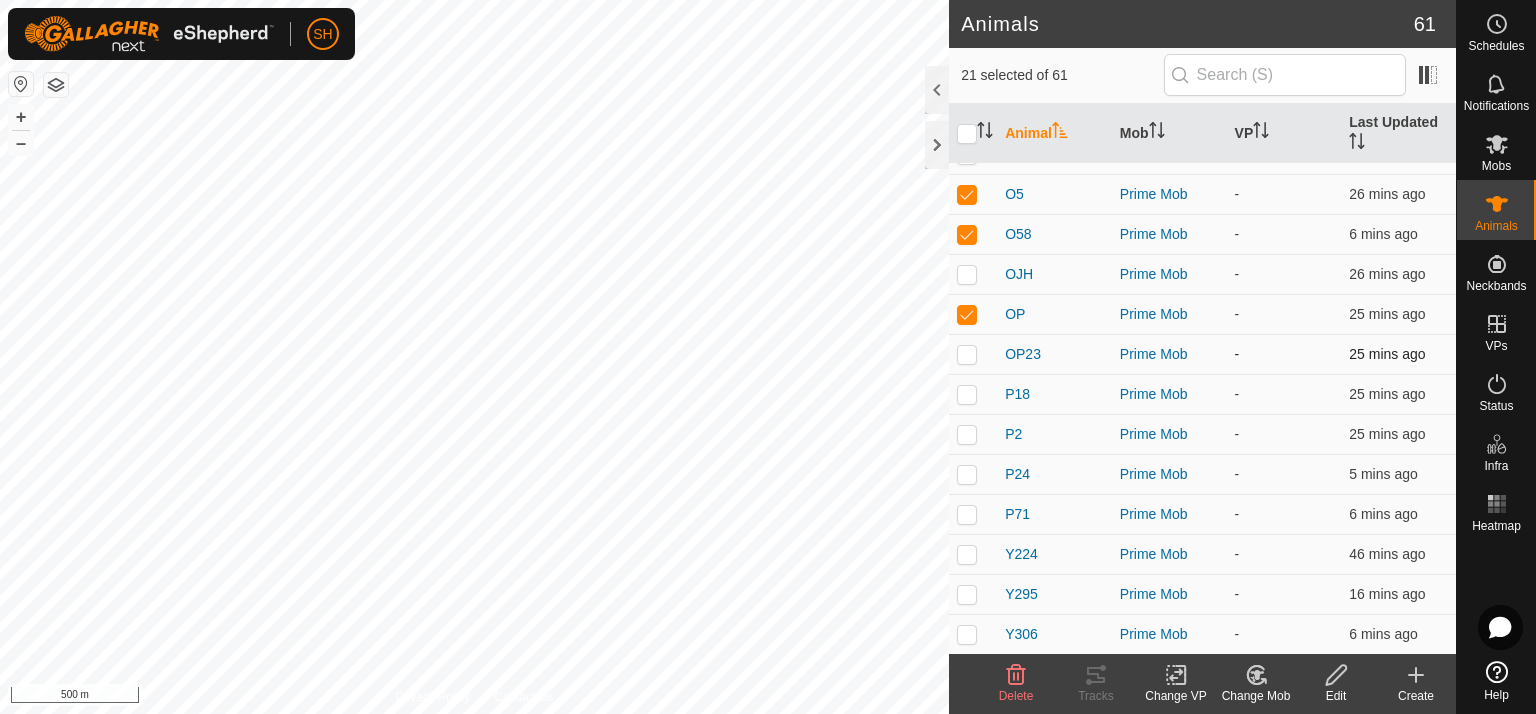 click at bounding box center [967, 354] 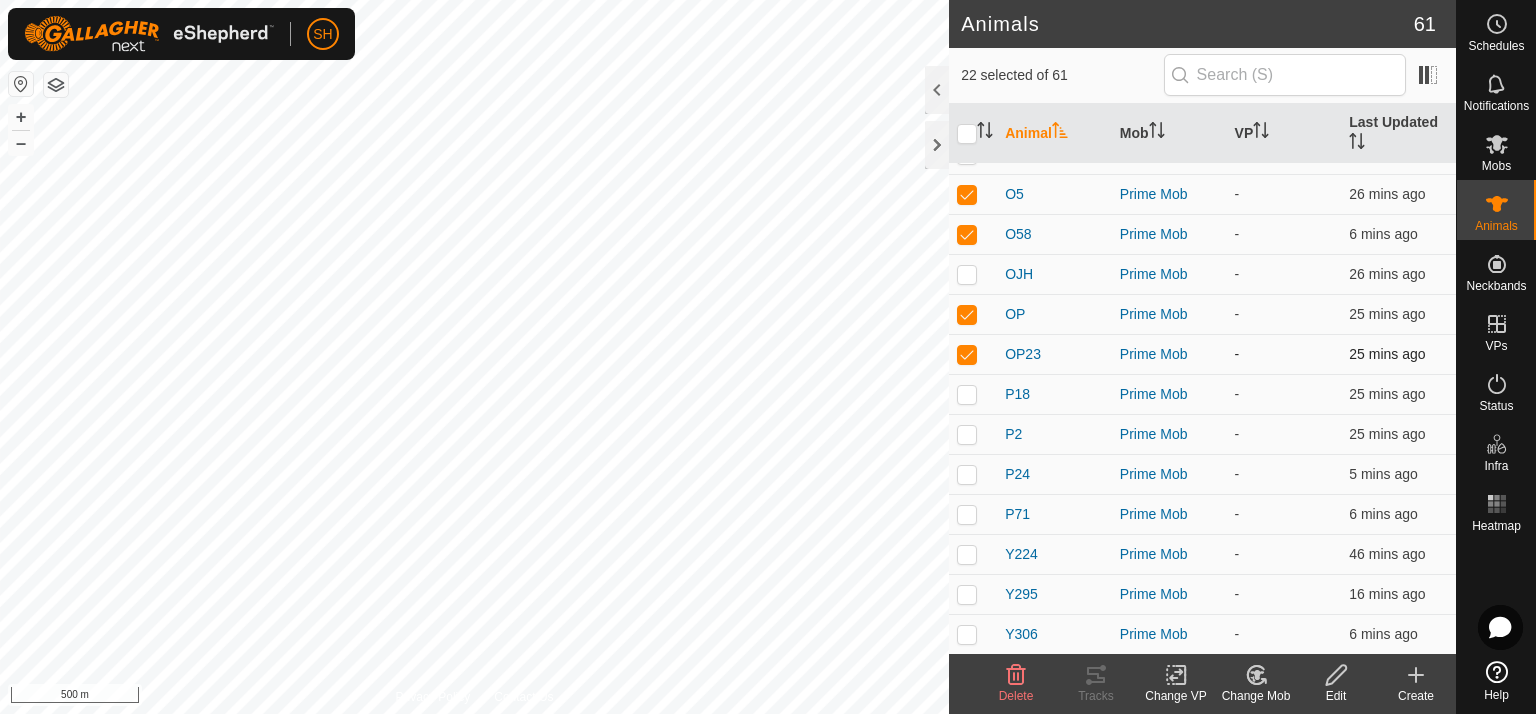 click at bounding box center (967, 354) 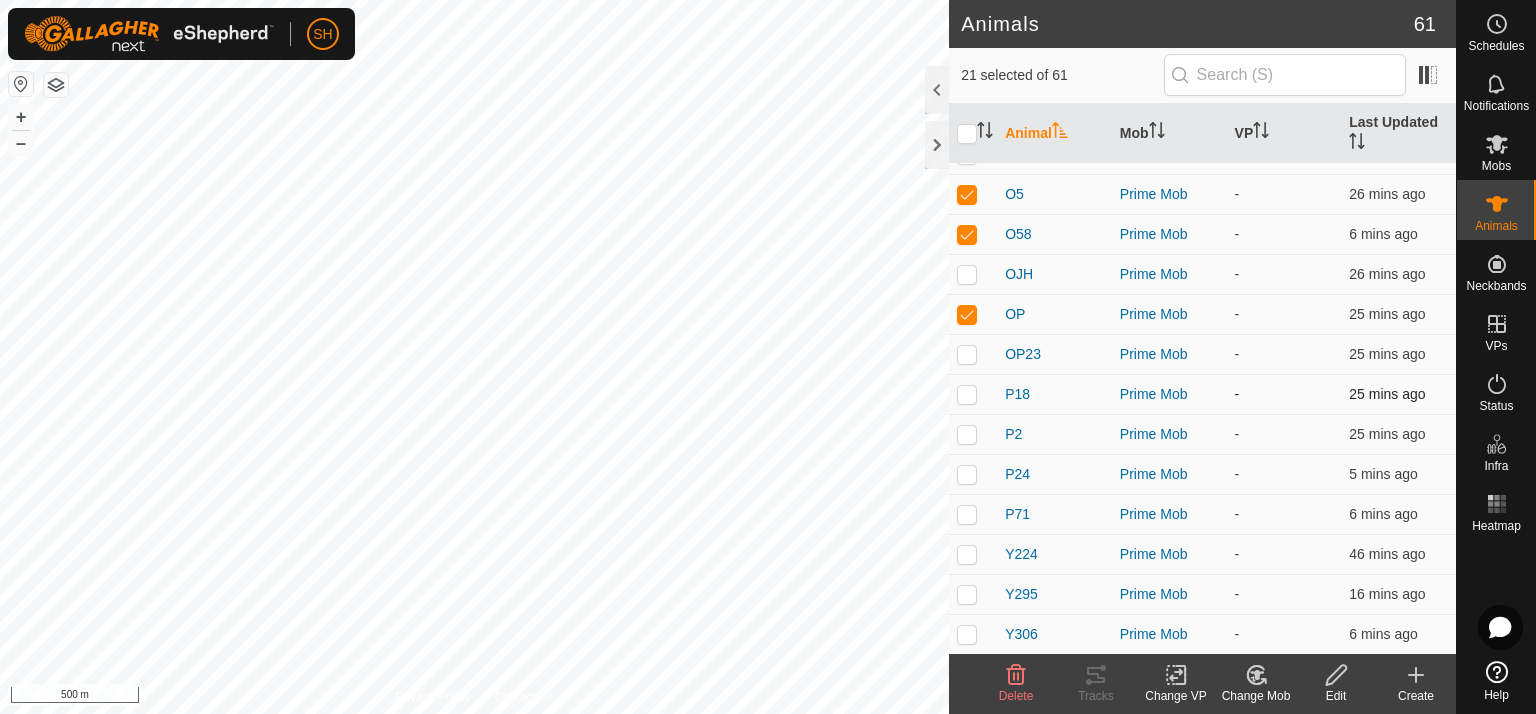 click at bounding box center (967, 394) 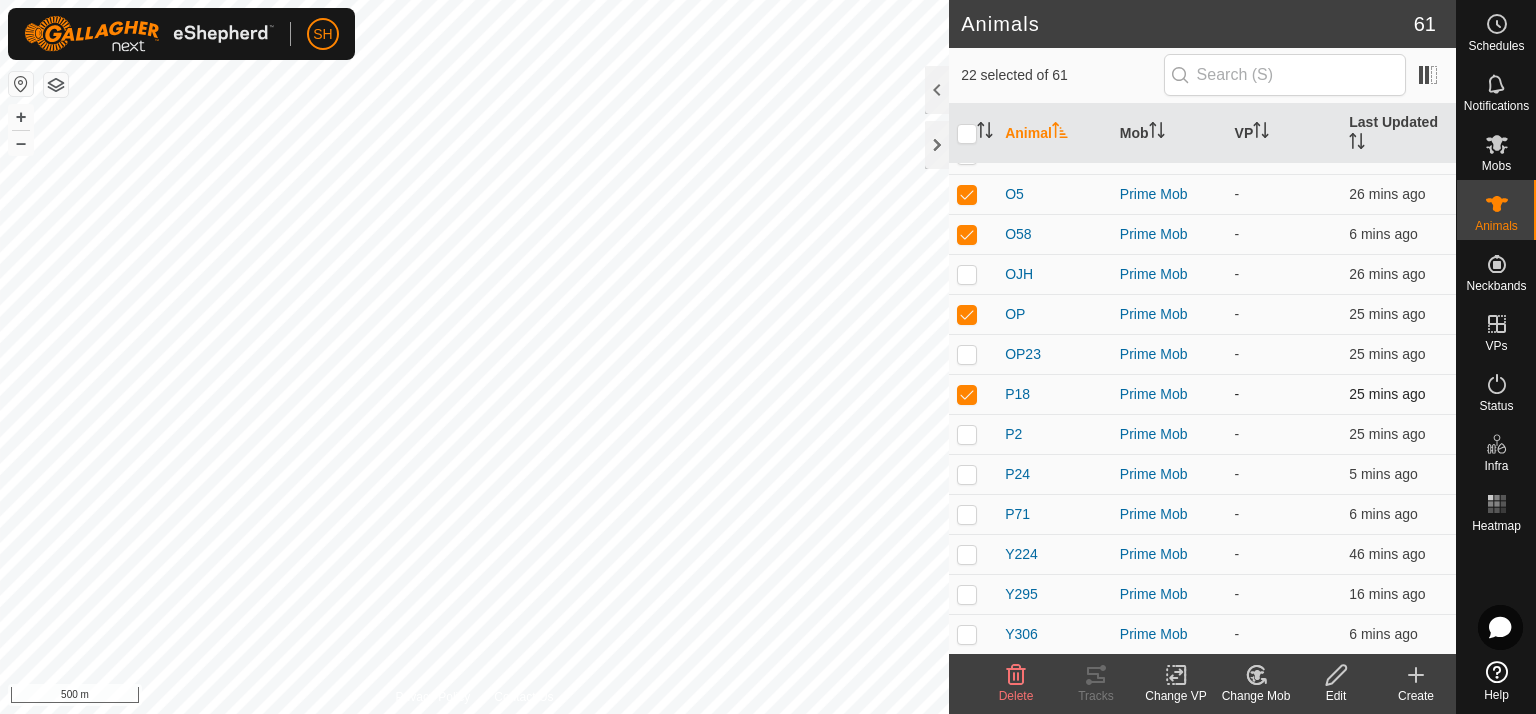 click at bounding box center [967, 394] 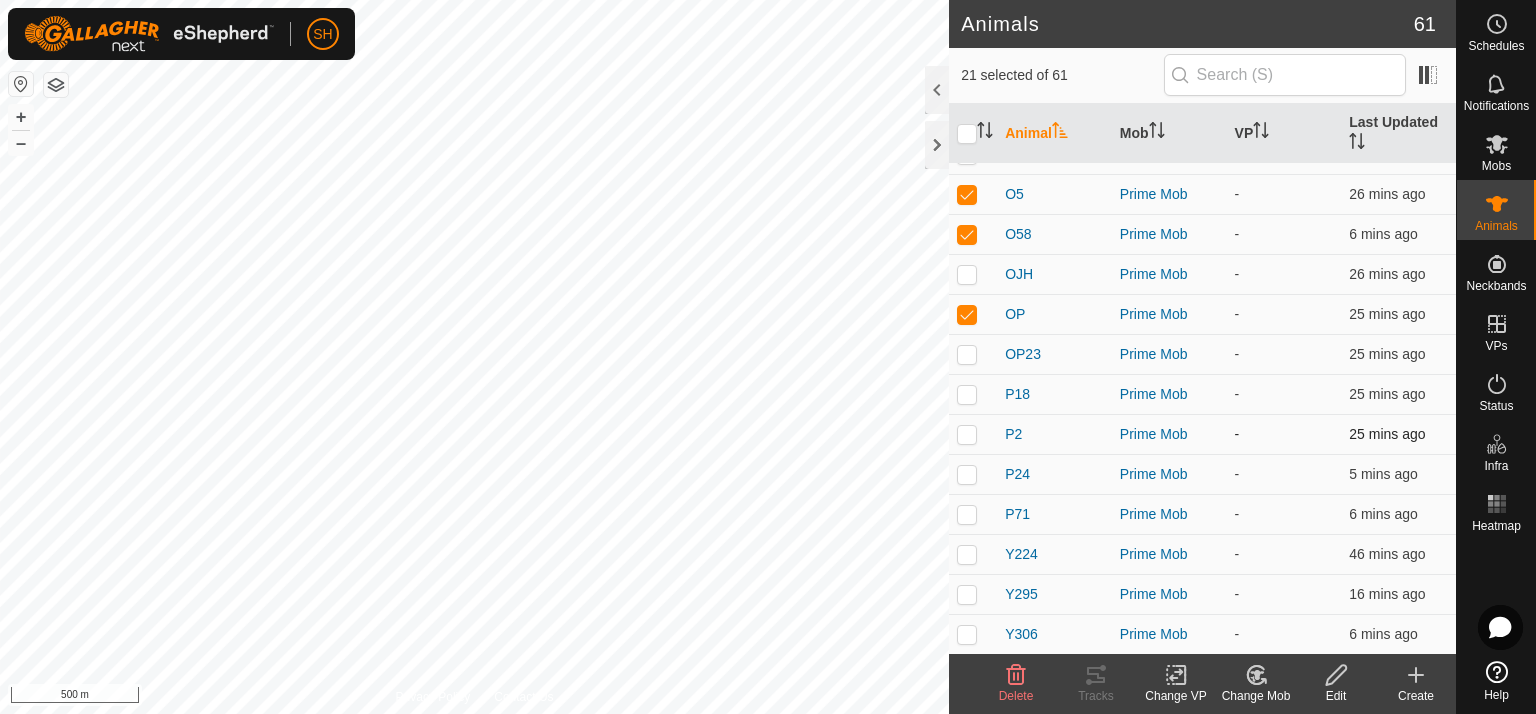 click at bounding box center [967, 434] 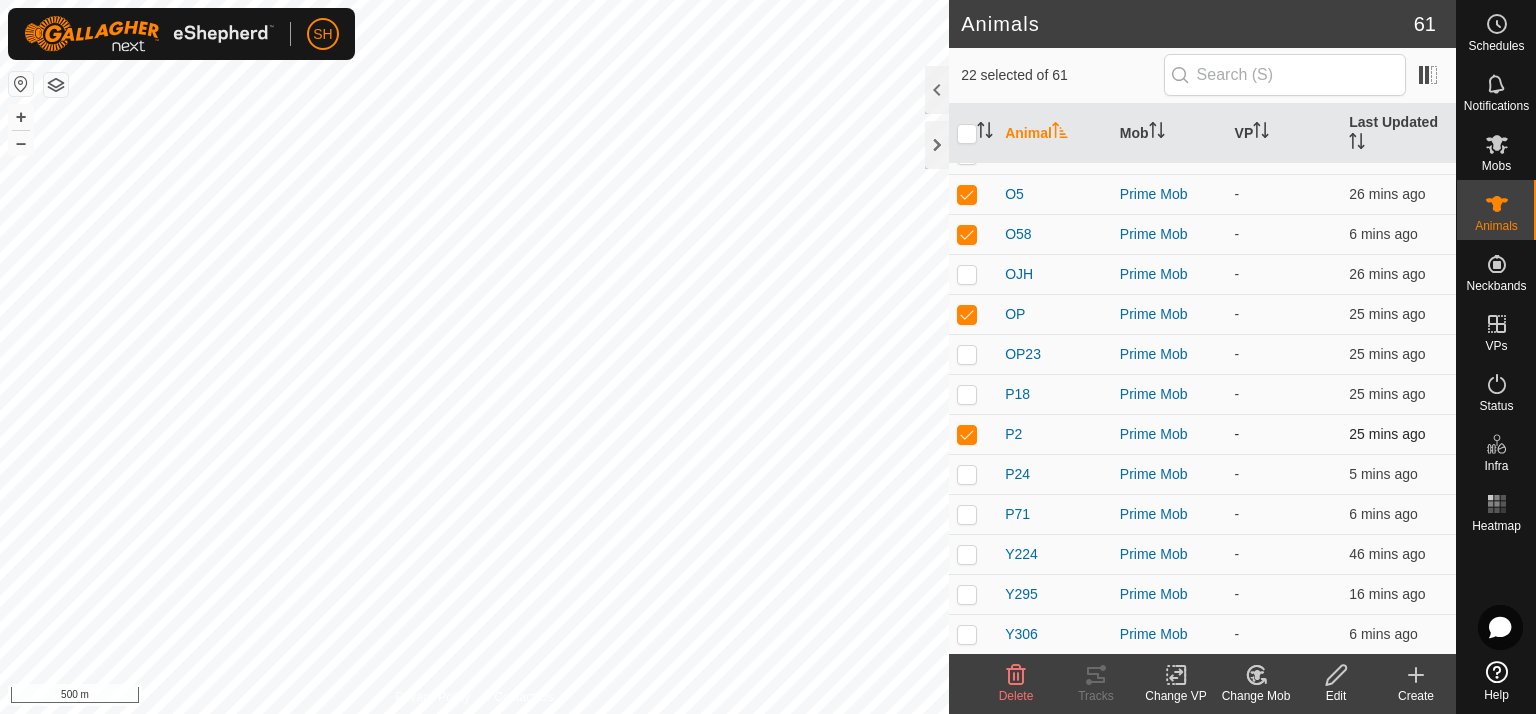 click at bounding box center [967, 434] 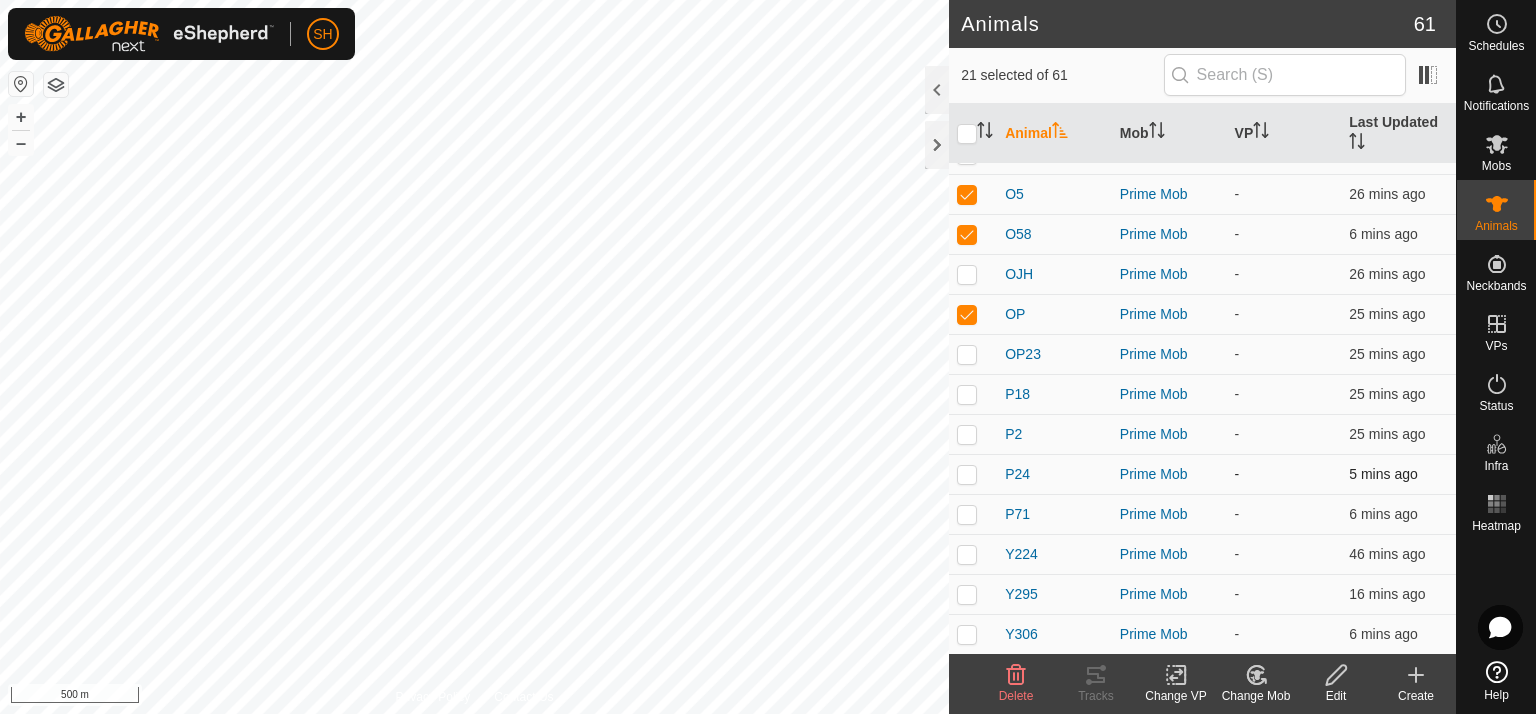 click at bounding box center [967, 474] 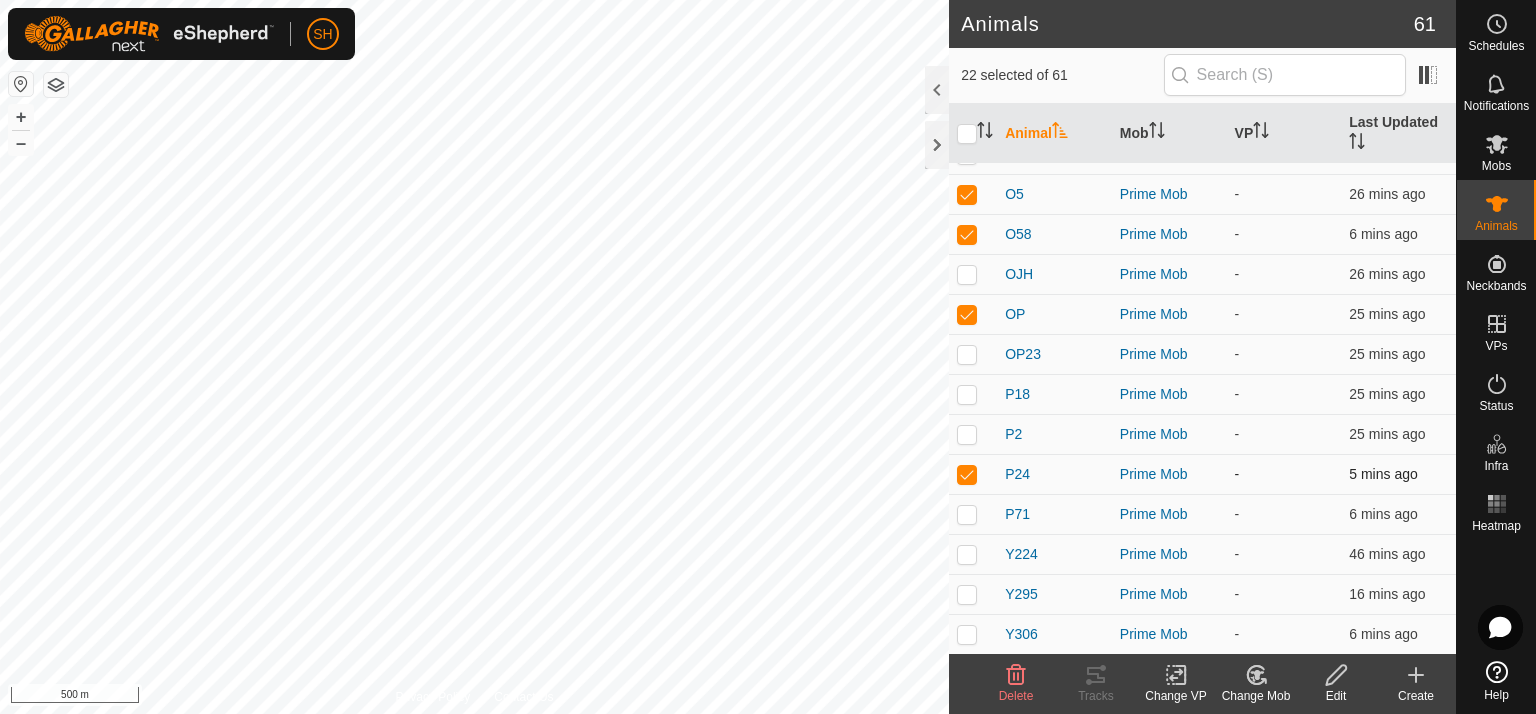 click at bounding box center [967, 474] 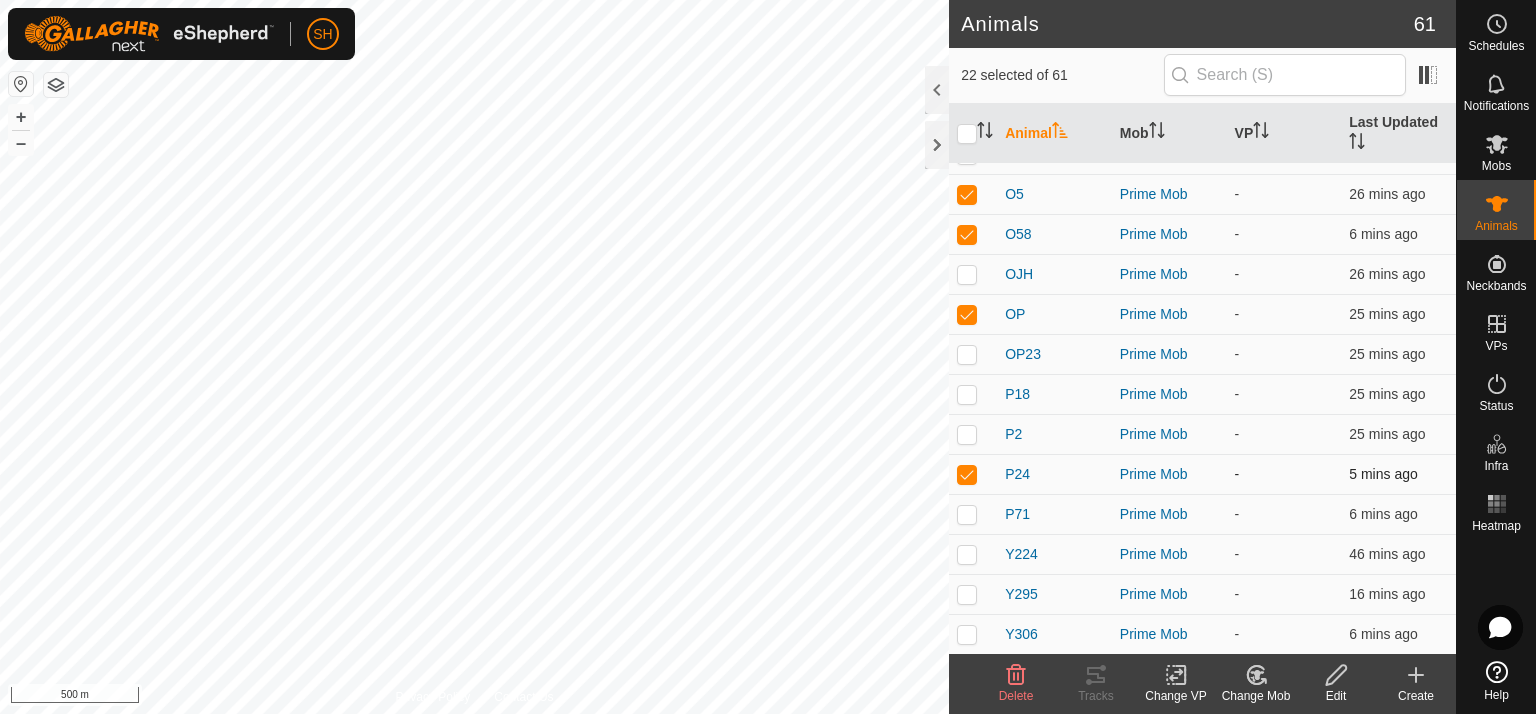 checkbox on "false" 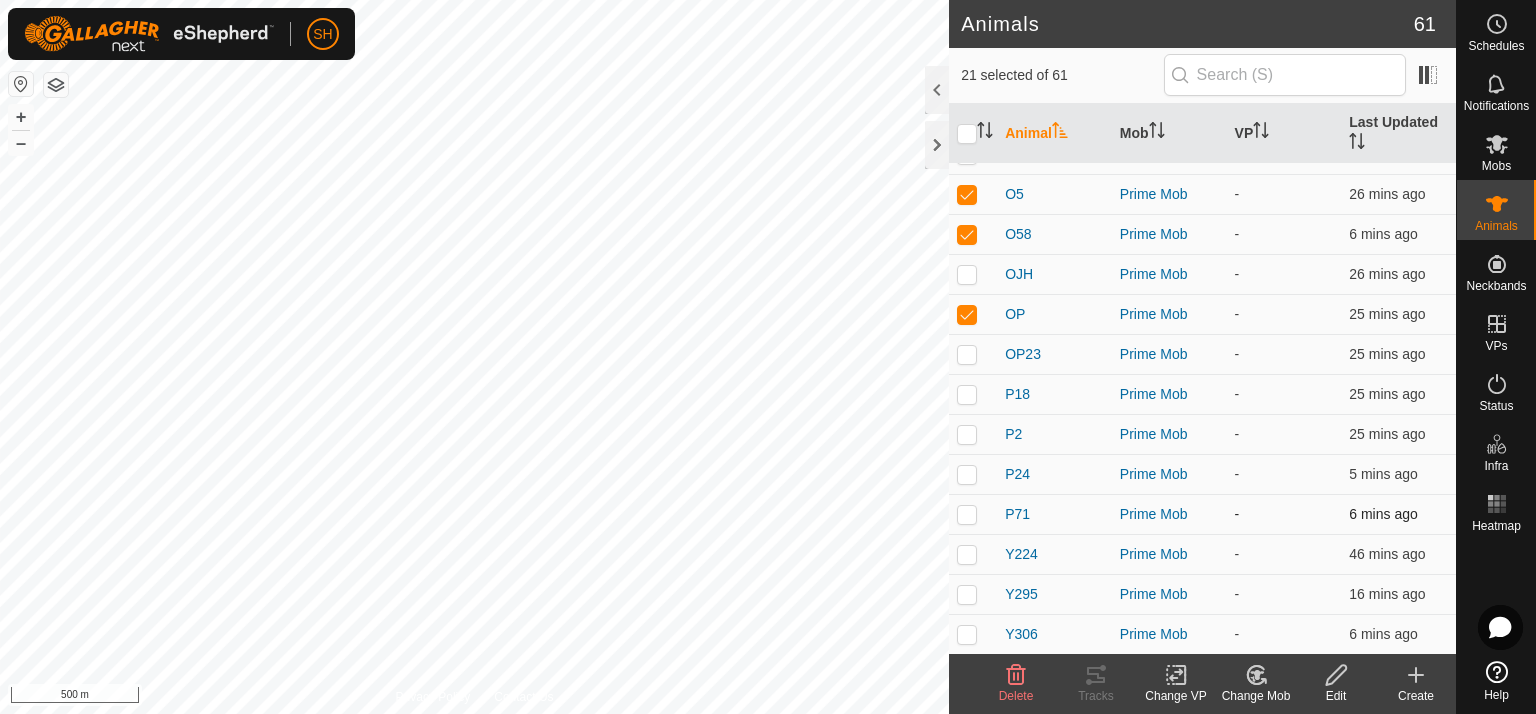 click at bounding box center (967, 514) 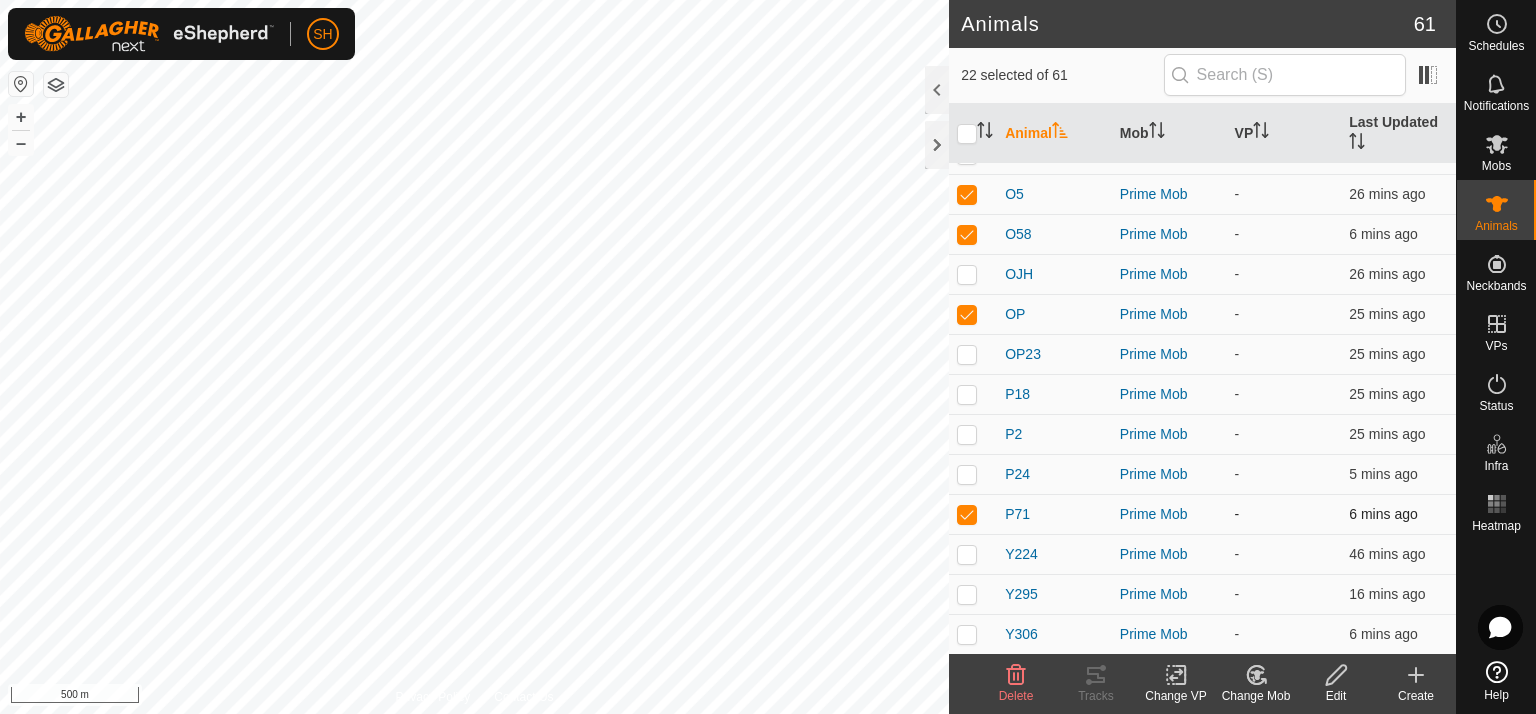 click at bounding box center [967, 514] 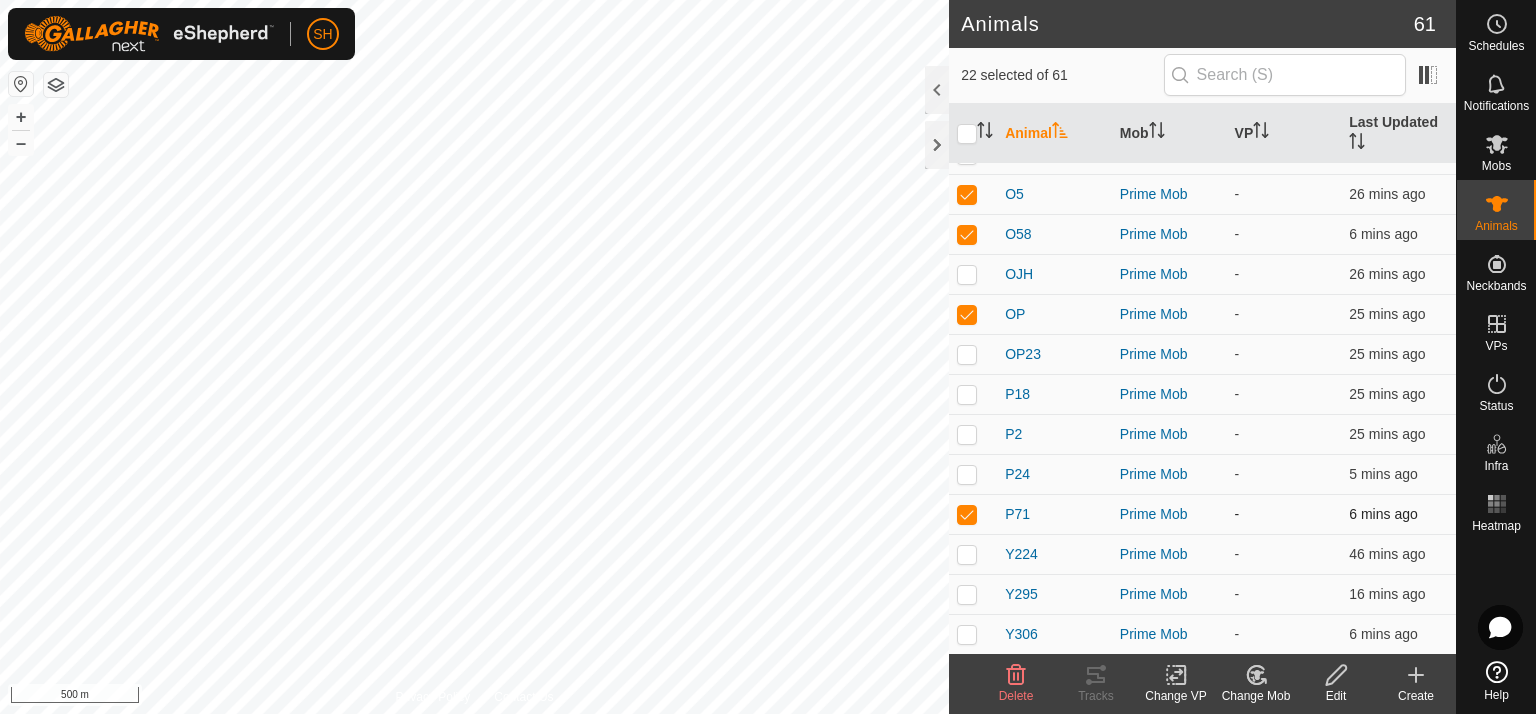 checkbox on "false" 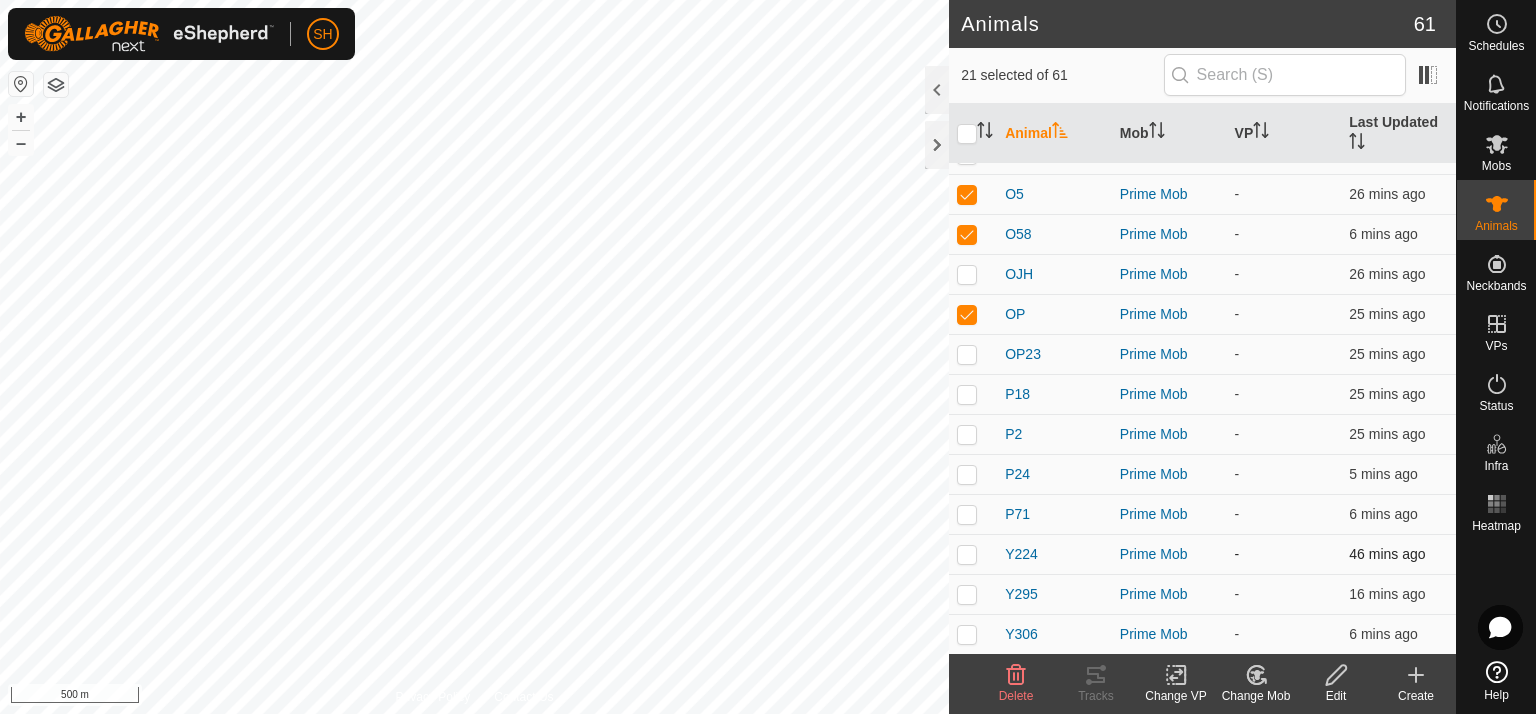 click at bounding box center (967, 554) 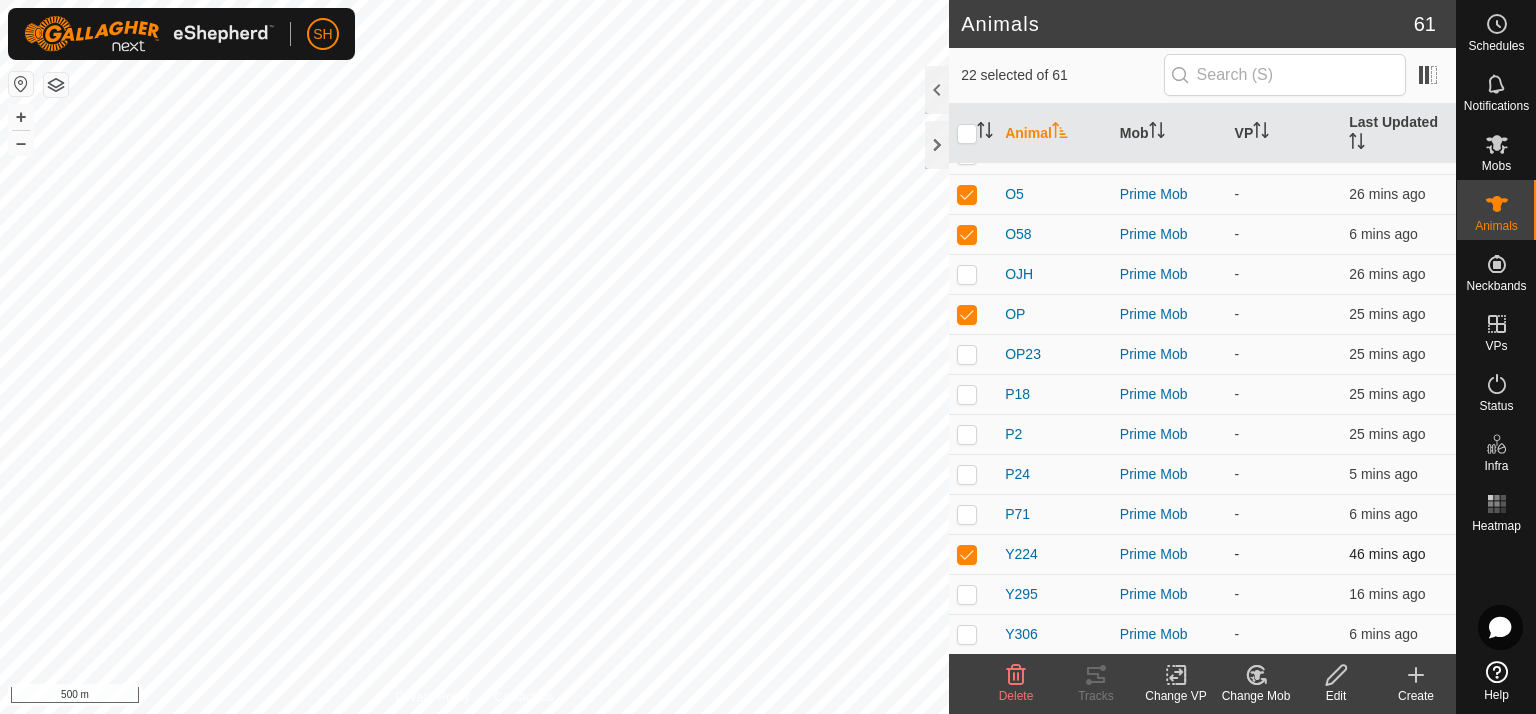 click at bounding box center [967, 554] 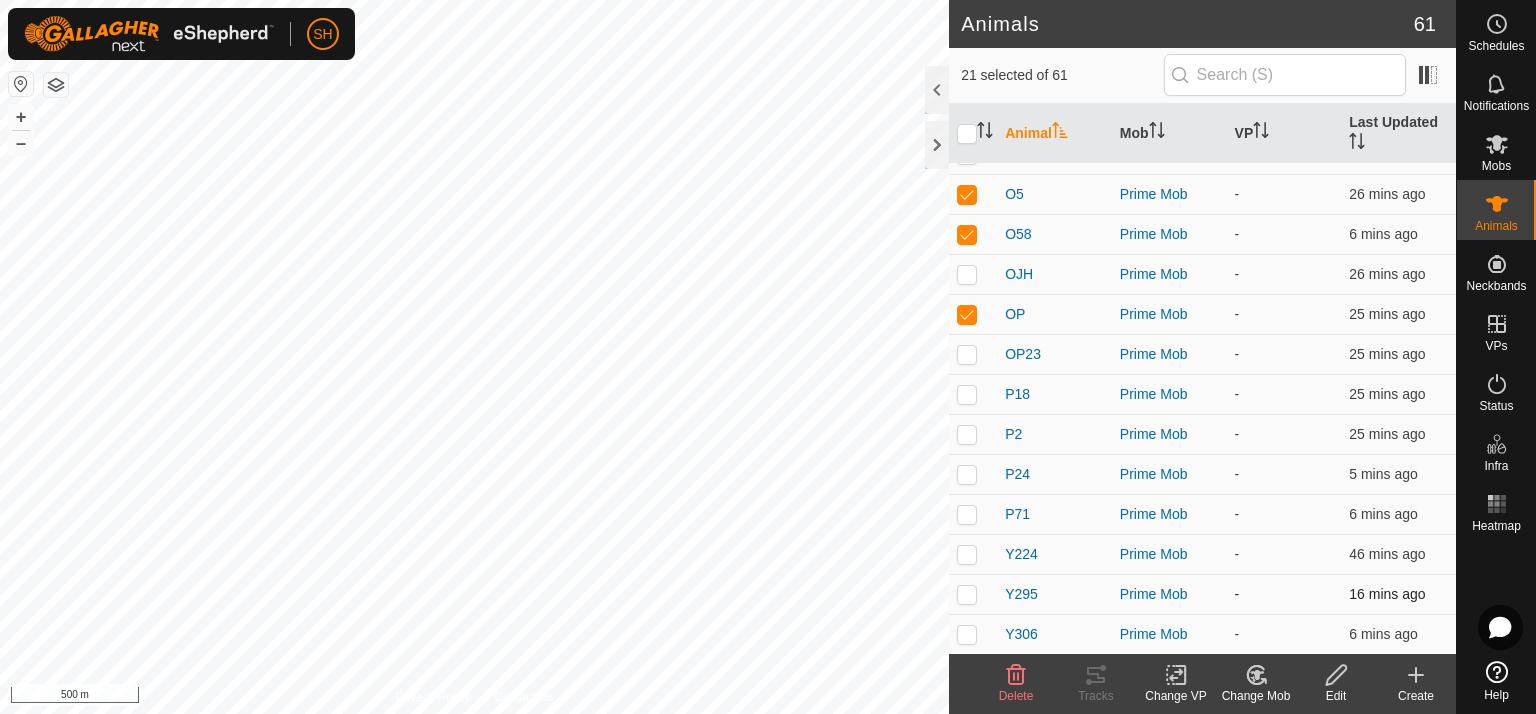 click at bounding box center [967, 594] 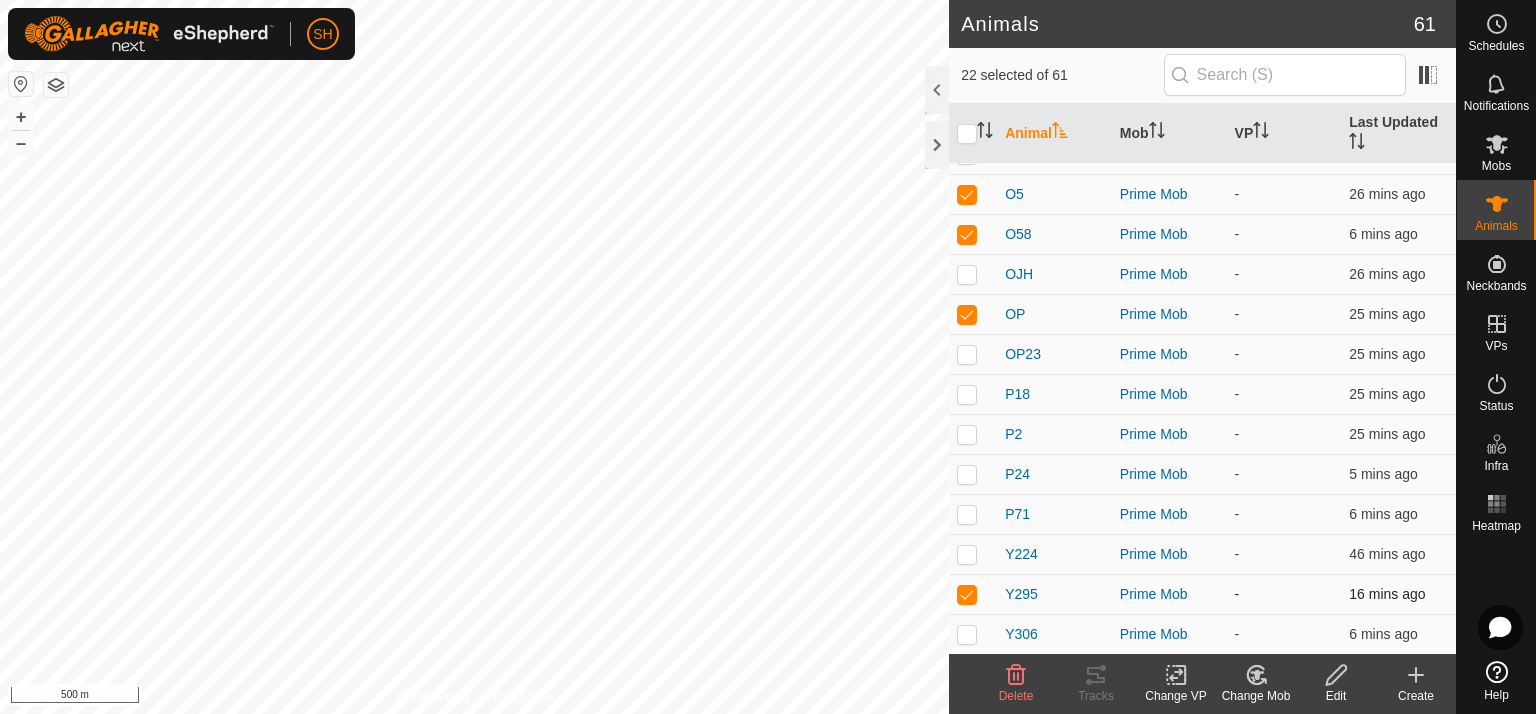 click at bounding box center [967, 594] 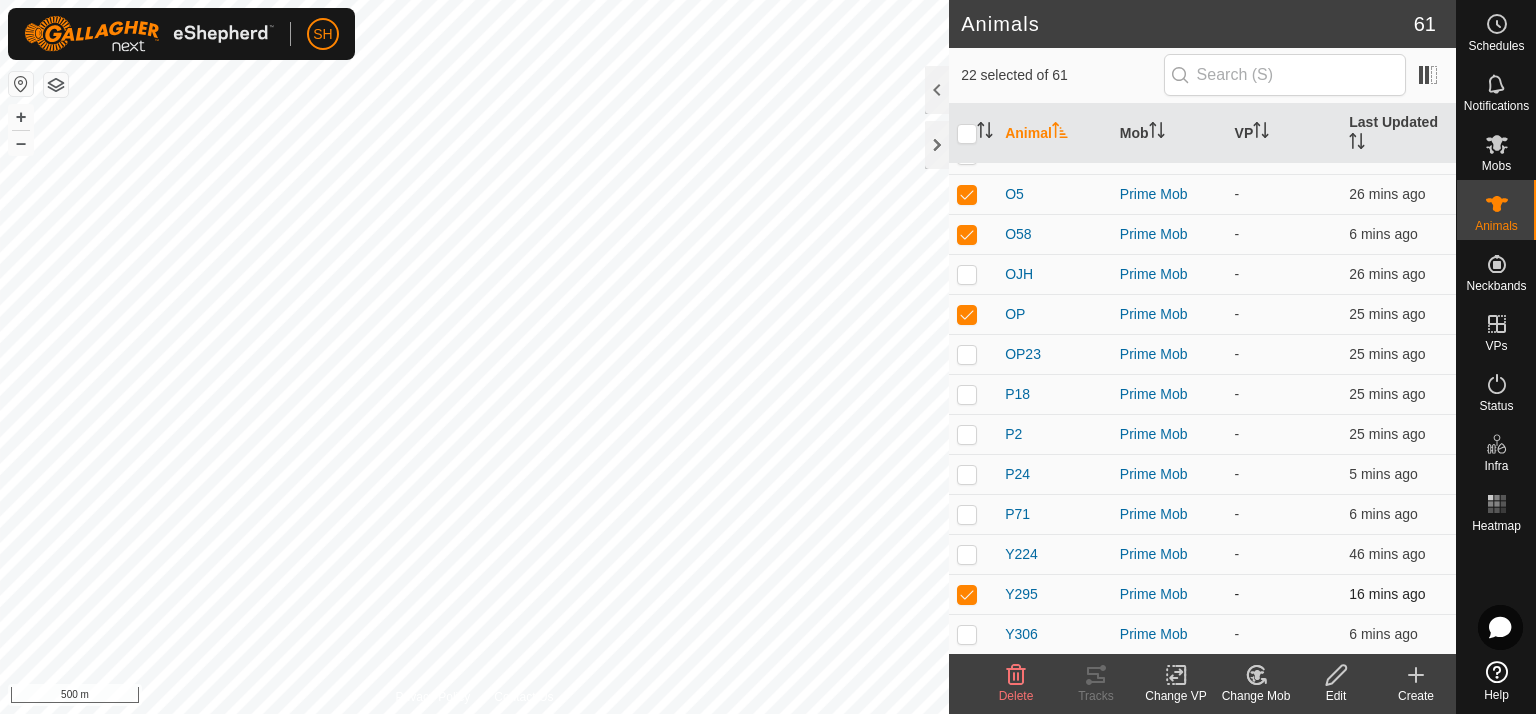 checkbox on "false" 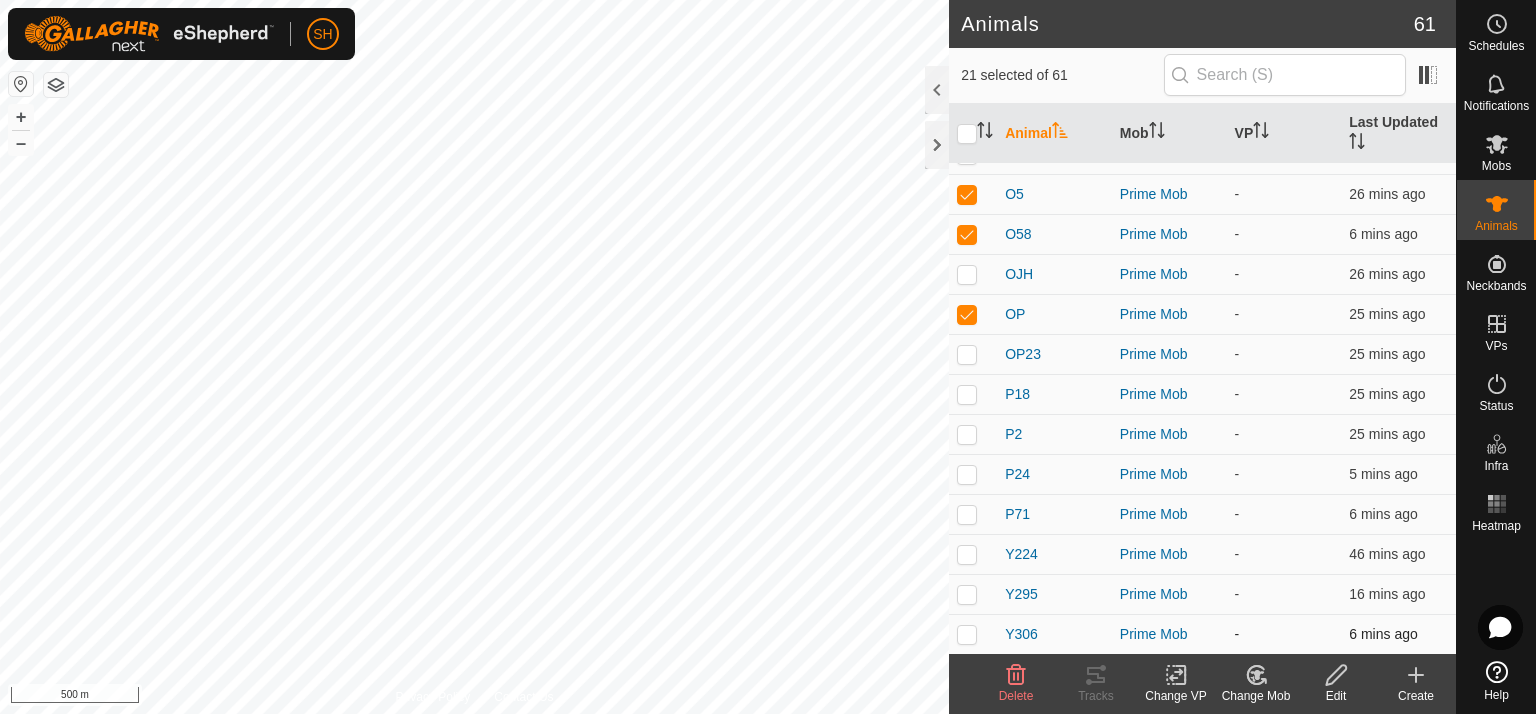 click at bounding box center (967, 634) 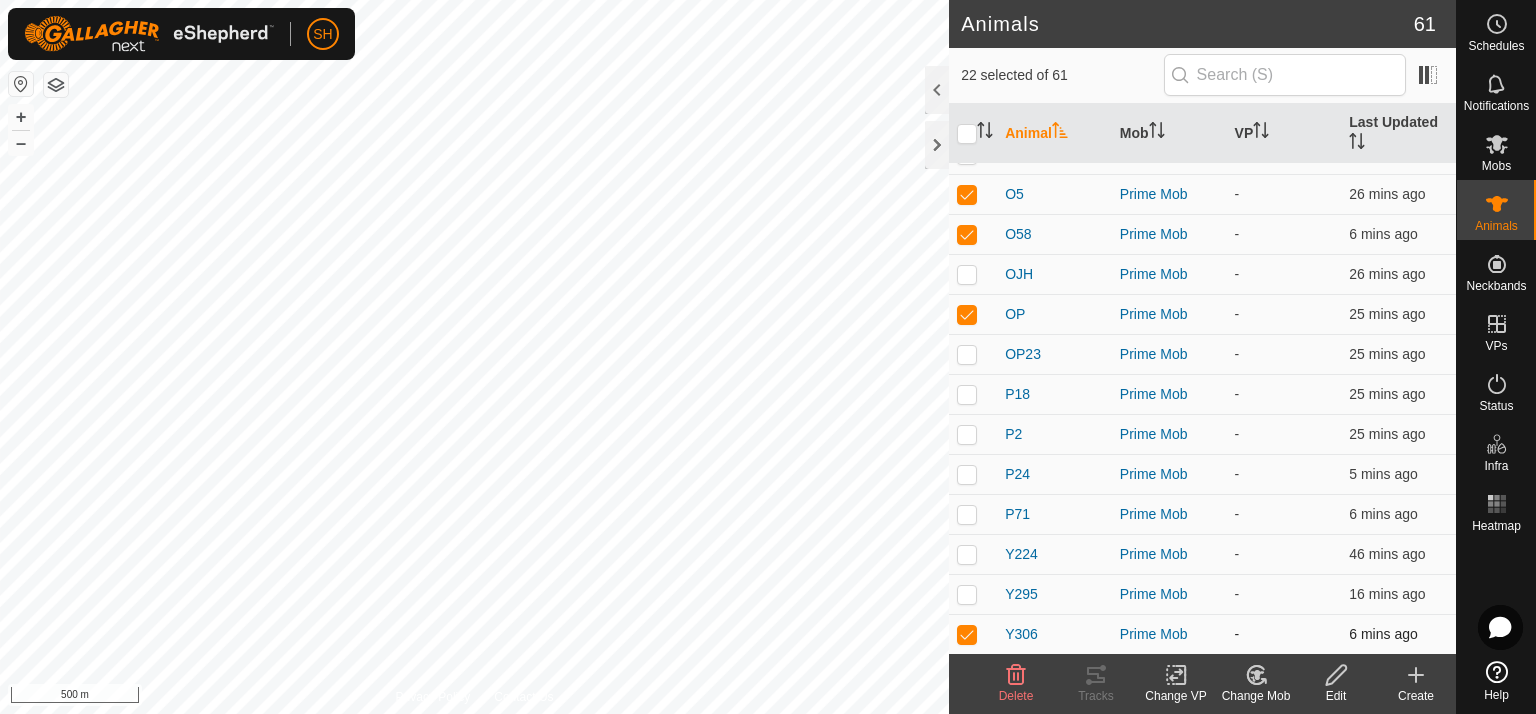click at bounding box center [967, 634] 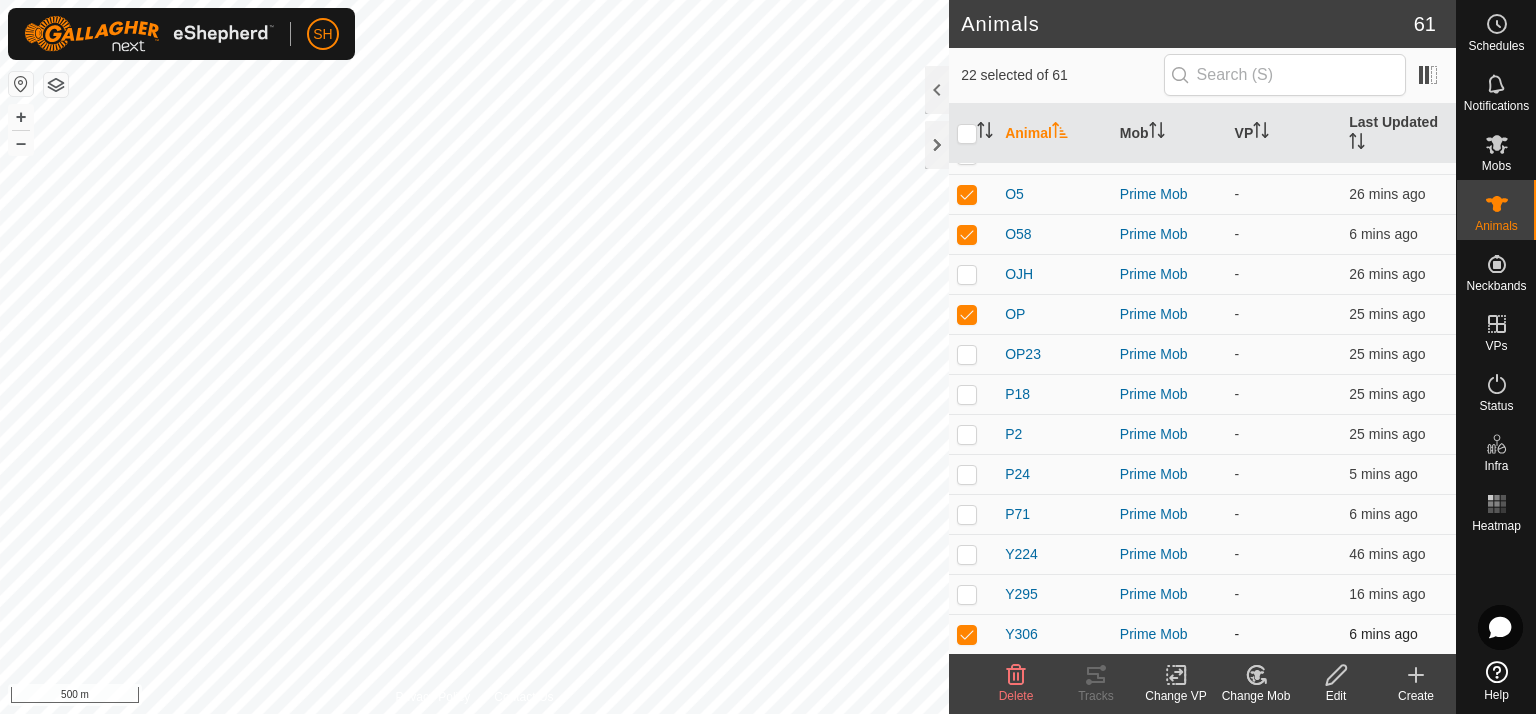 checkbox on "false" 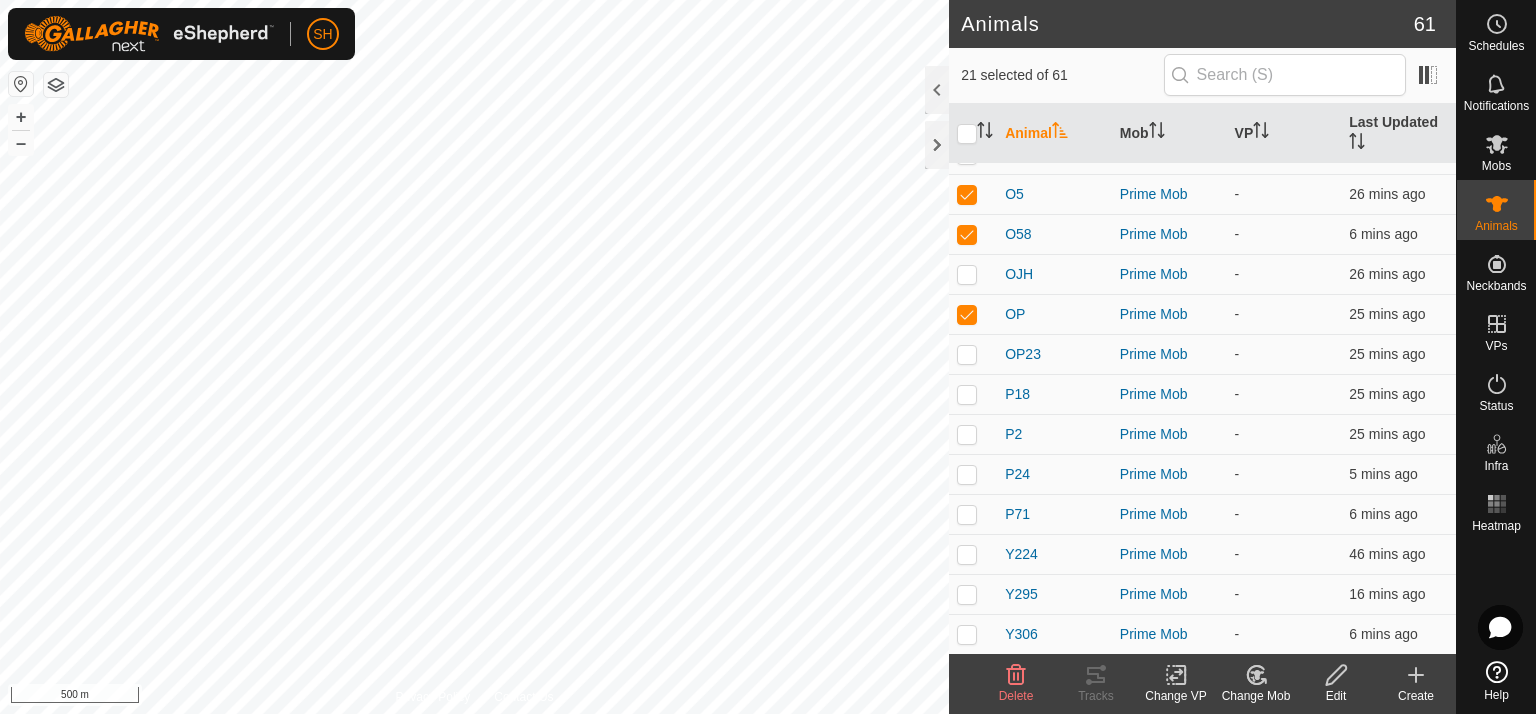 click 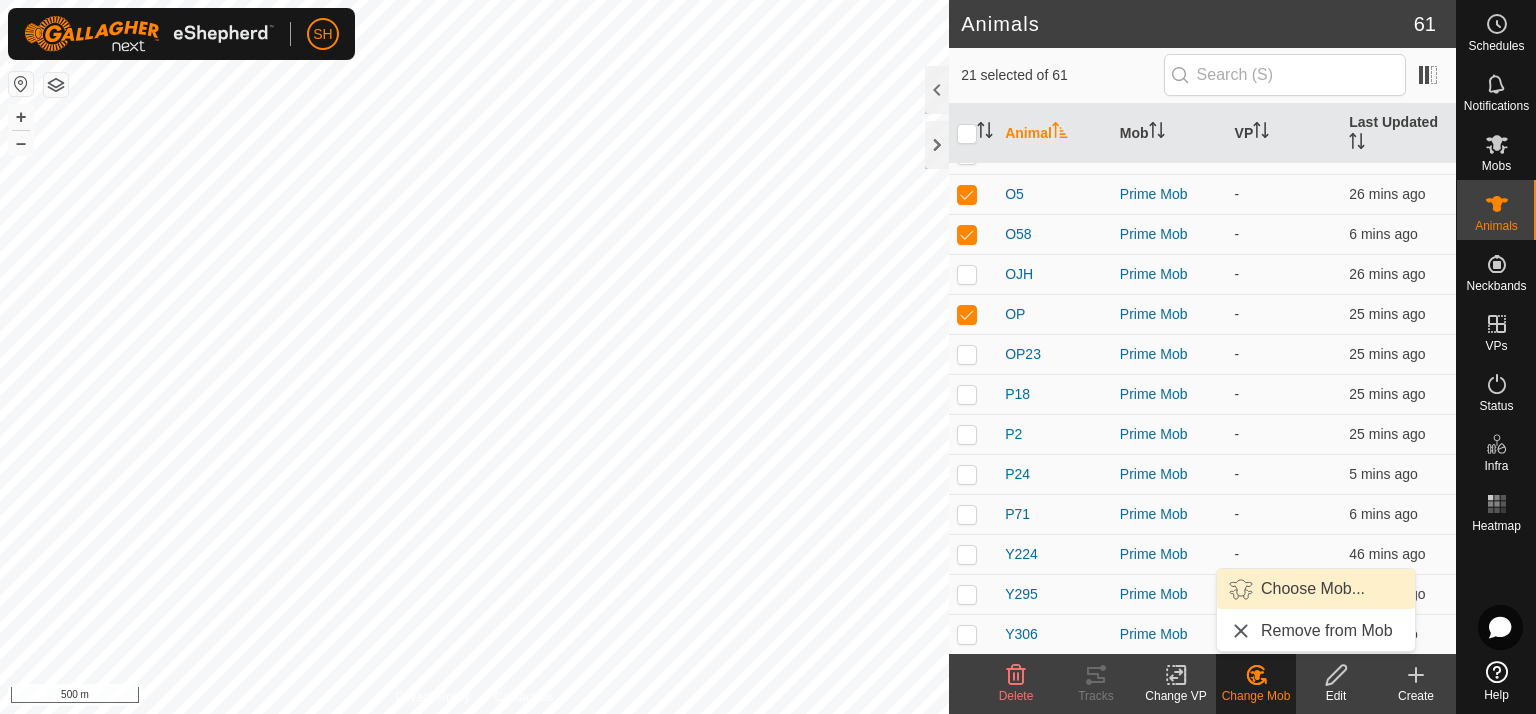 click on "Choose Mob..." at bounding box center [1316, 589] 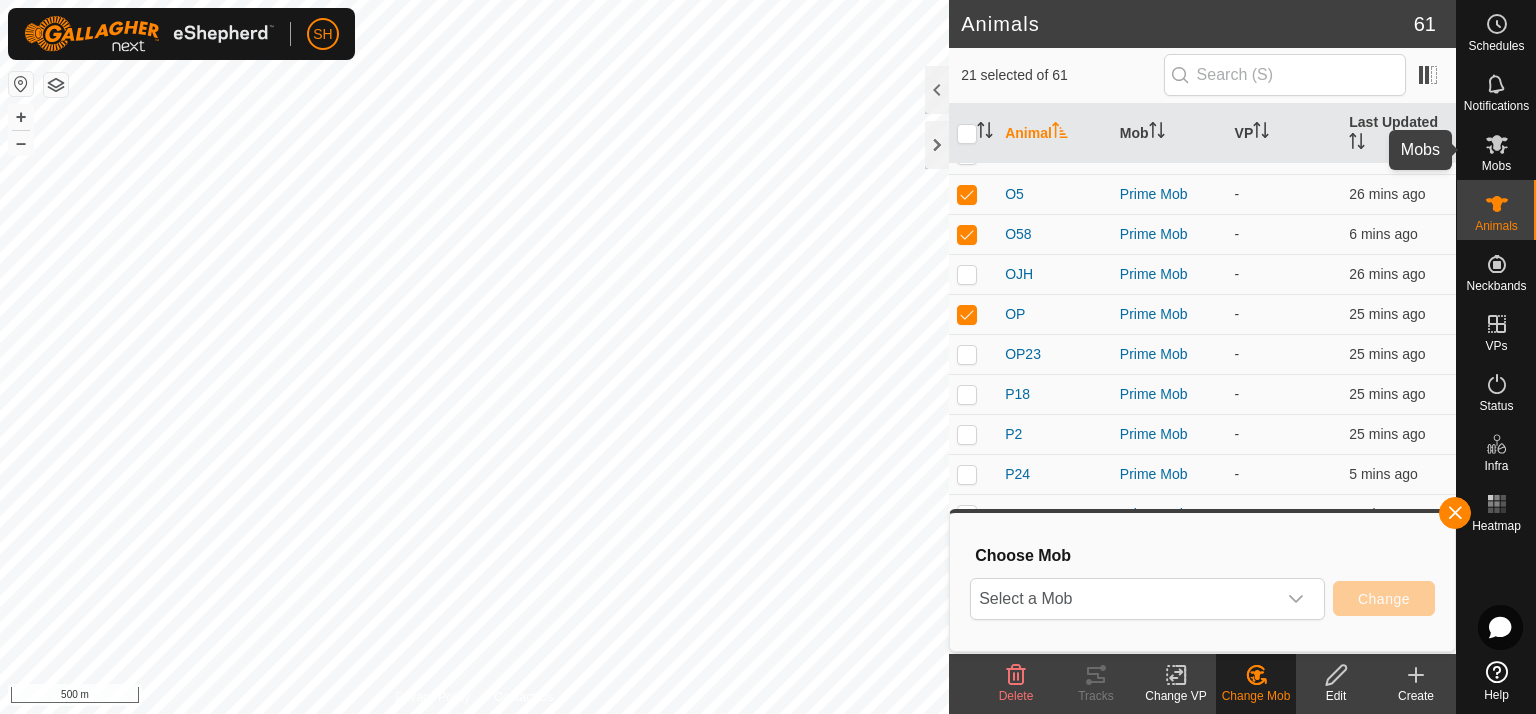 click on "Mobs" at bounding box center [1496, 150] 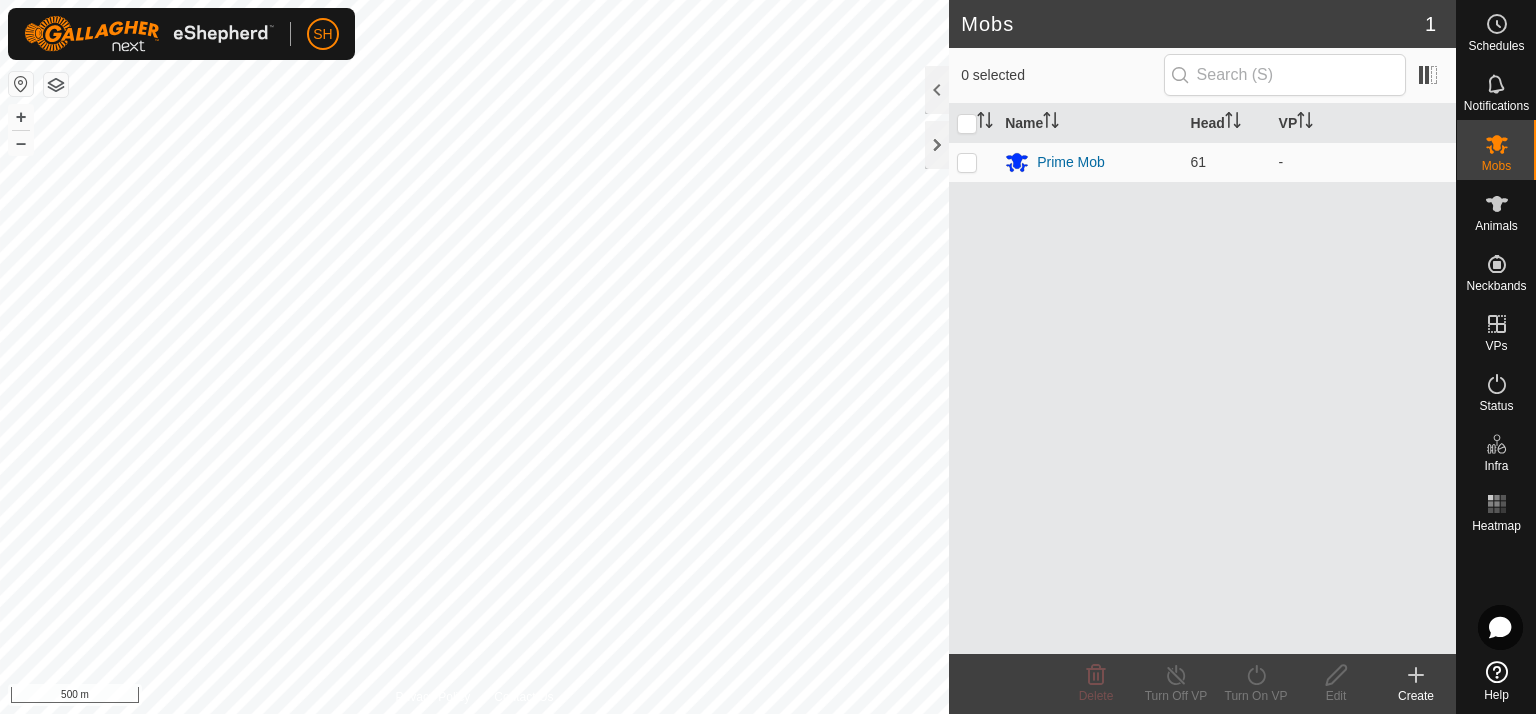 click 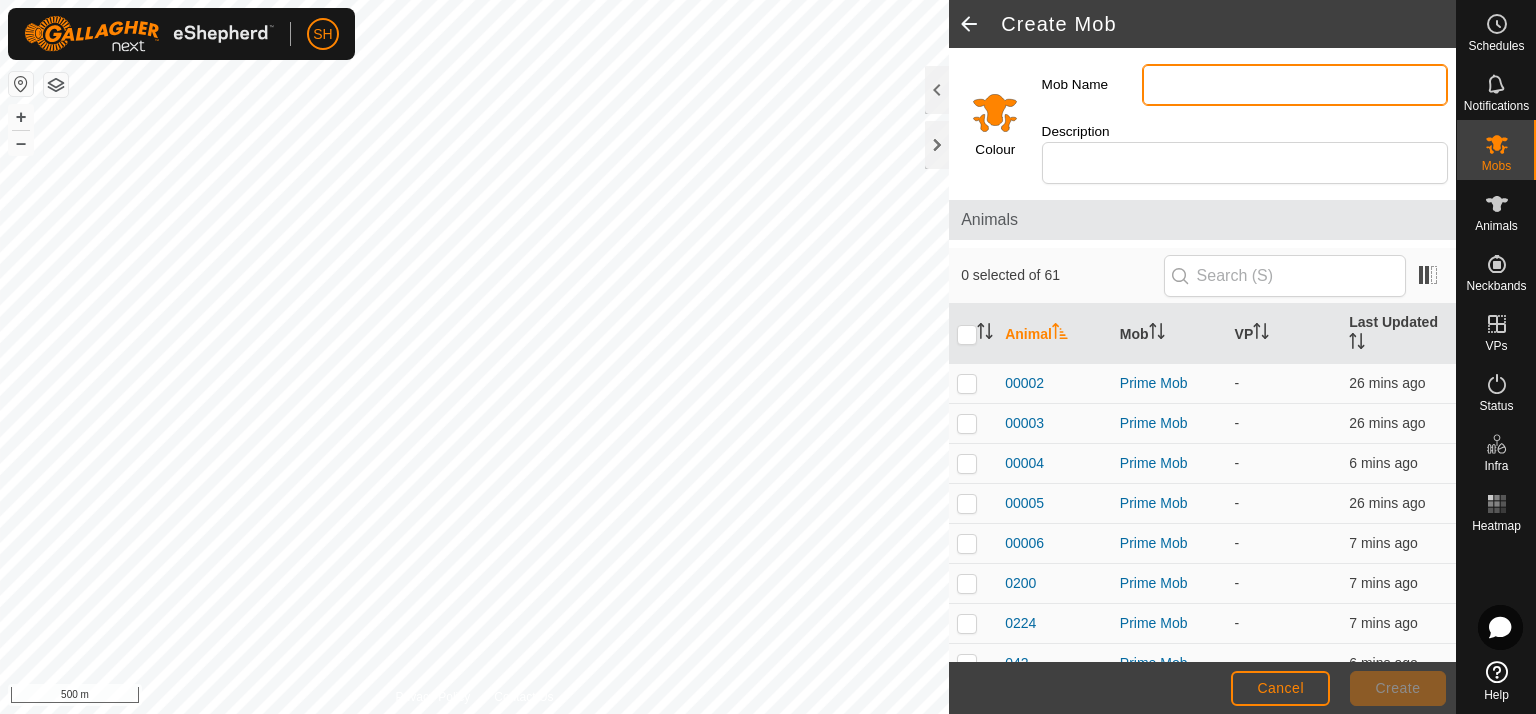 click on "Mob Name" at bounding box center (1295, 85) 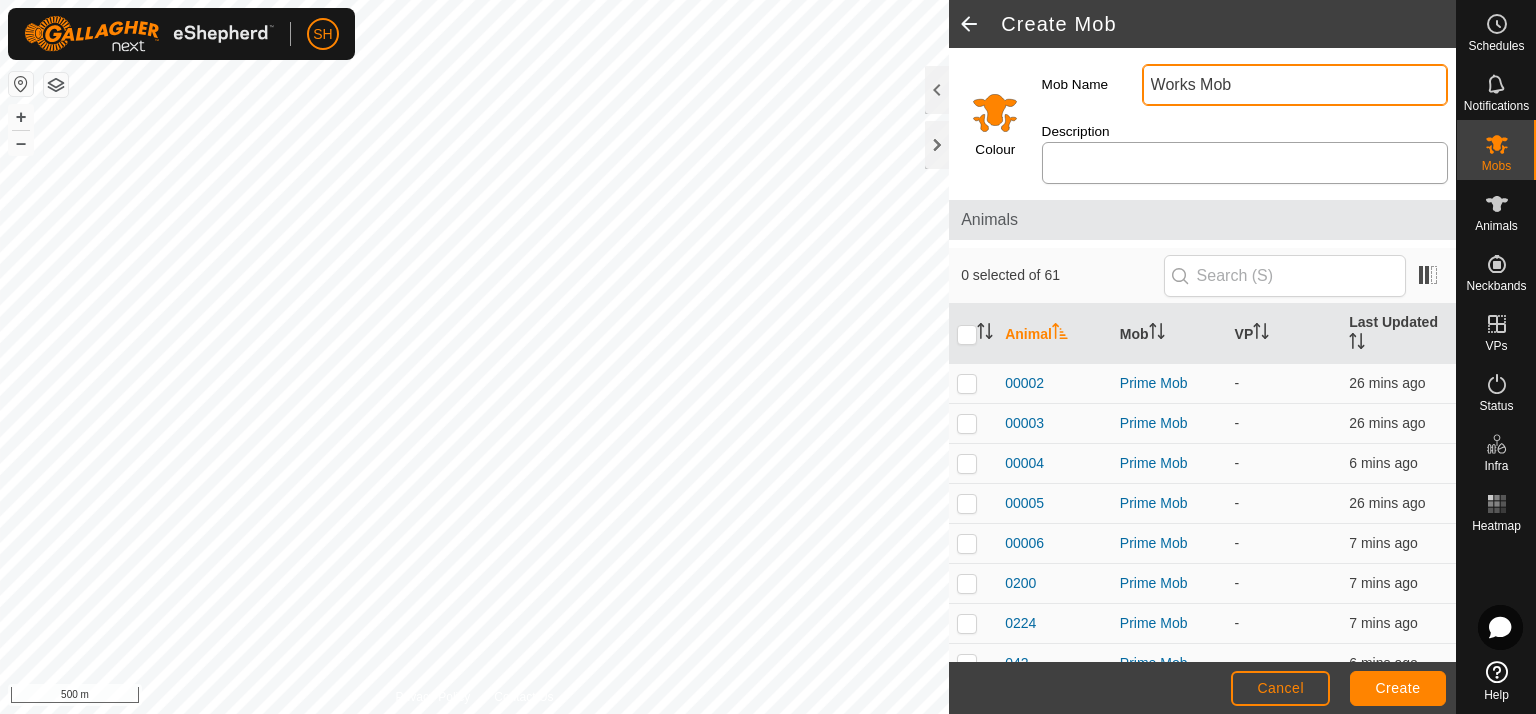 type on "Works Mob" 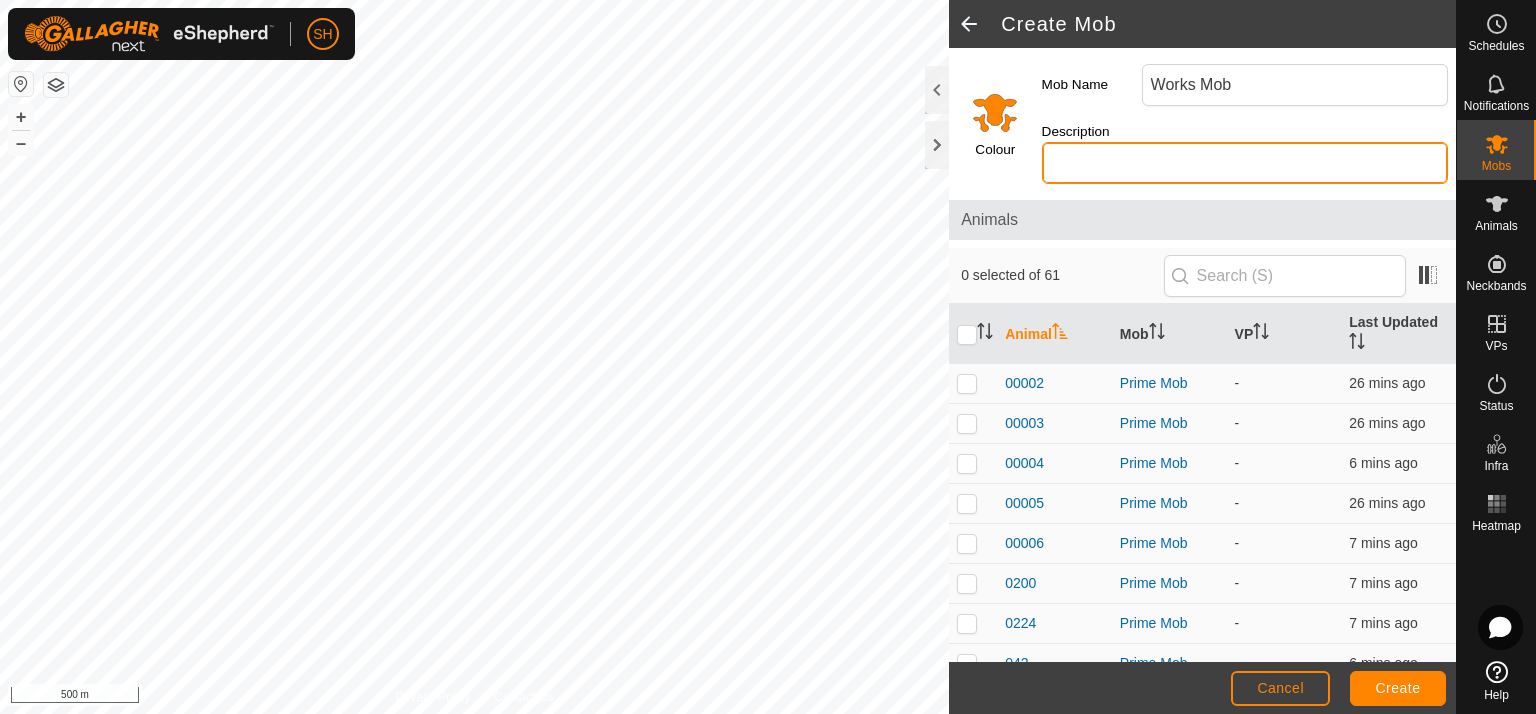 click on "Description" at bounding box center (1245, 163) 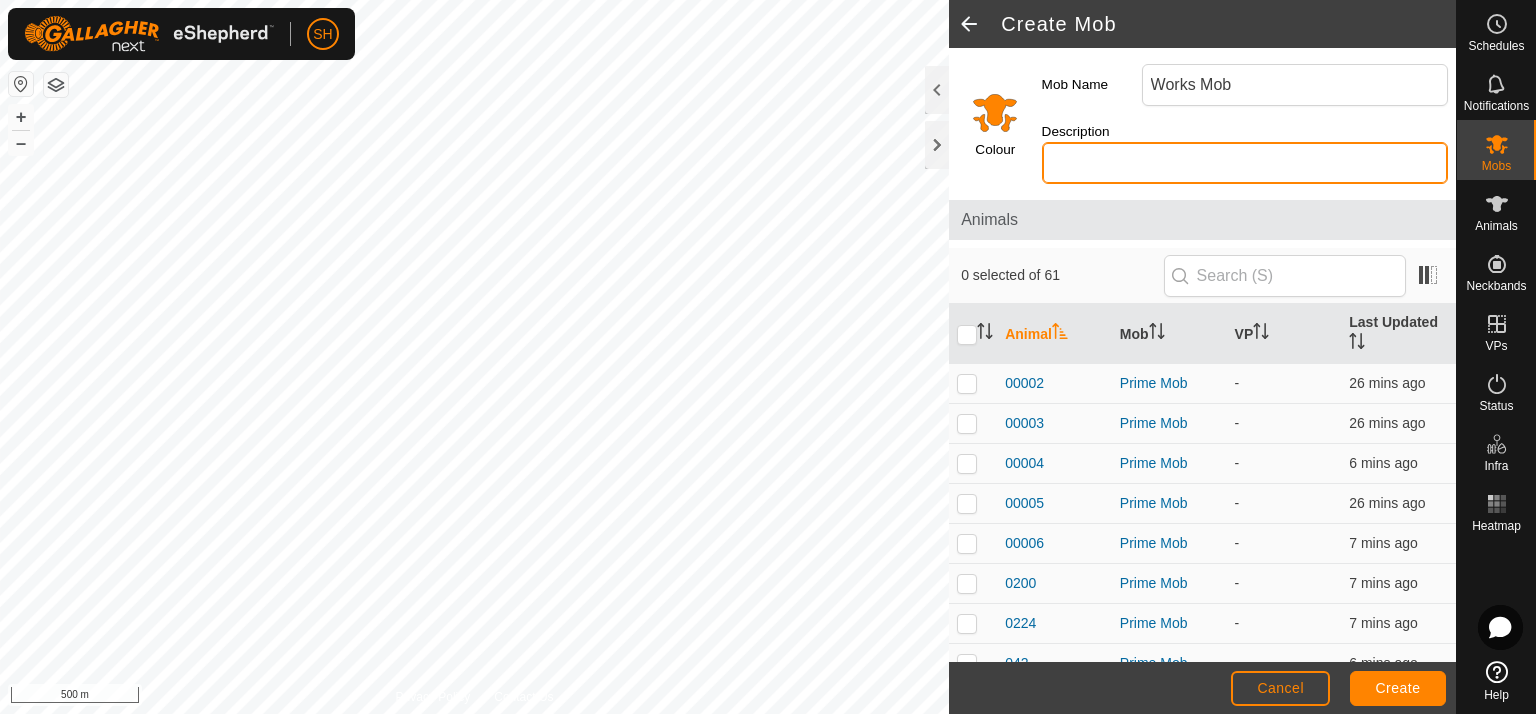 type on "R2yr Heifers" 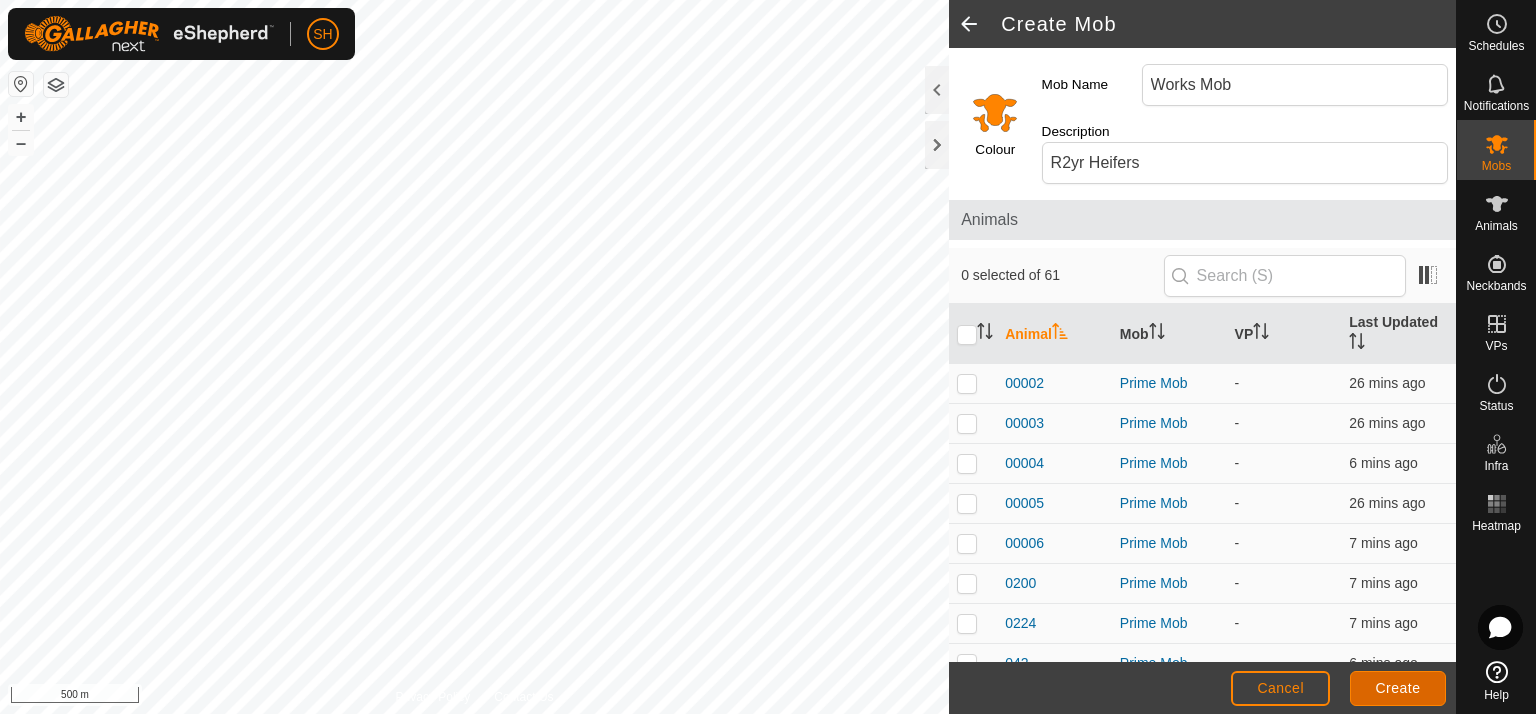 click on "Create" at bounding box center [1398, 688] 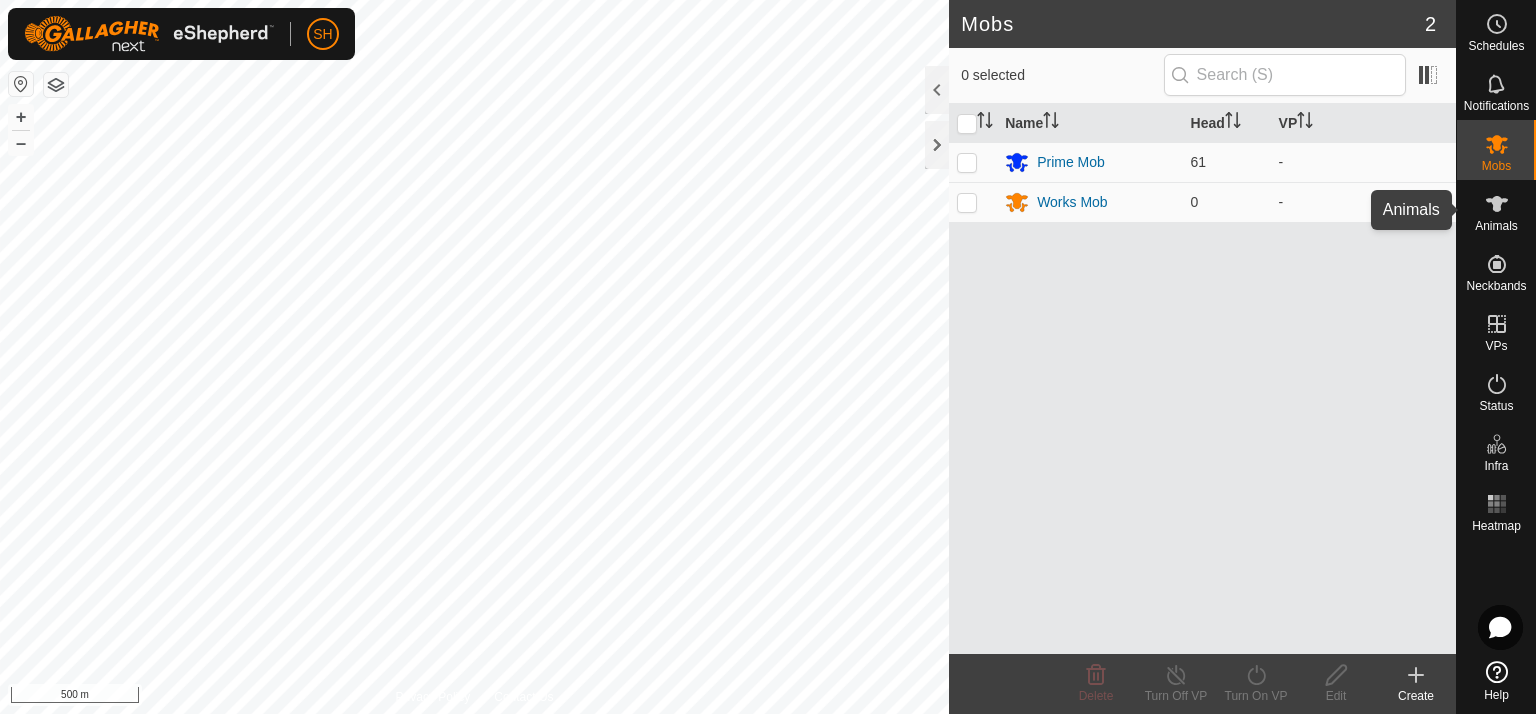 click 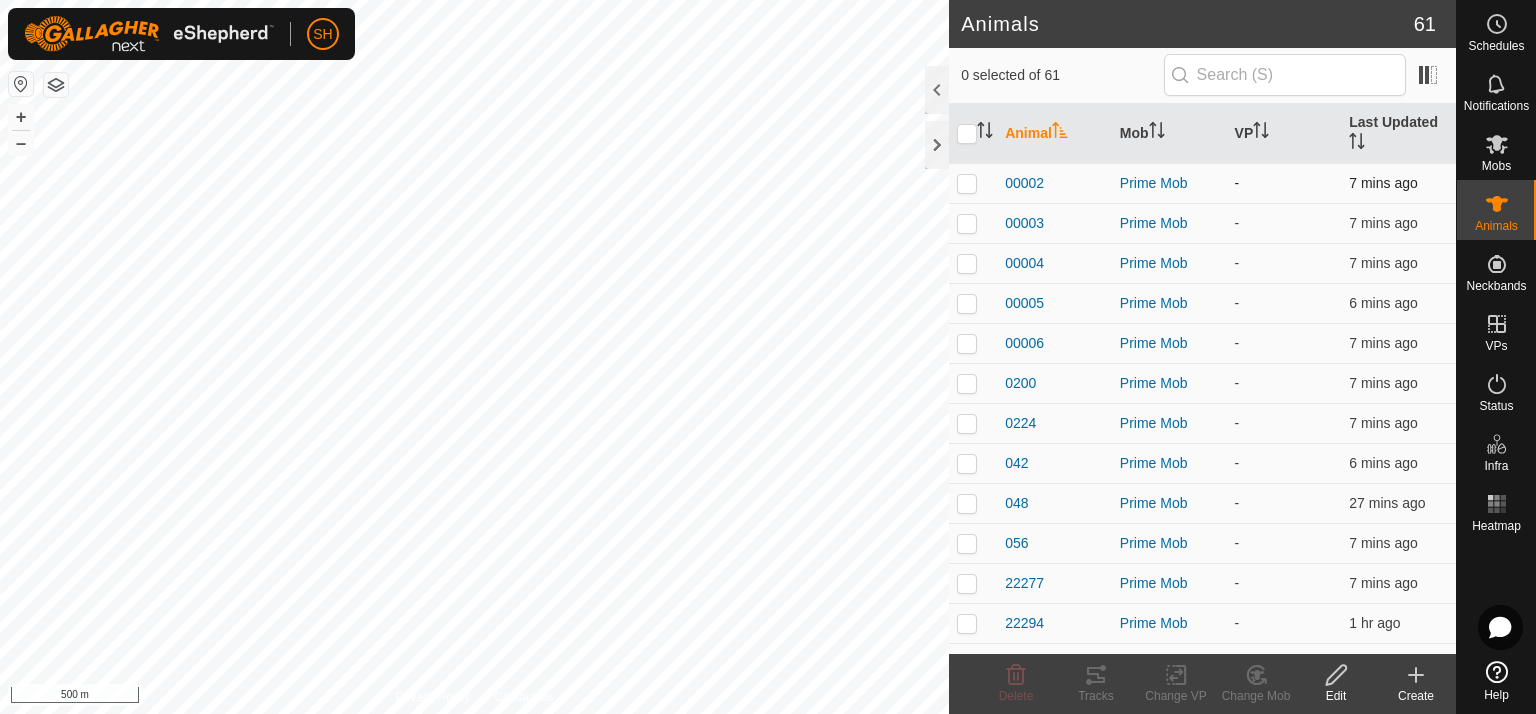 click at bounding box center (967, 183) 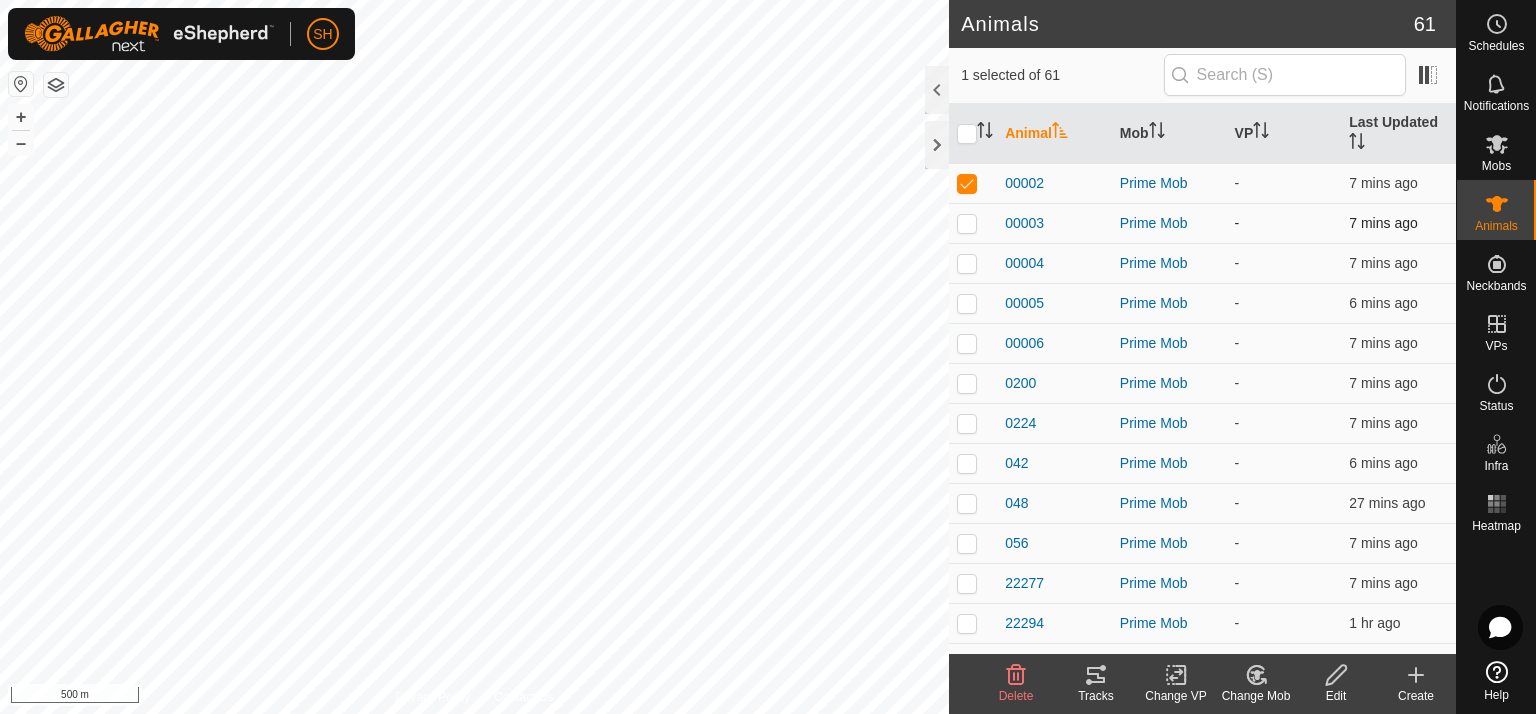 click at bounding box center [967, 223] 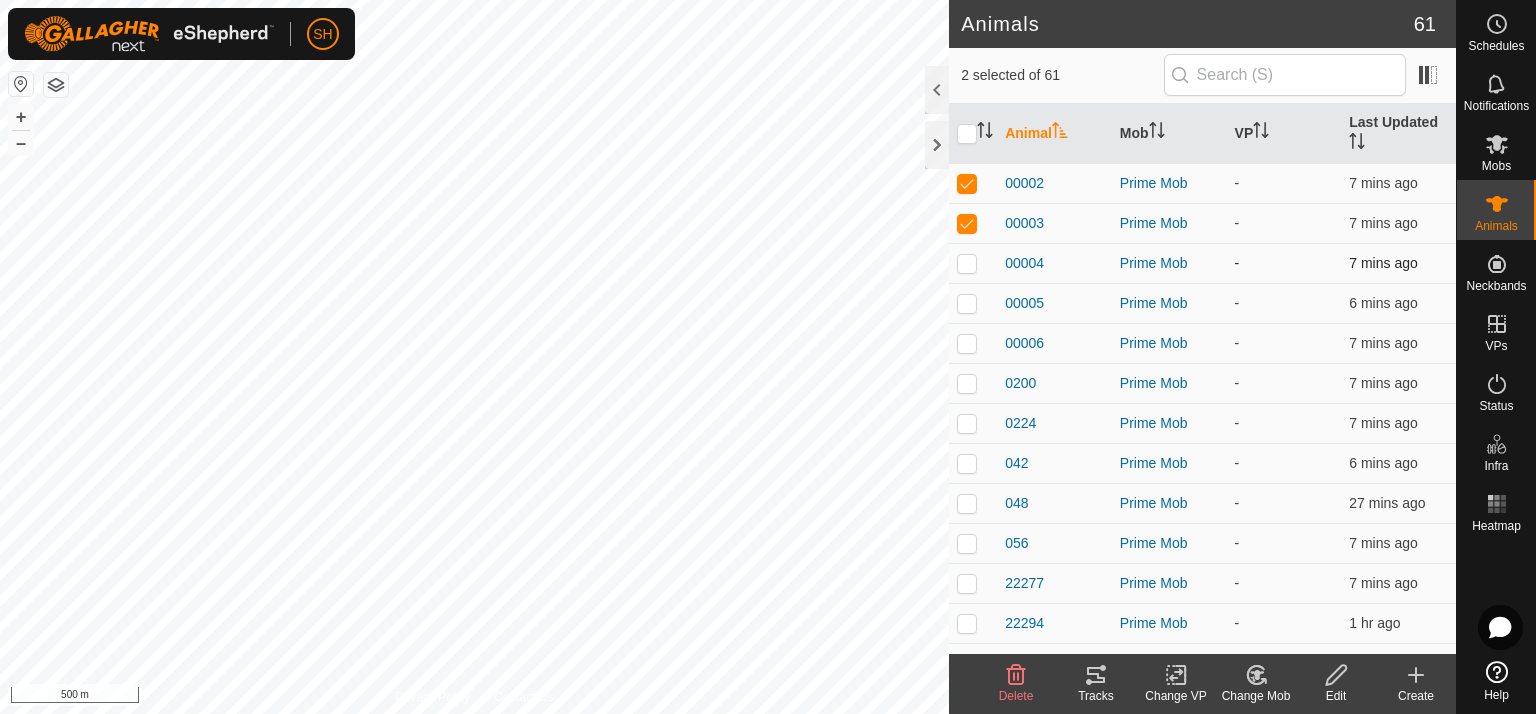 click at bounding box center [973, 263] 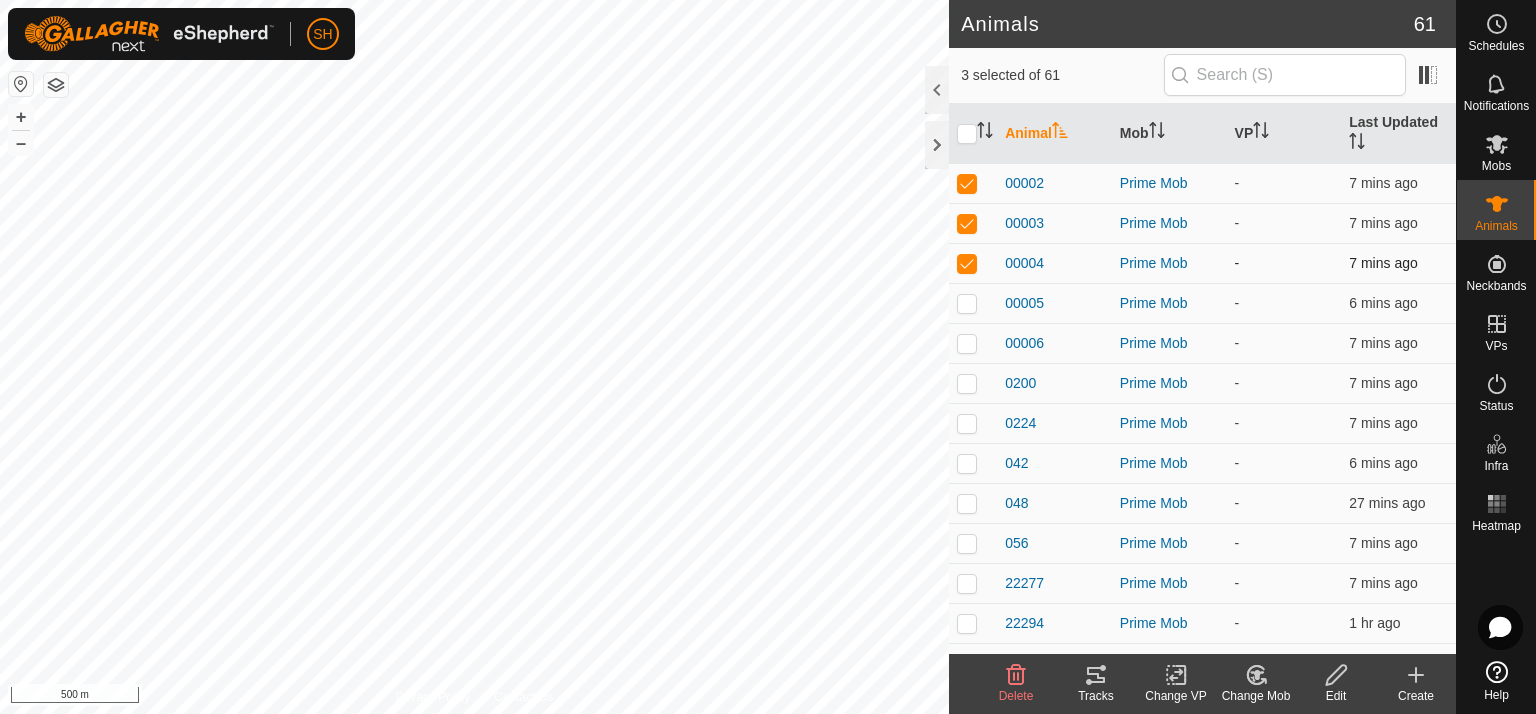 click at bounding box center [973, 263] 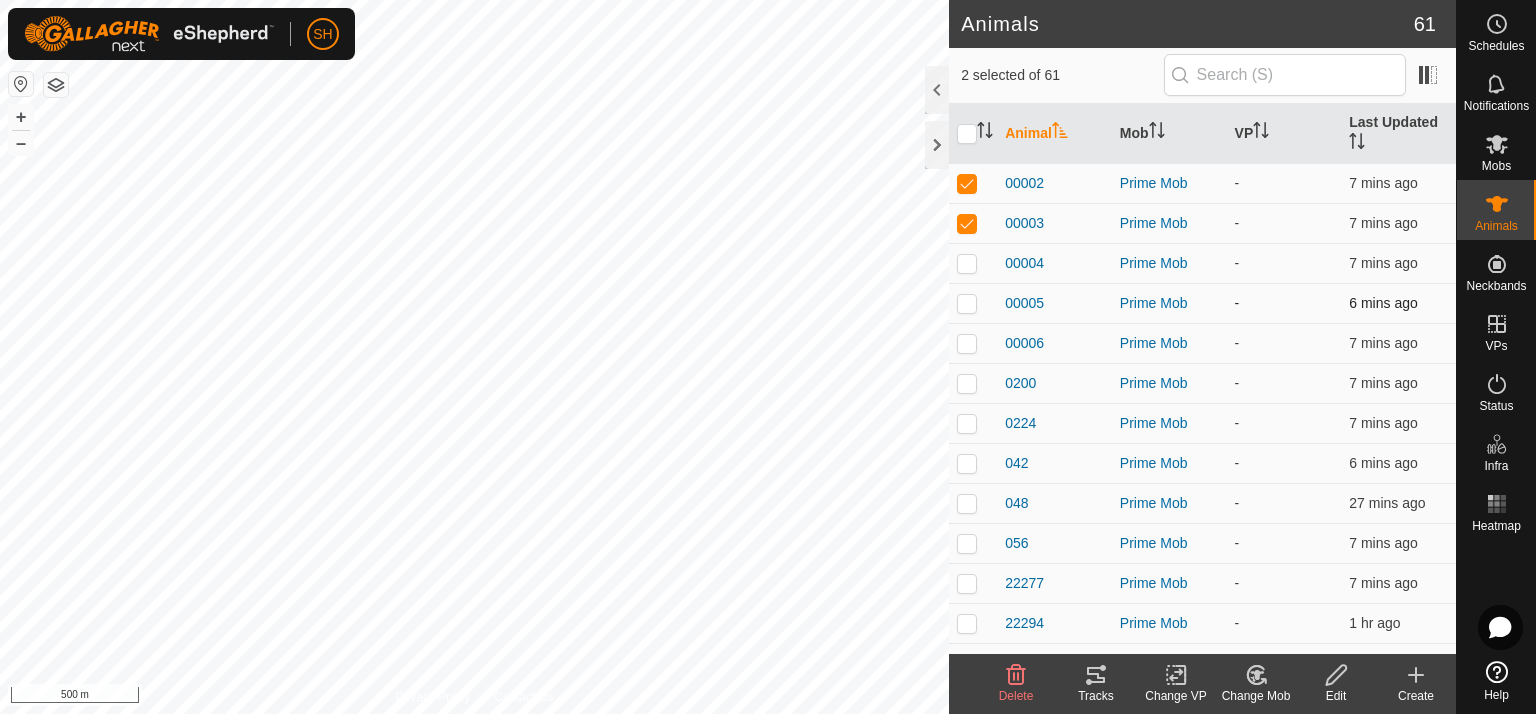 click at bounding box center [973, 303] 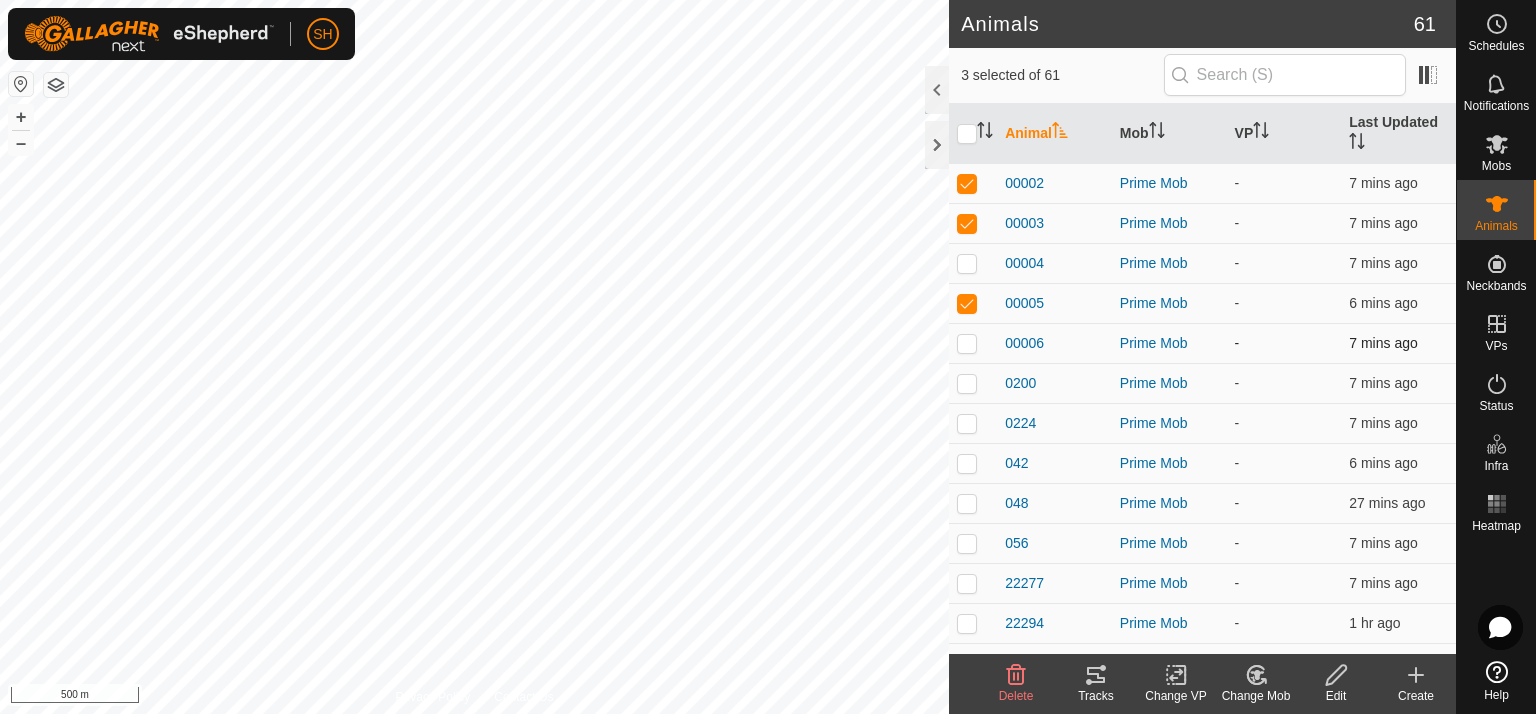 click at bounding box center [967, 343] 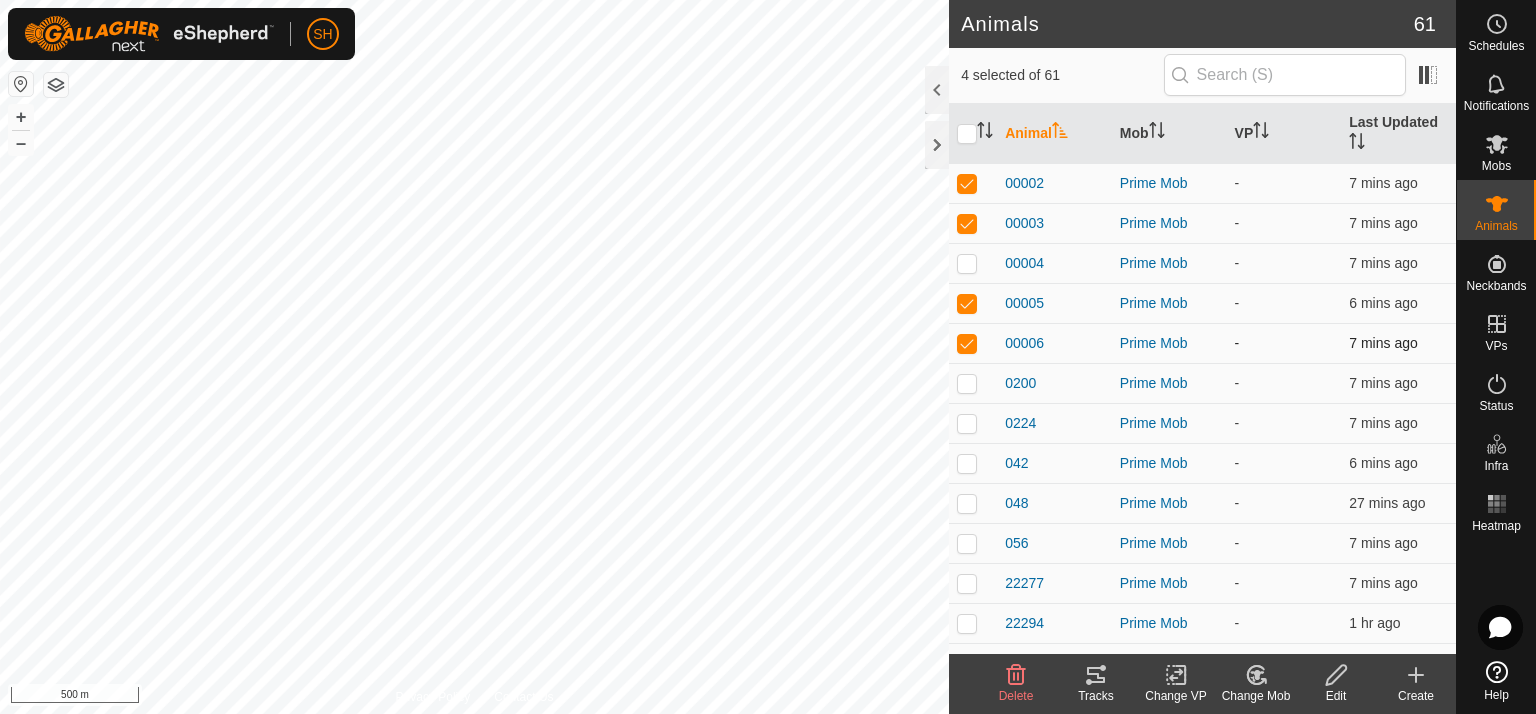 click at bounding box center (967, 343) 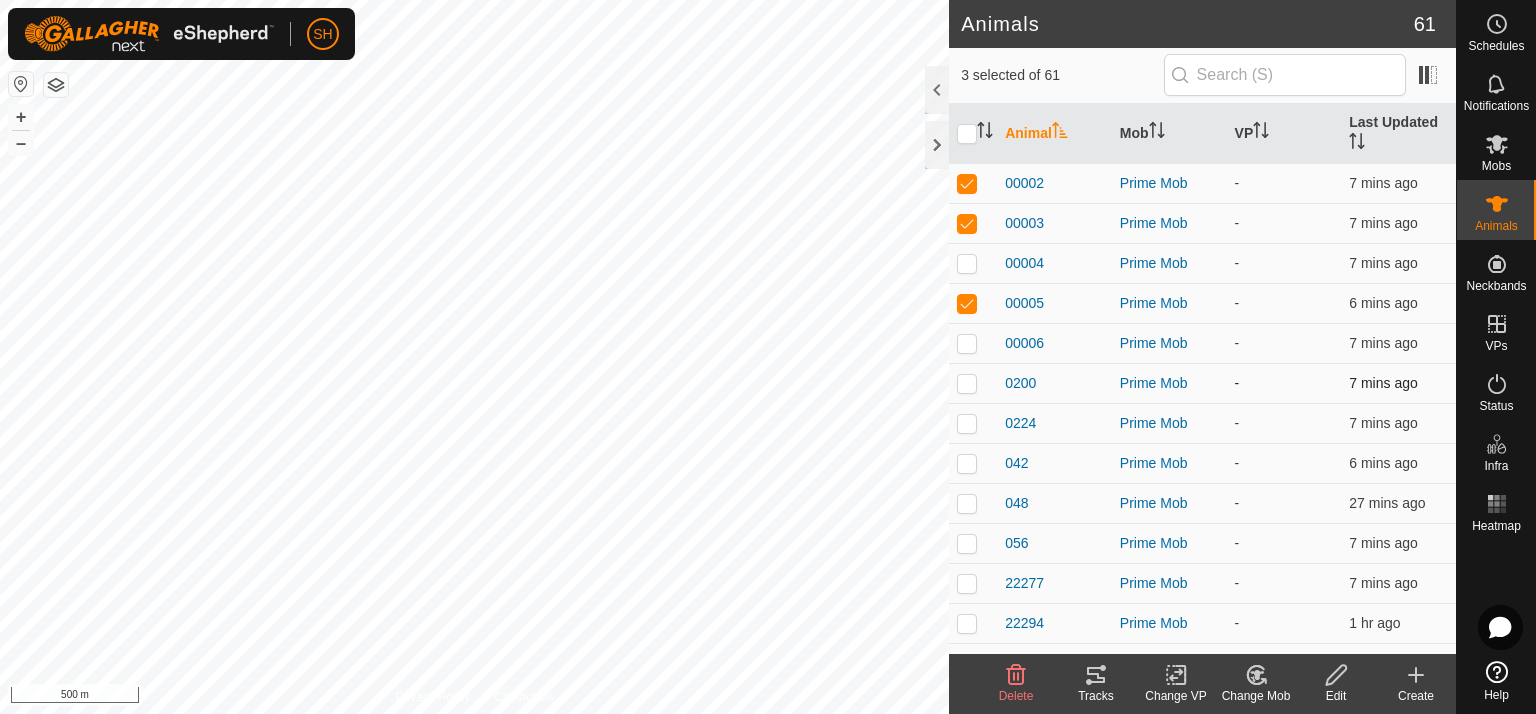 click at bounding box center (967, 383) 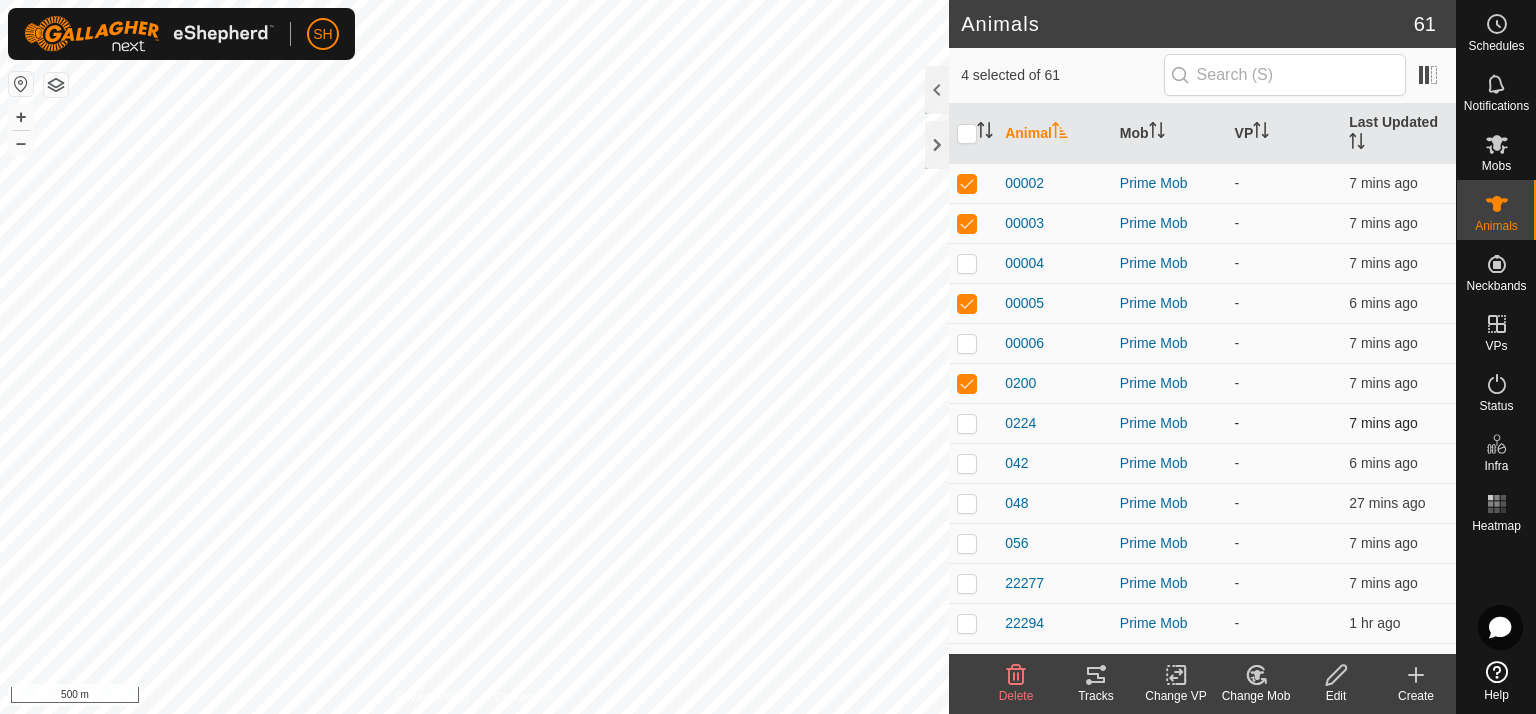 click at bounding box center [967, 423] 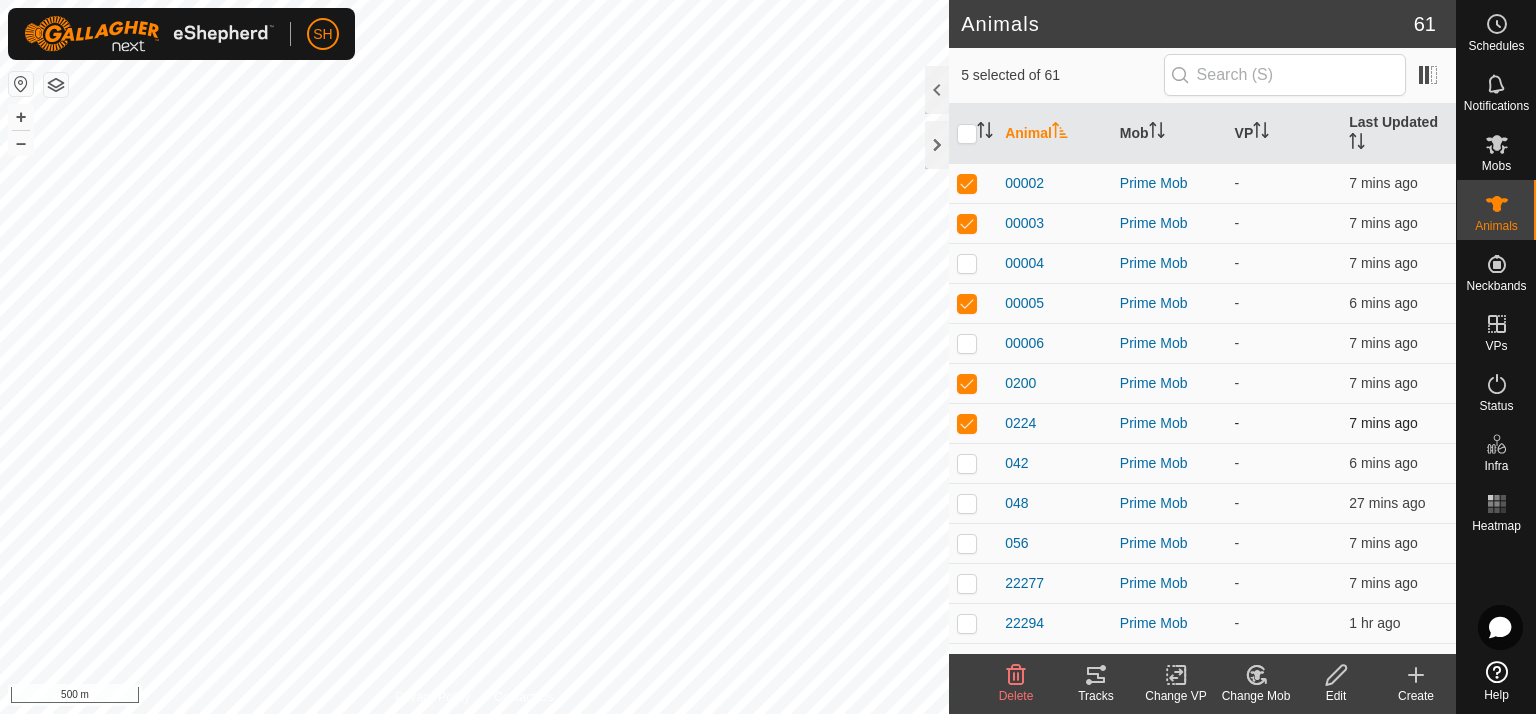 click at bounding box center [967, 423] 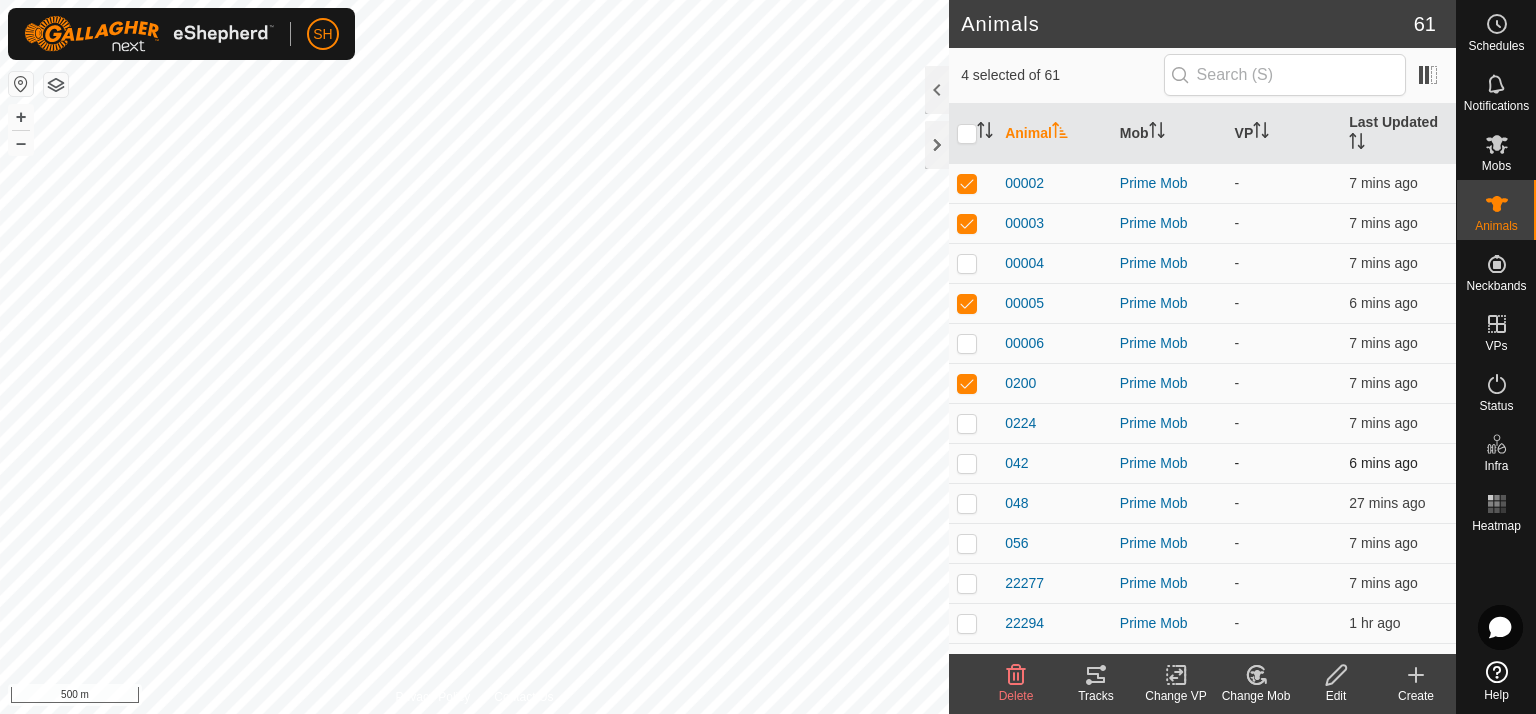 click at bounding box center [967, 463] 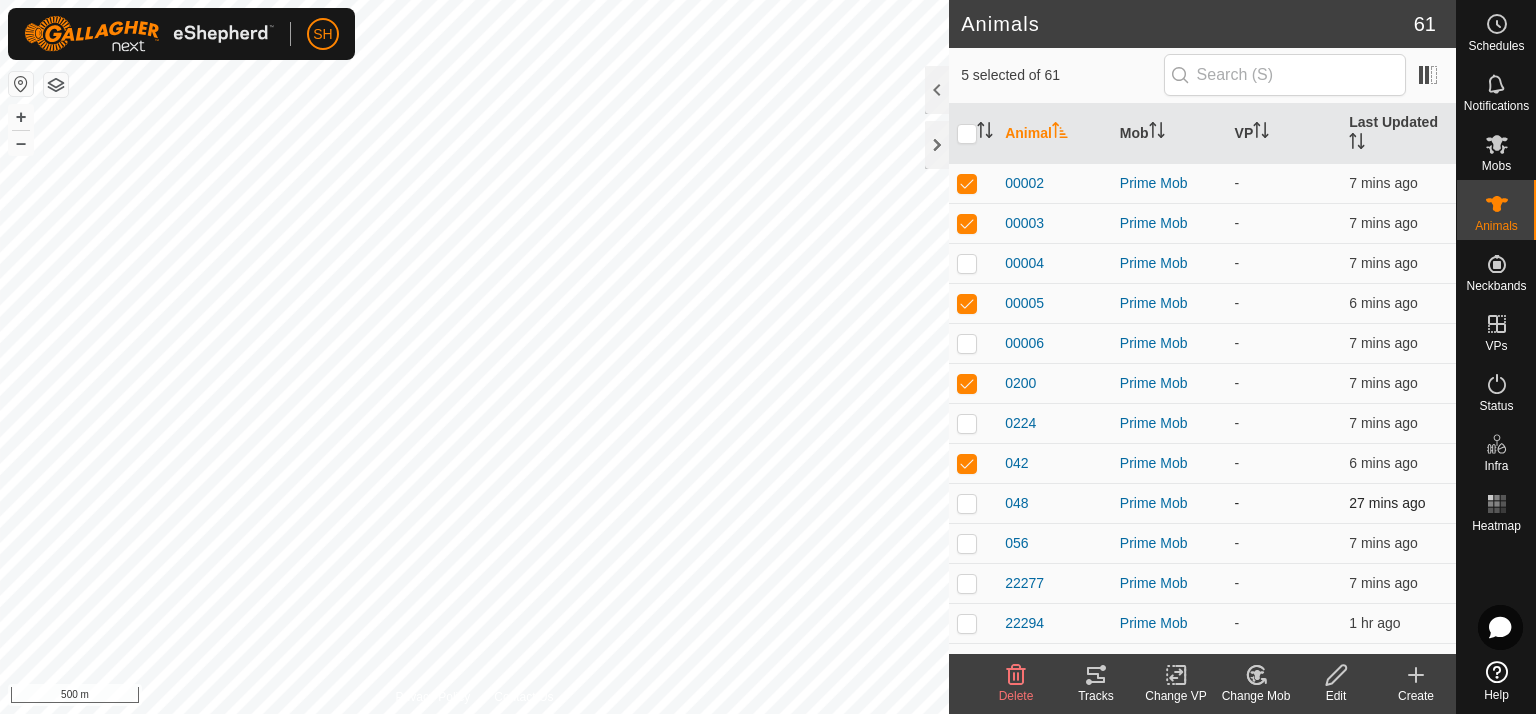 click at bounding box center (967, 503) 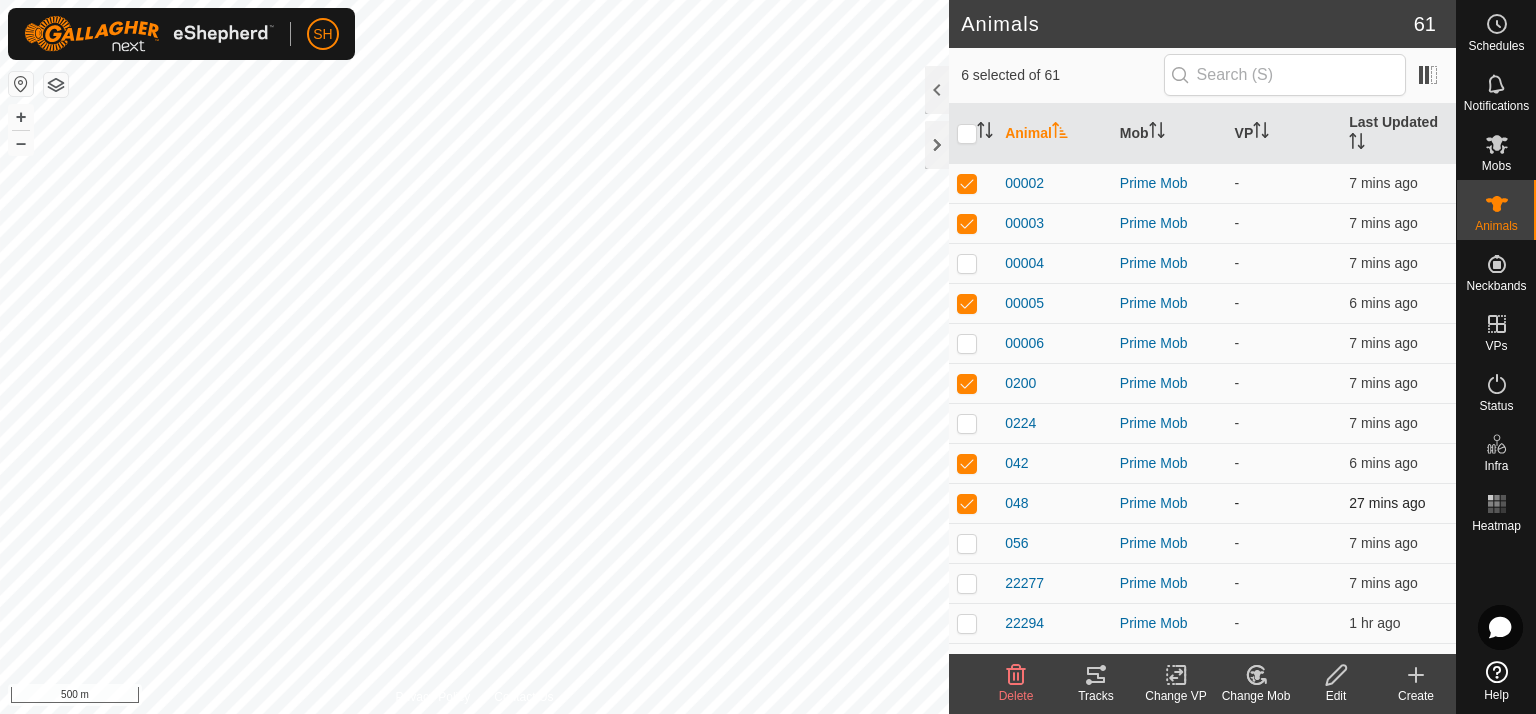 click at bounding box center [967, 503] 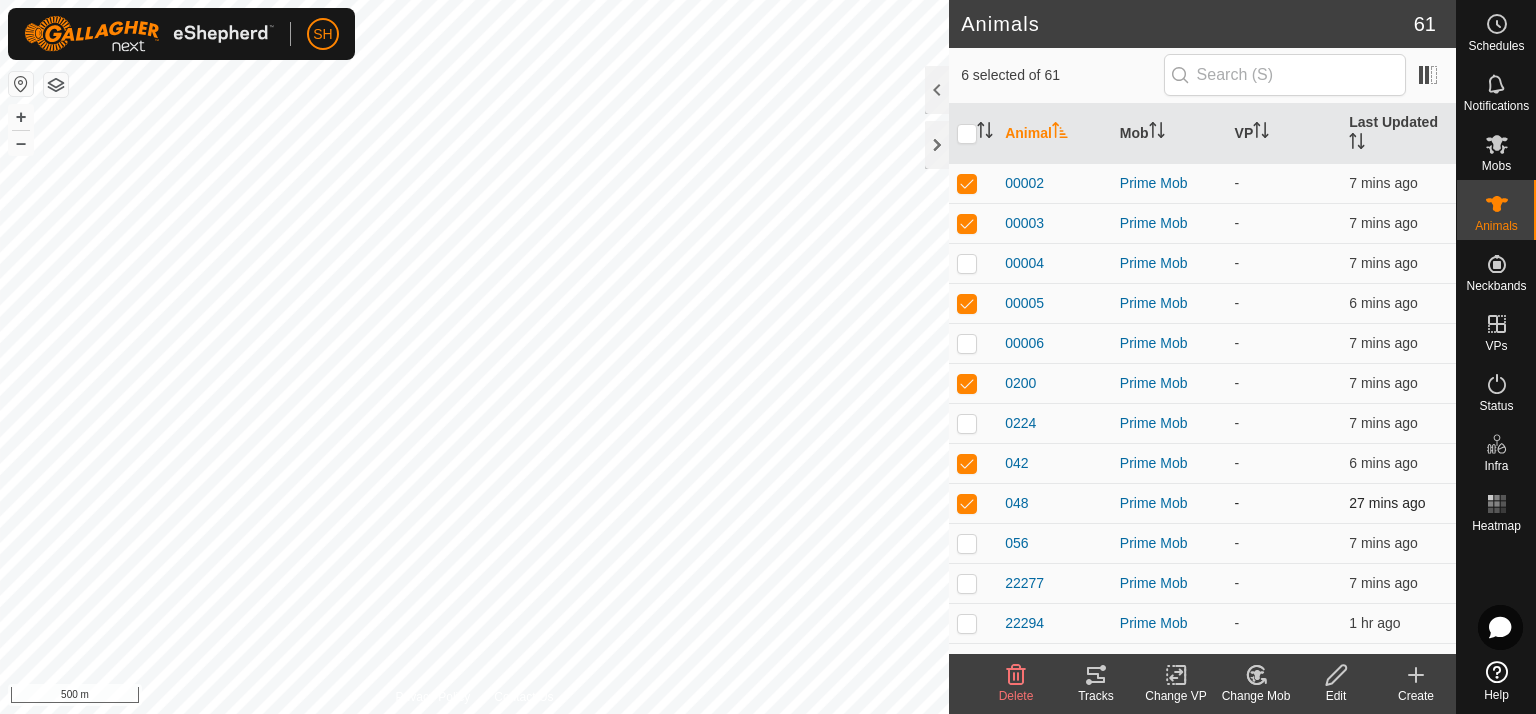 checkbox on "false" 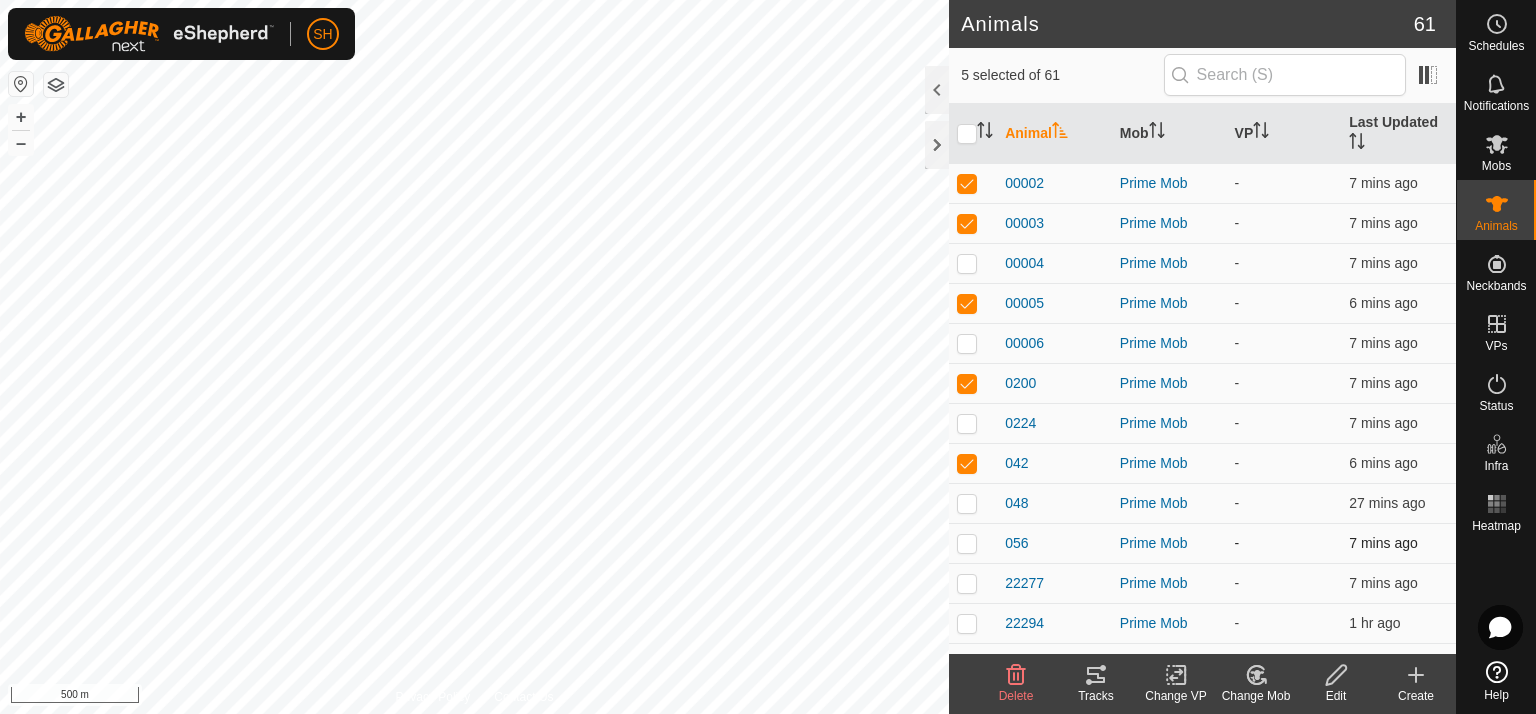 click at bounding box center (967, 543) 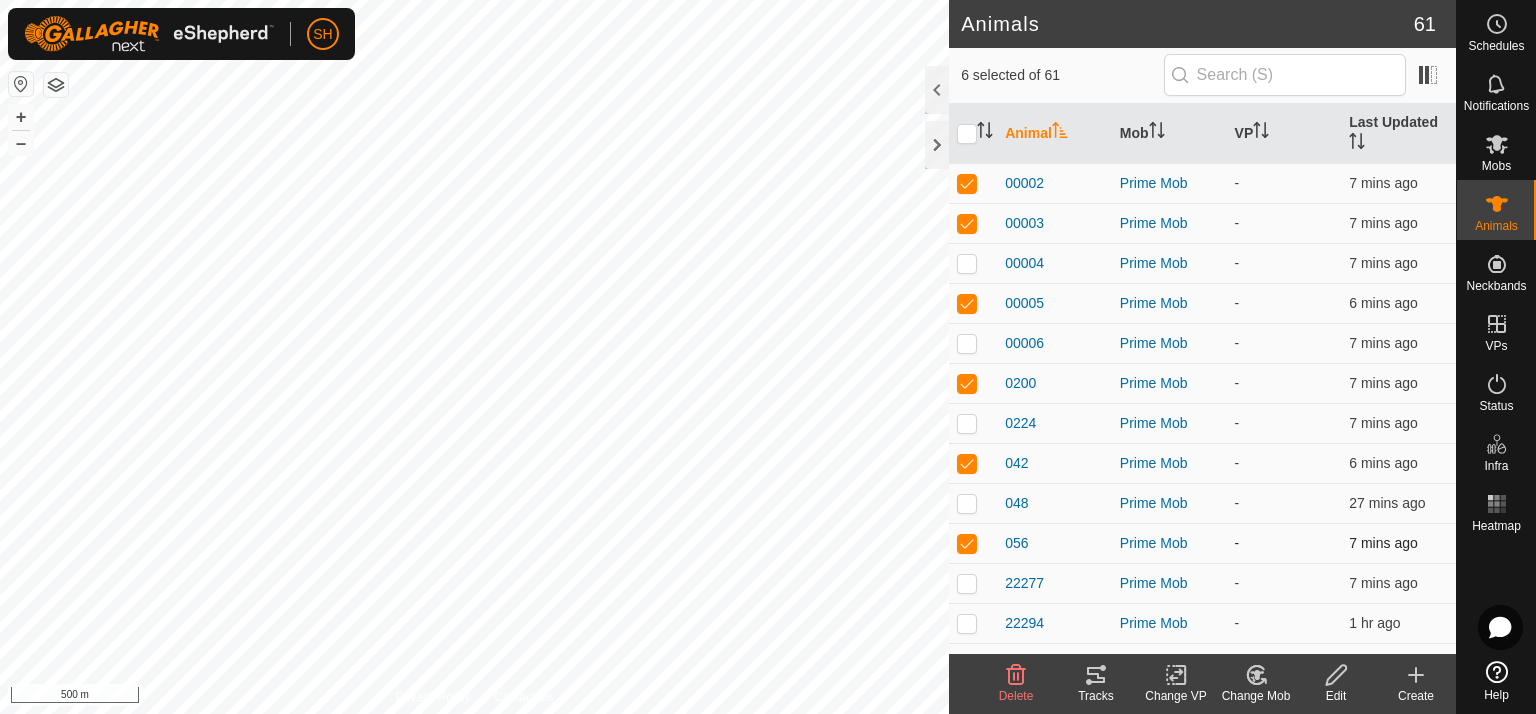 click at bounding box center [967, 543] 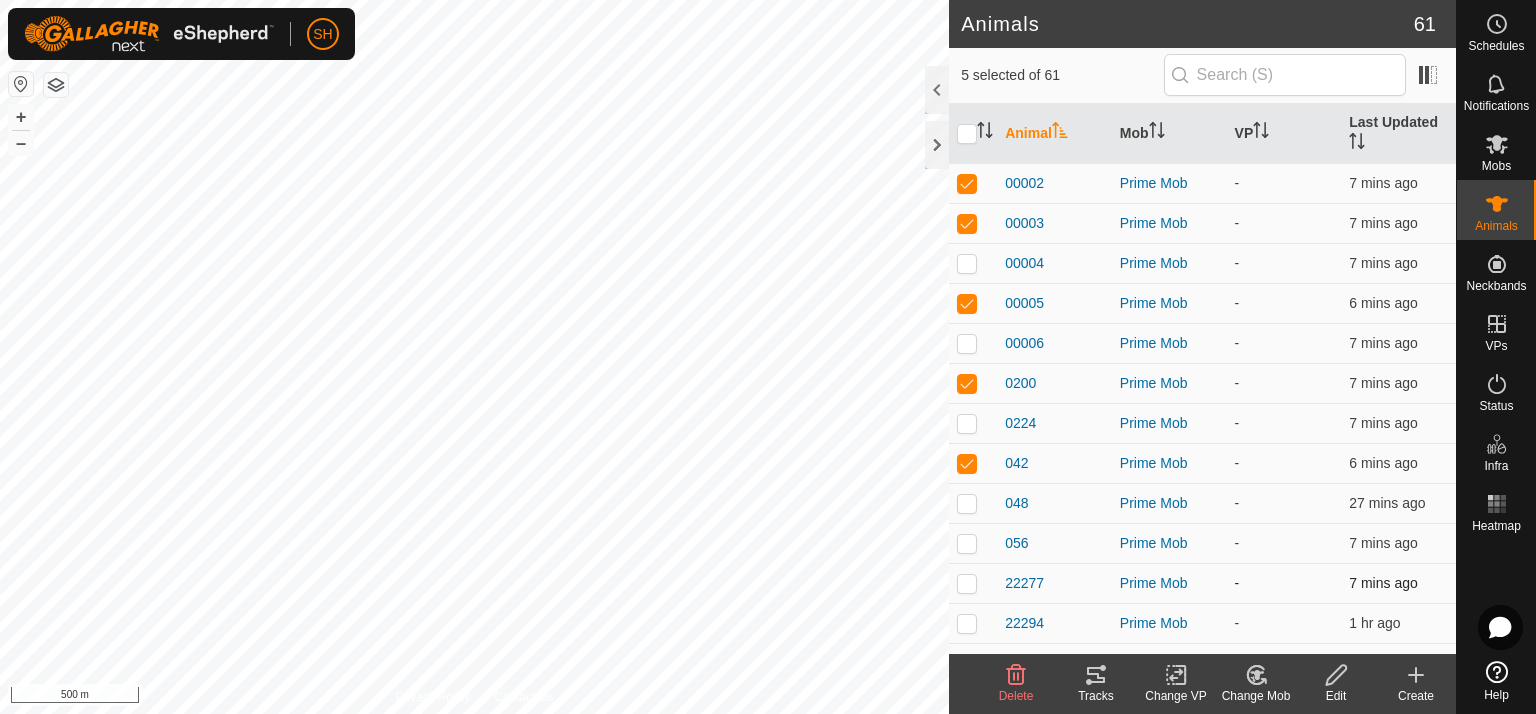 click at bounding box center (967, 583) 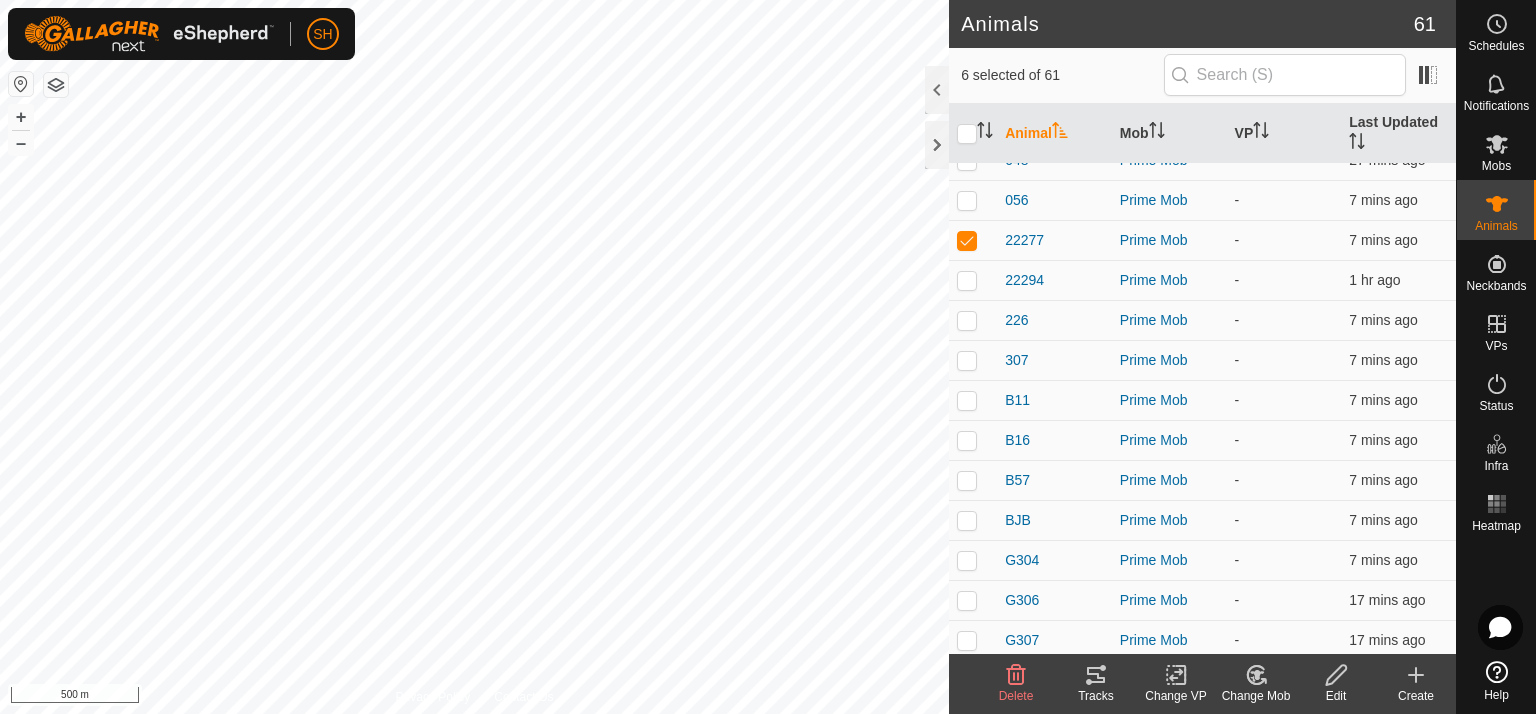 scroll, scrollTop: 418, scrollLeft: 0, axis: vertical 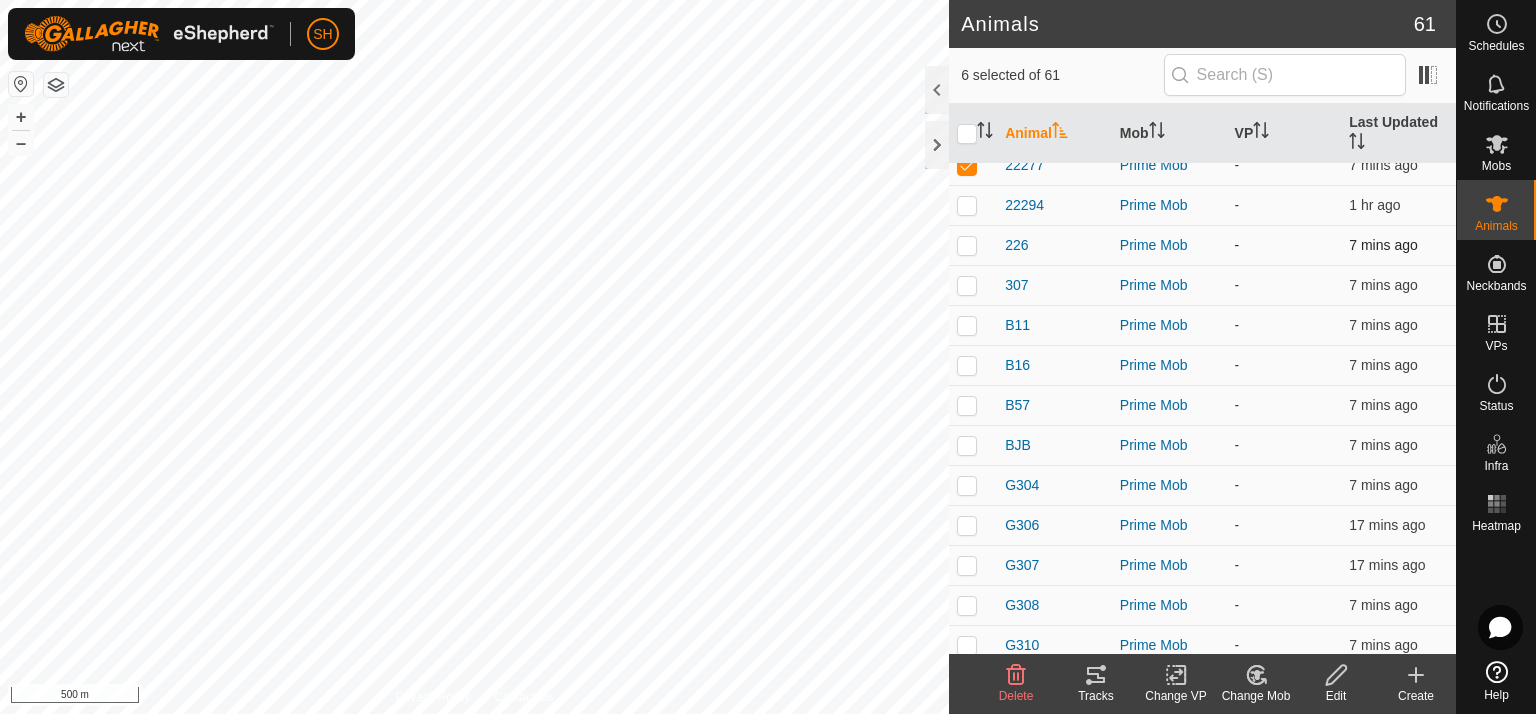 click at bounding box center (967, 245) 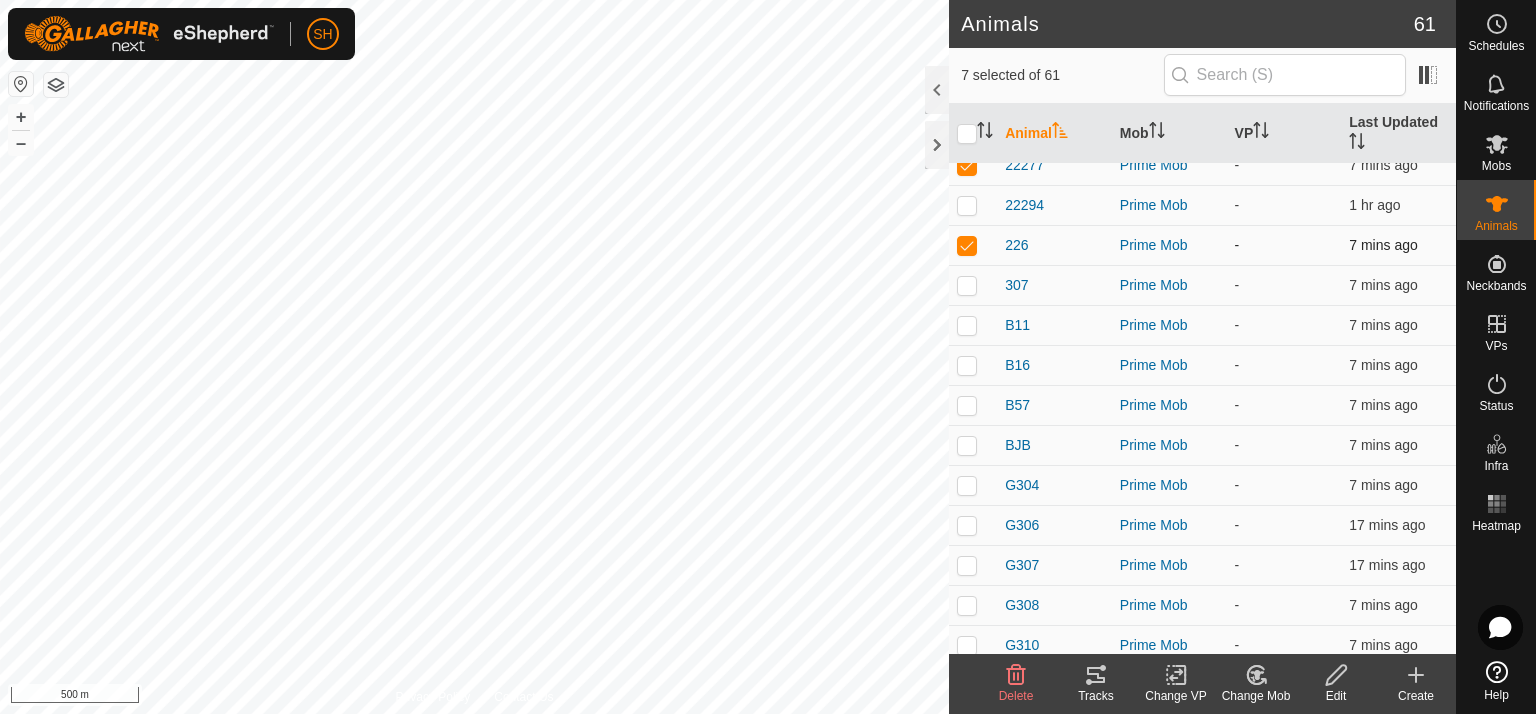 click at bounding box center [967, 245] 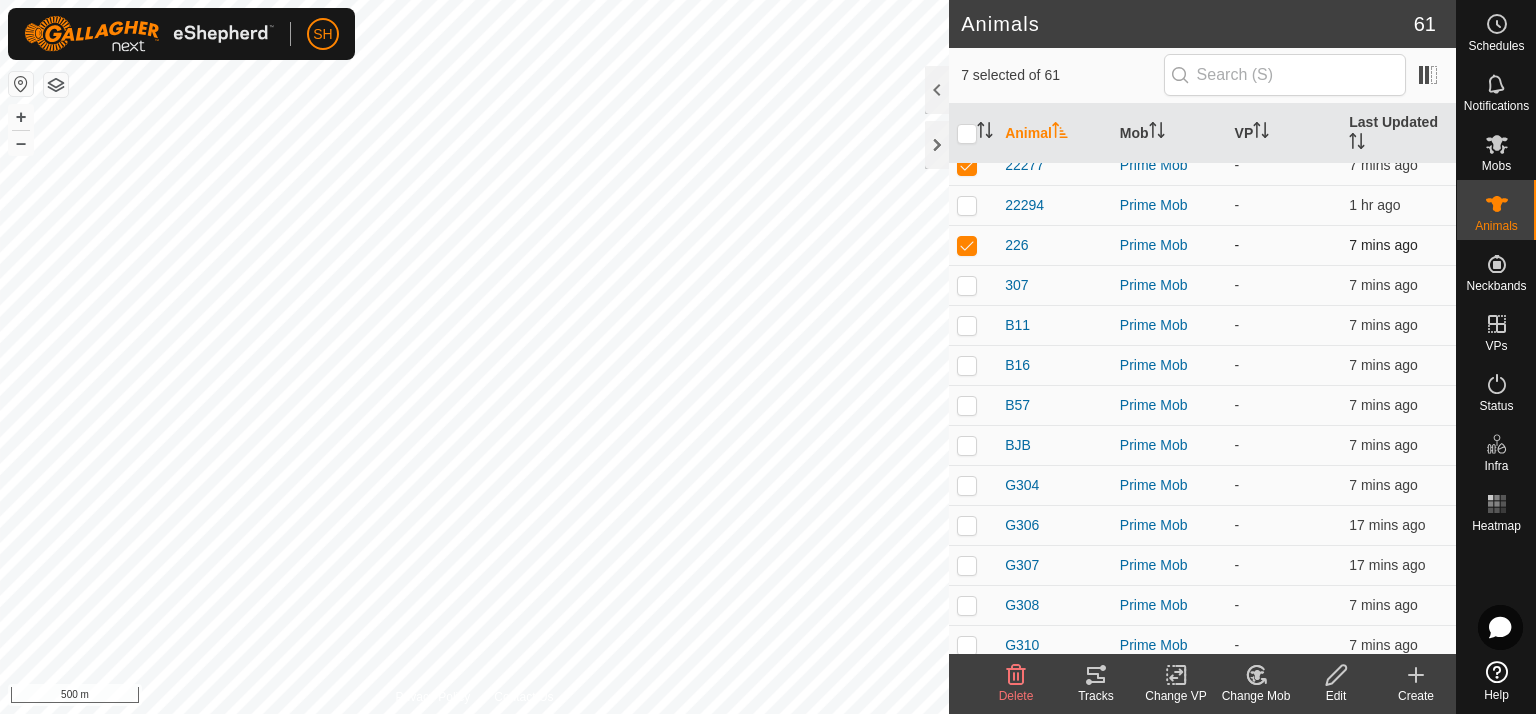 checkbox on "false" 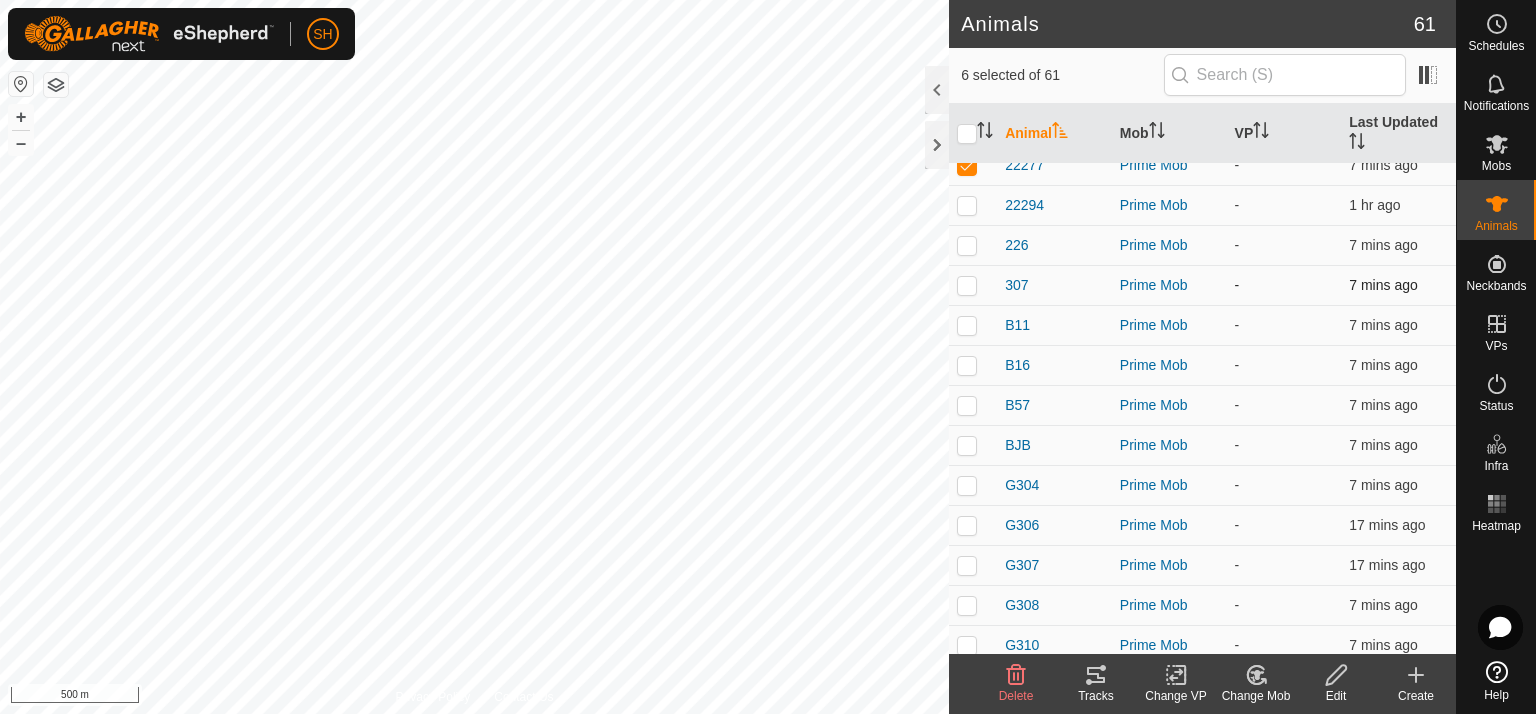 click at bounding box center (967, 285) 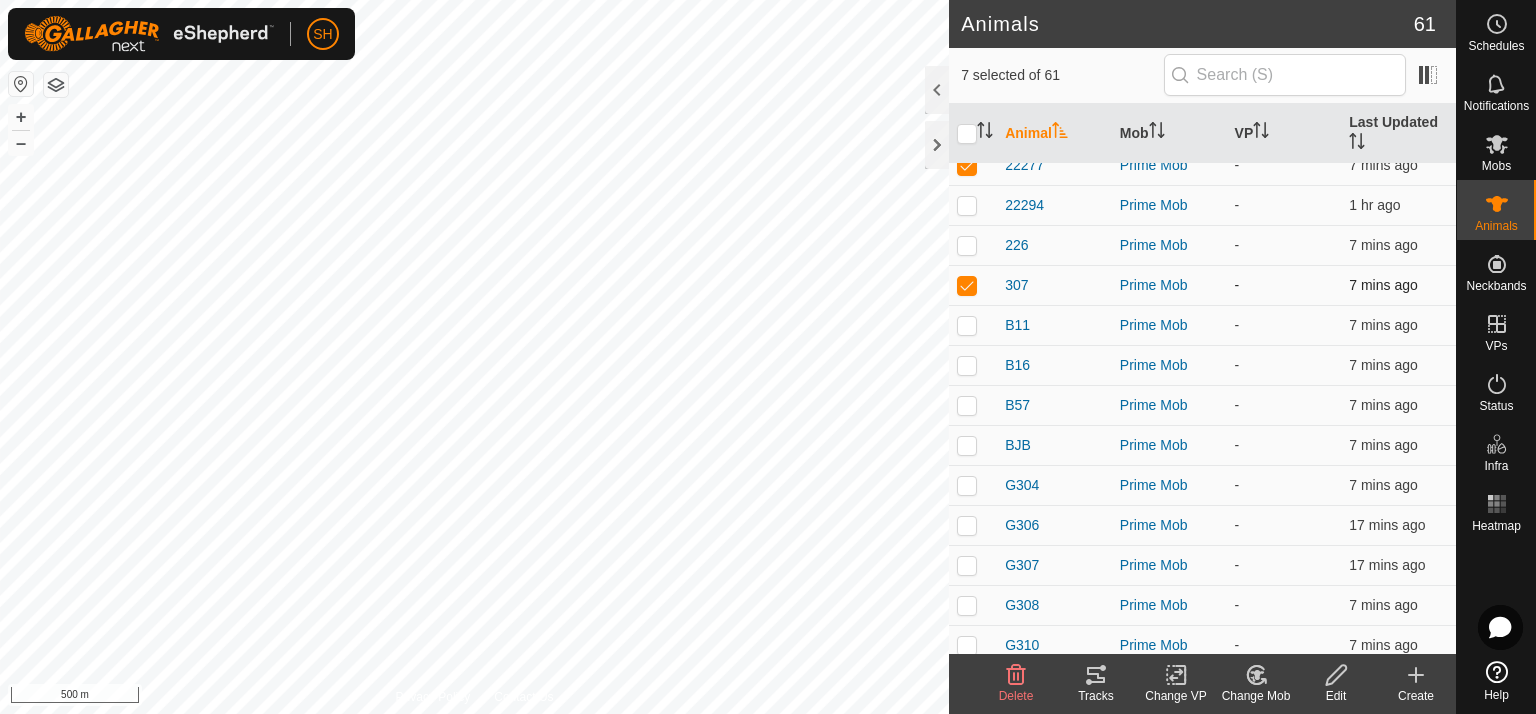 click at bounding box center [967, 285] 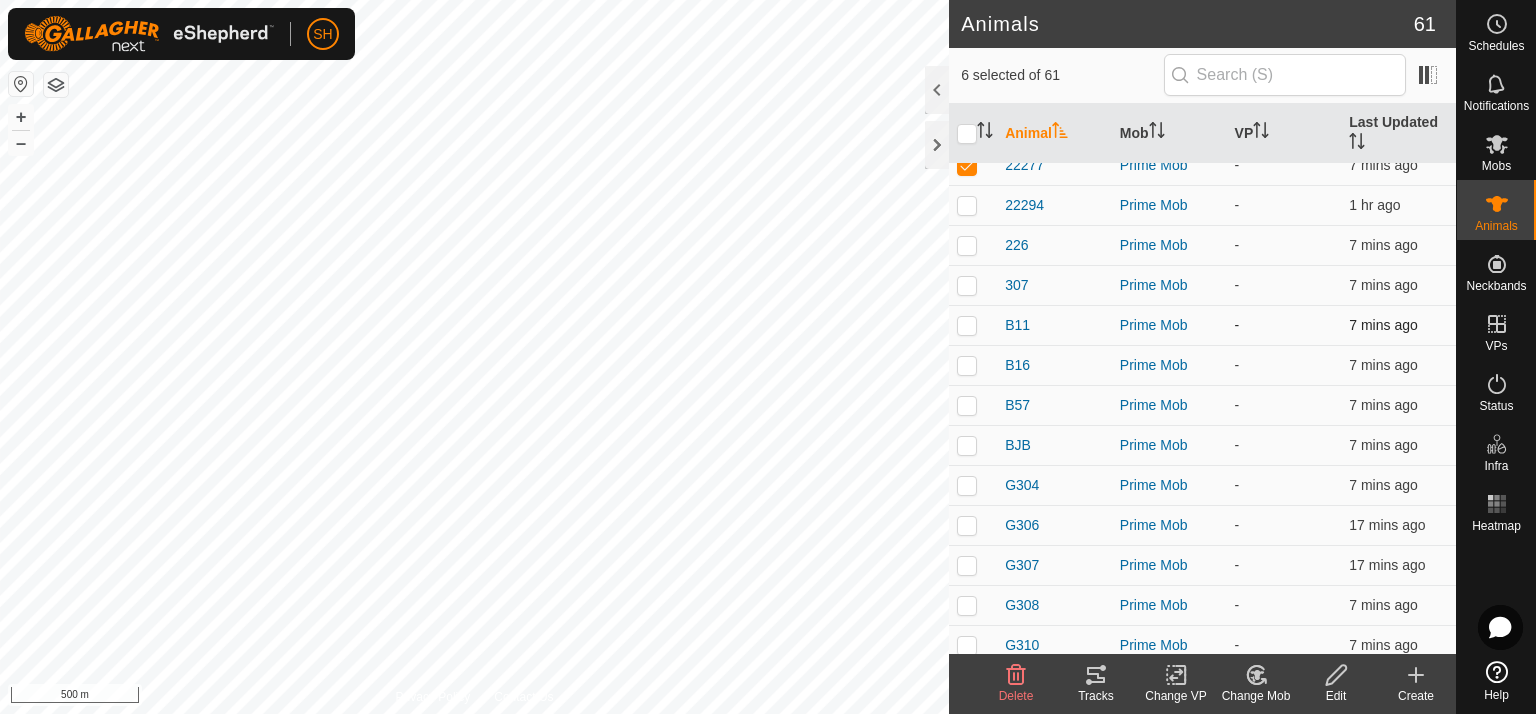 click at bounding box center [967, 325] 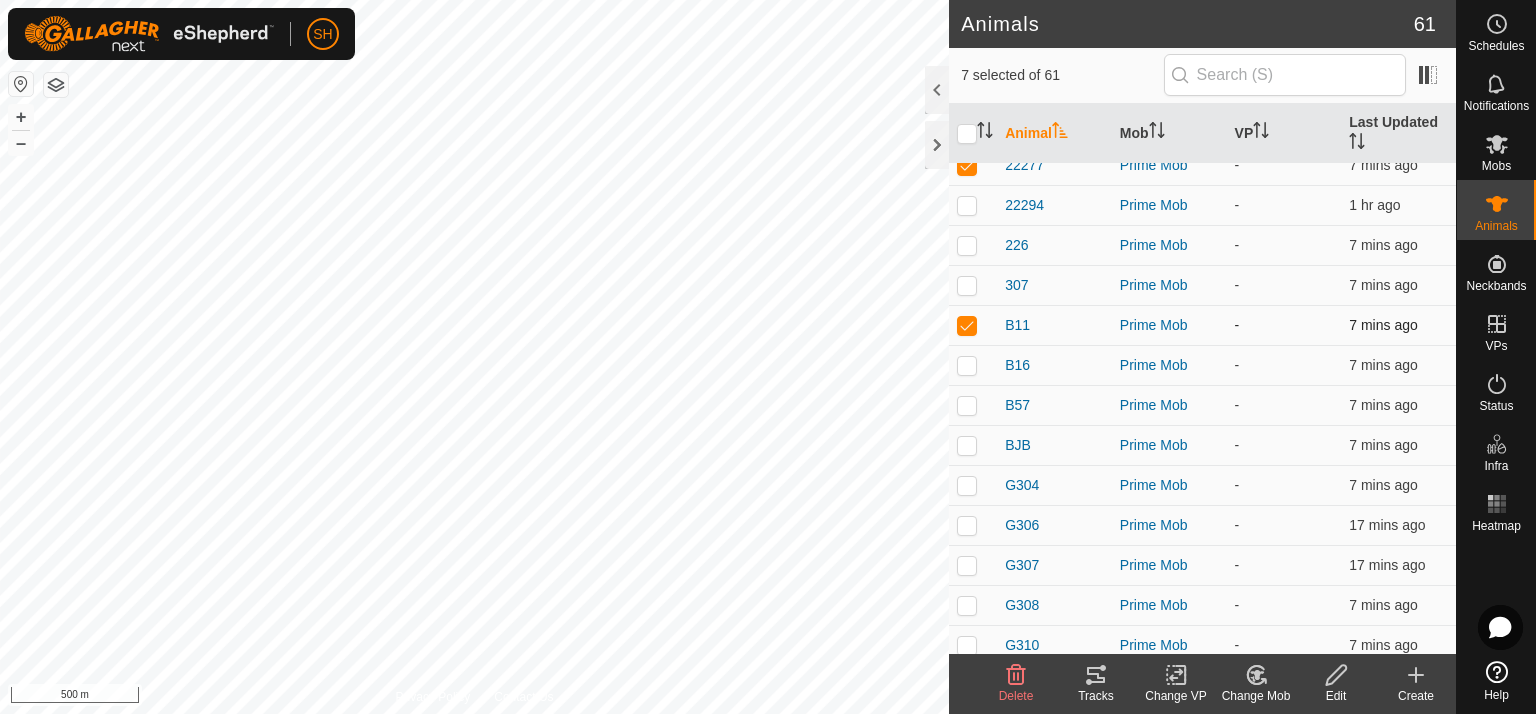 click at bounding box center [967, 325] 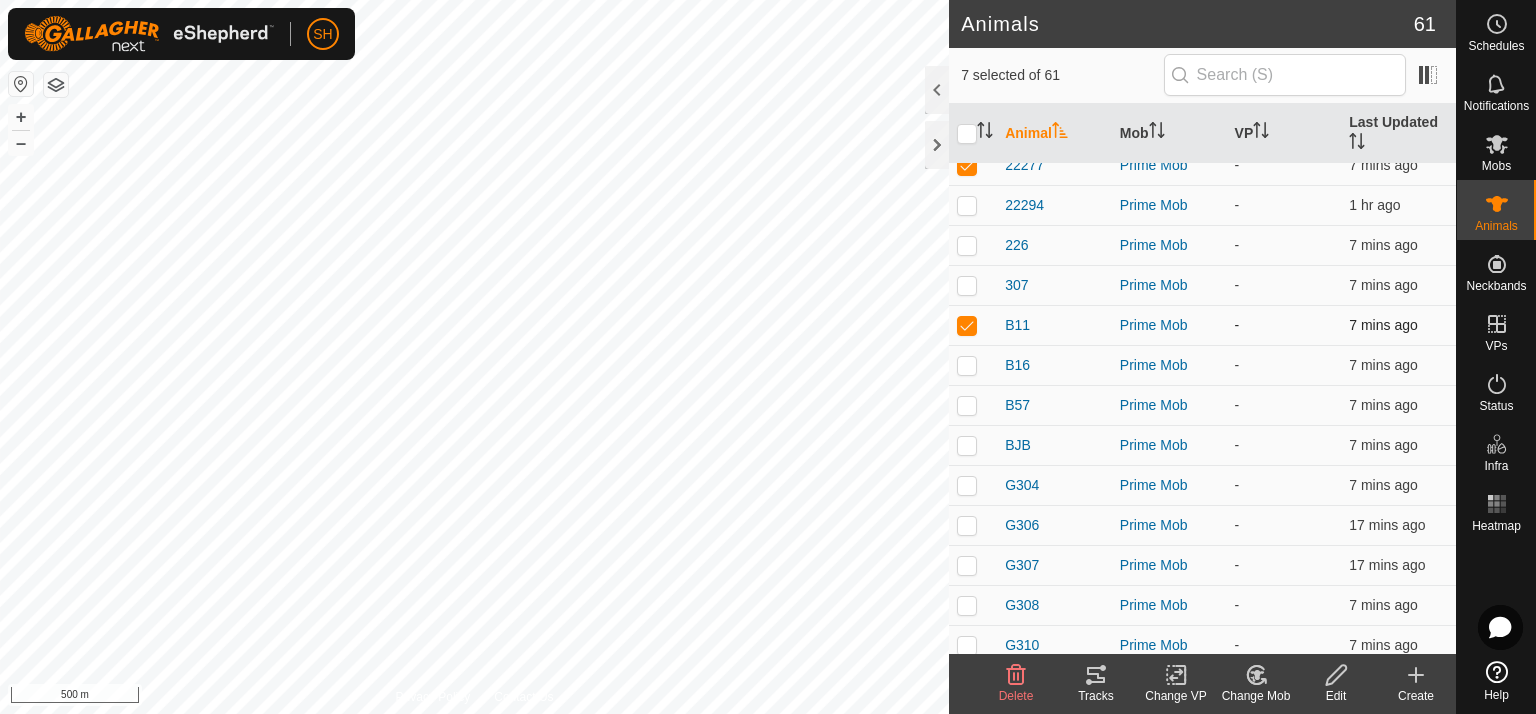 checkbox on "false" 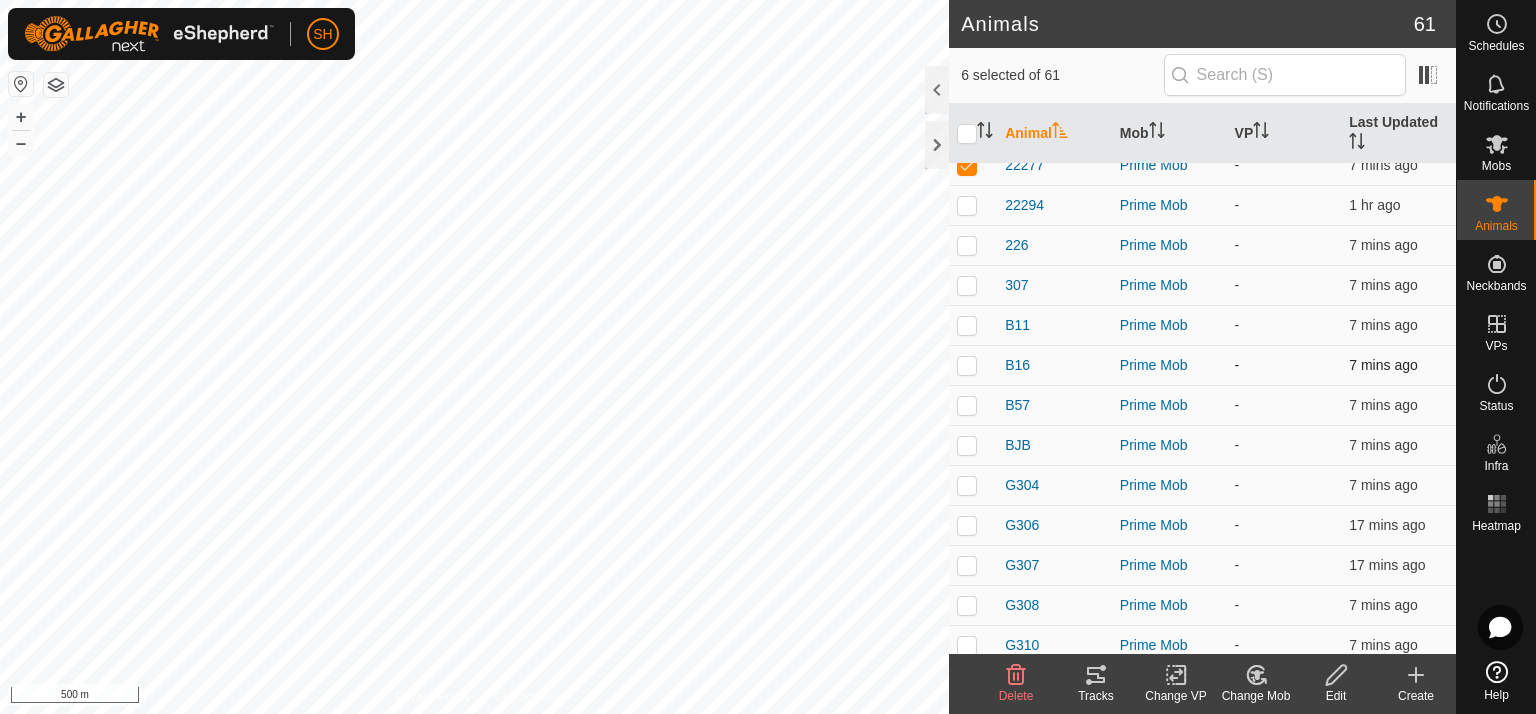 click at bounding box center [967, 365] 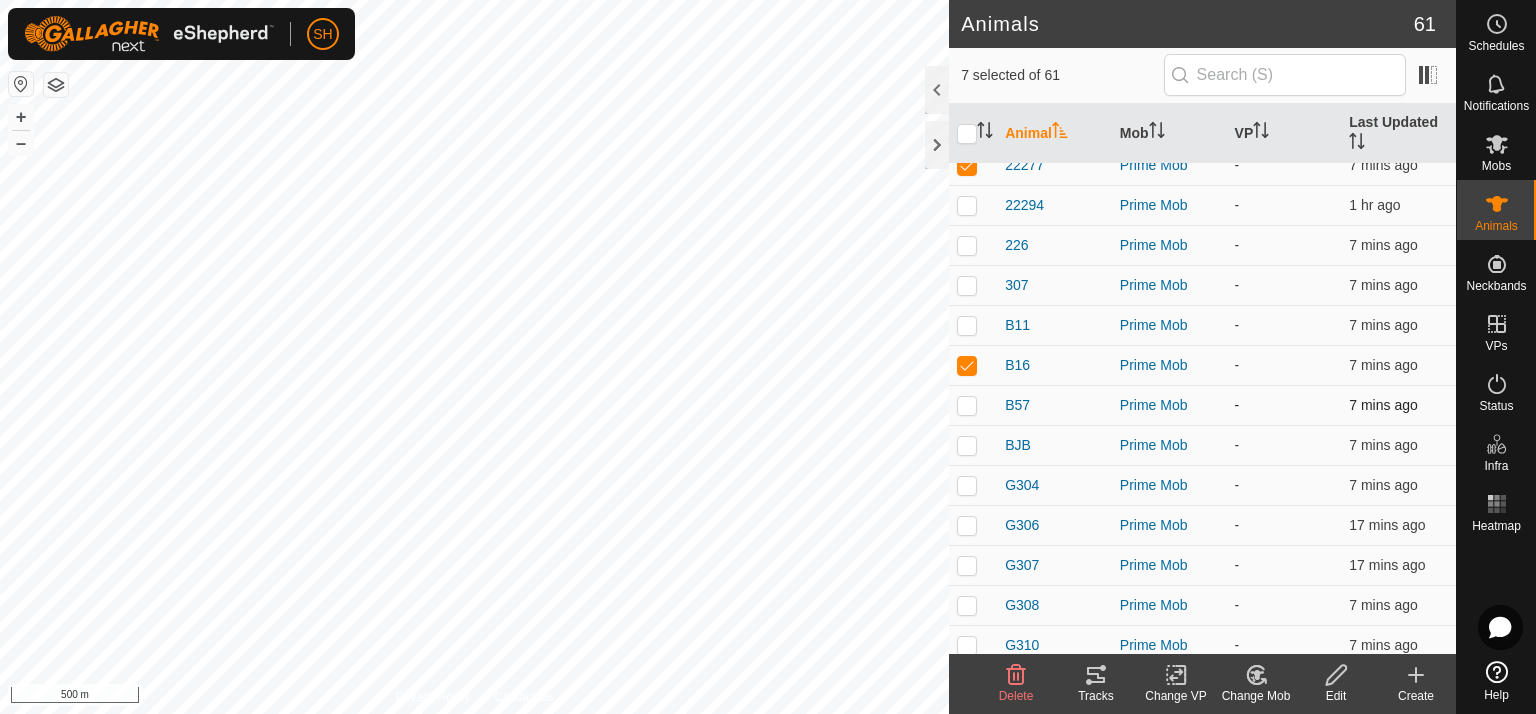 click at bounding box center [967, 405] 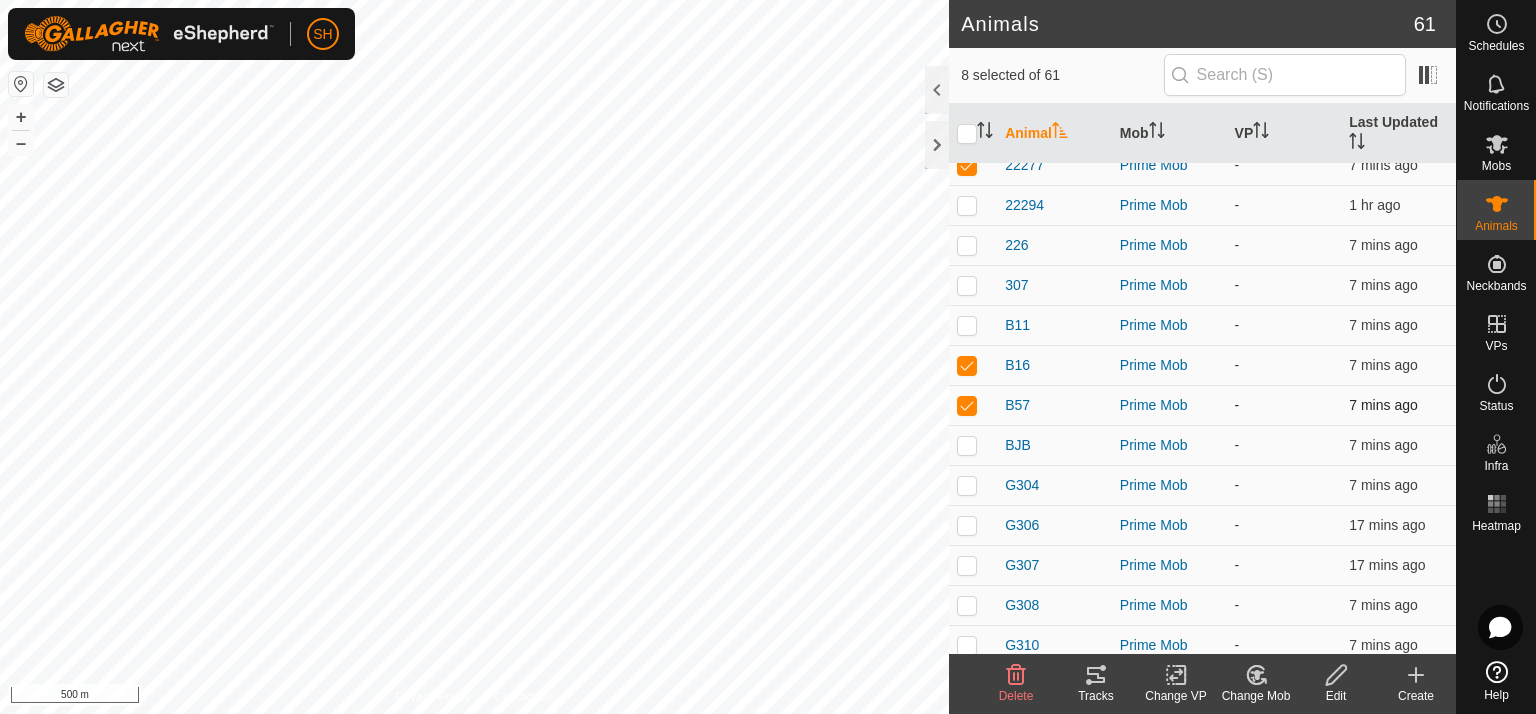 click at bounding box center (967, 405) 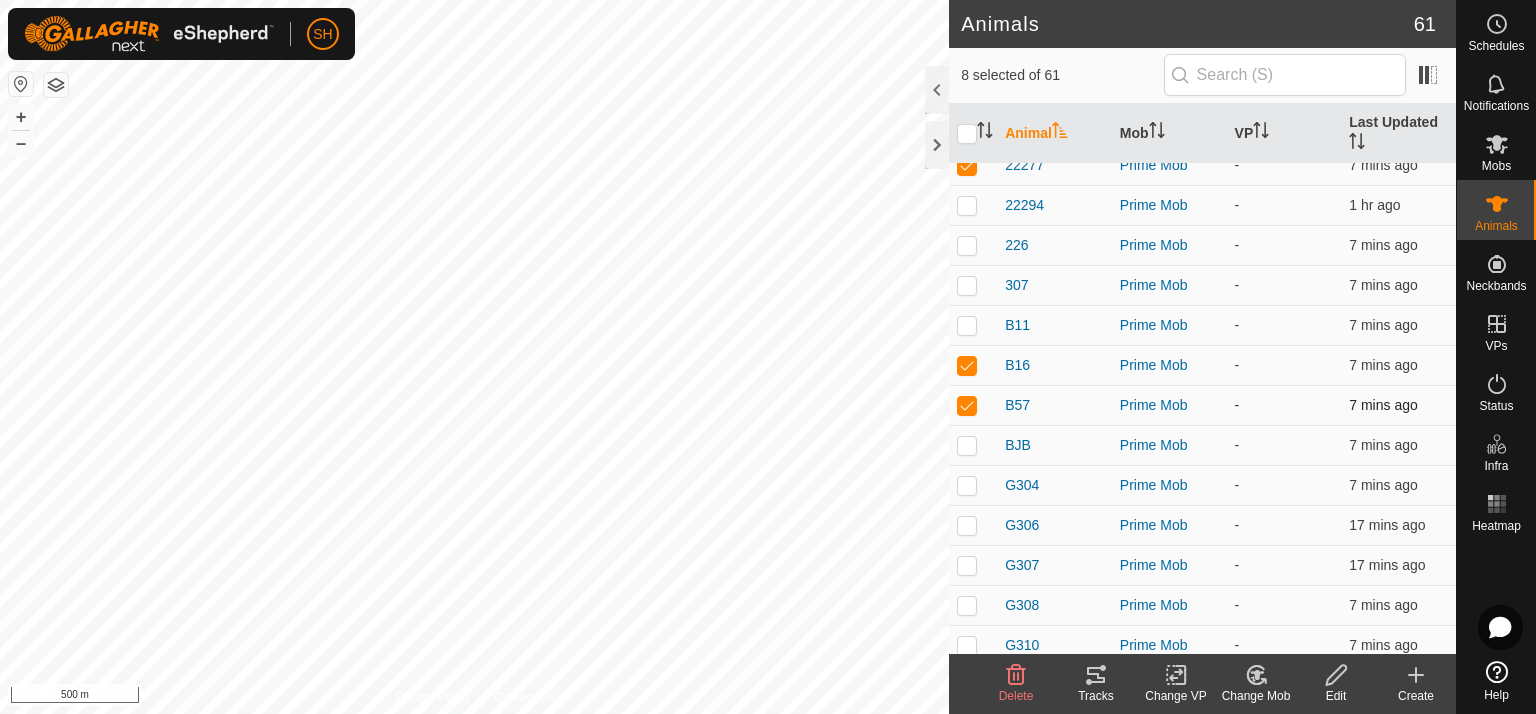 checkbox on "false" 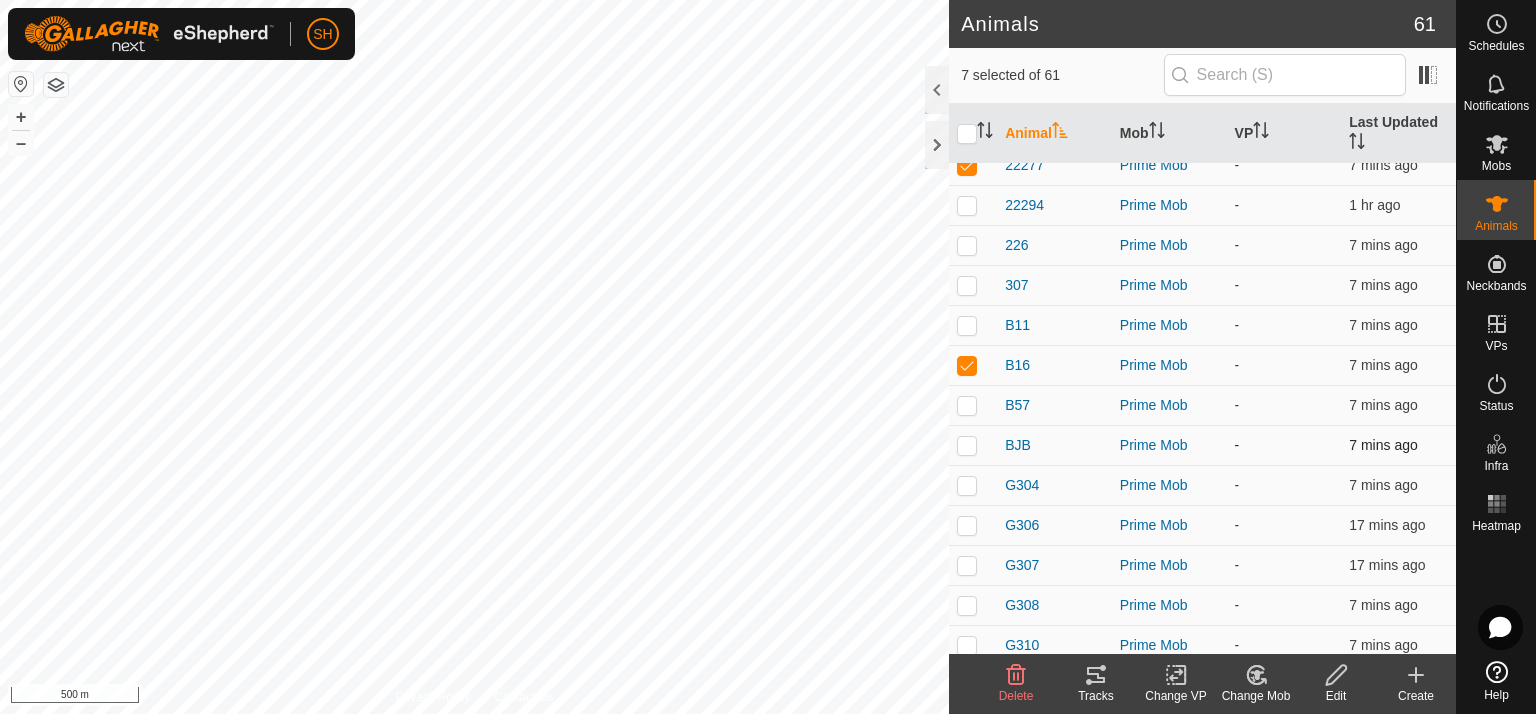 click at bounding box center [967, 445] 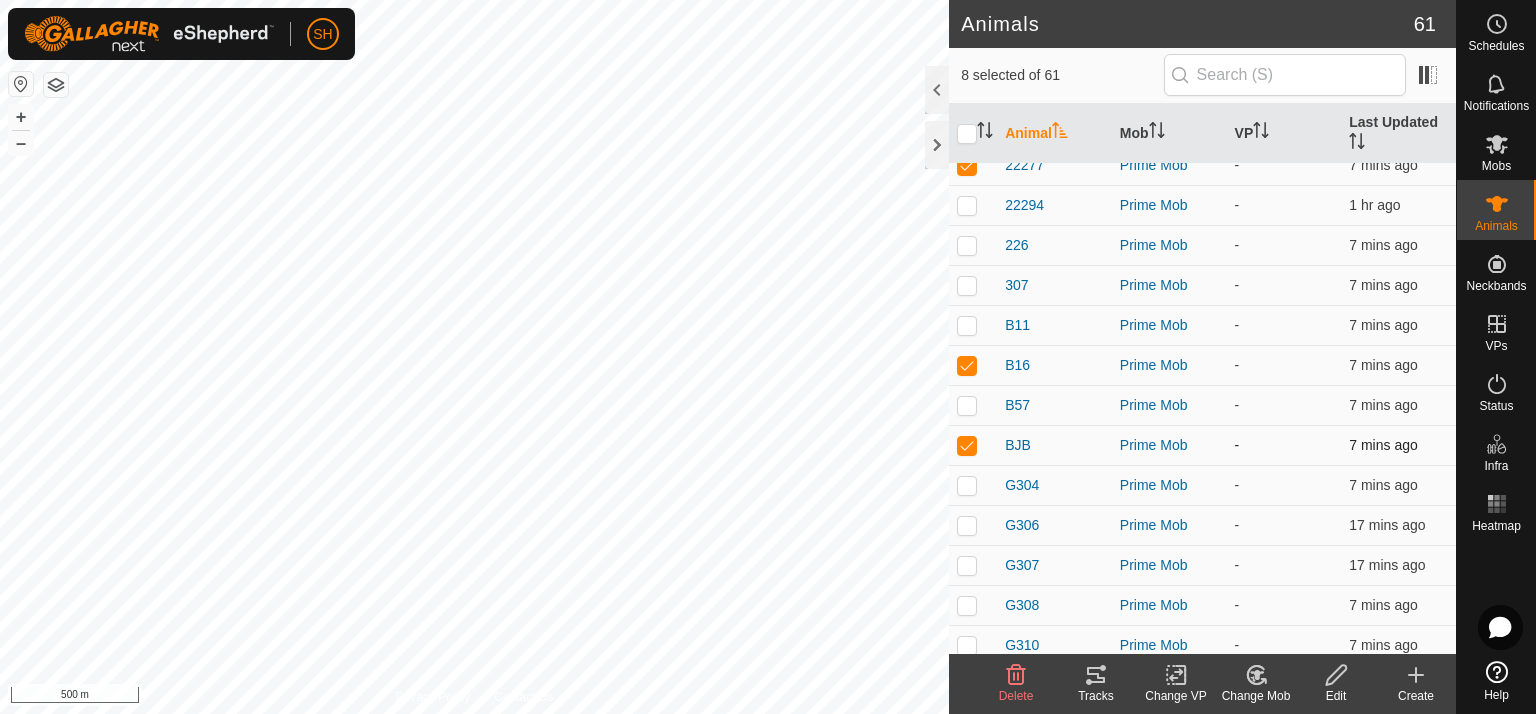 click at bounding box center [967, 445] 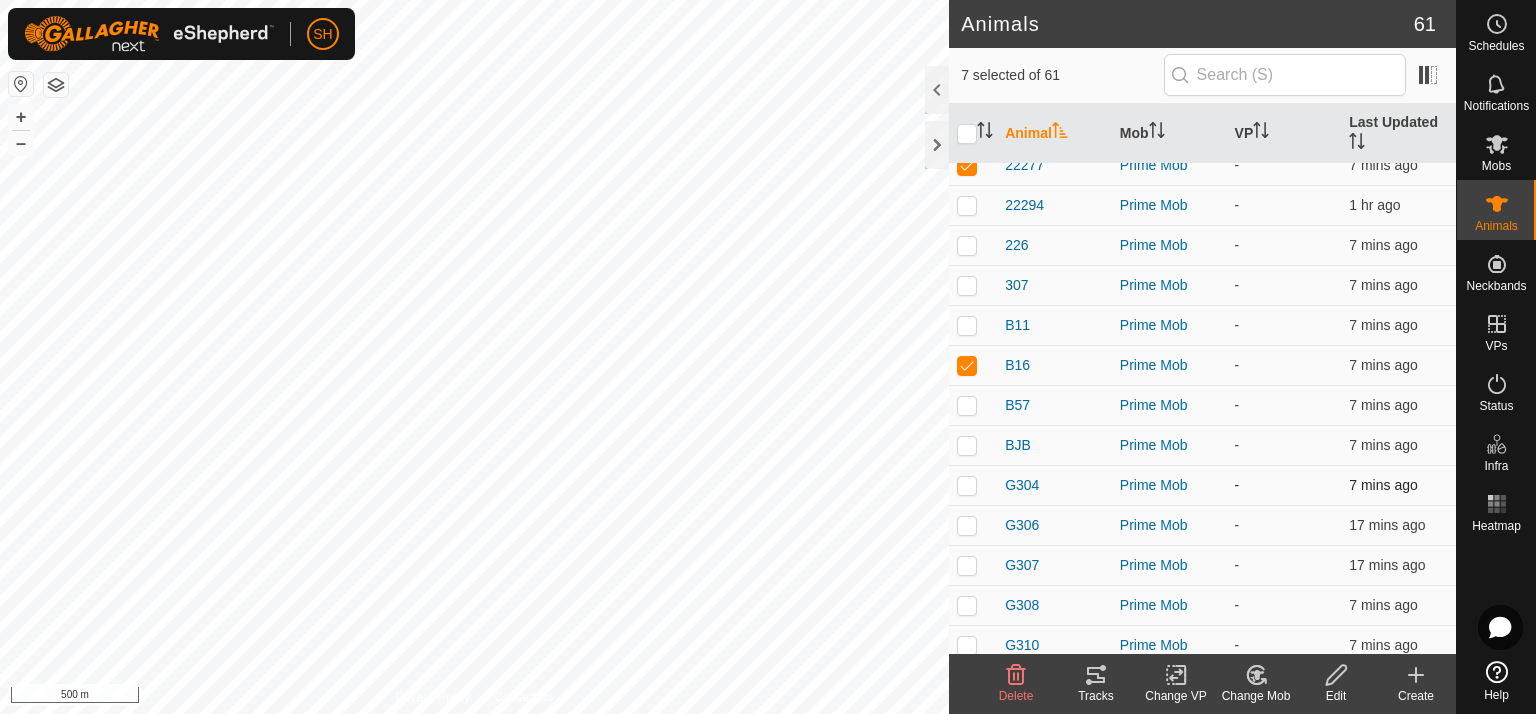 click at bounding box center [967, 485] 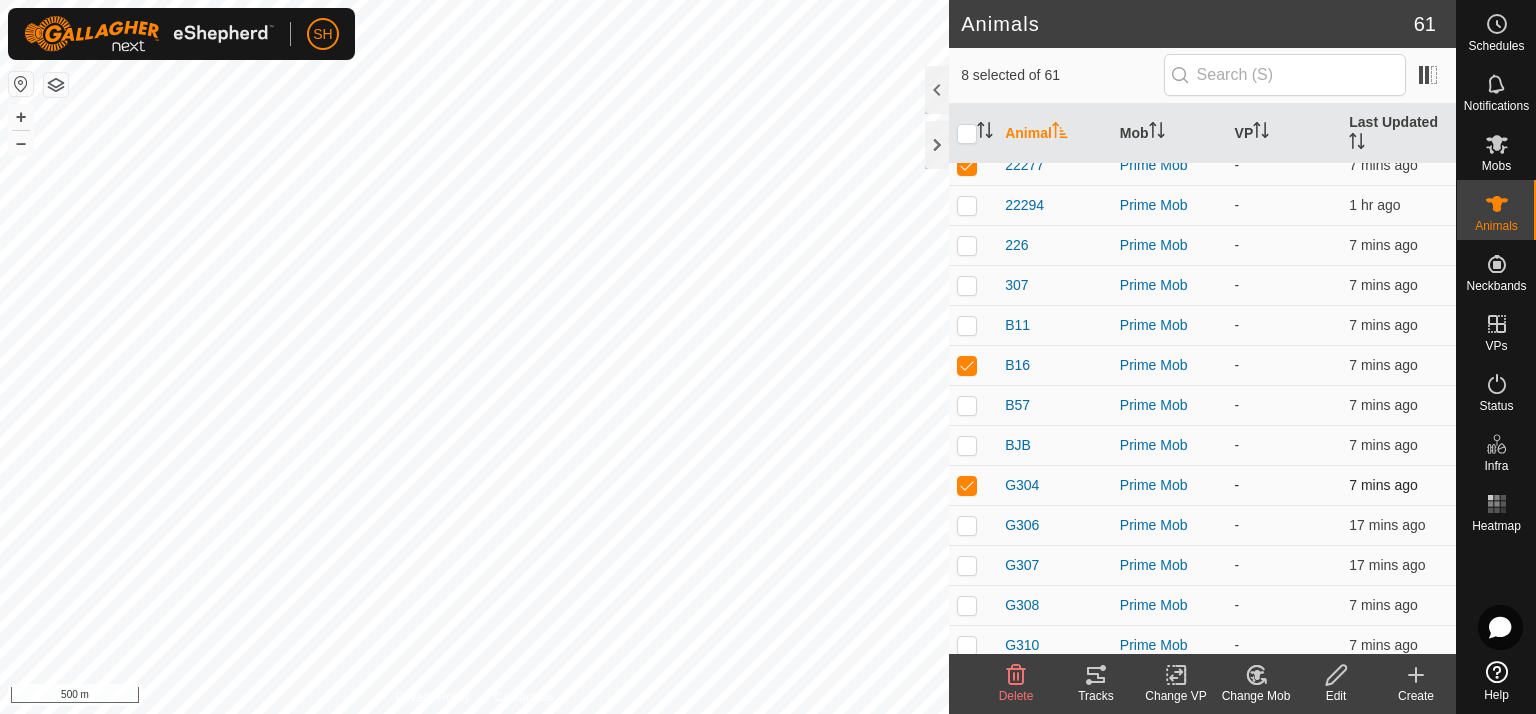 click at bounding box center [967, 485] 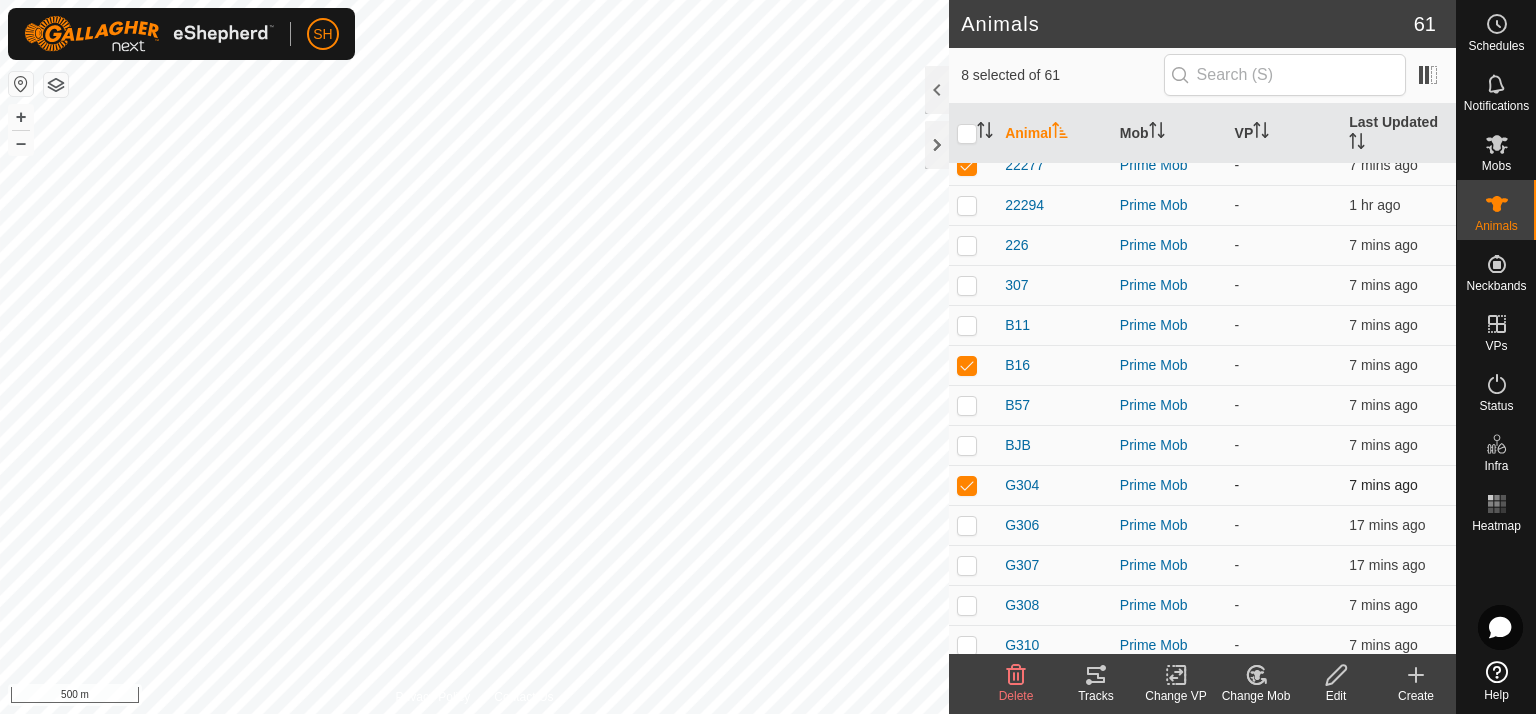 checkbox on "false" 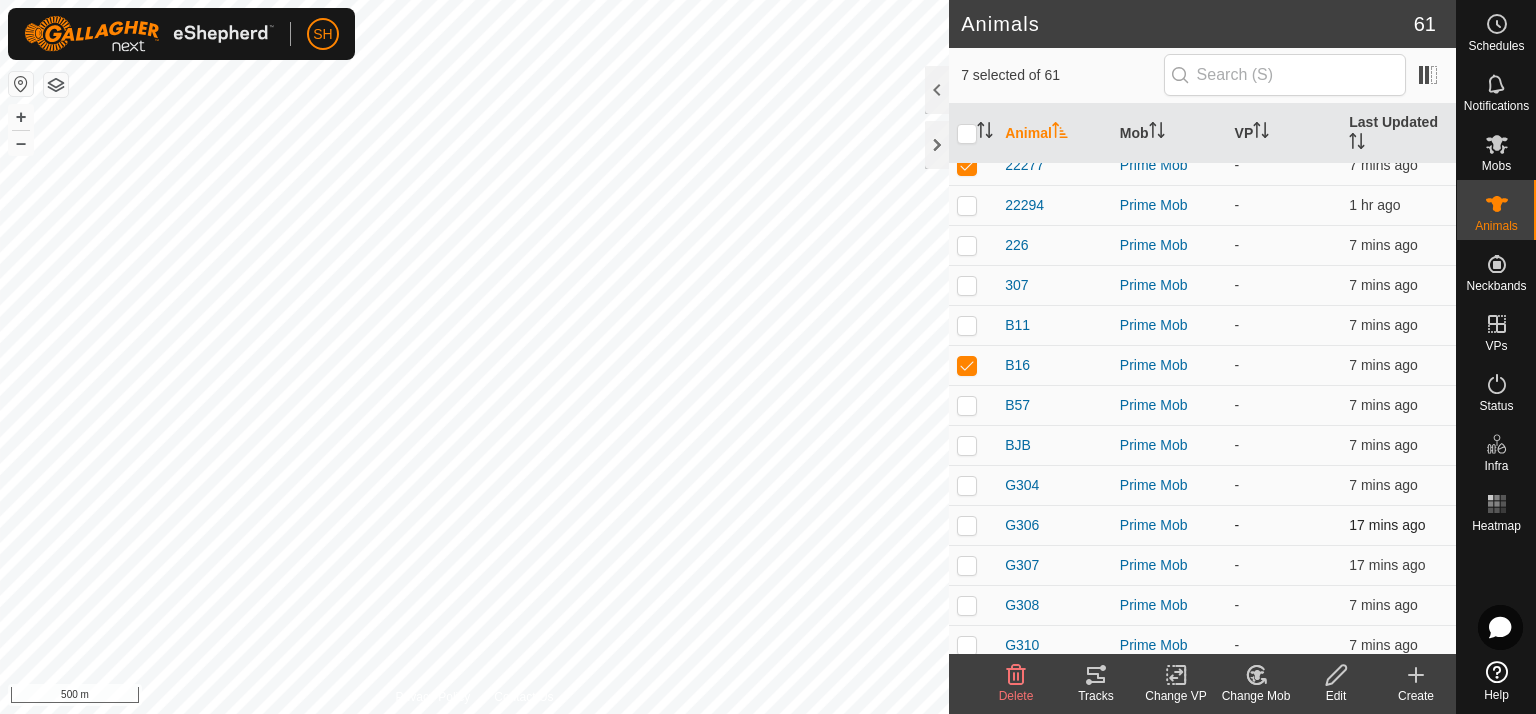 click at bounding box center (967, 525) 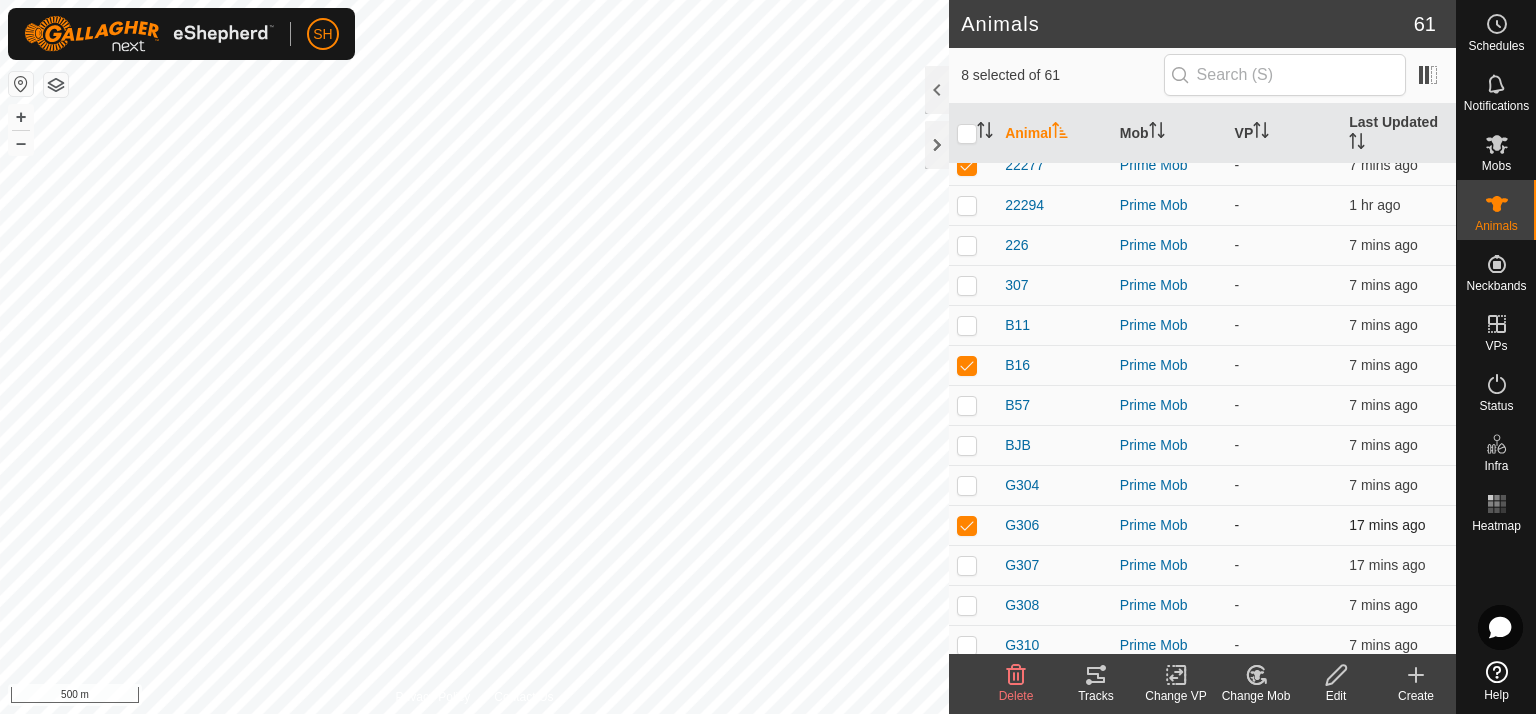 click at bounding box center (967, 525) 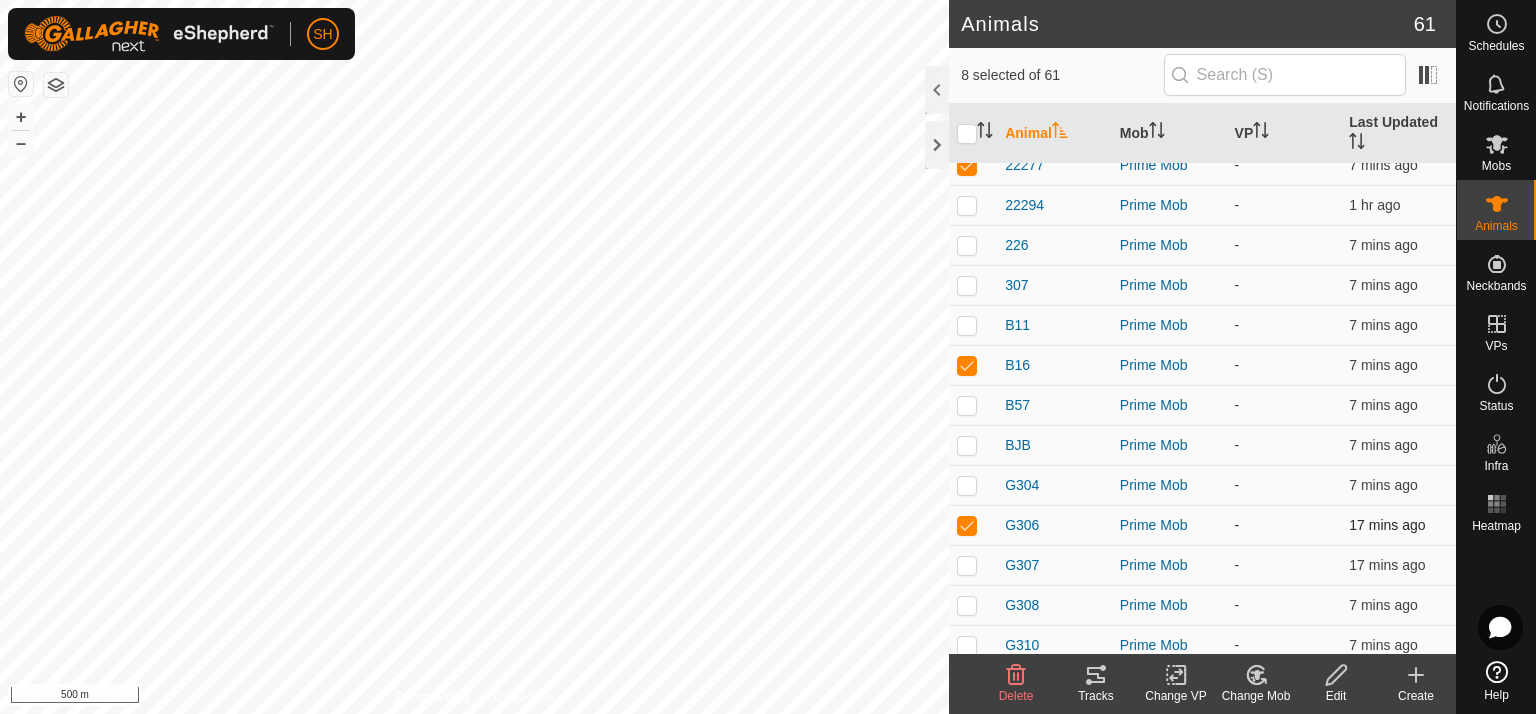 checkbox on "false" 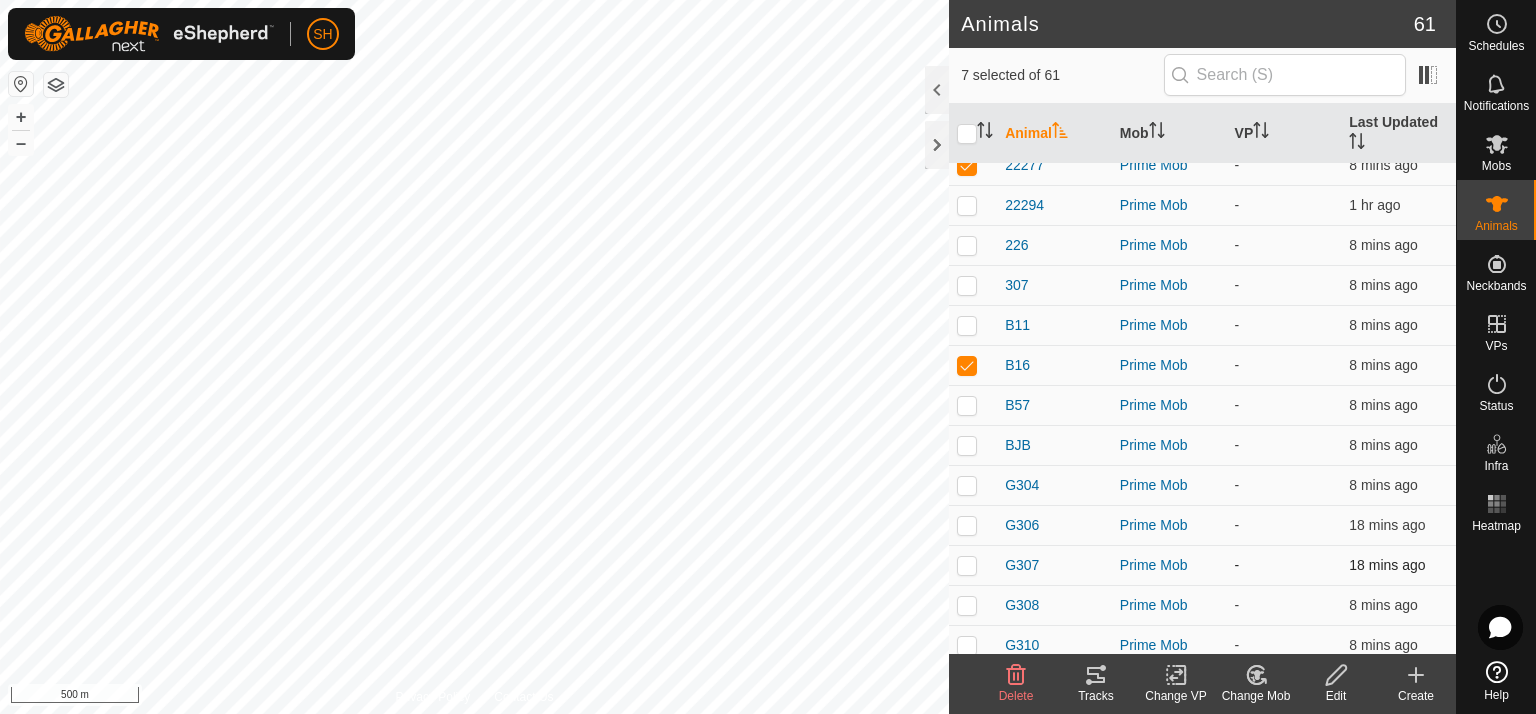 click at bounding box center [967, 565] 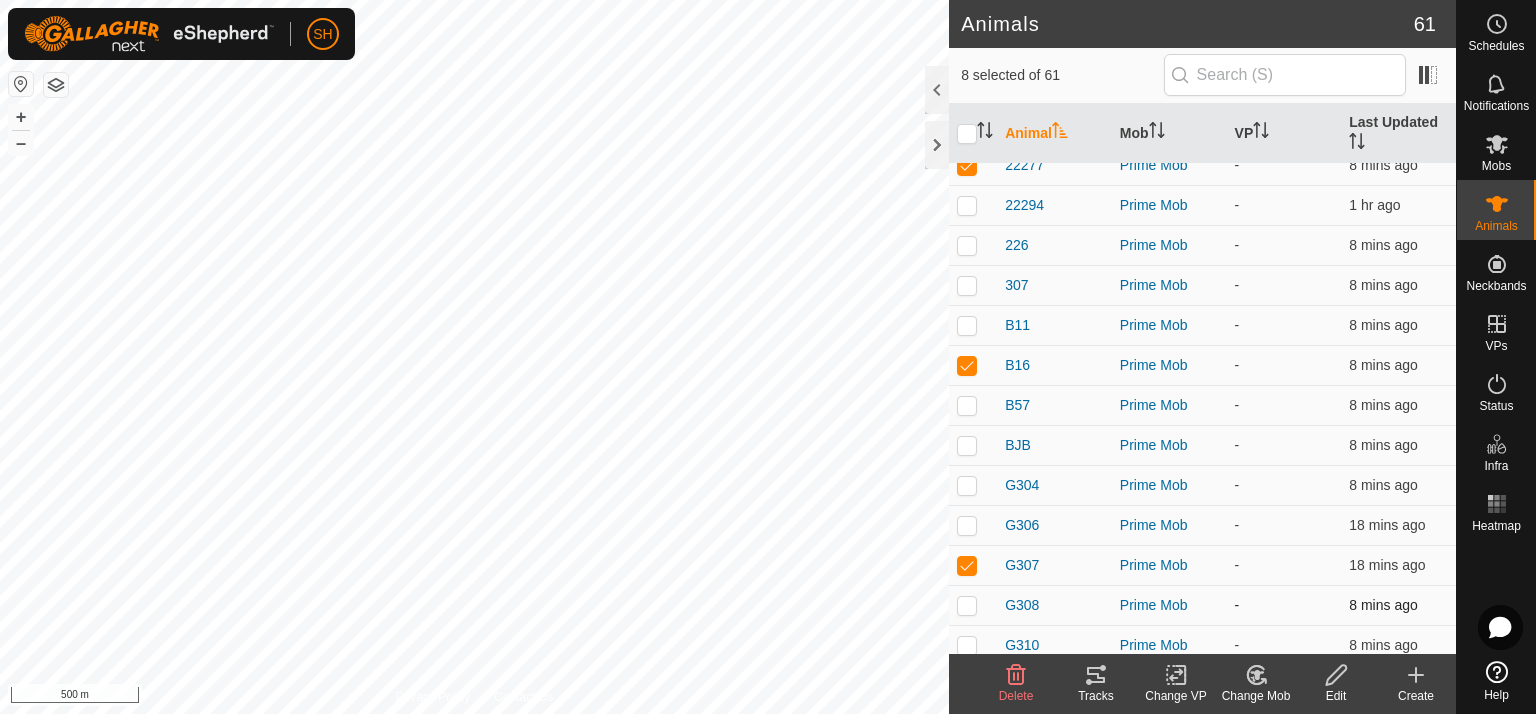 click at bounding box center (967, 605) 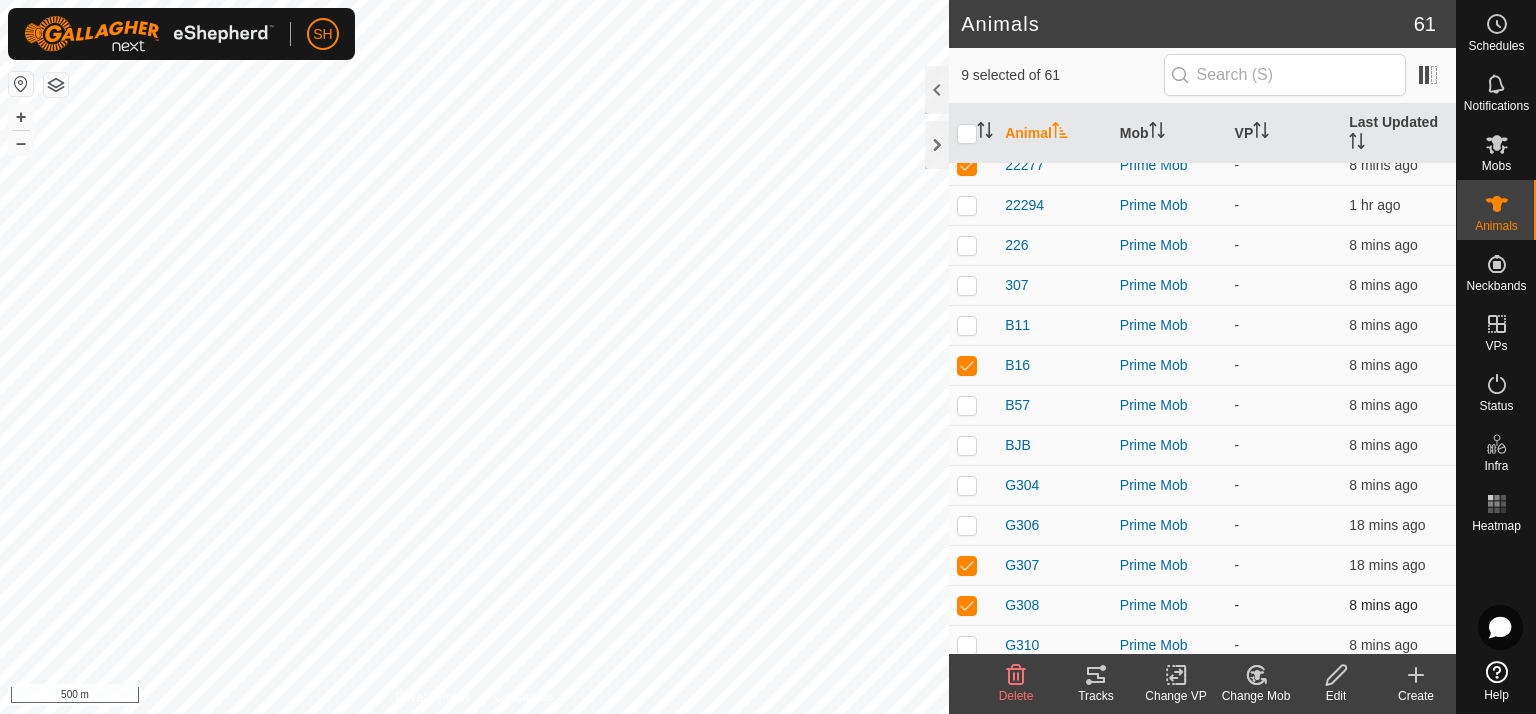 click at bounding box center (967, 605) 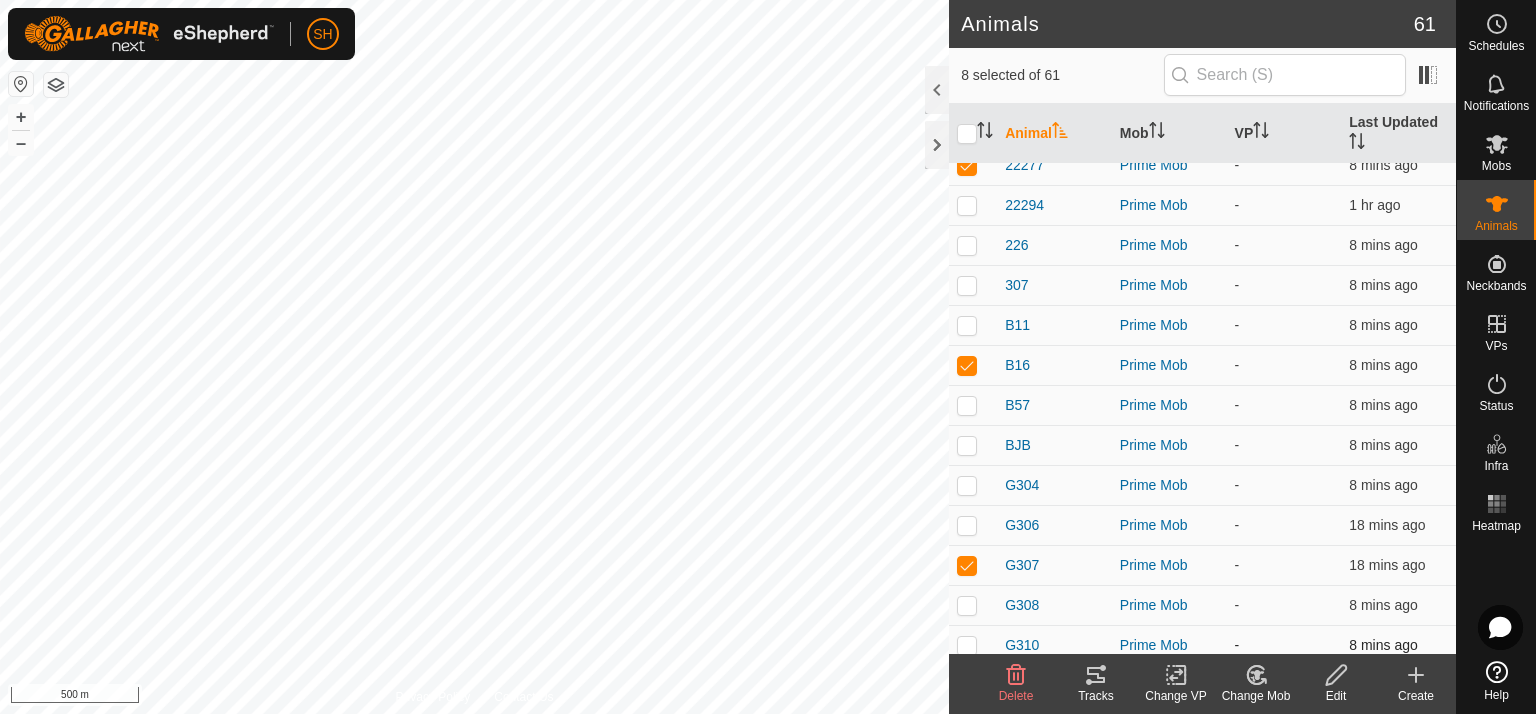 click at bounding box center [967, 645] 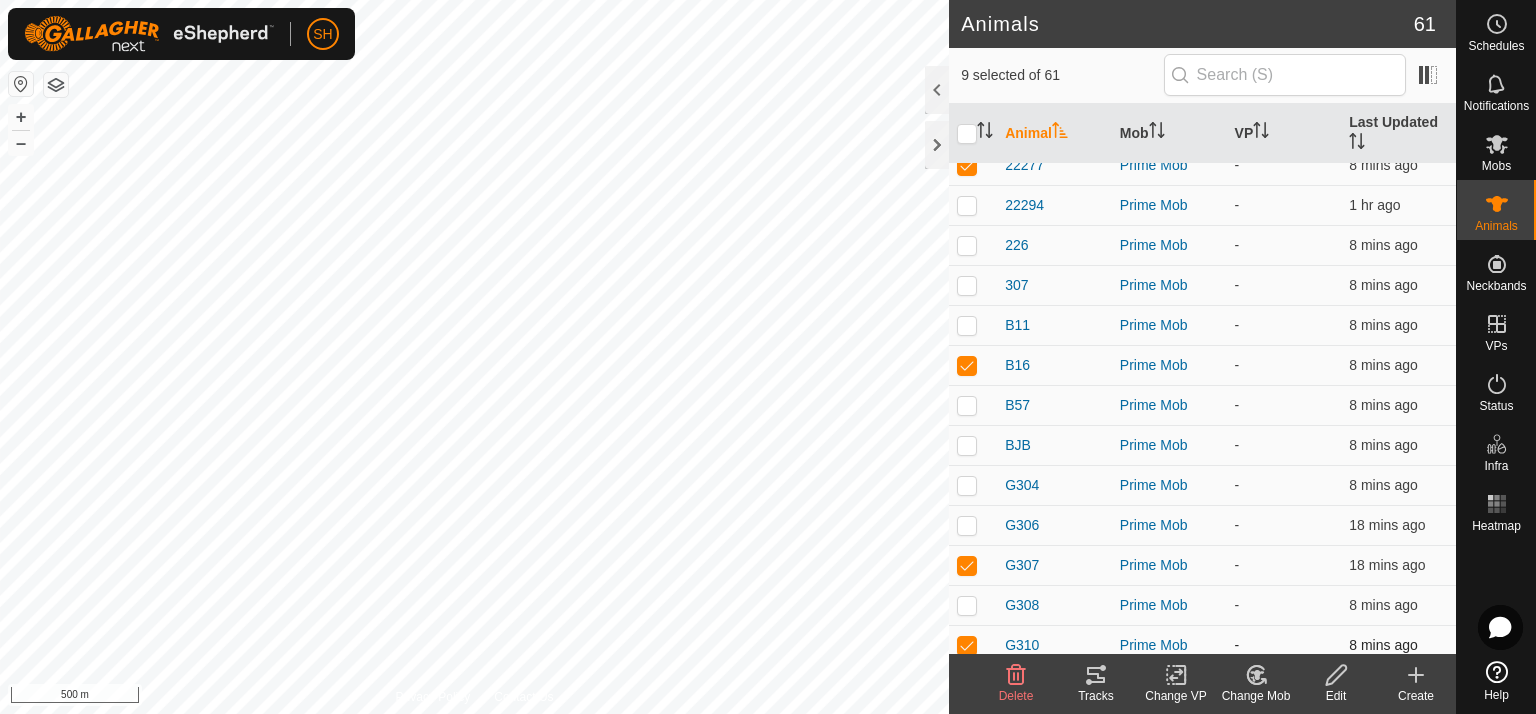 click at bounding box center [967, 645] 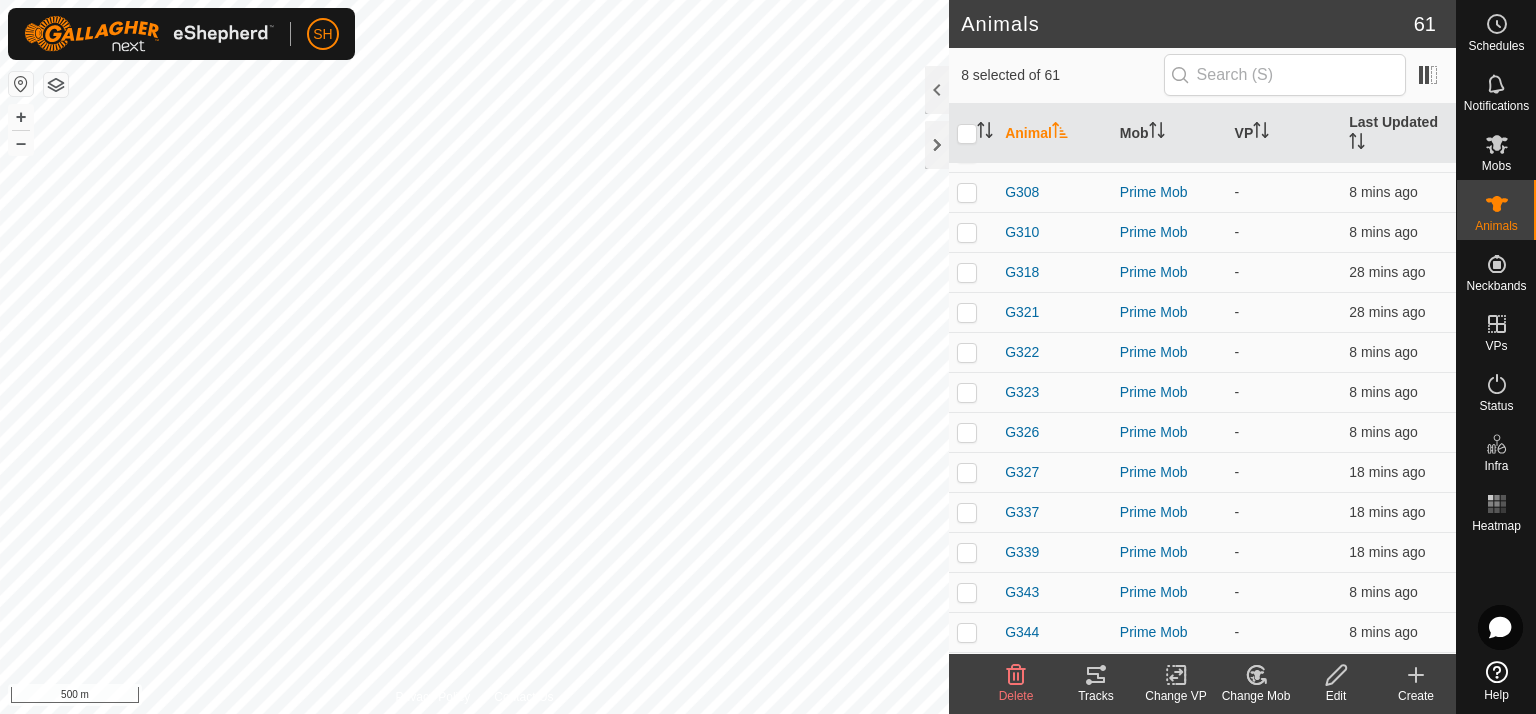 scroll, scrollTop: 871, scrollLeft: 0, axis: vertical 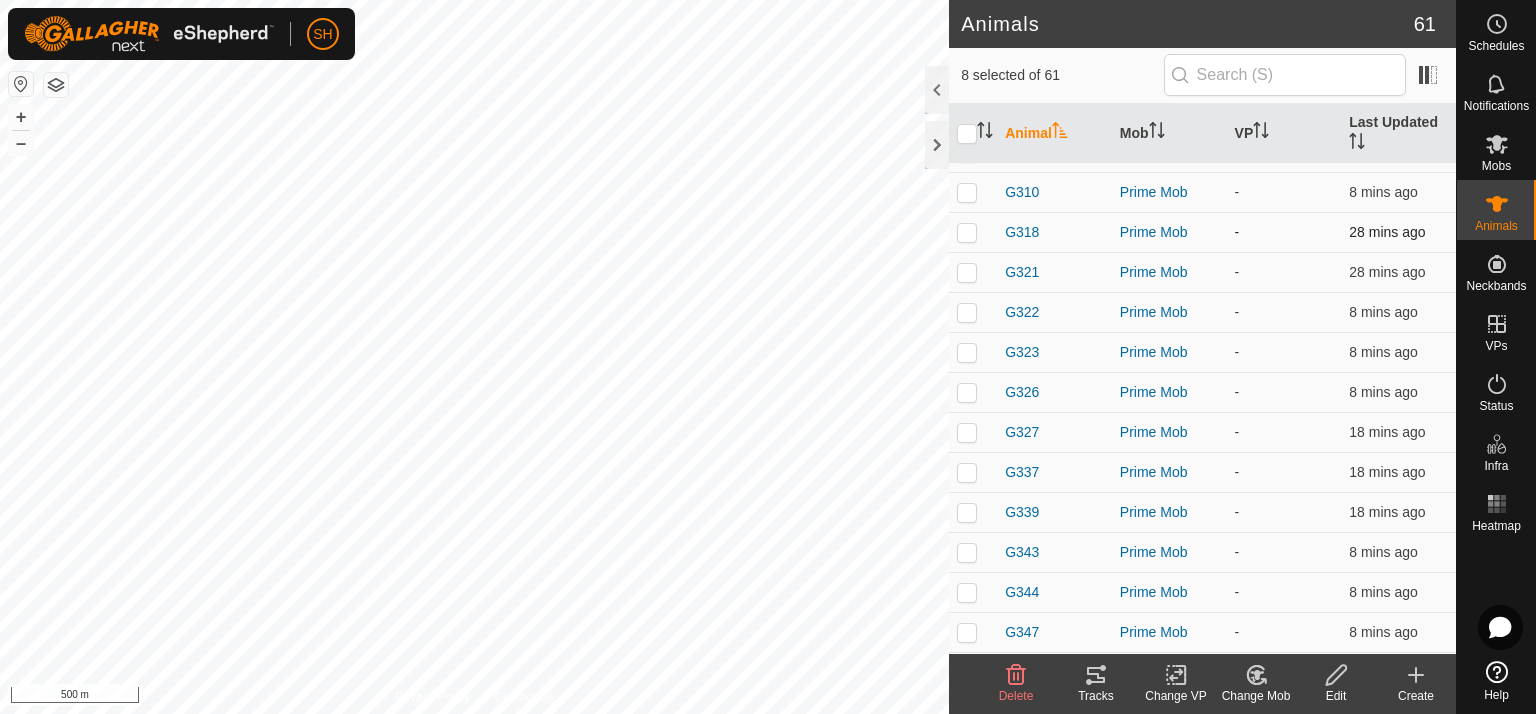click at bounding box center [967, 232] 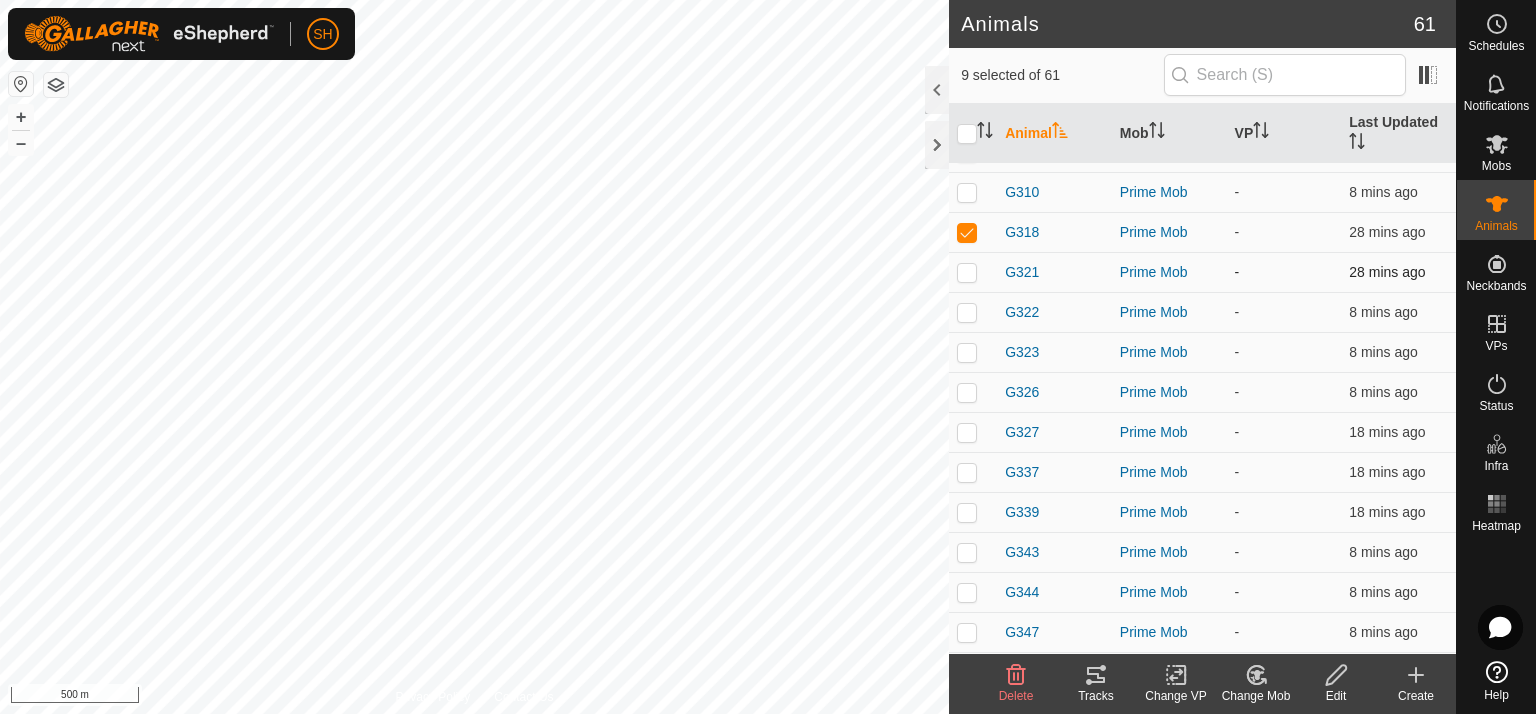 click at bounding box center (967, 272) 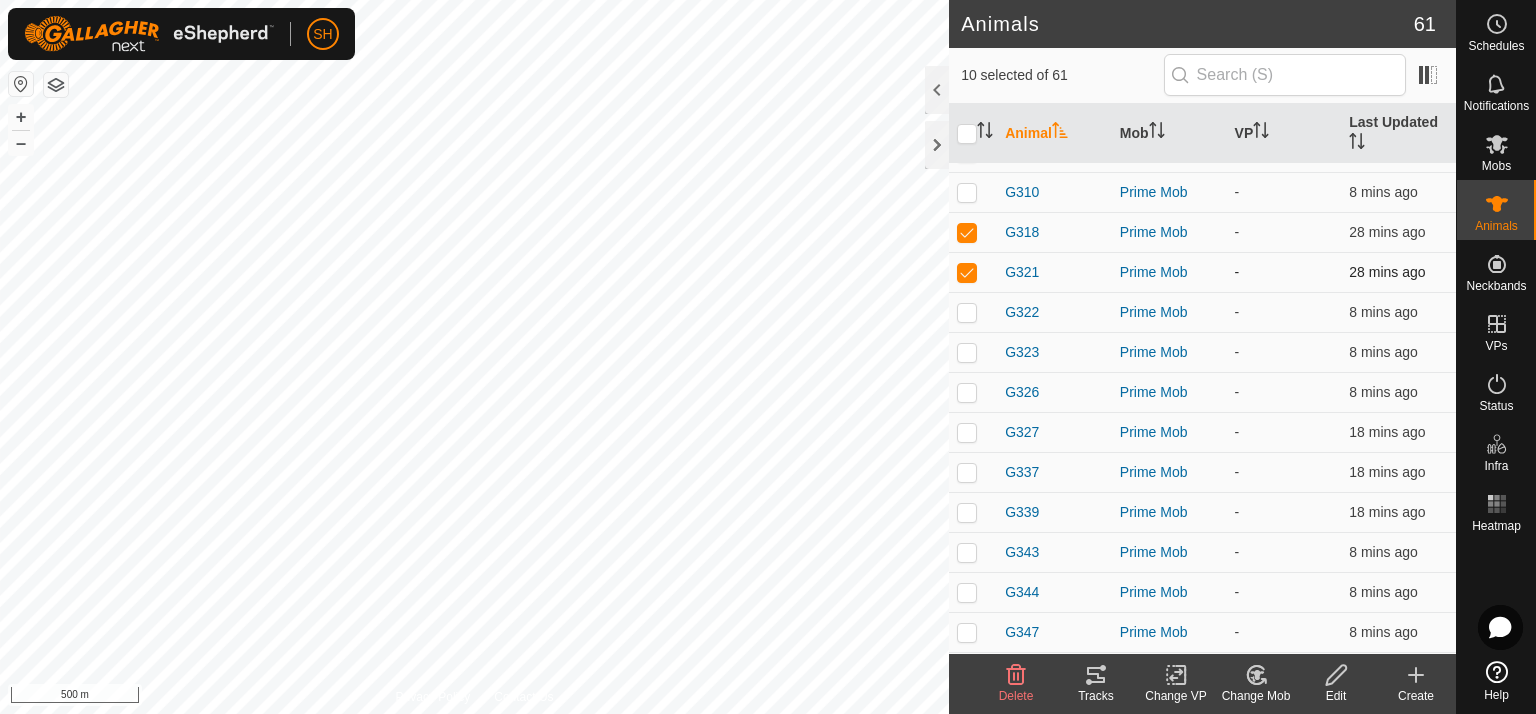 click at bounding box center (967, 272) 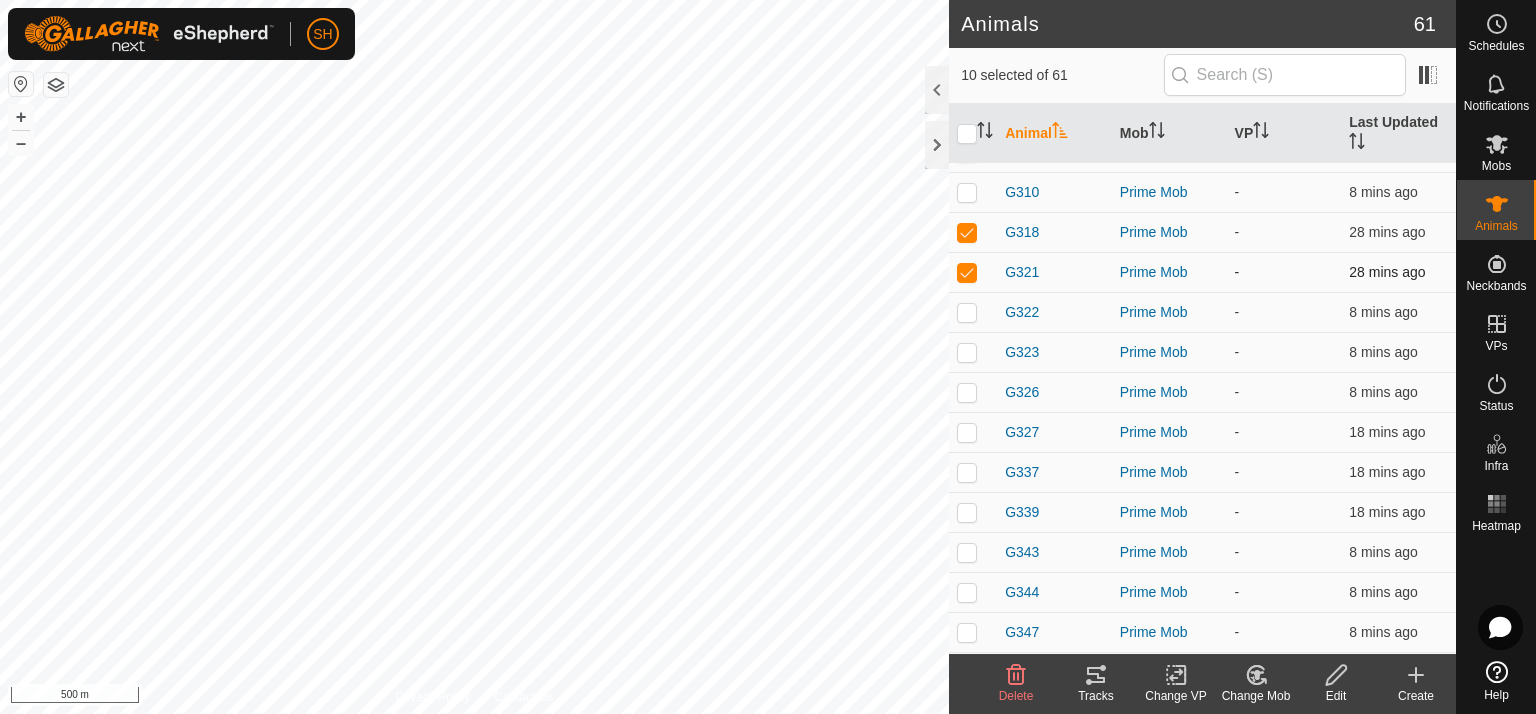 checkbox on "false" 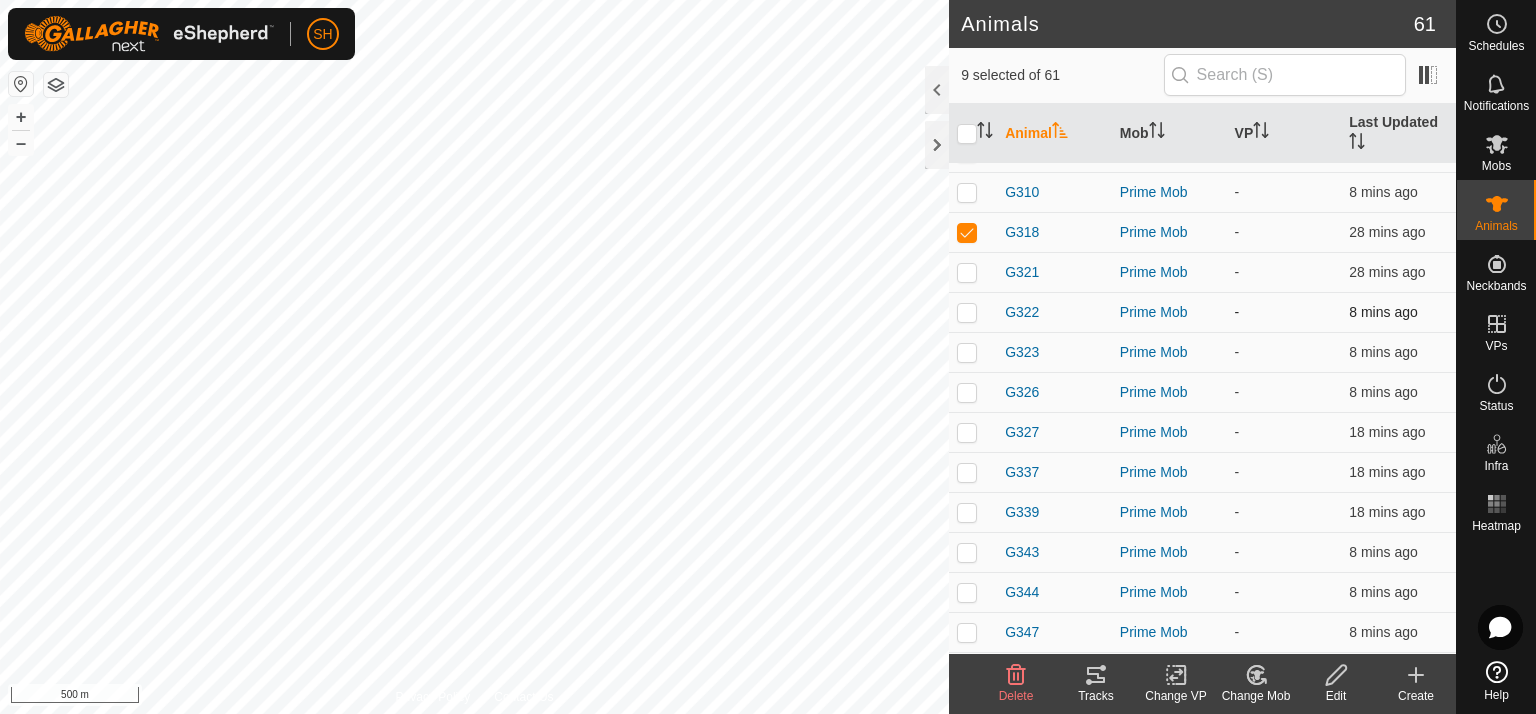 click at bounding box center (967, 312) 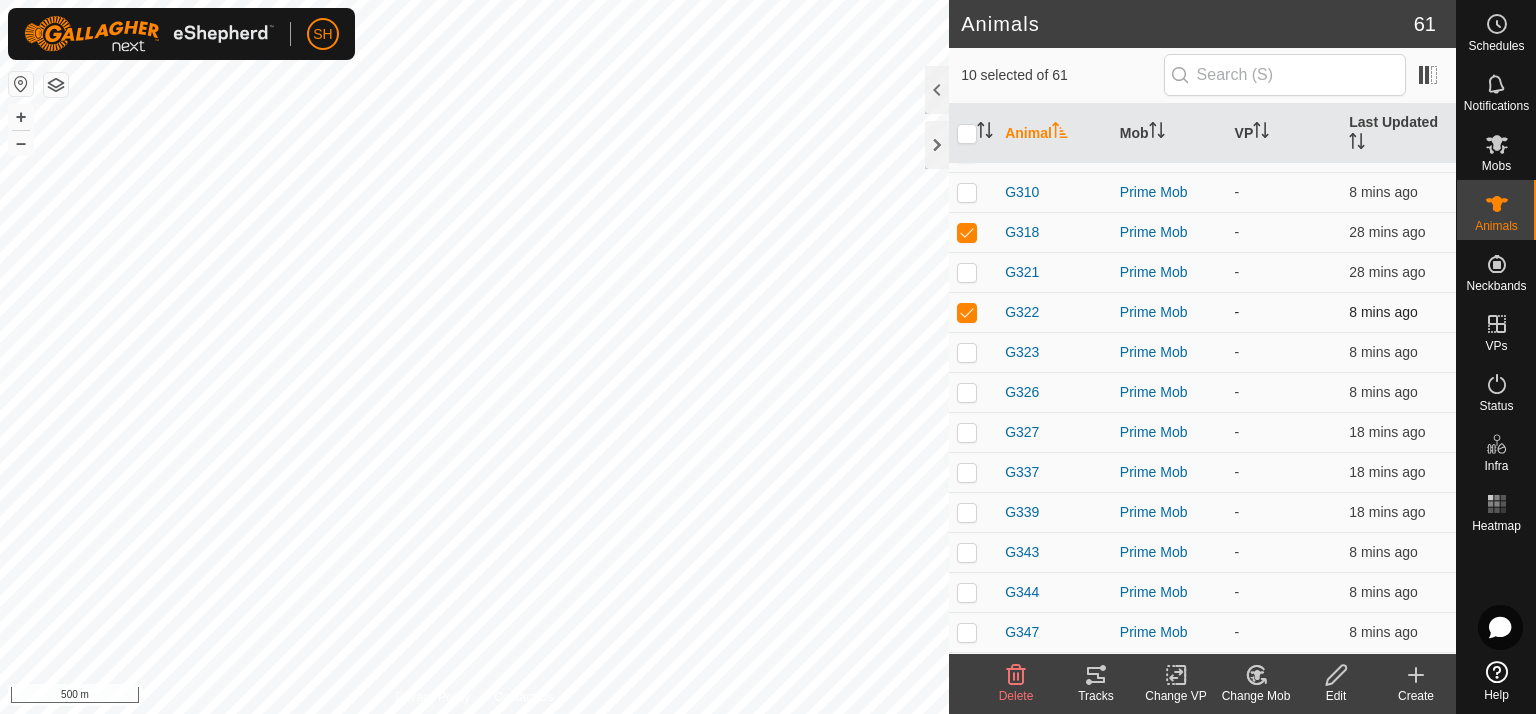 click at bounding box center [967, 312] 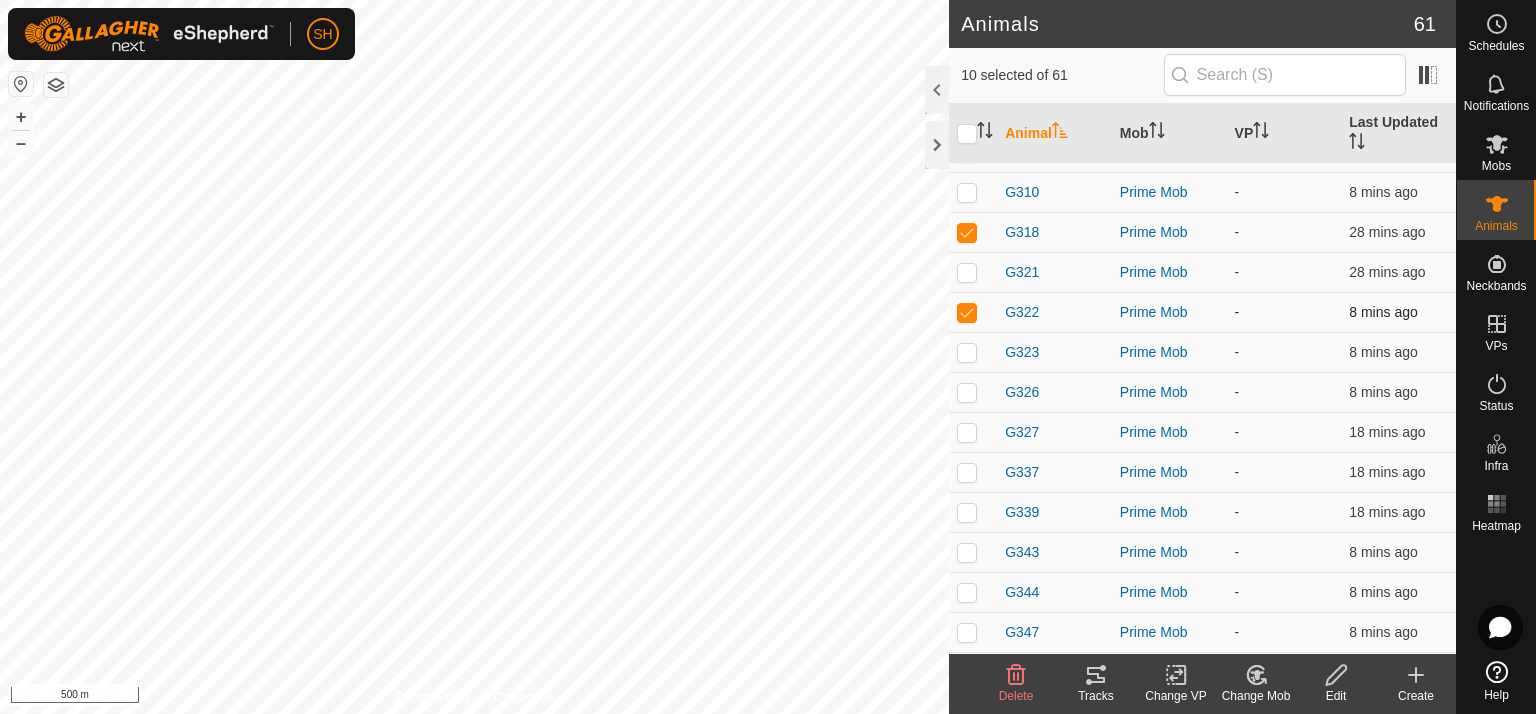 checkbox on "false" 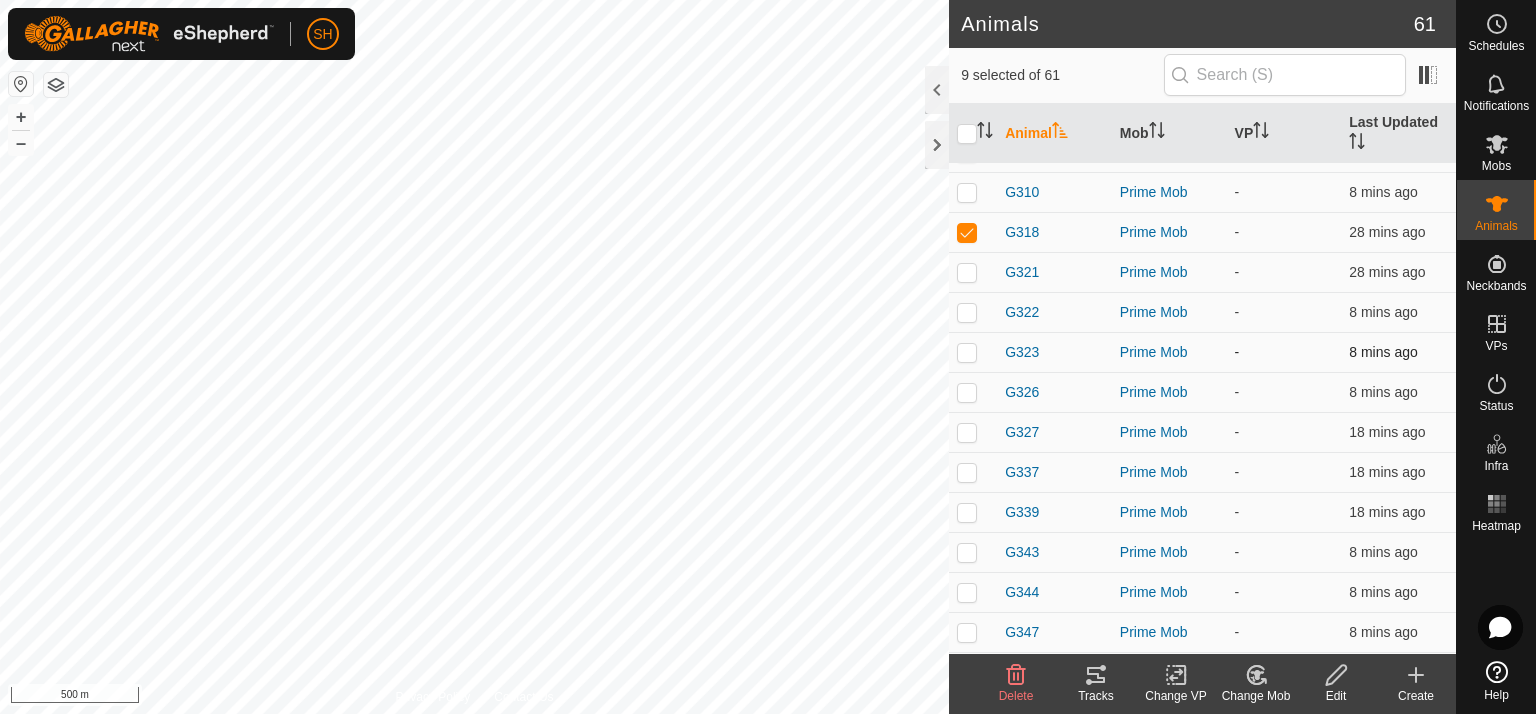 click at bounding box center [967, 352] 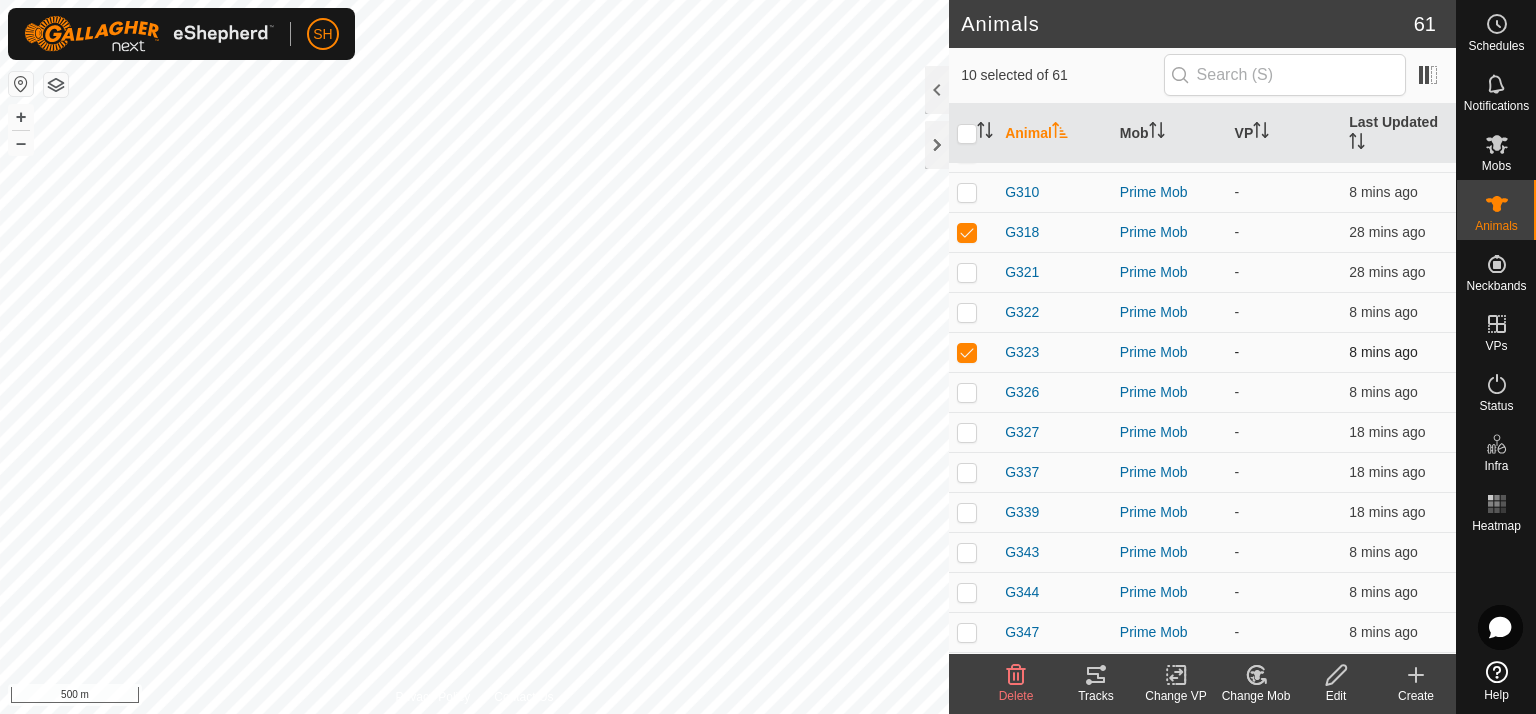 drag, startPoint x: 971, startPoint y: 353, endPoint x: 969, endPoint y: 369, distance: 16.124516 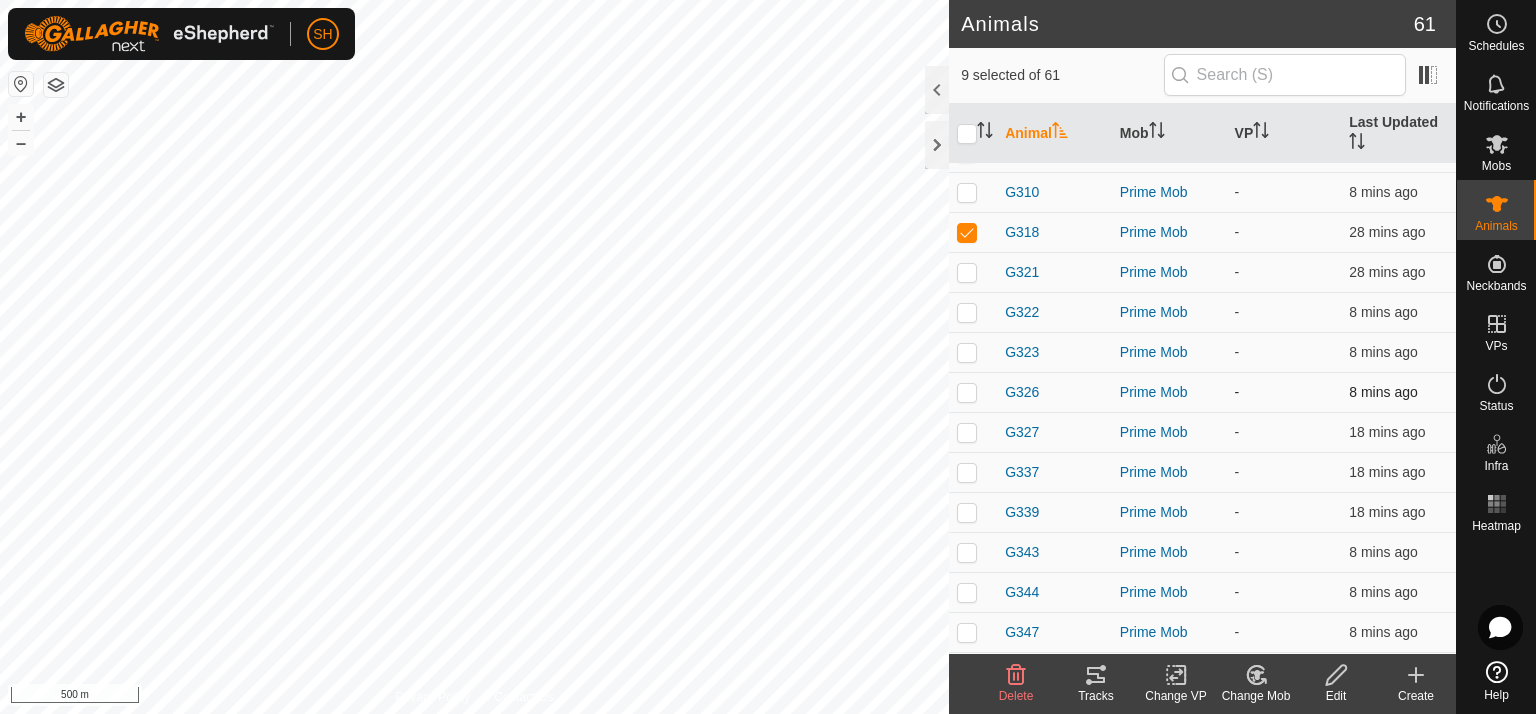 click at bounding box center [967, 392] 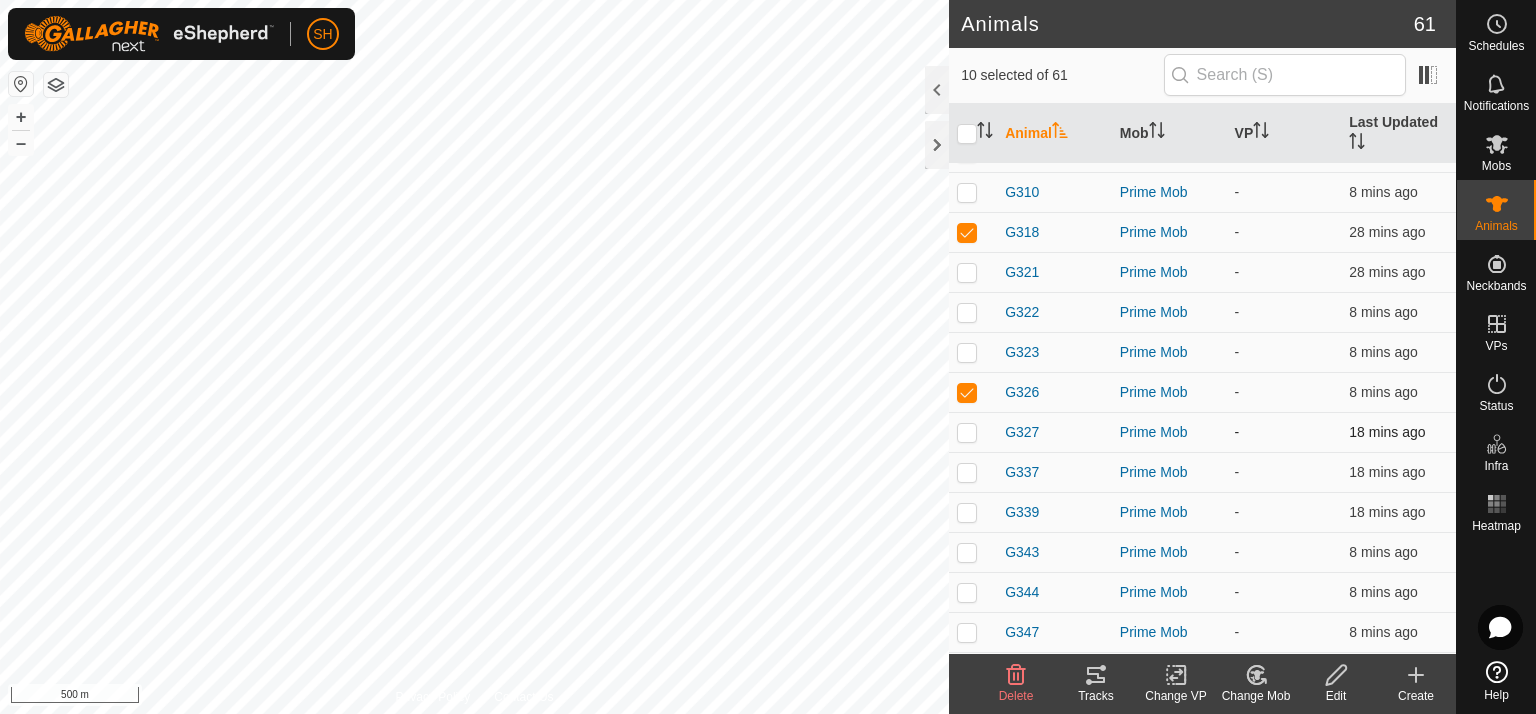 click at bounding box center (967, 432) 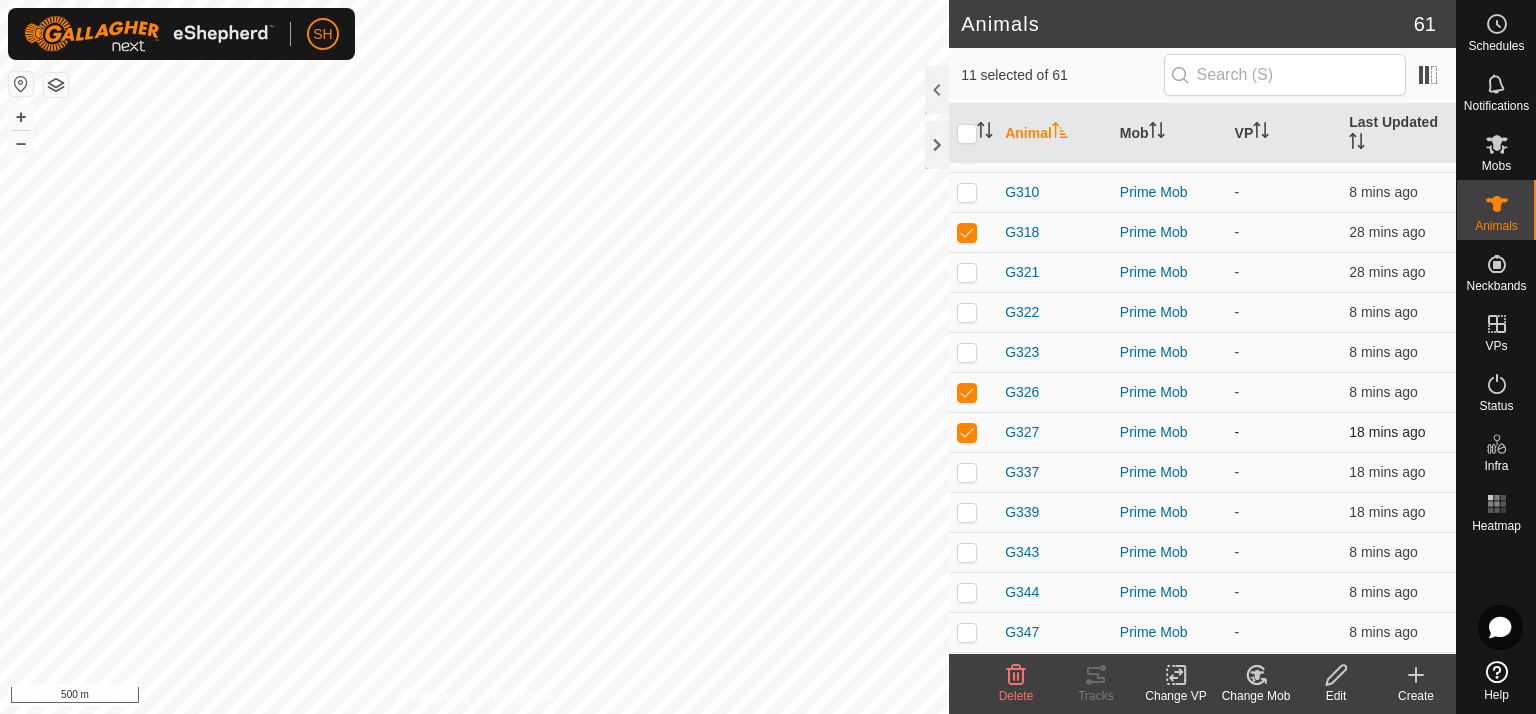 click at bounding box center (967, 432) 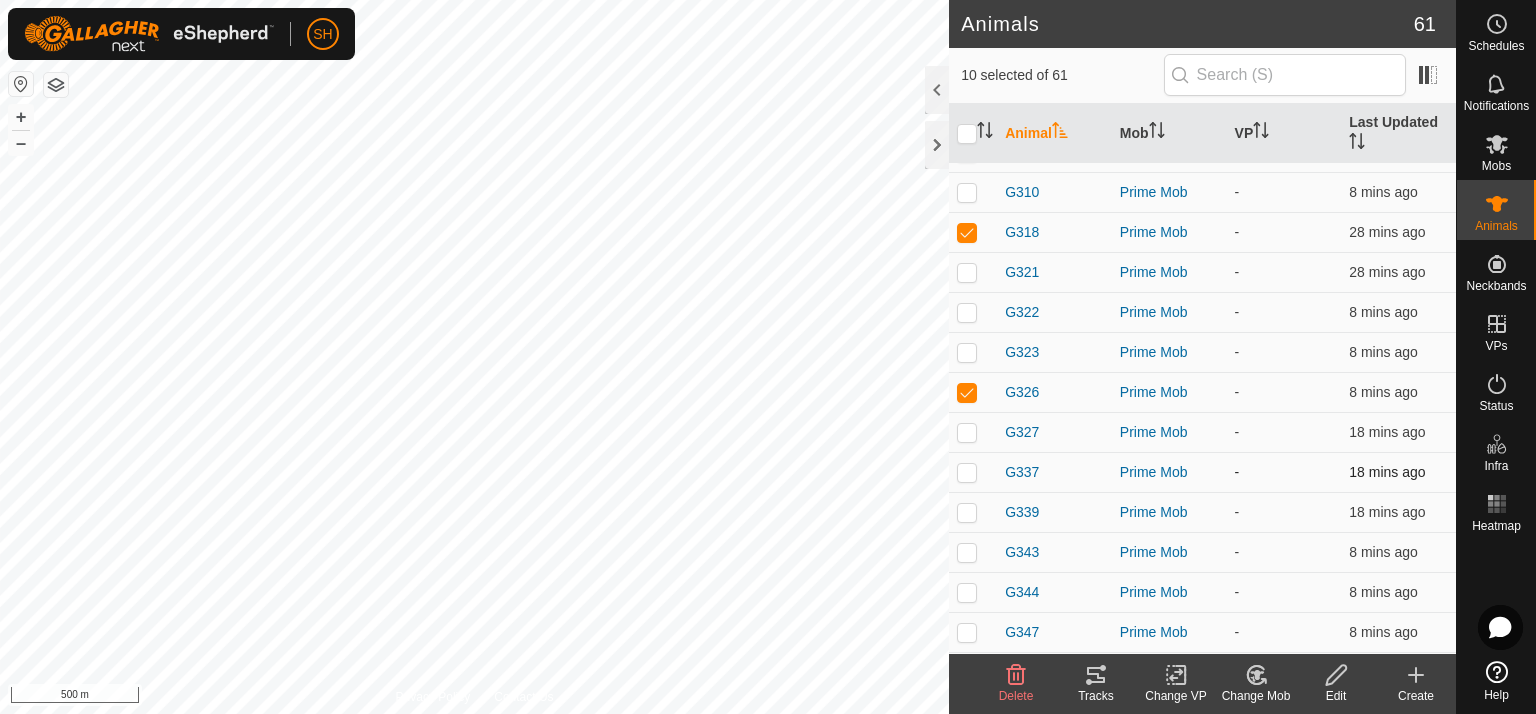 click at bounding box center [967, 472] 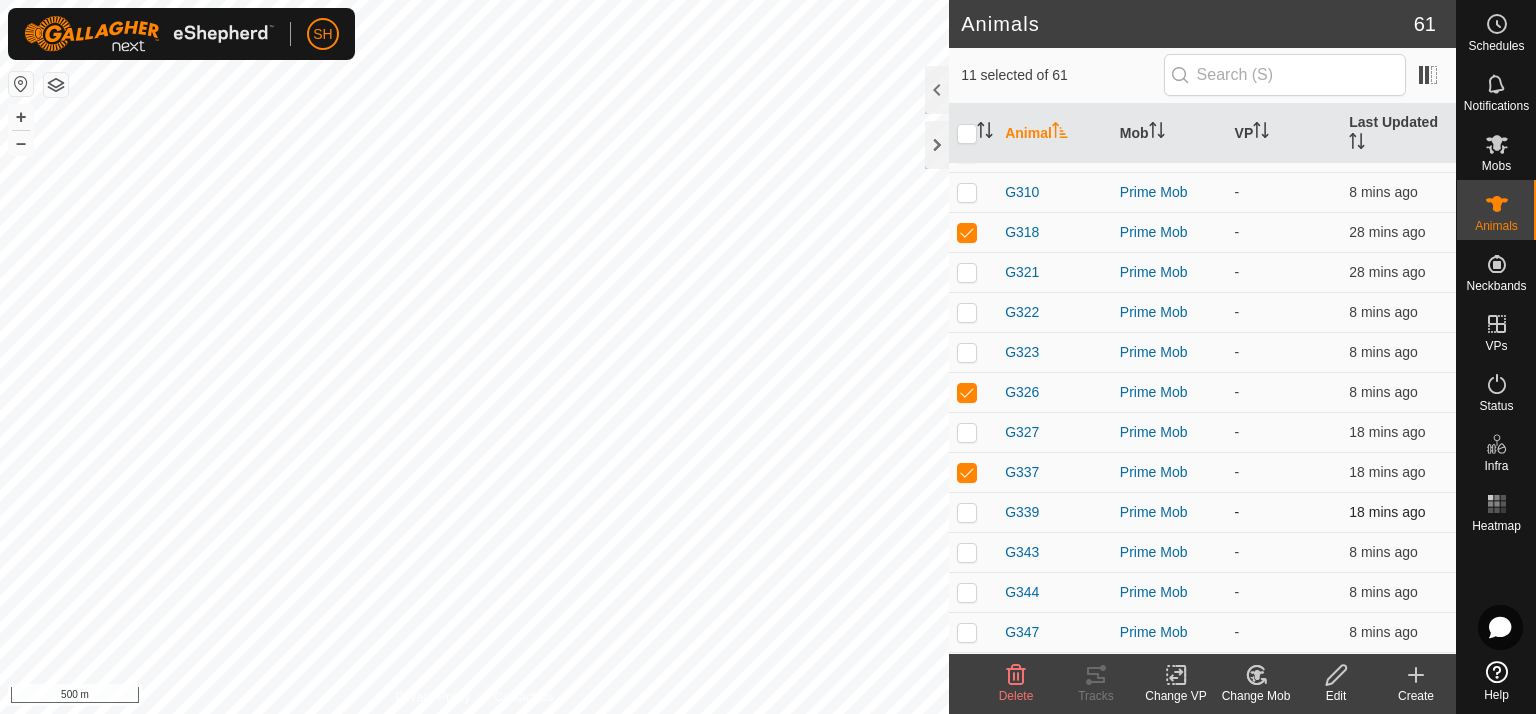 click at bounding box center (967, 512) 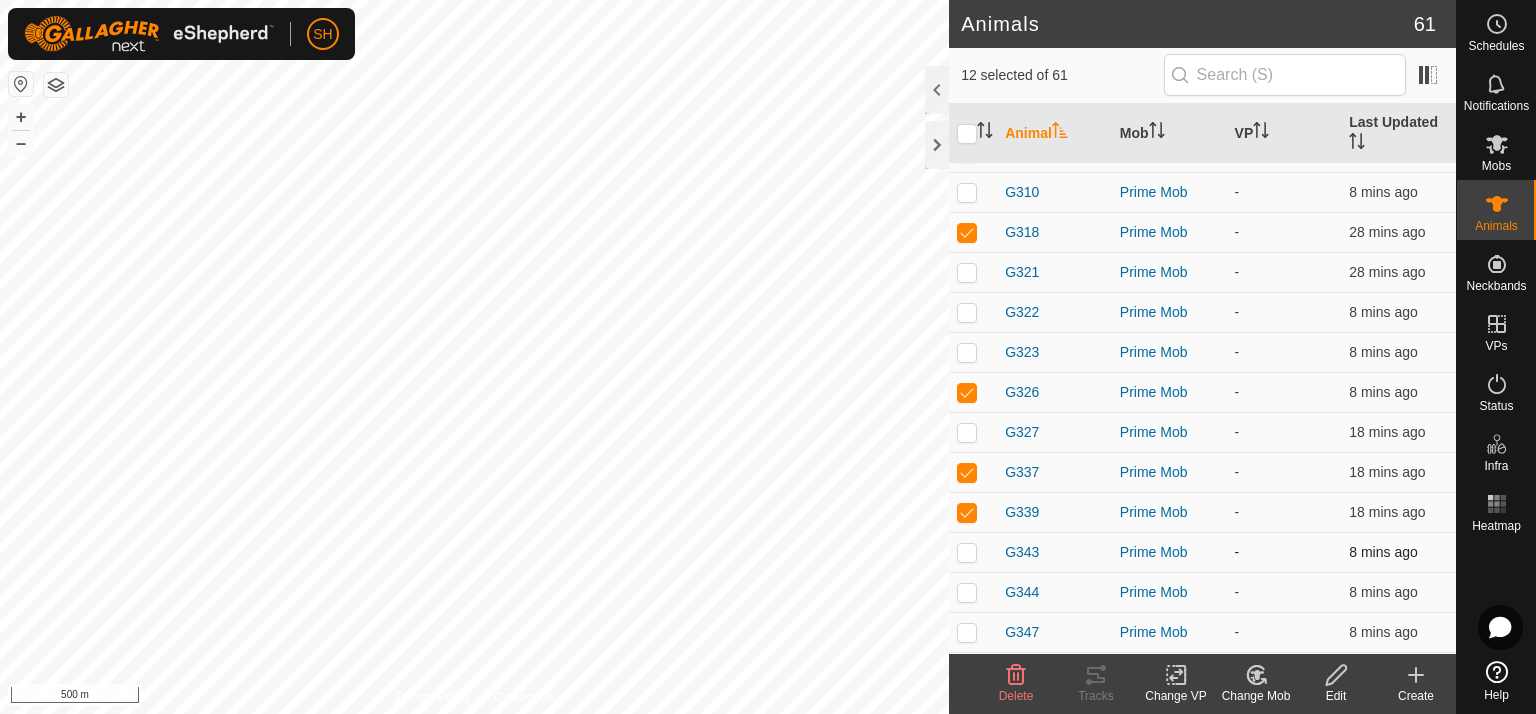 click at bounding box center [967, 552] 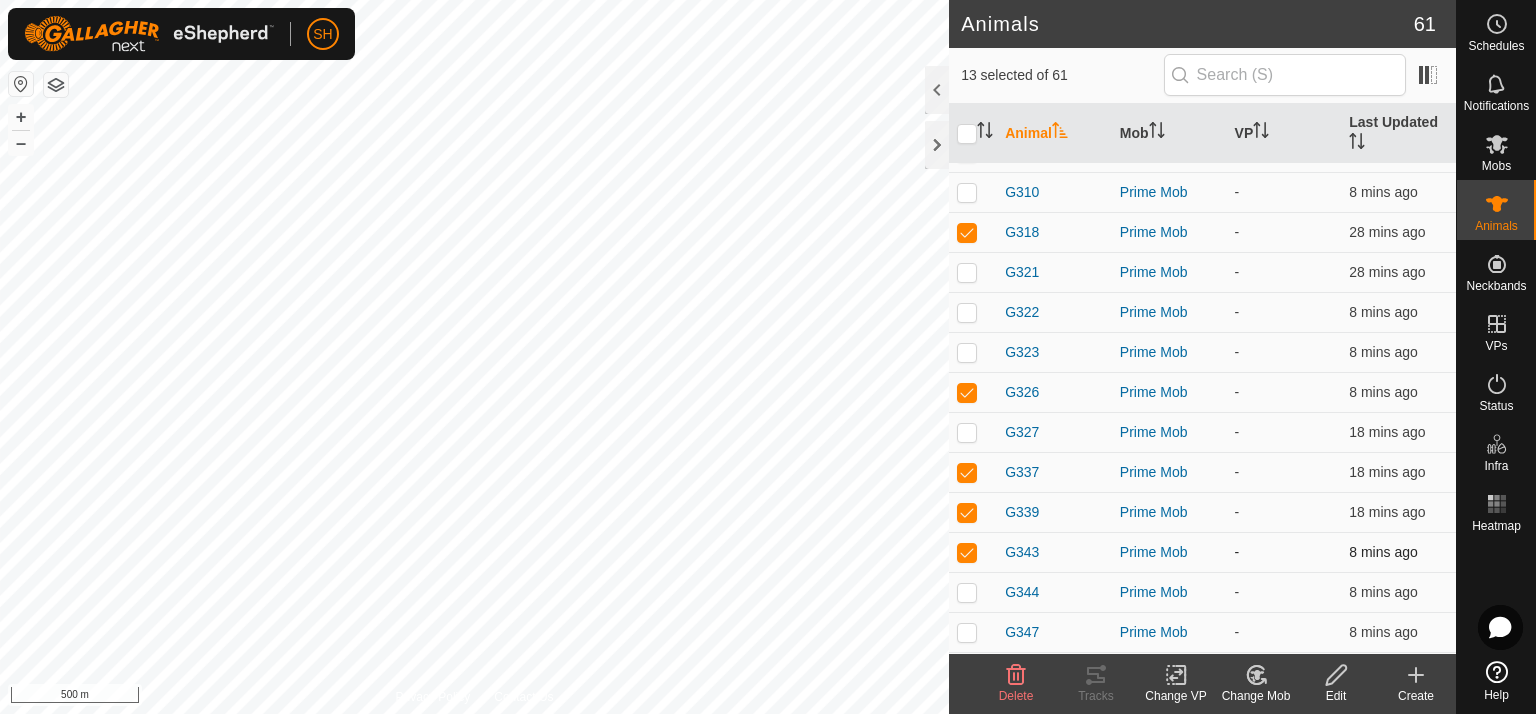 click at bounding box center (967, 552) 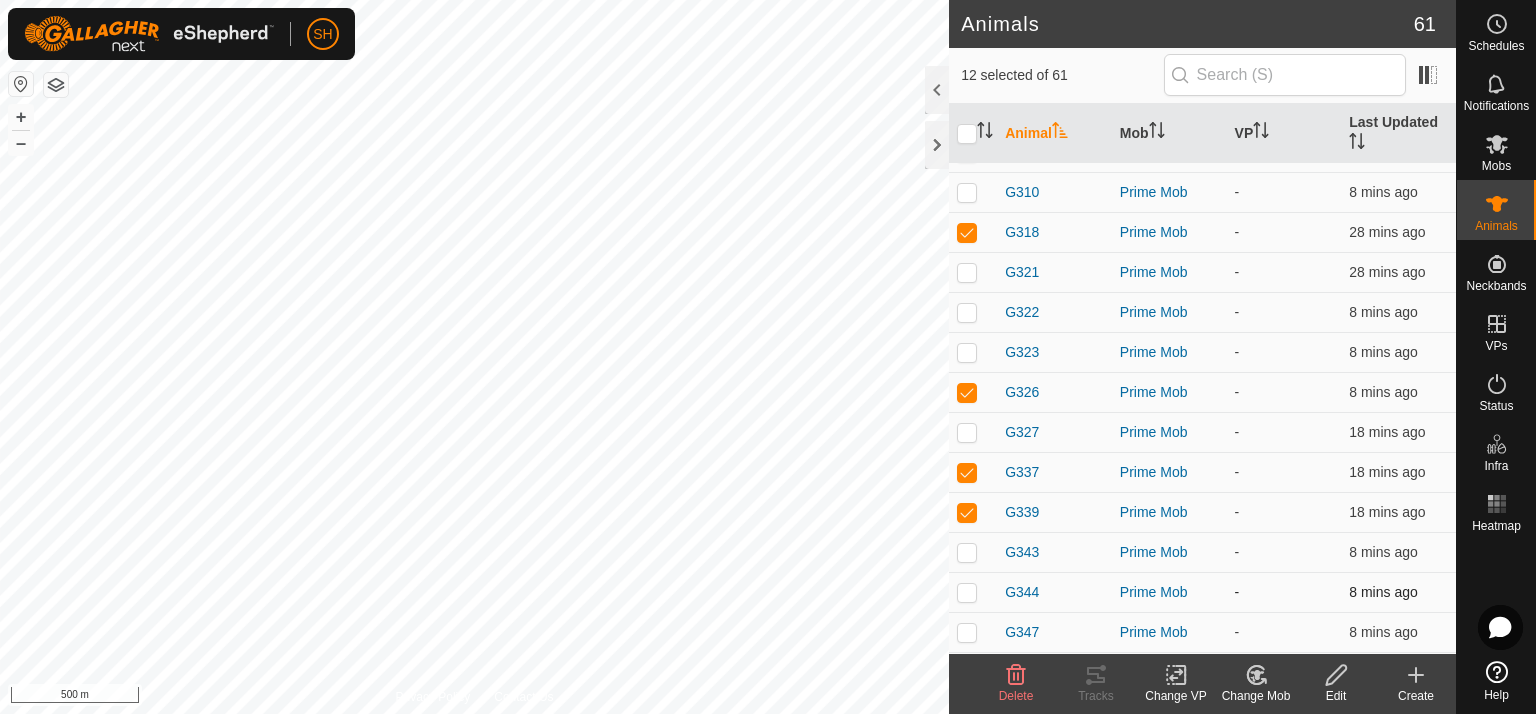 click at bounding box center [967, 592] 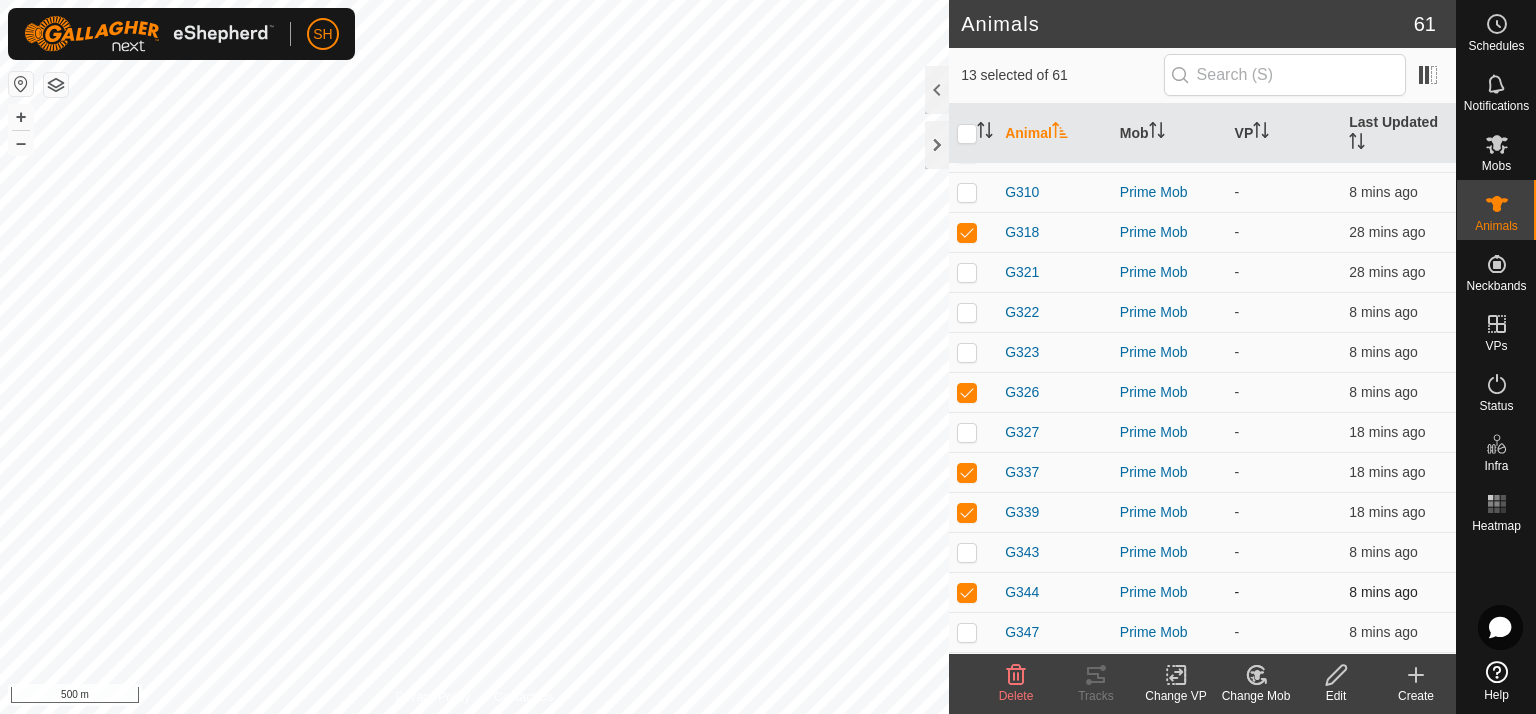 click at bounding box center (967, 592) 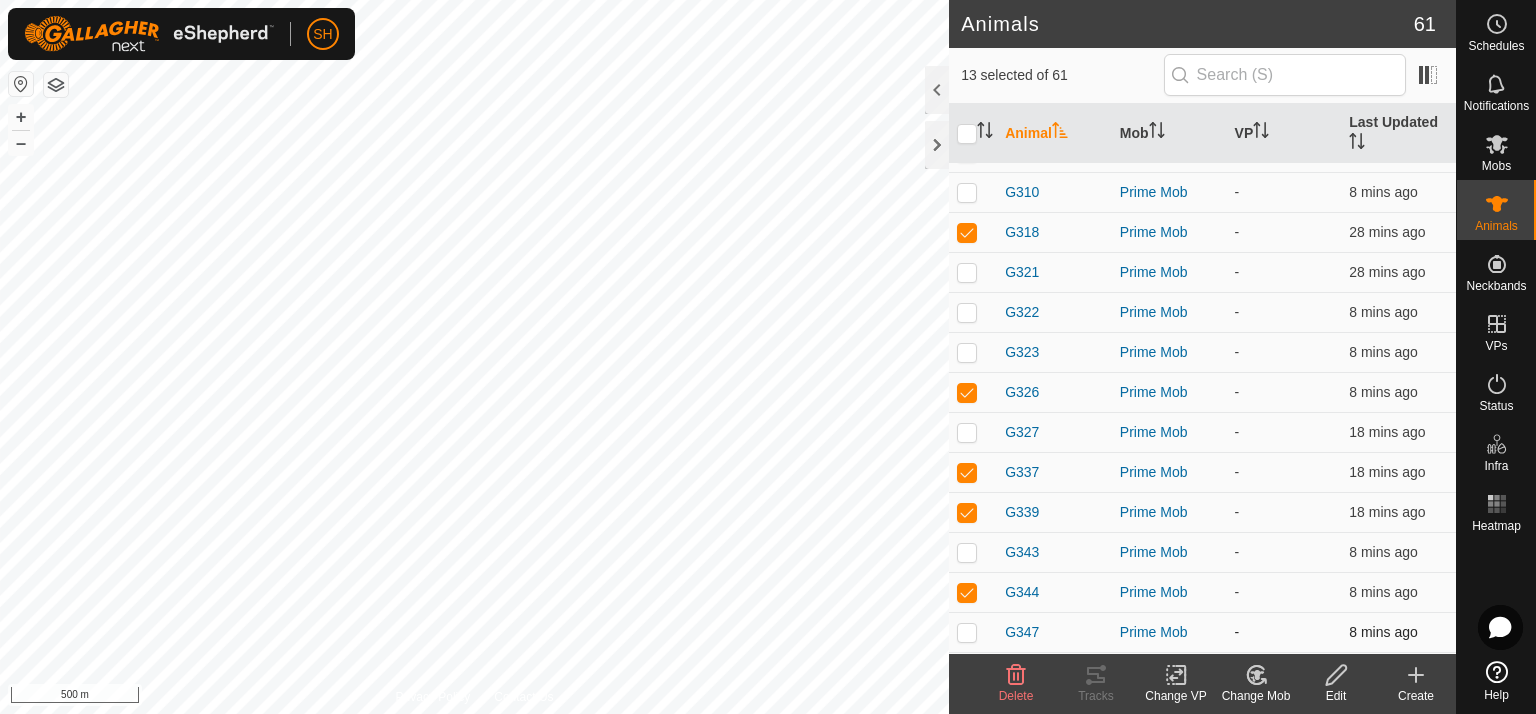 checkbox on "false" 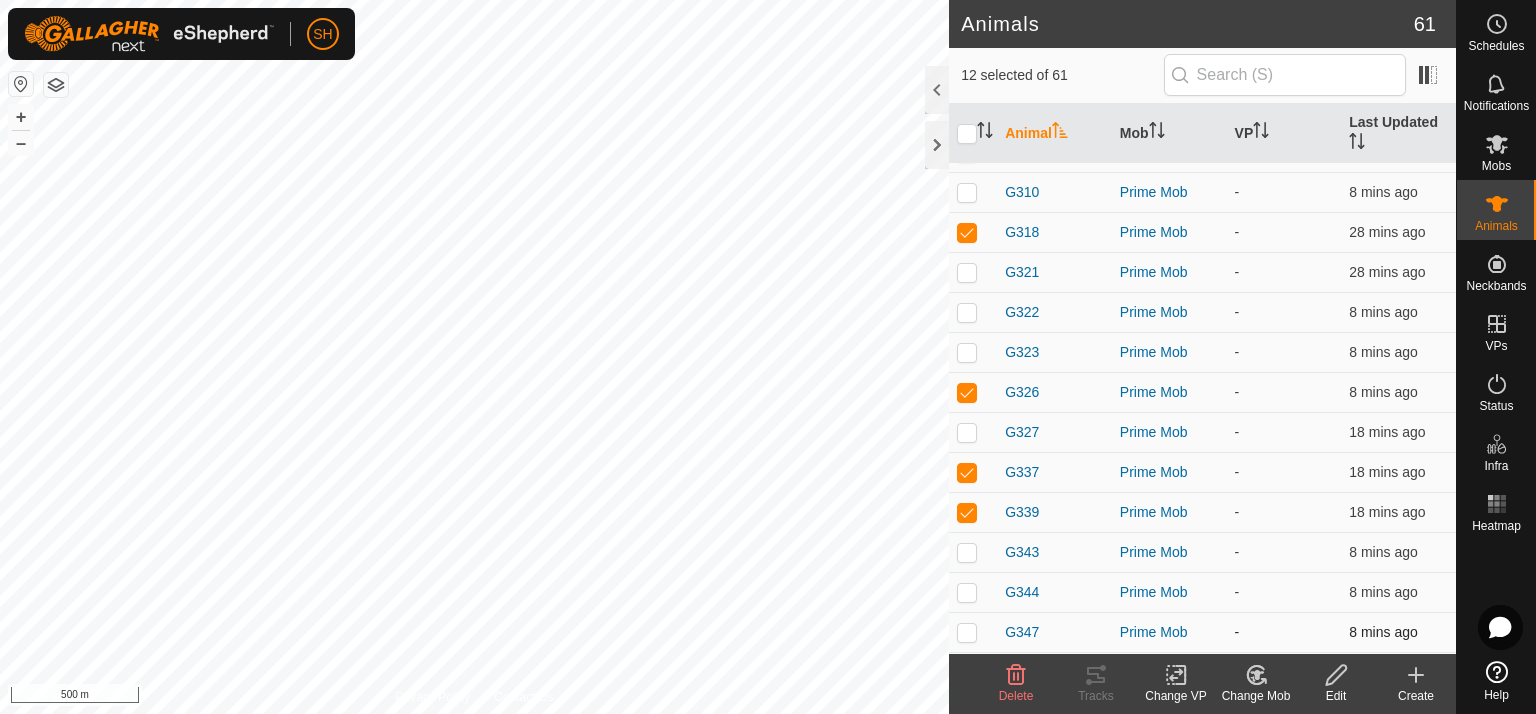 click at bounding box center (967, 632) 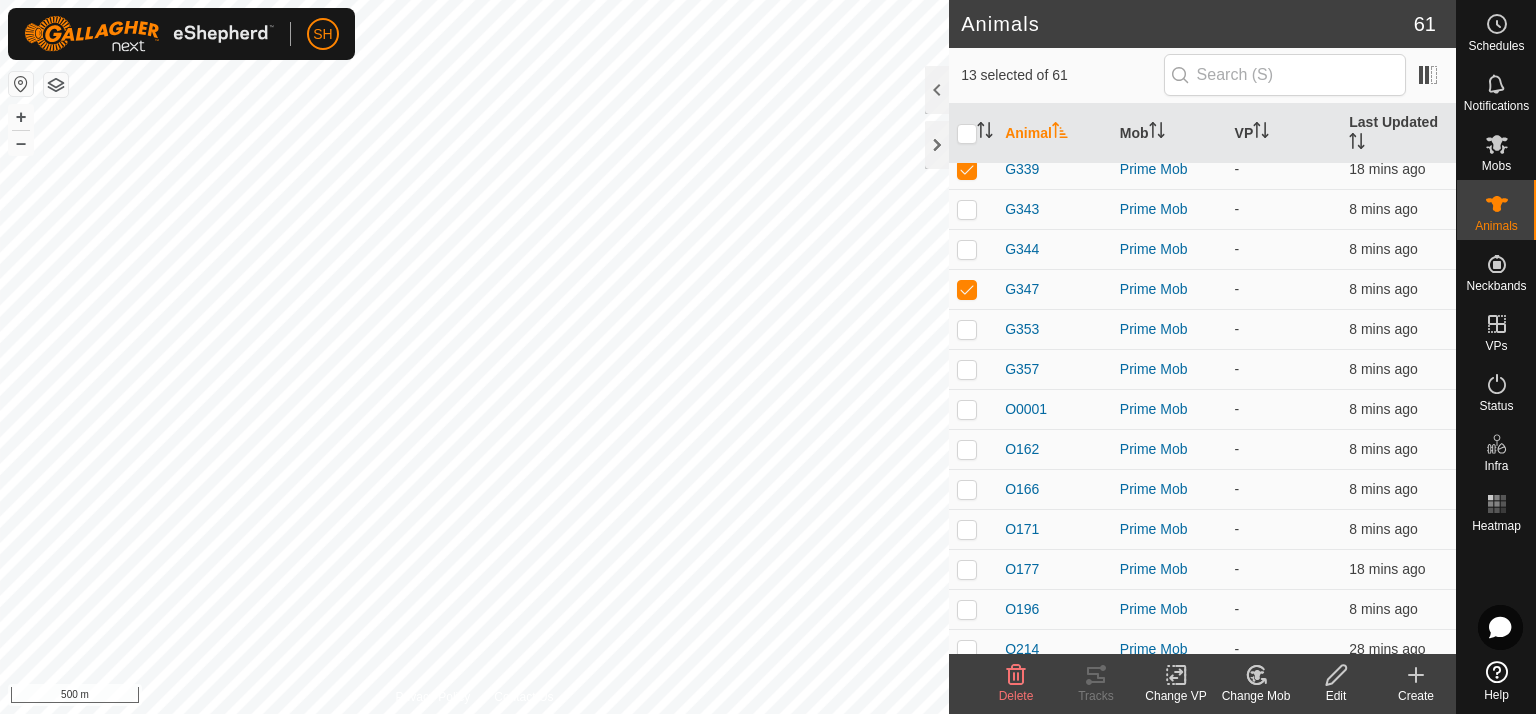 scroll, scrollTop: 1336, scrollLeft: 0, axis: vertical 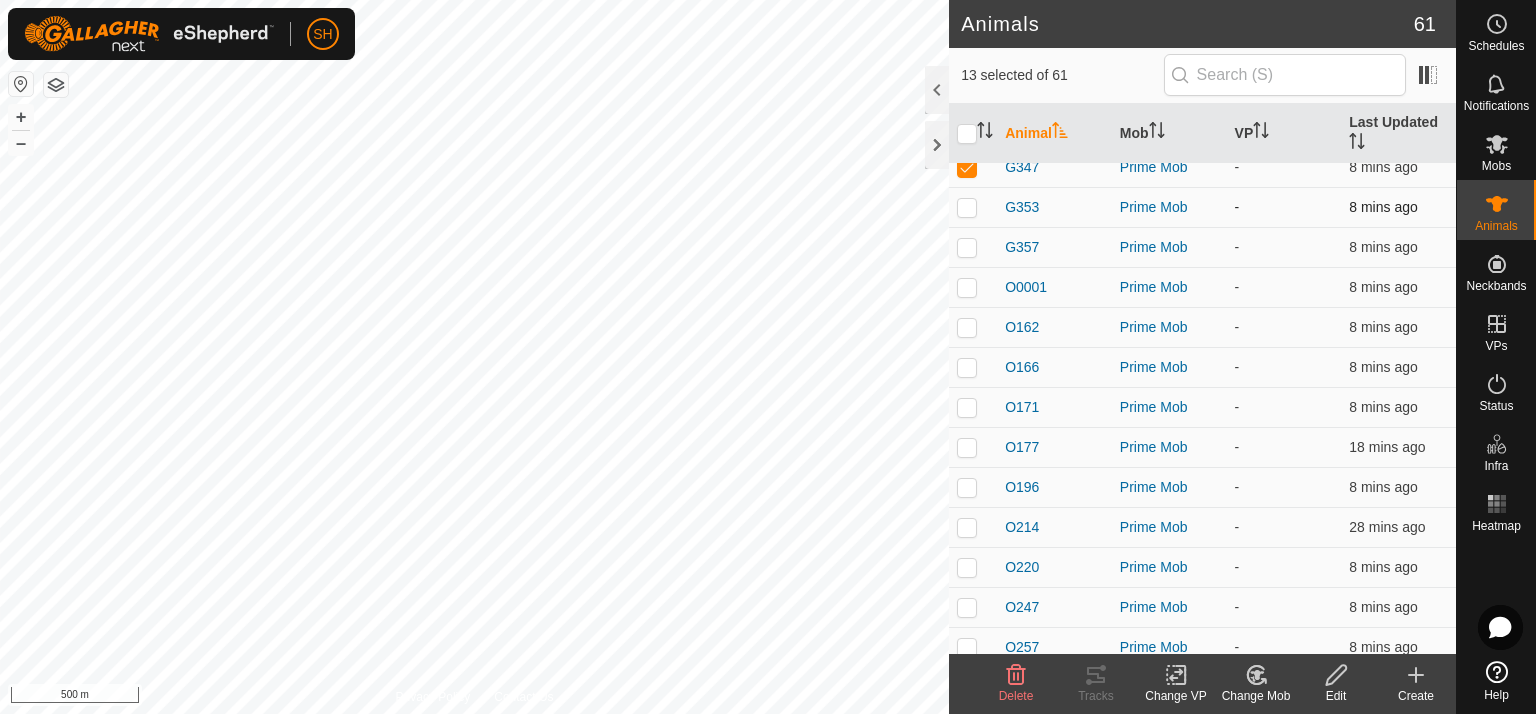 click at bounding box center (967, 207) 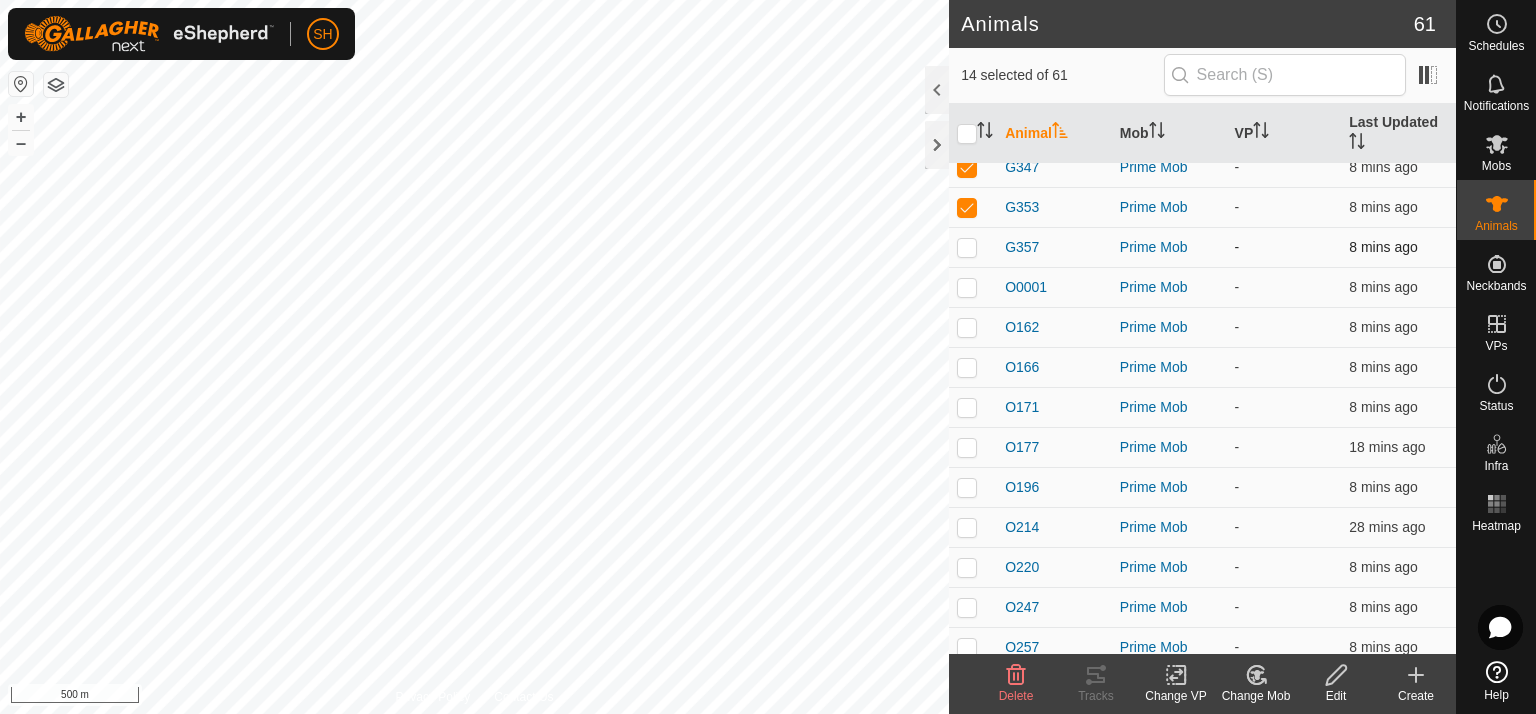 click at bounding box center (967, 247) 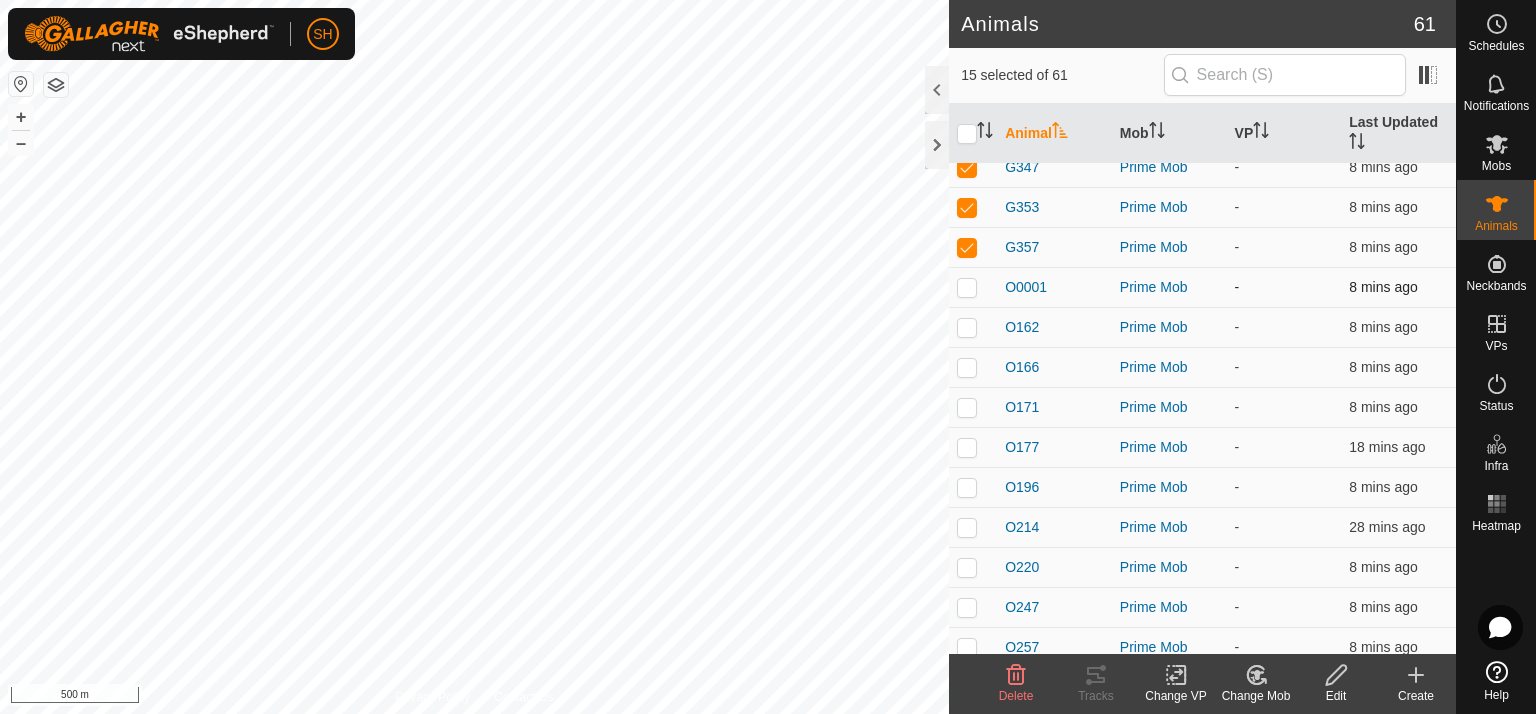 click at bounding box center [967, 287] 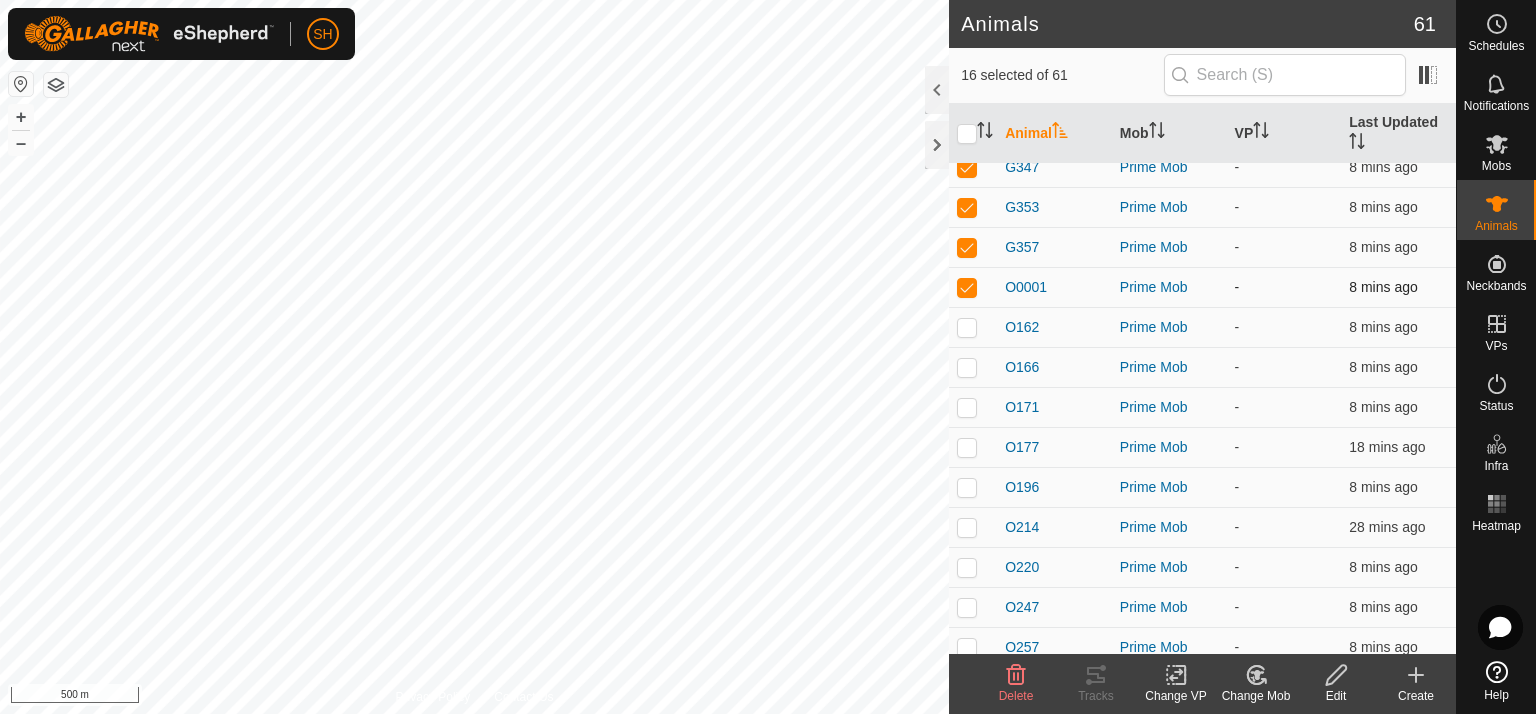 click at bounding box center [967, 287] 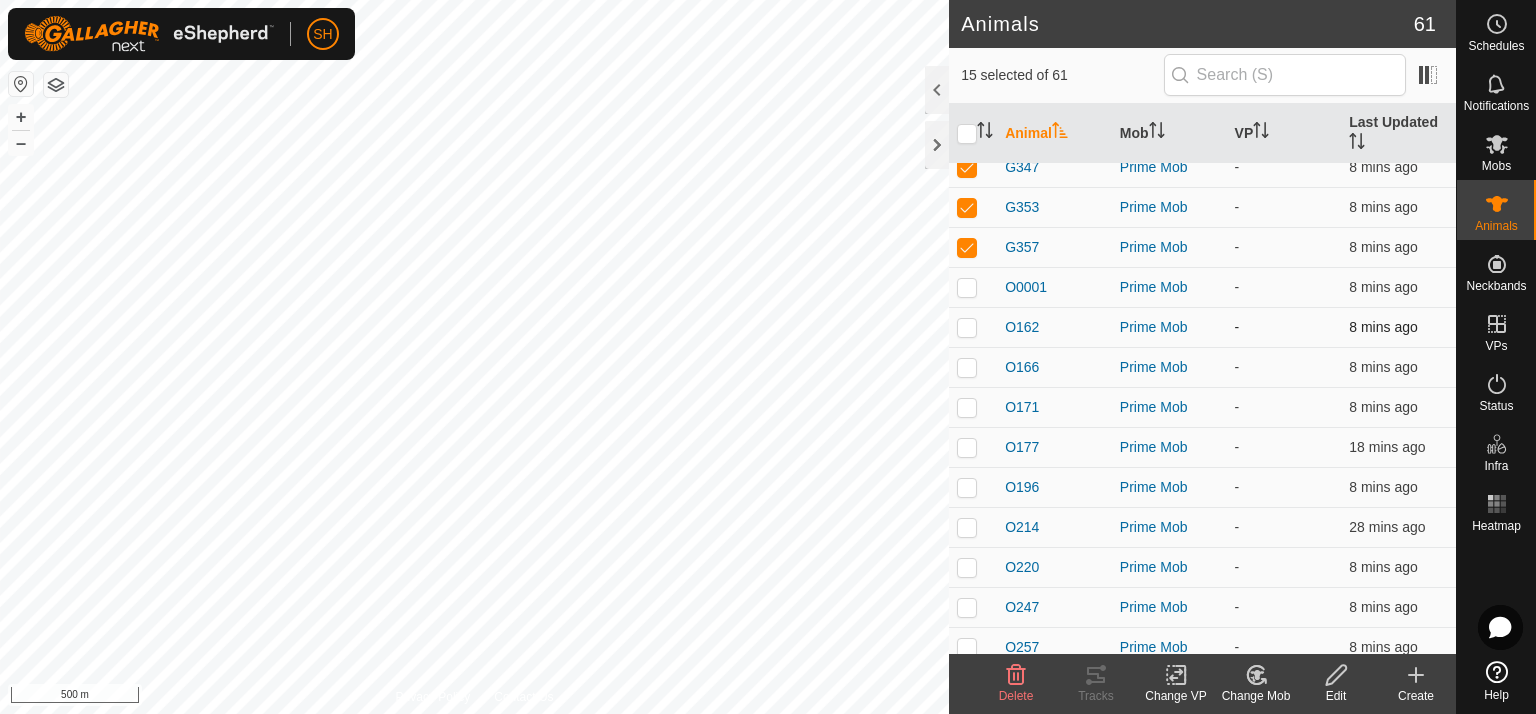click at bounding box center [967, 327] 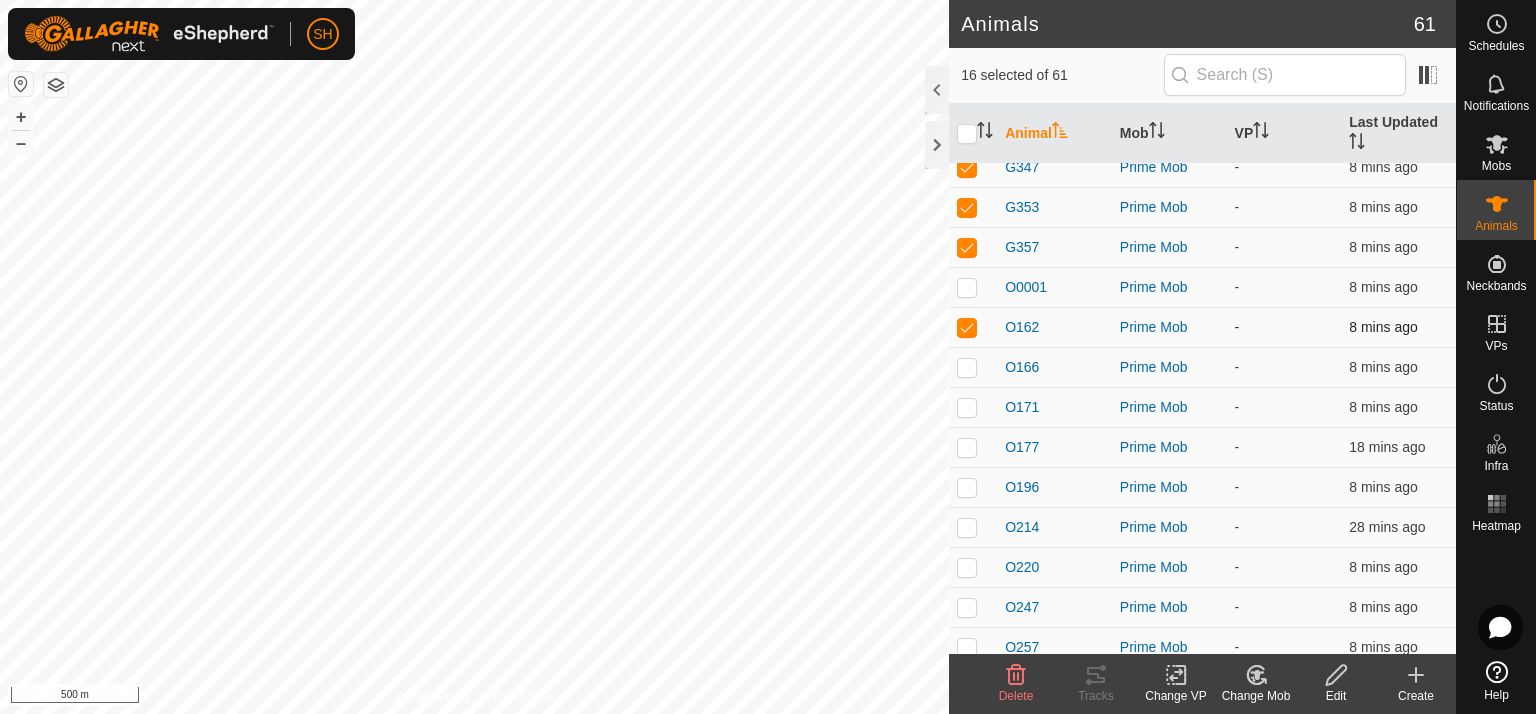 click at bounding box center [967, 327] 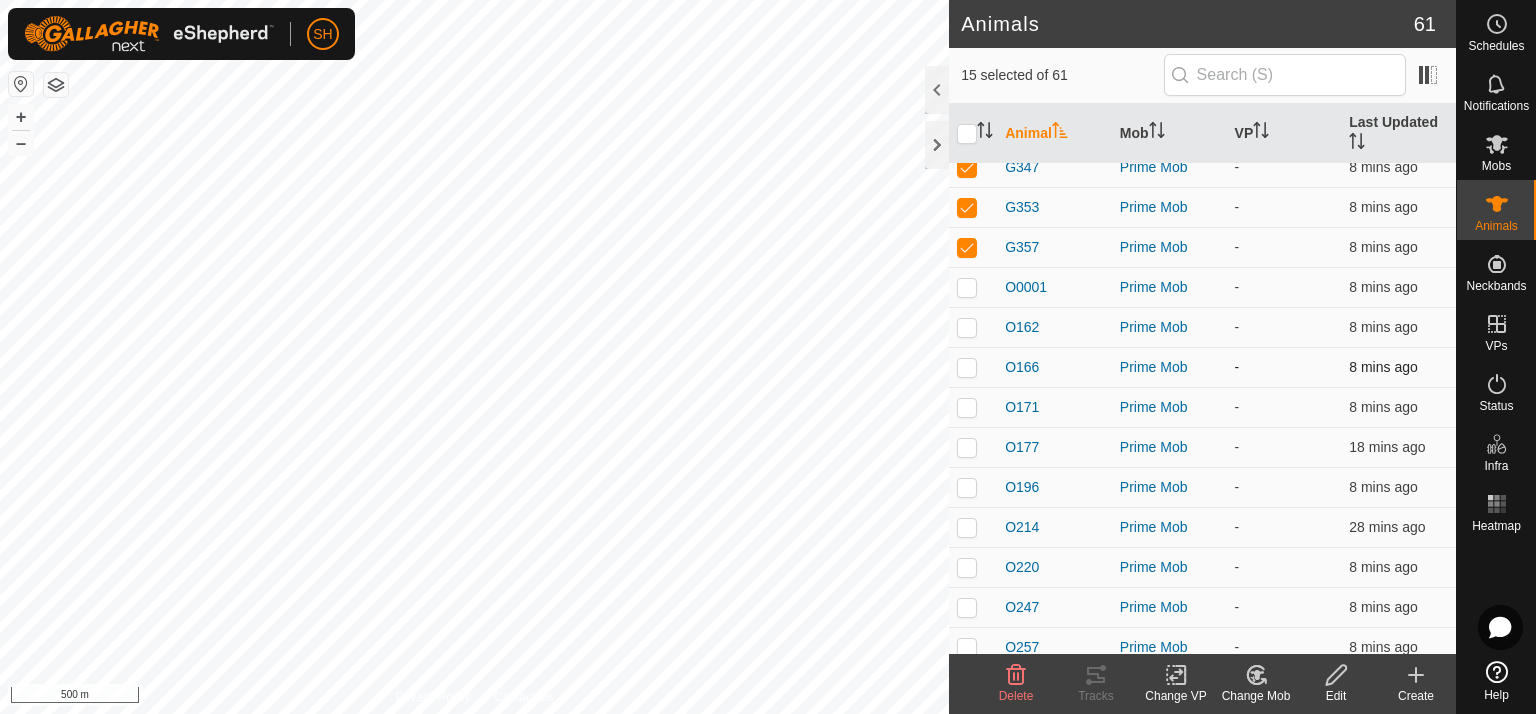 click at bounding box center [967, 367] 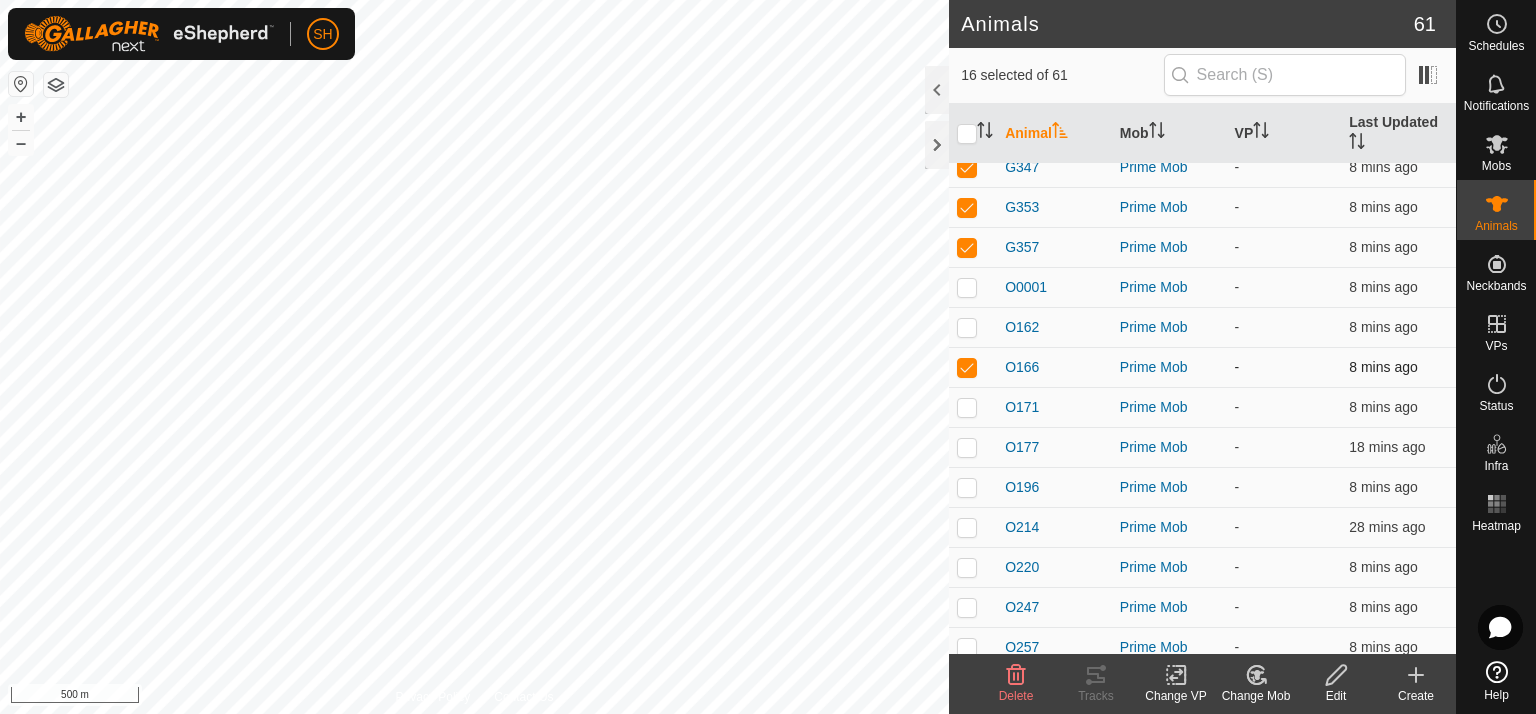 click at bounding box center [967, 367] 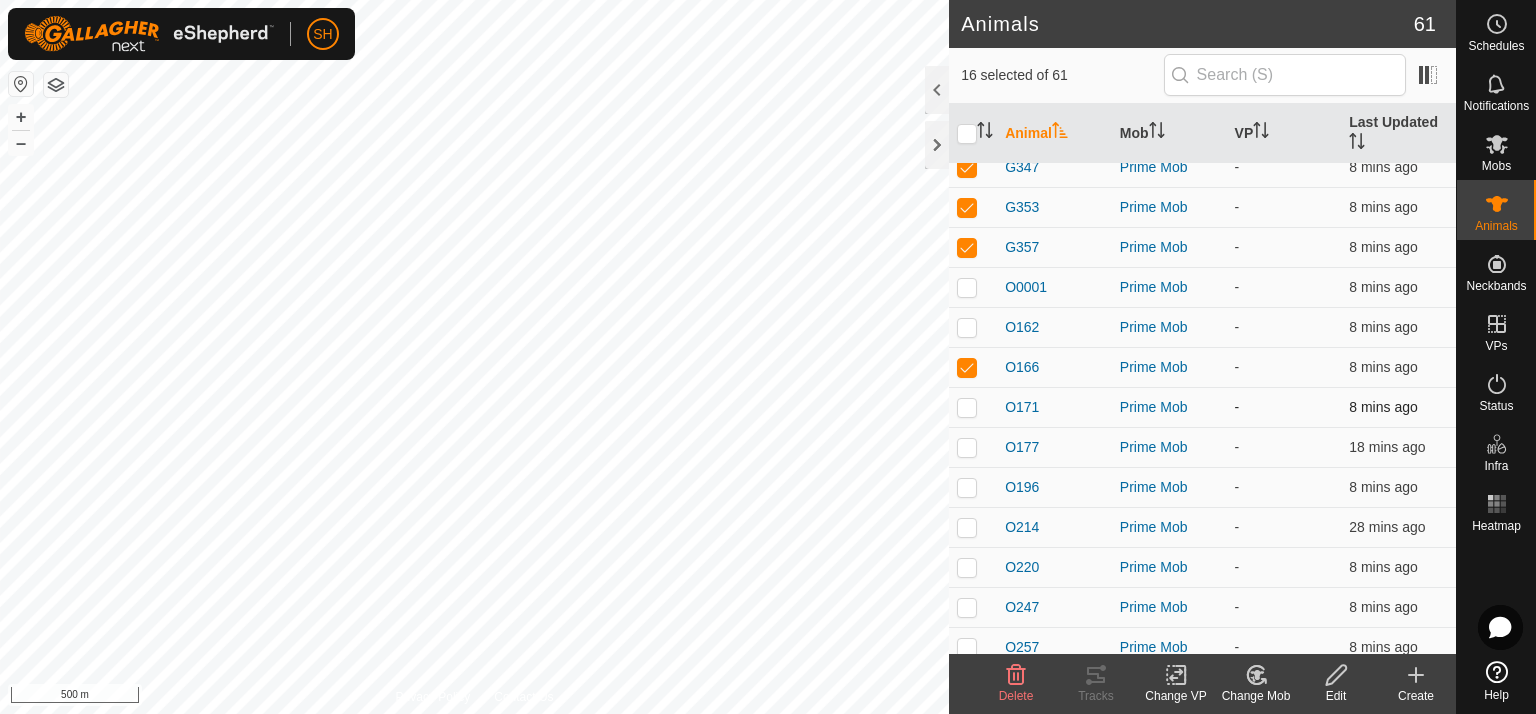 checkbox on "false" 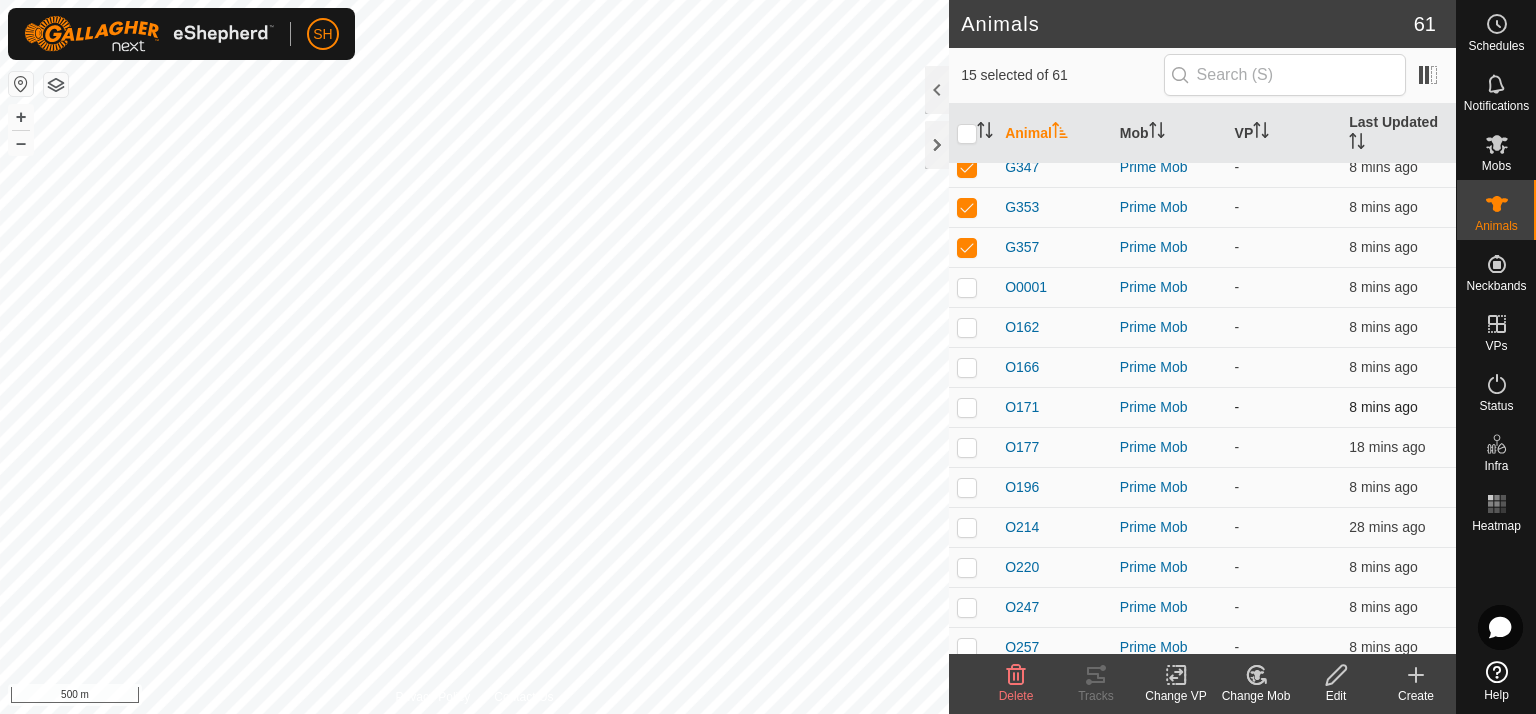 click at bounding box center [967, 407] 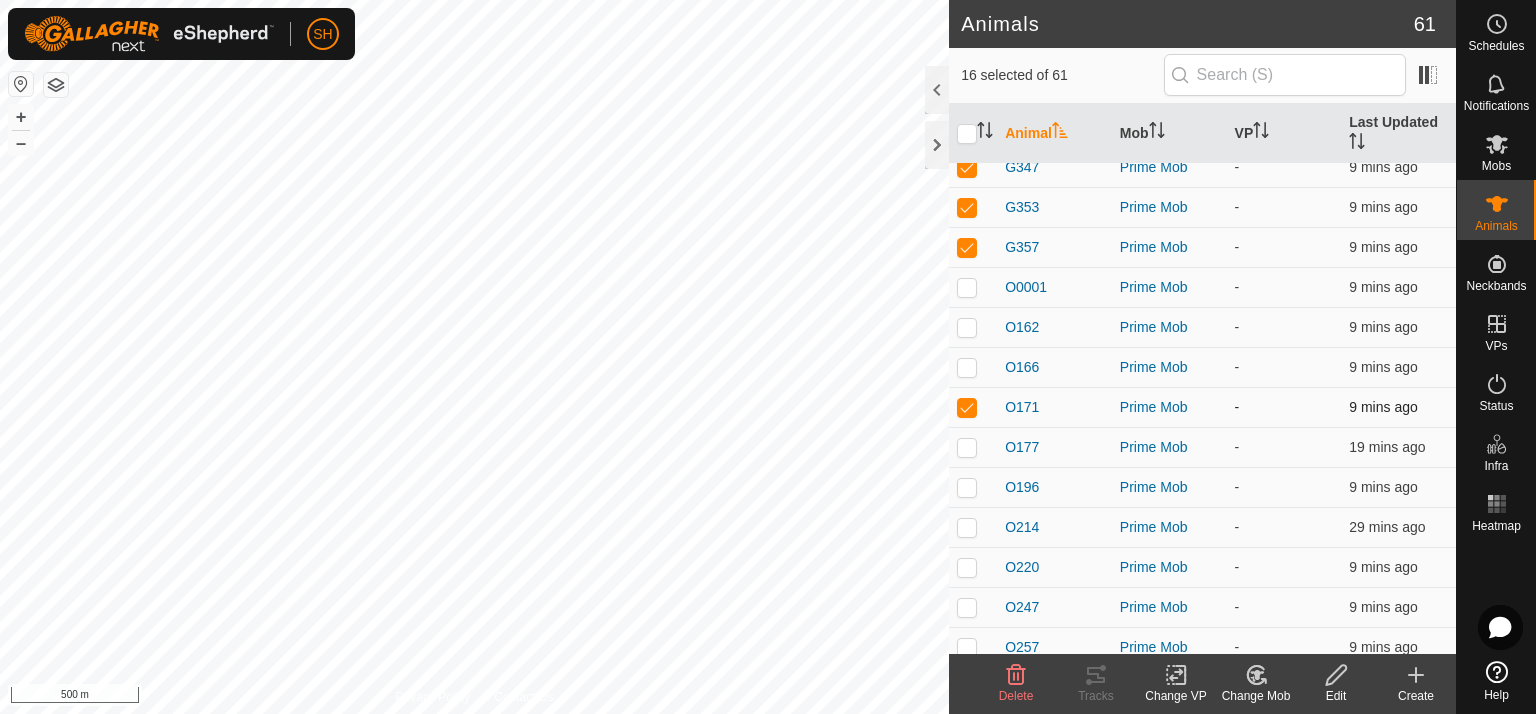 click at bounding box center (967, 407) 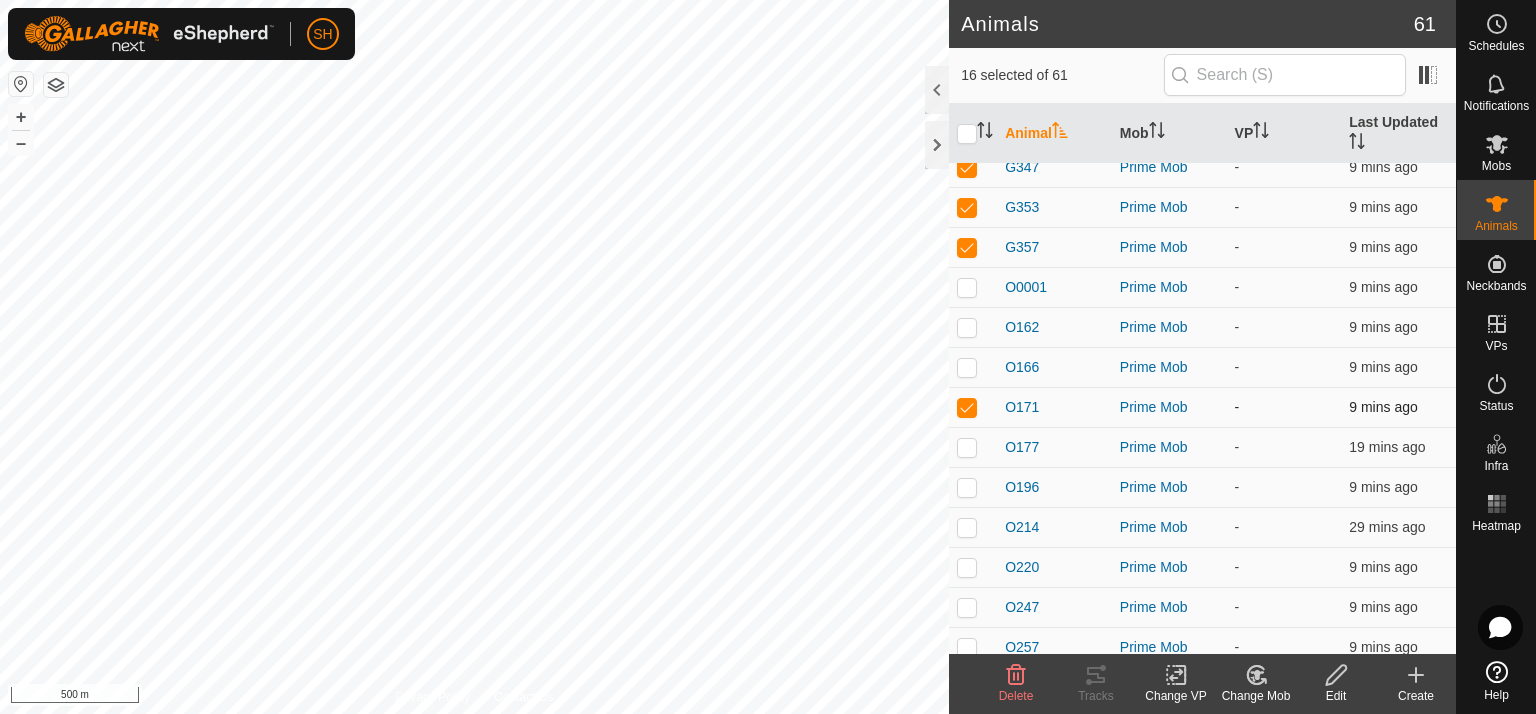 checkbox on "false" 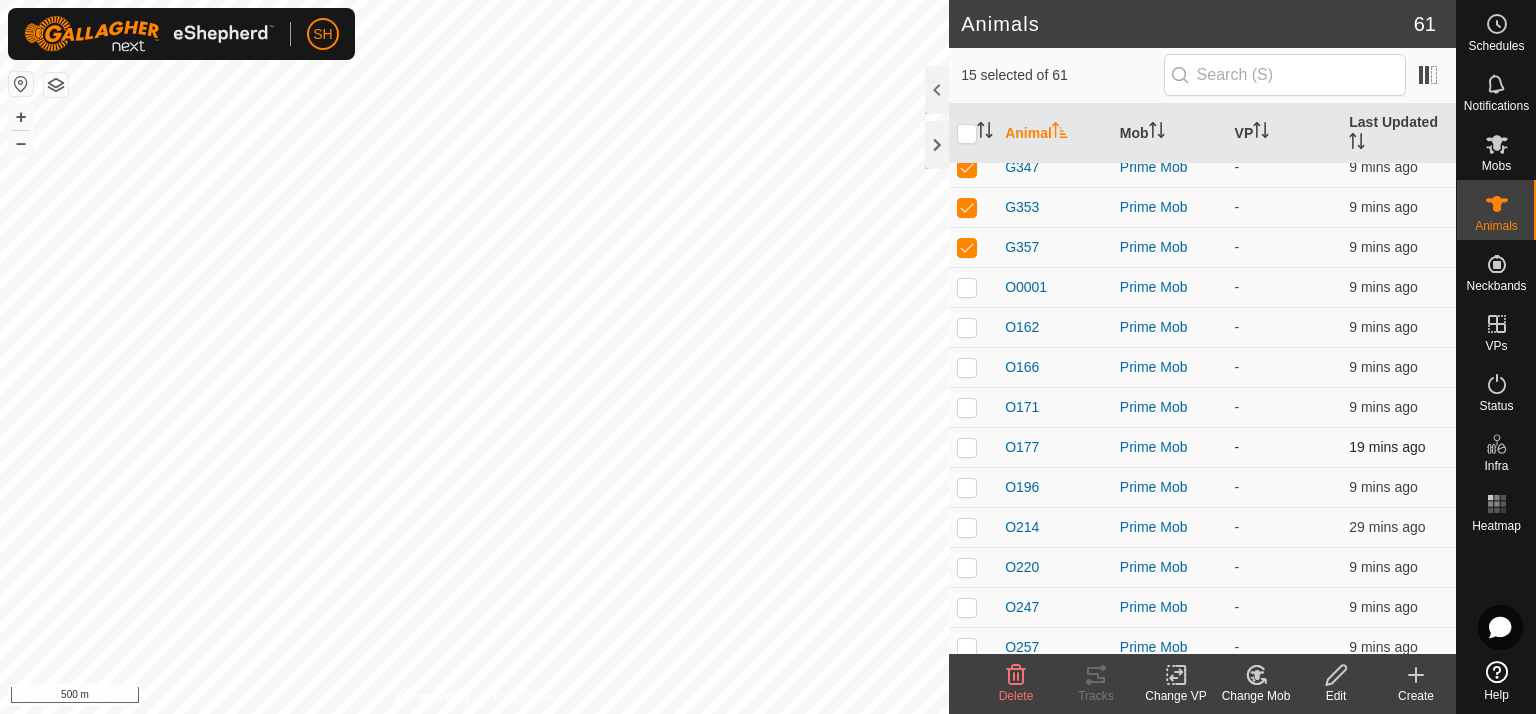 click at bounding box center [967, 447] 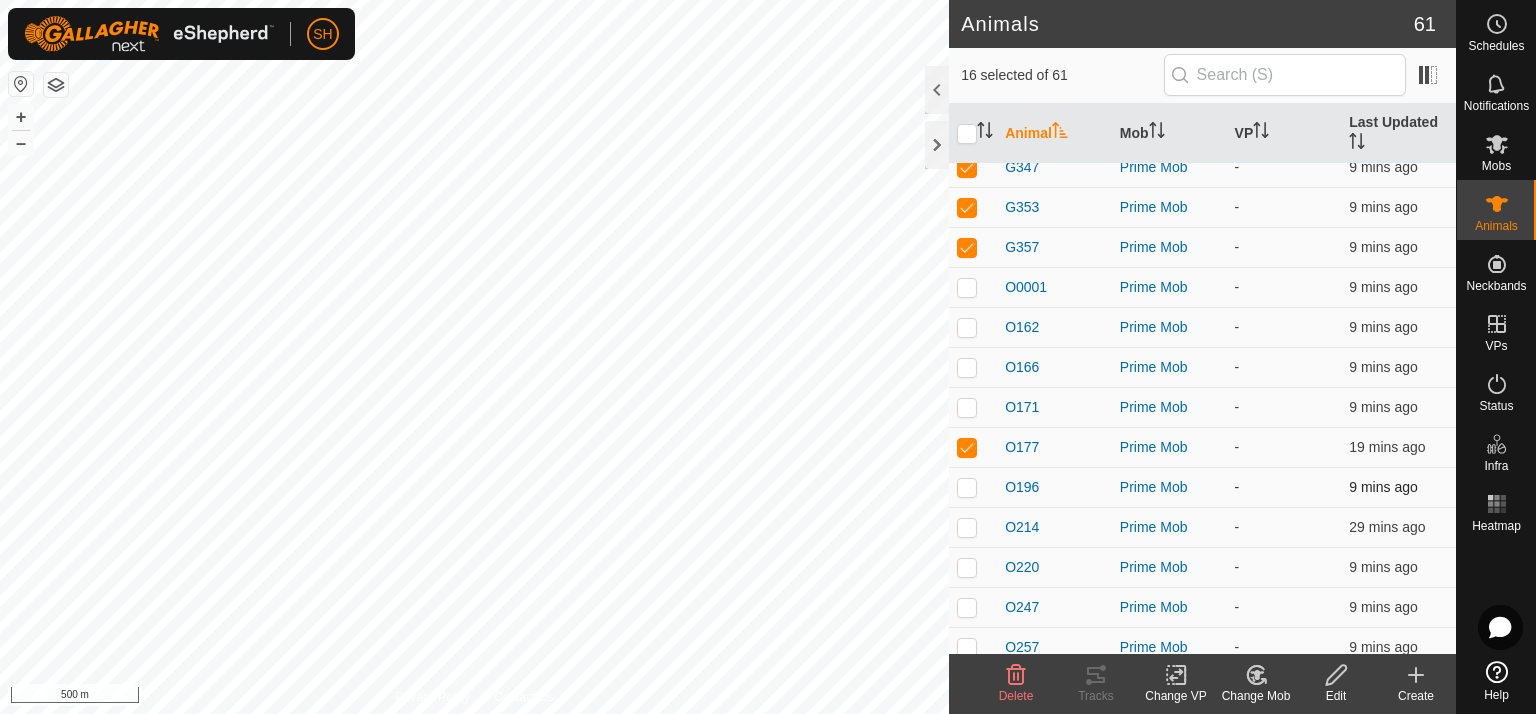 click at bounding box center (967, 487) 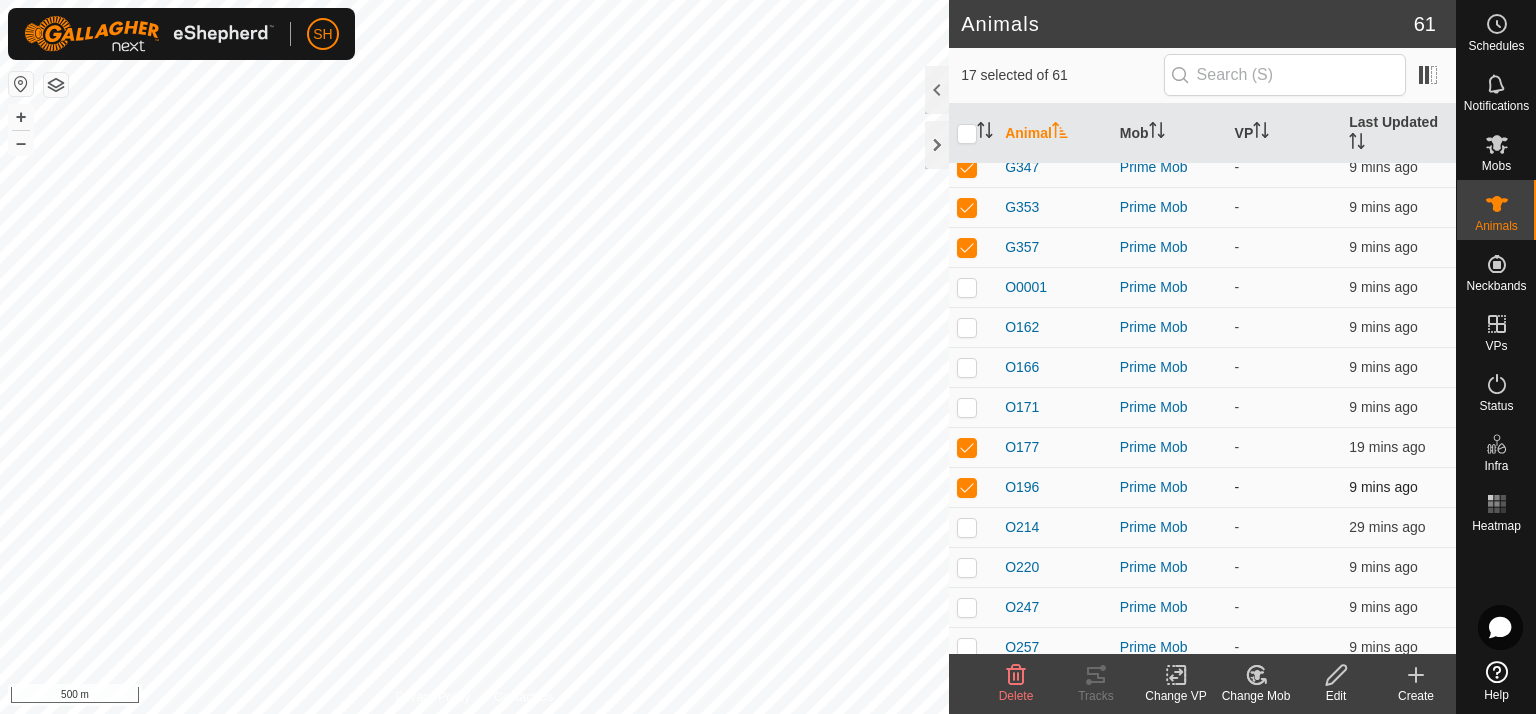 click at bounding box center [967, 487] 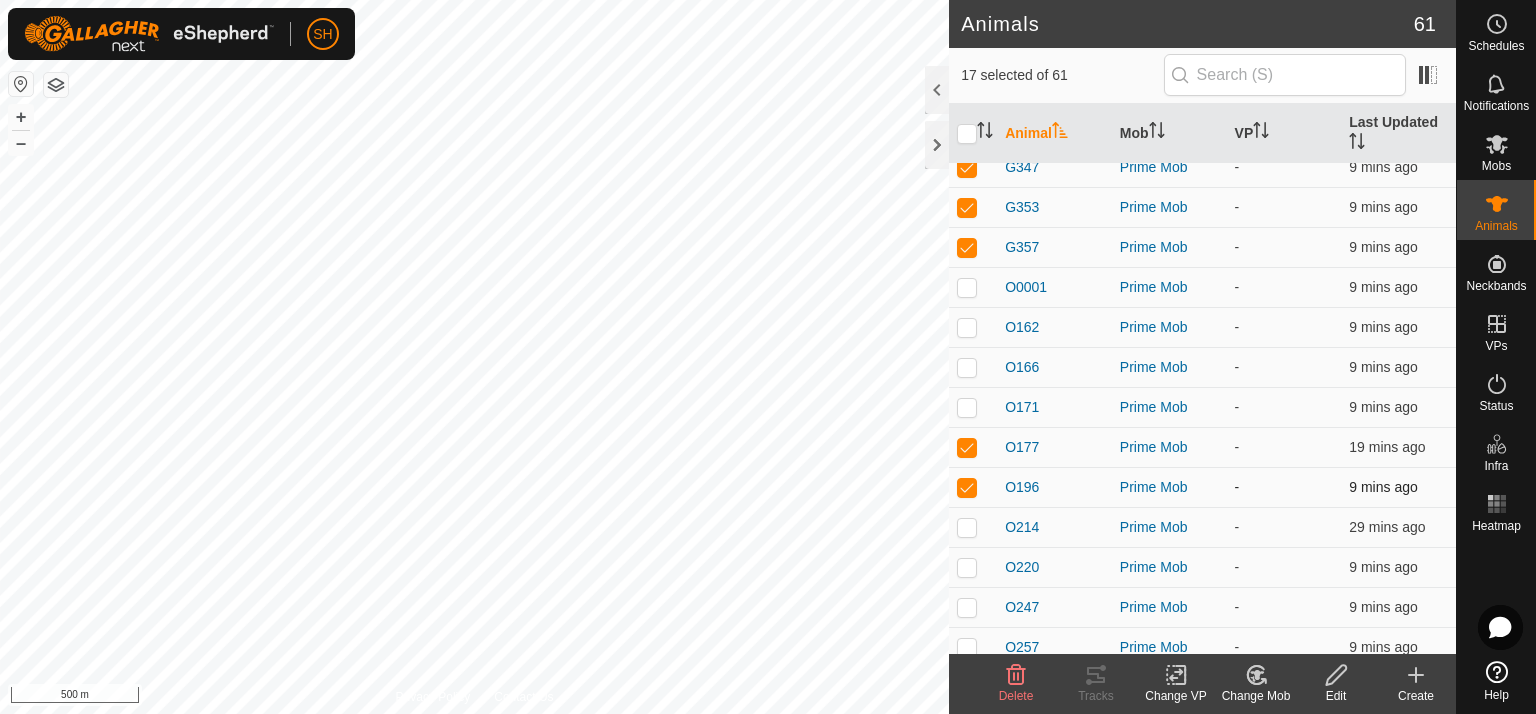 checkbox on "false" 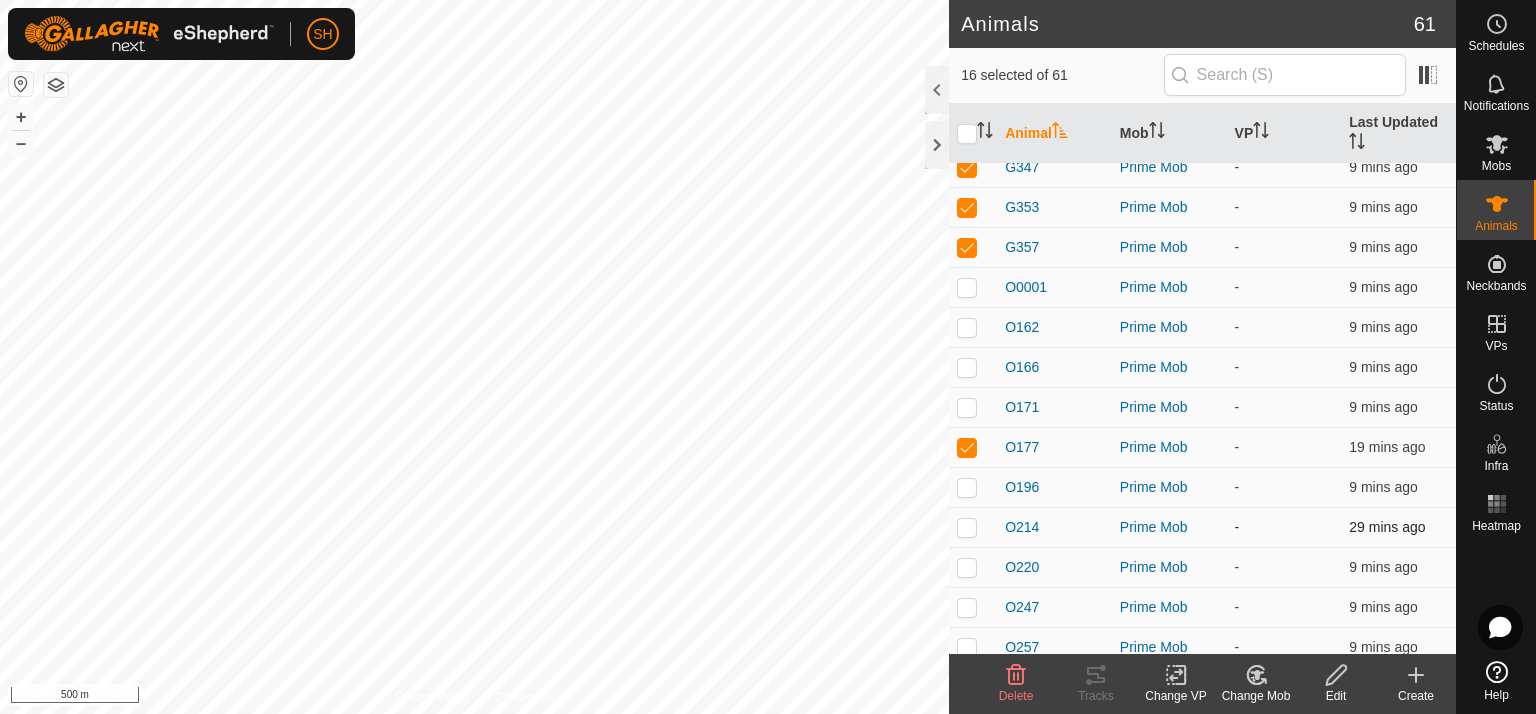 click at bounding box center (967, 527) 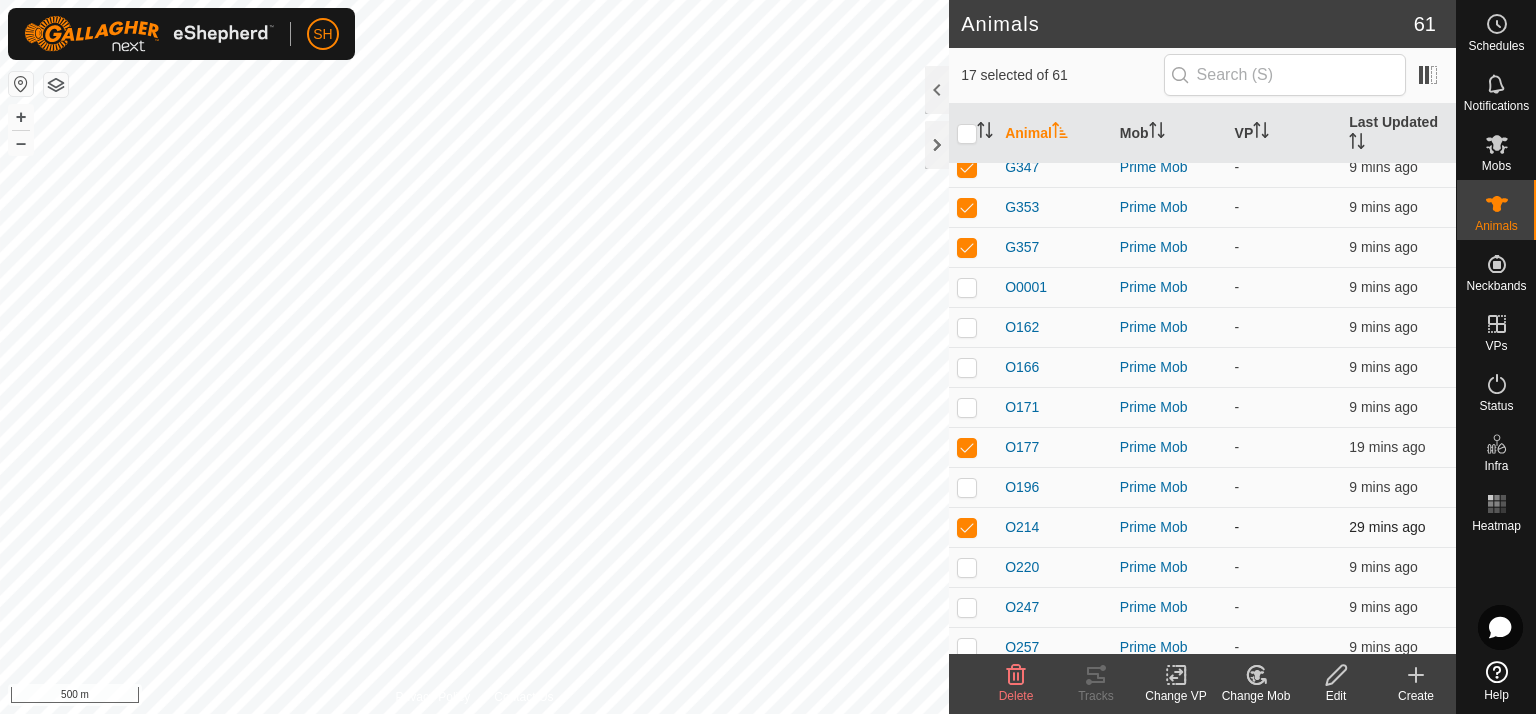 click at bounding box center (967, 527) 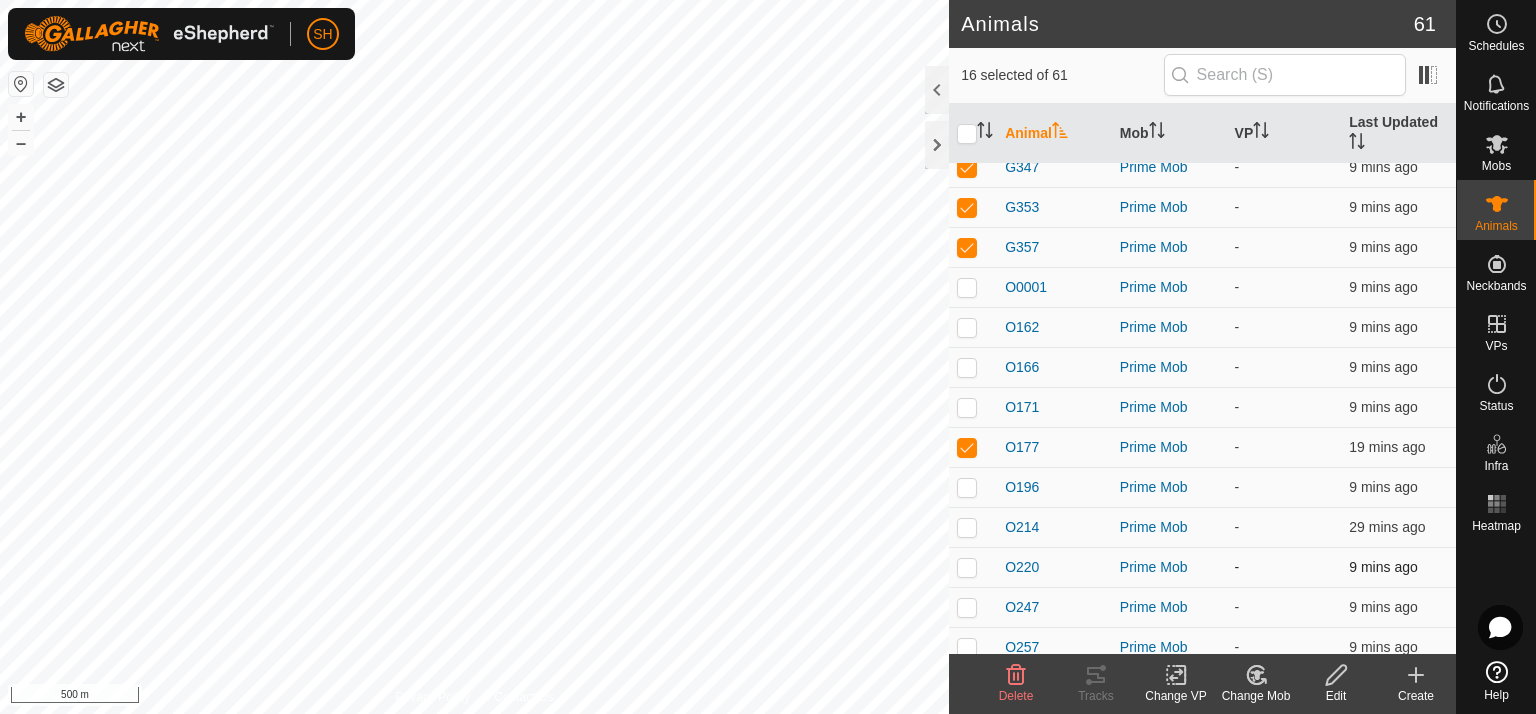 click at bounding box center [967, 567] 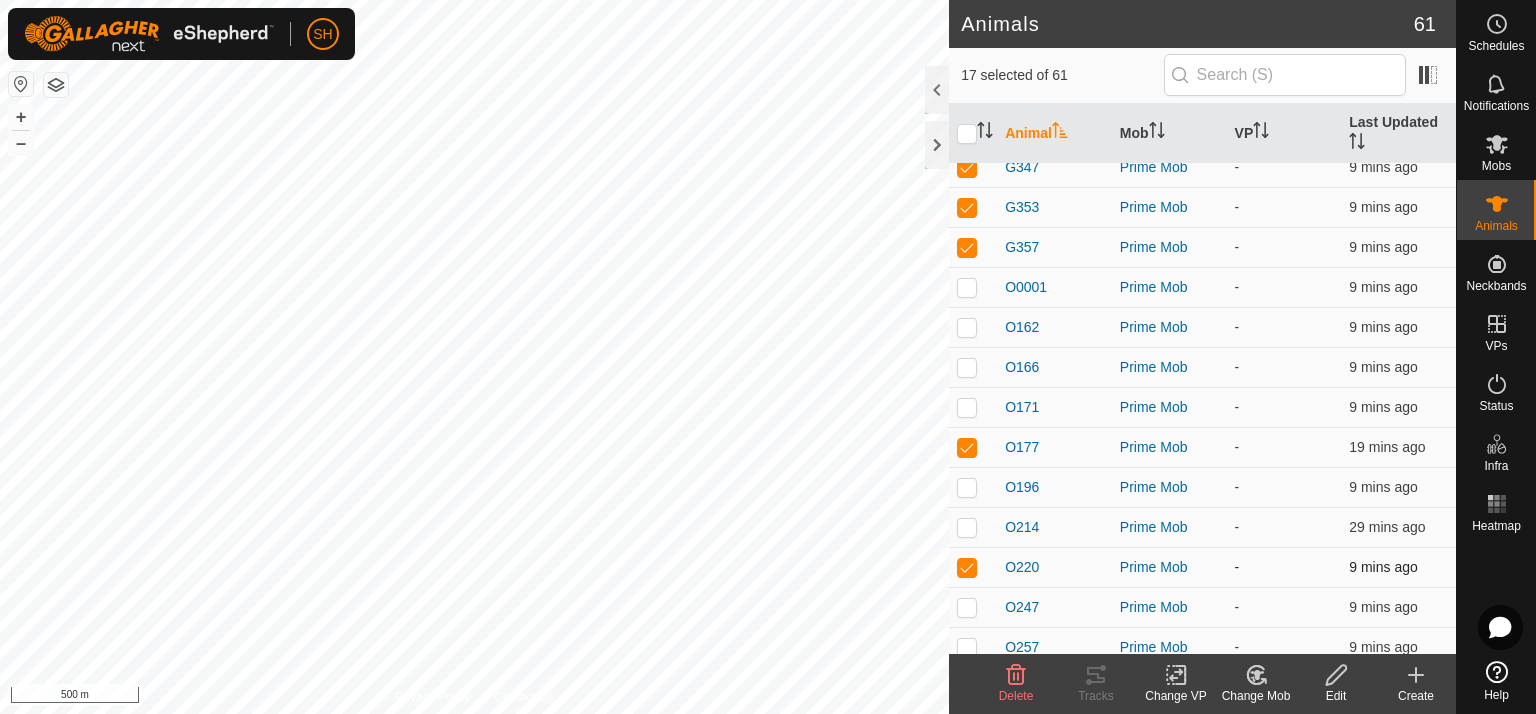 click at bounding box center (967, 567) 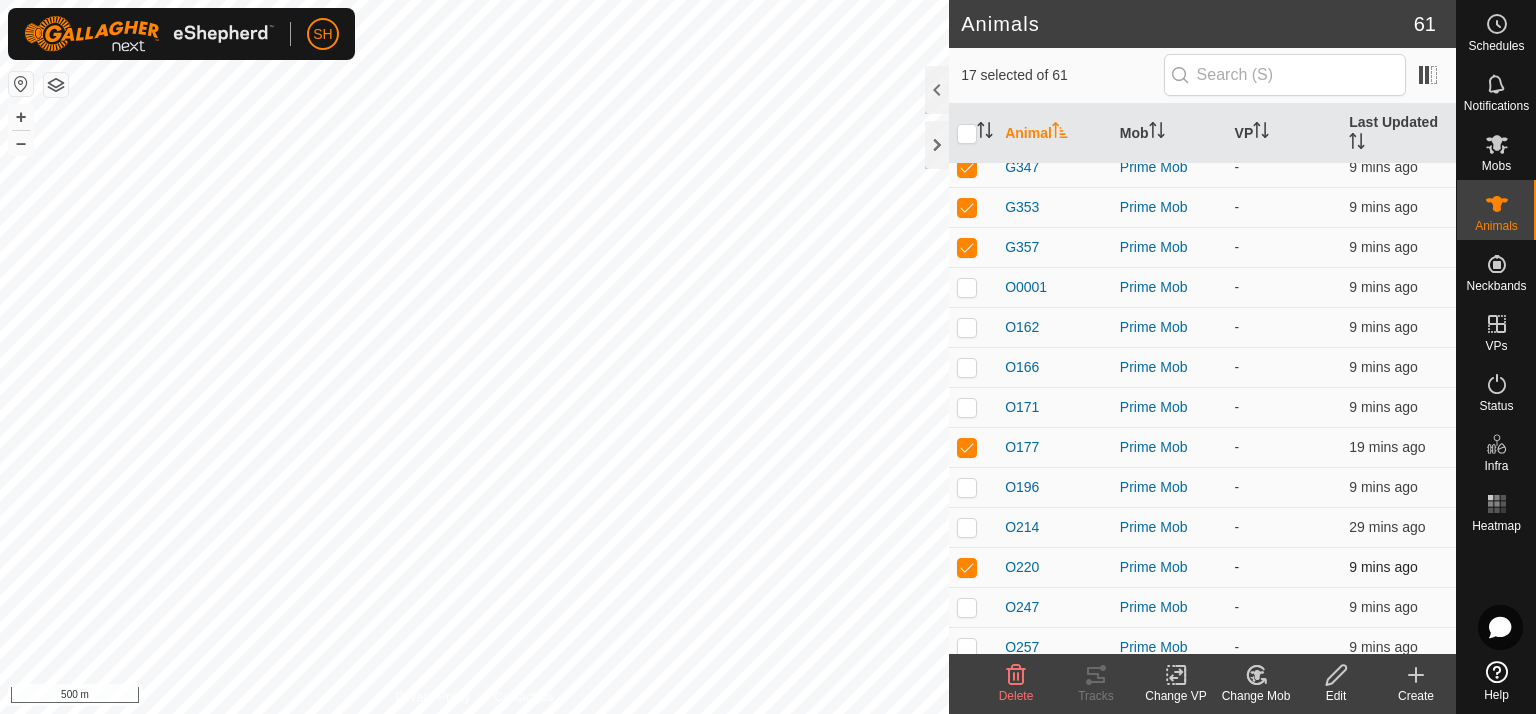 checkbox on "false" 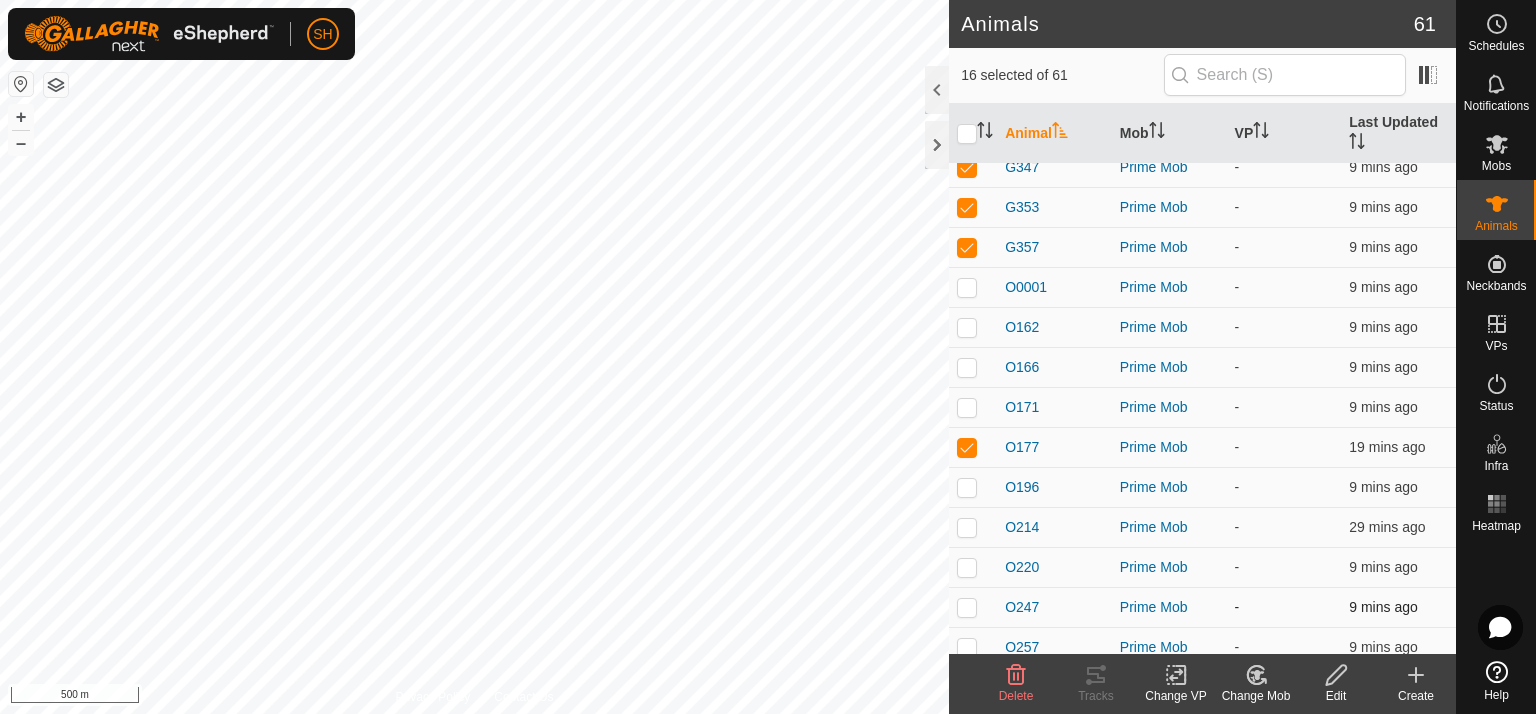 click at bounding box center [967, 607] 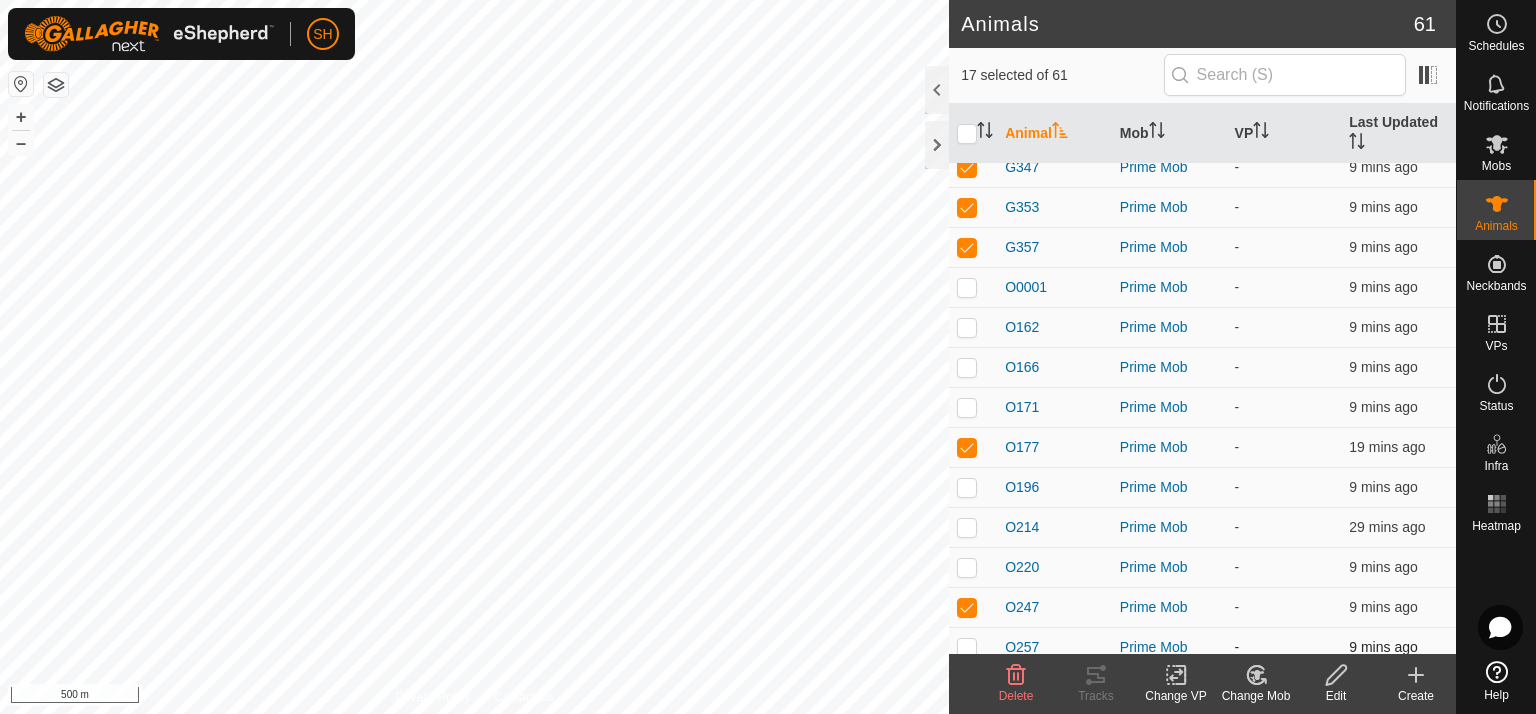 click at bounding box center (967, 647) 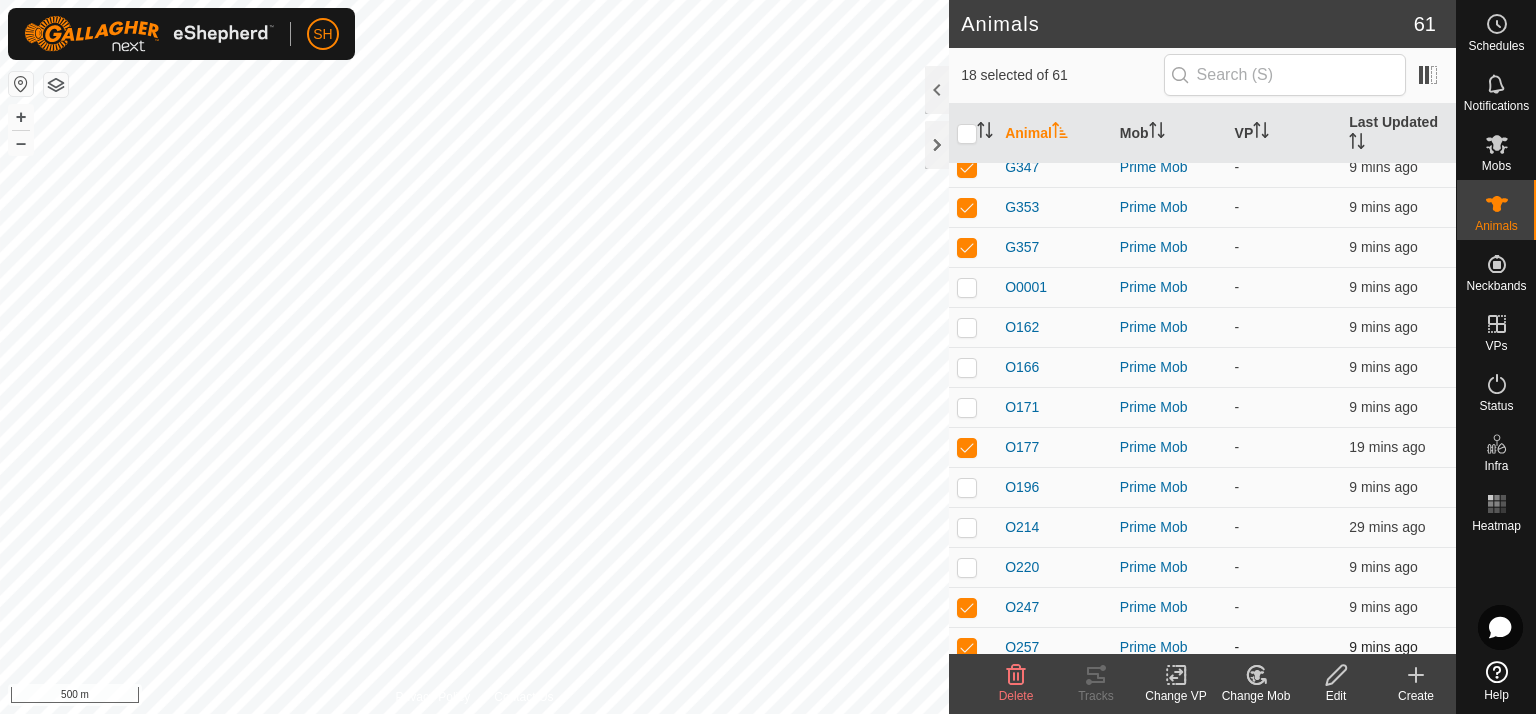 click at bounding box center (967, 647) 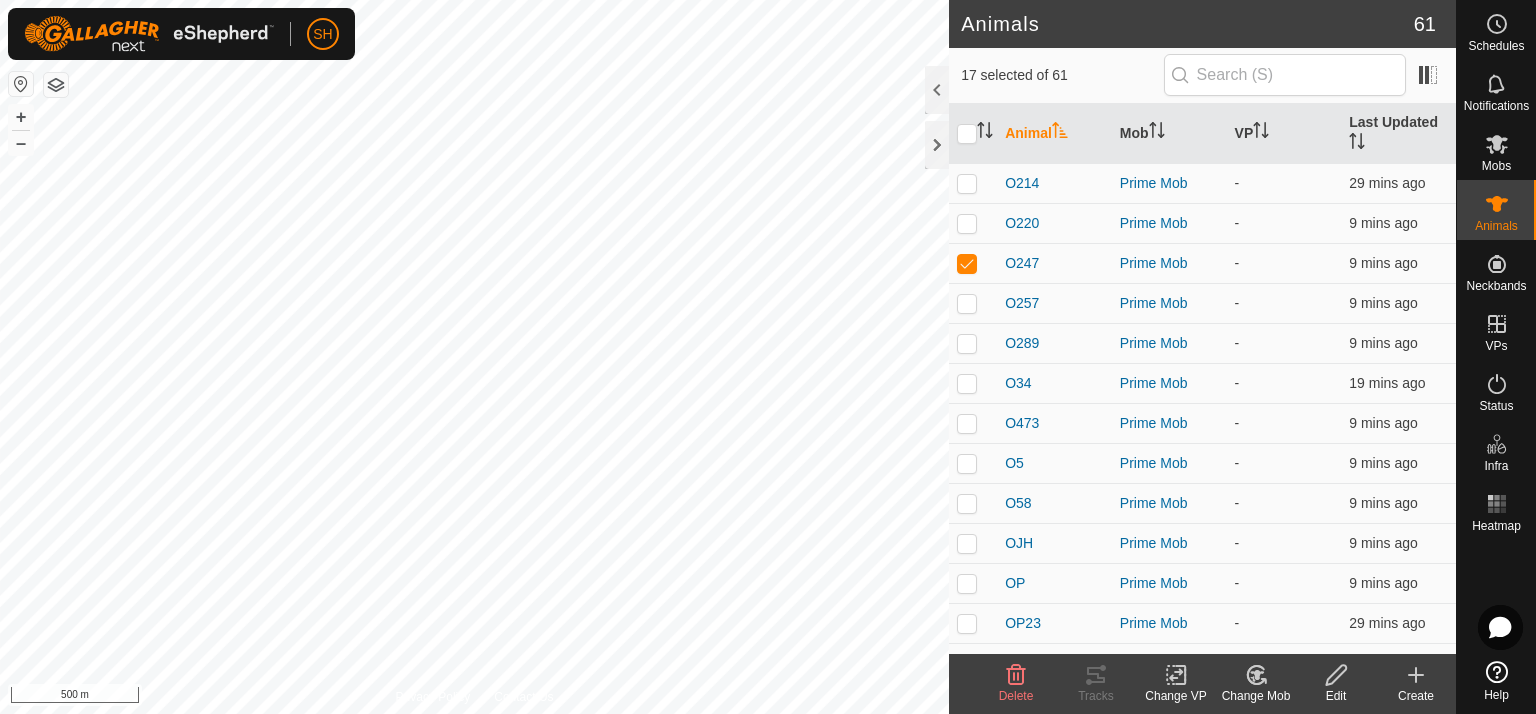 scroll, scrollTop: 1768, scrollLeft: 0, axis: vertical 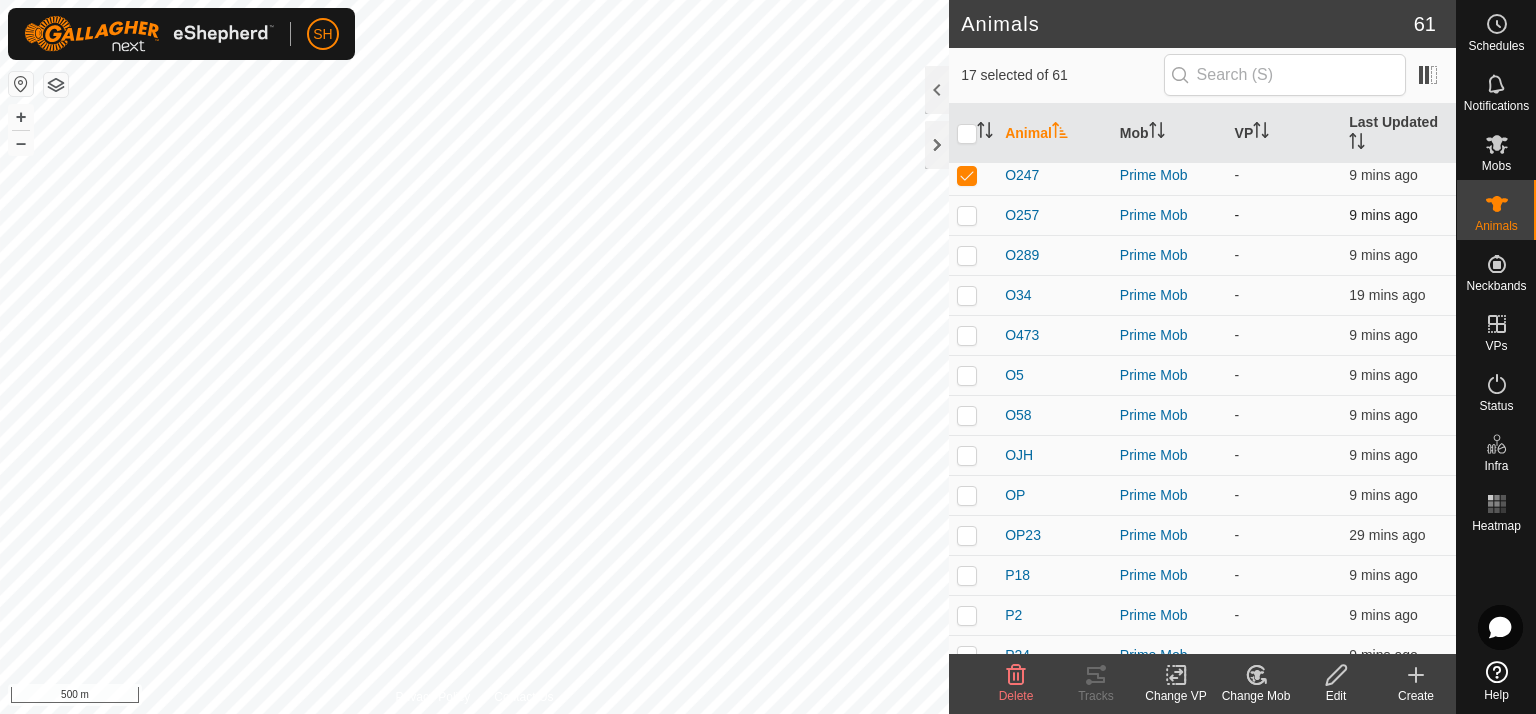 click at bounding box center [967, 215] 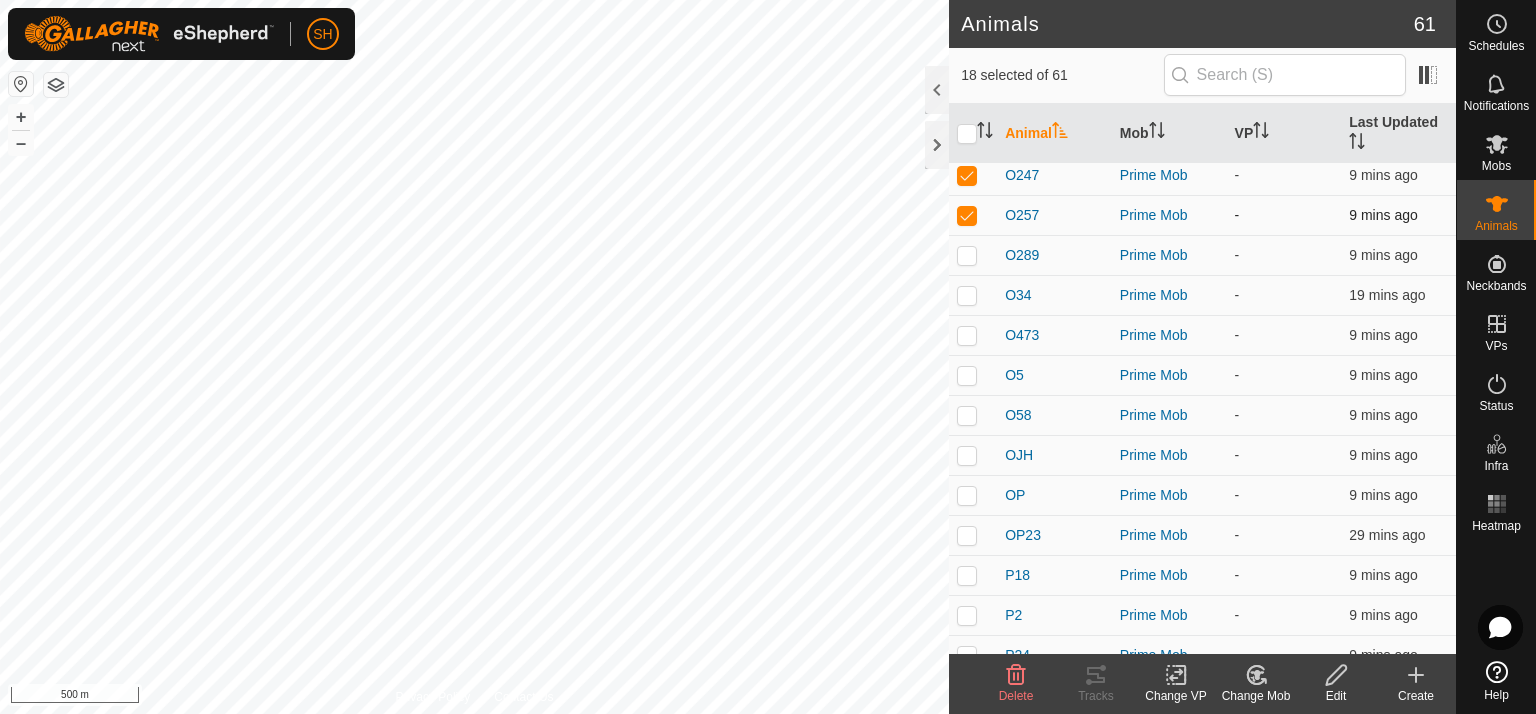 click at bounding box center (967, 215) 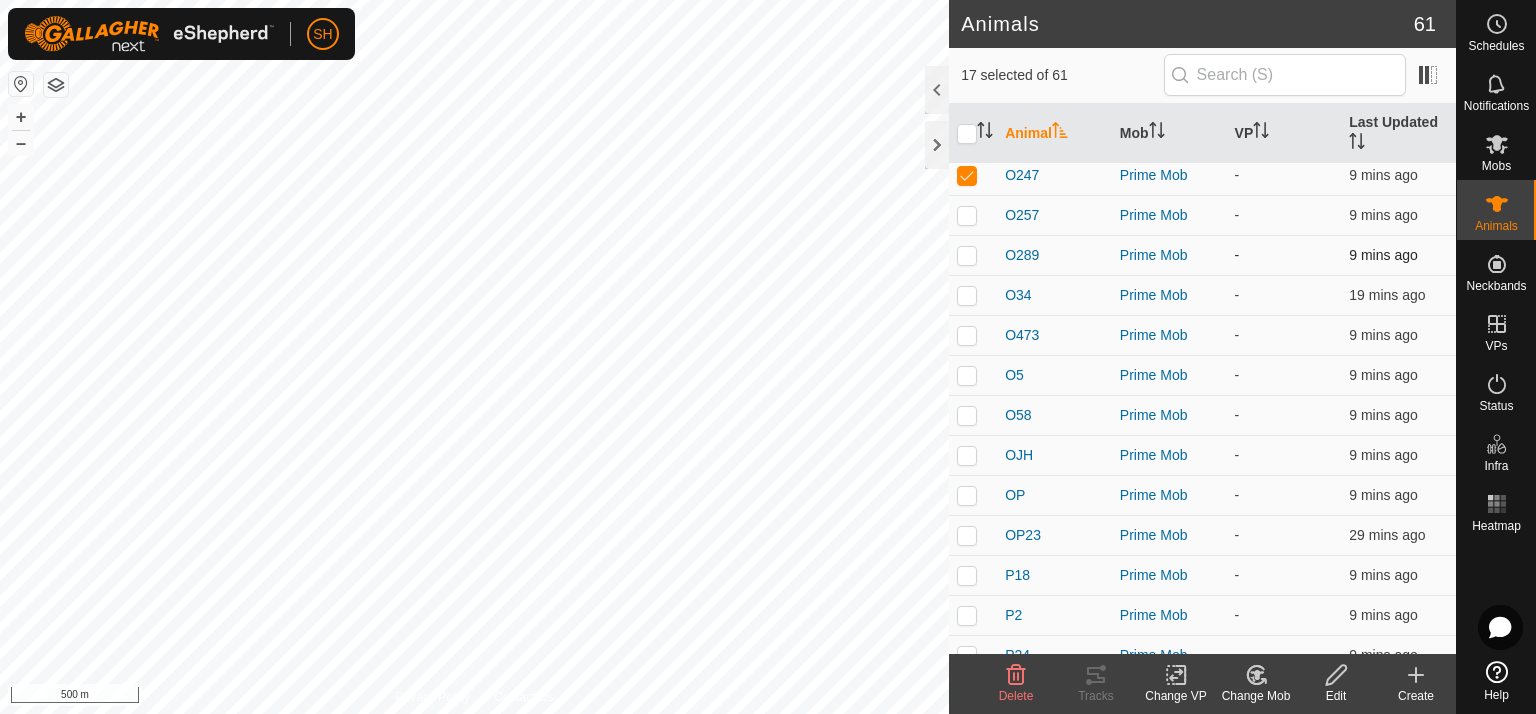 click at bounding box center [967, 255] 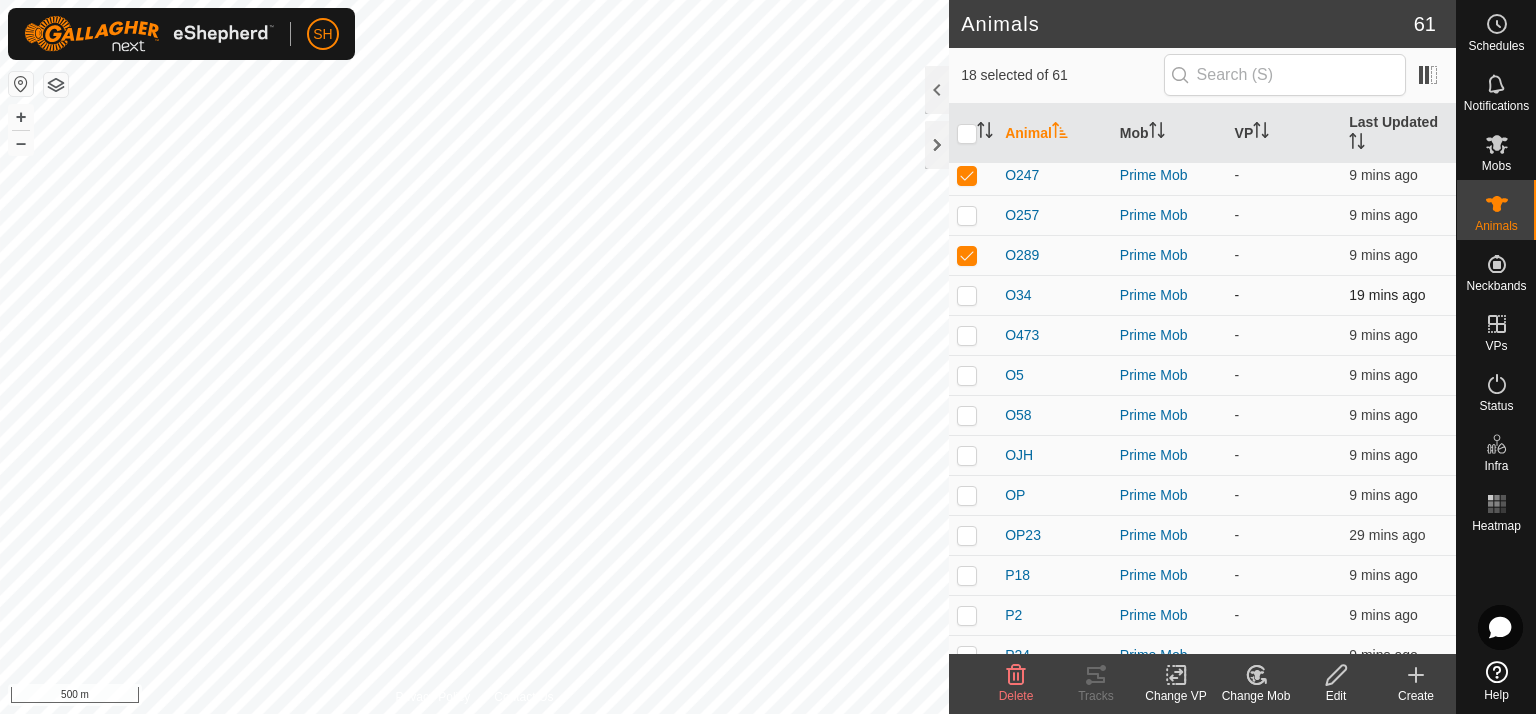 click at bounding box center [967, 295] 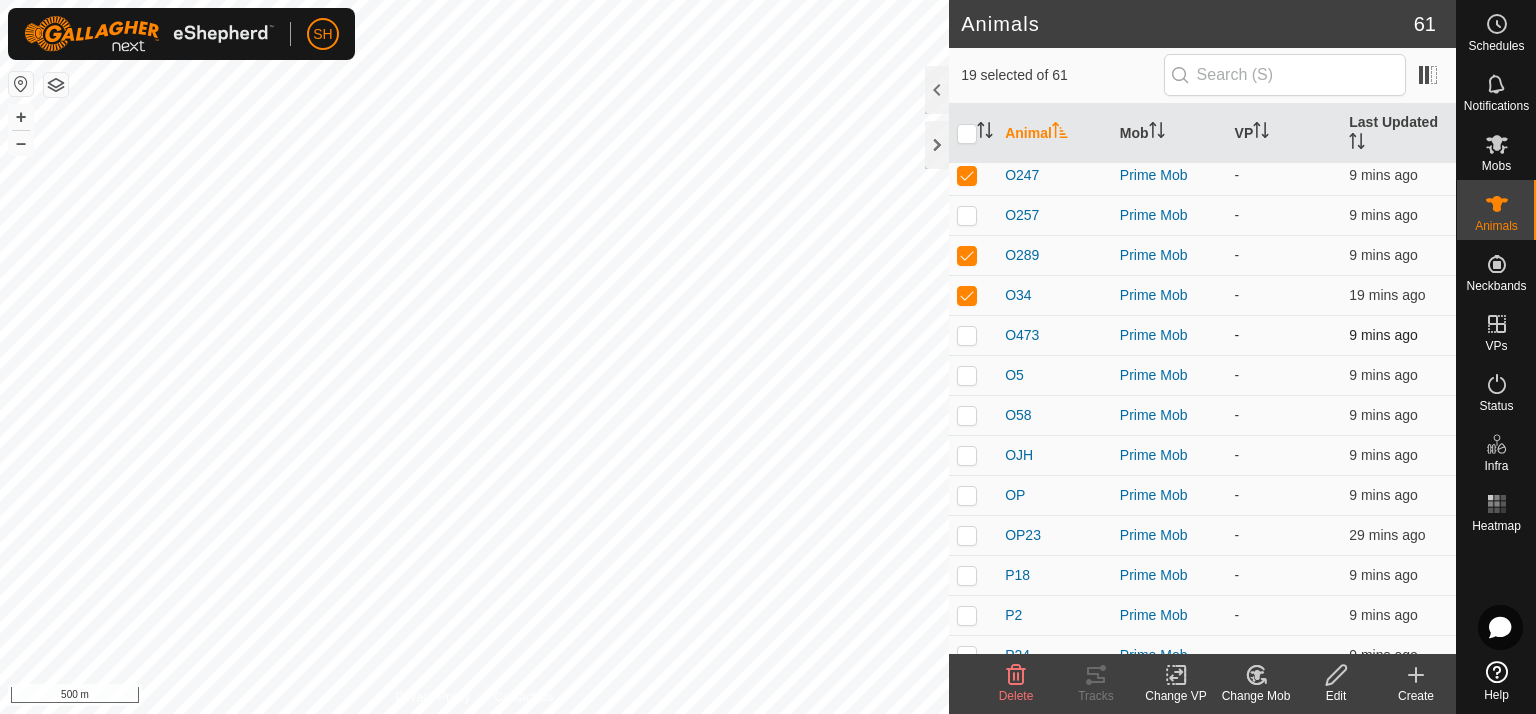 click at bounding box center (967, 335) 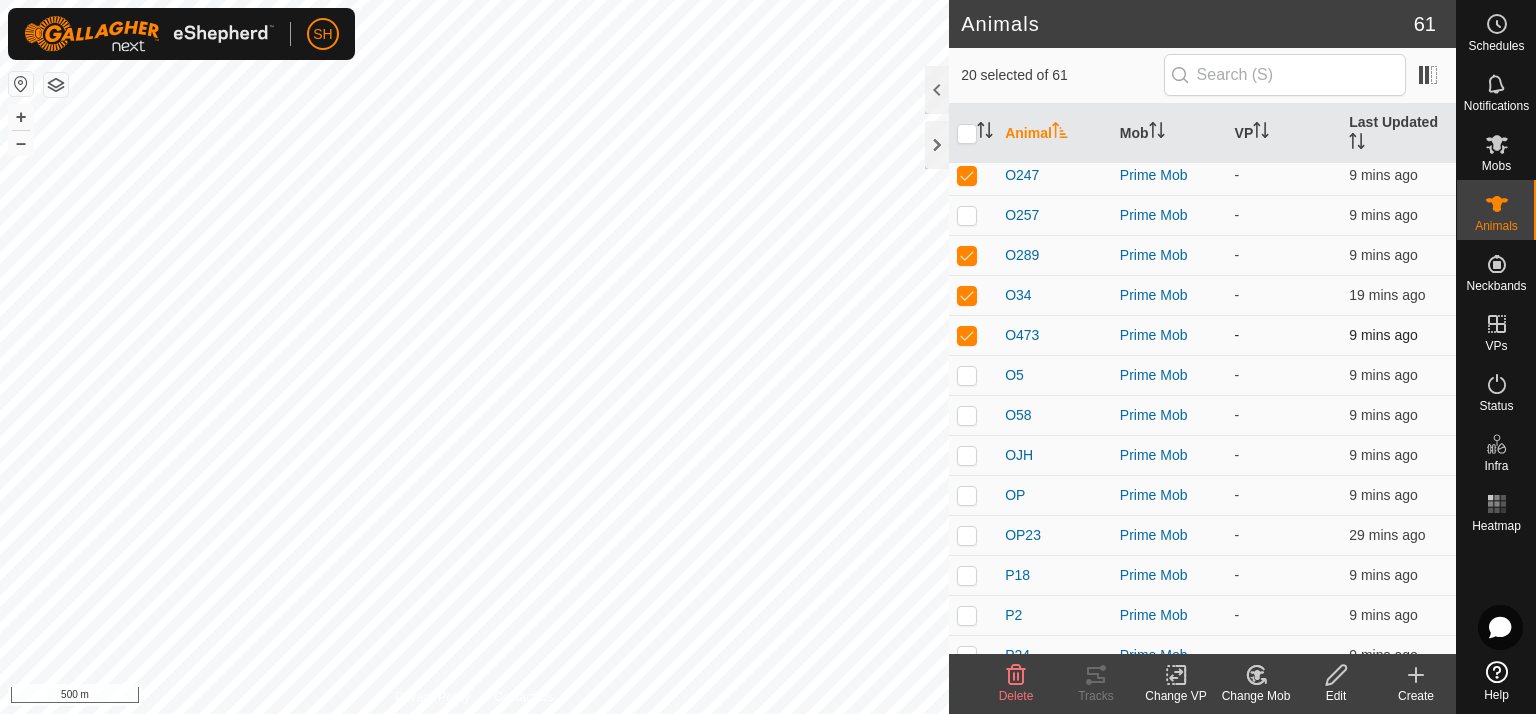 click at bounding box center (967, 335) 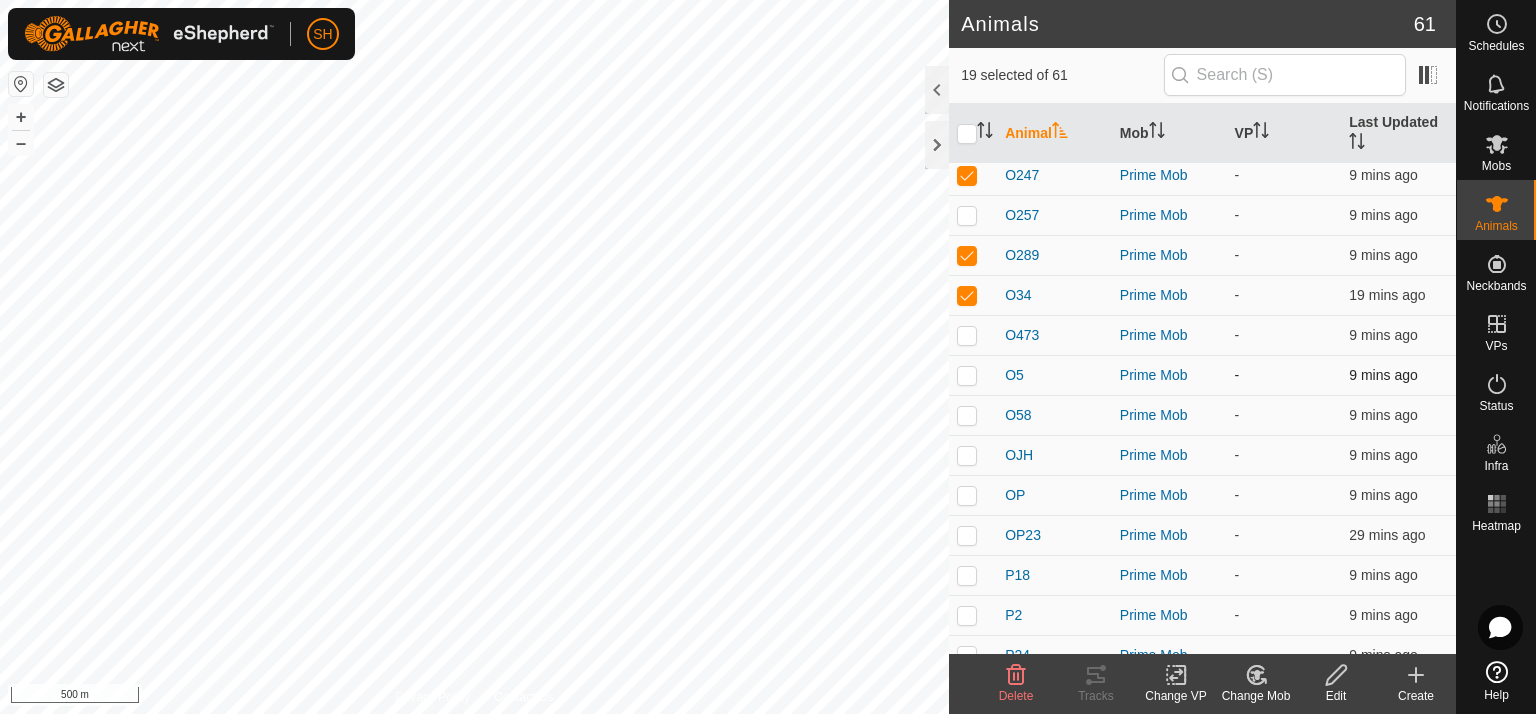 click at bounding box center (967, 375) 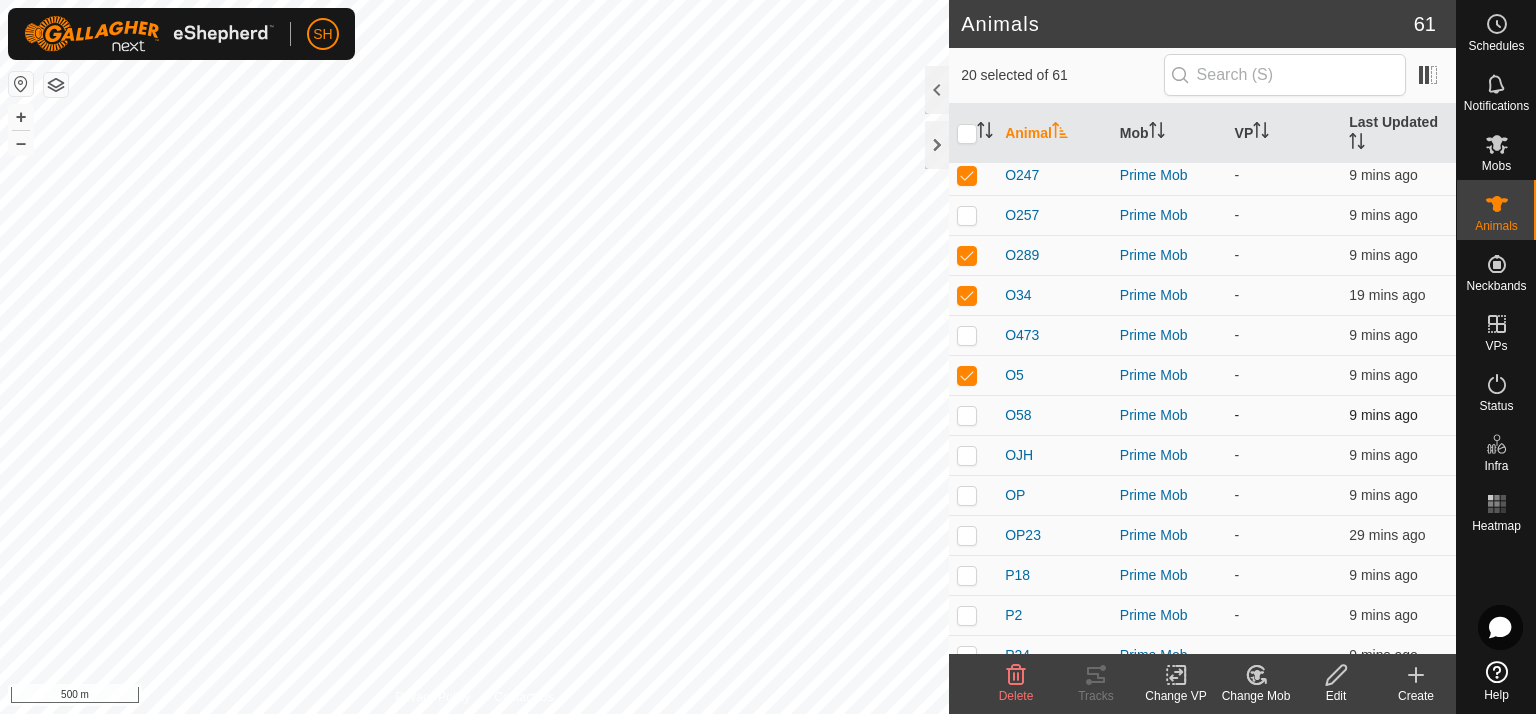 click at bounding box center [967, 415] 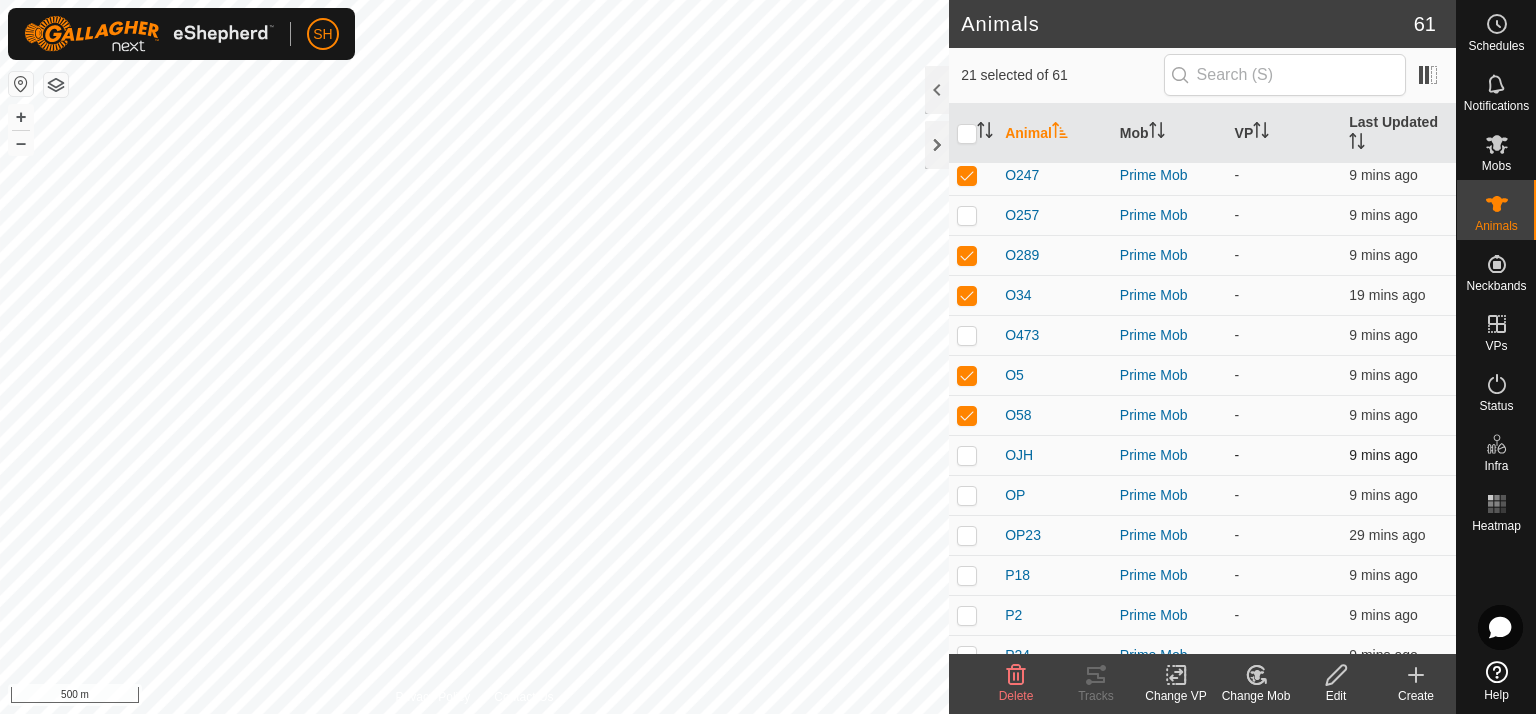 click at bounding box center (967, 455) 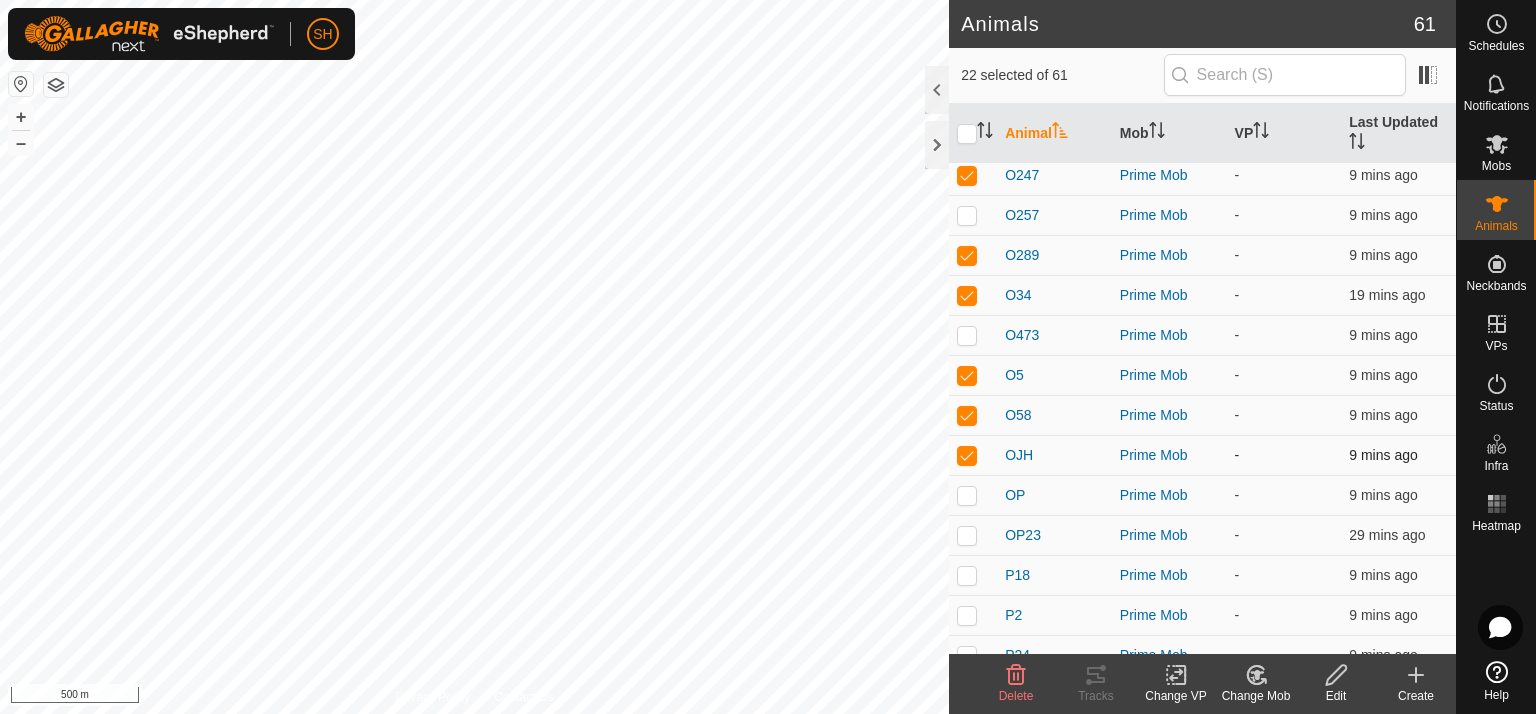 click at bounding box center [967, 455] 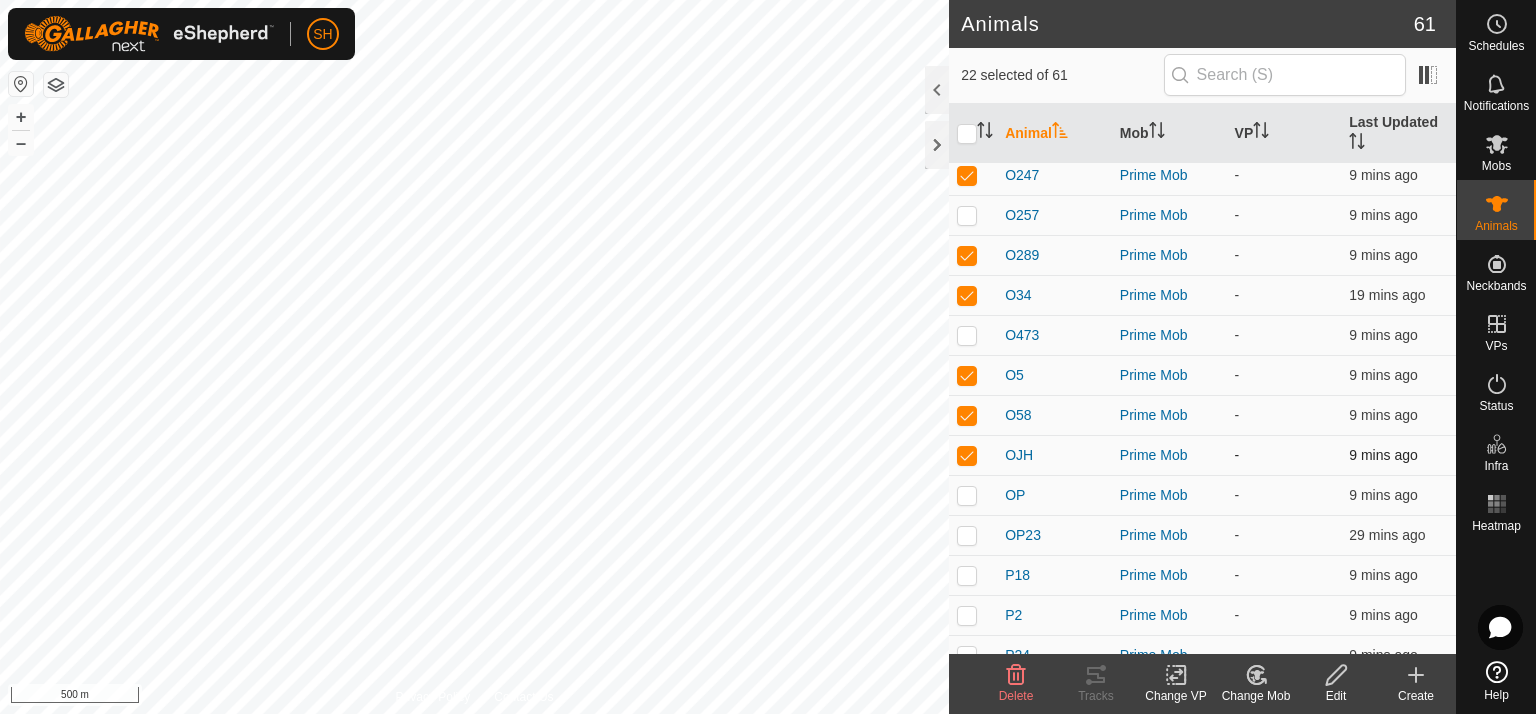 checkbox on "false" 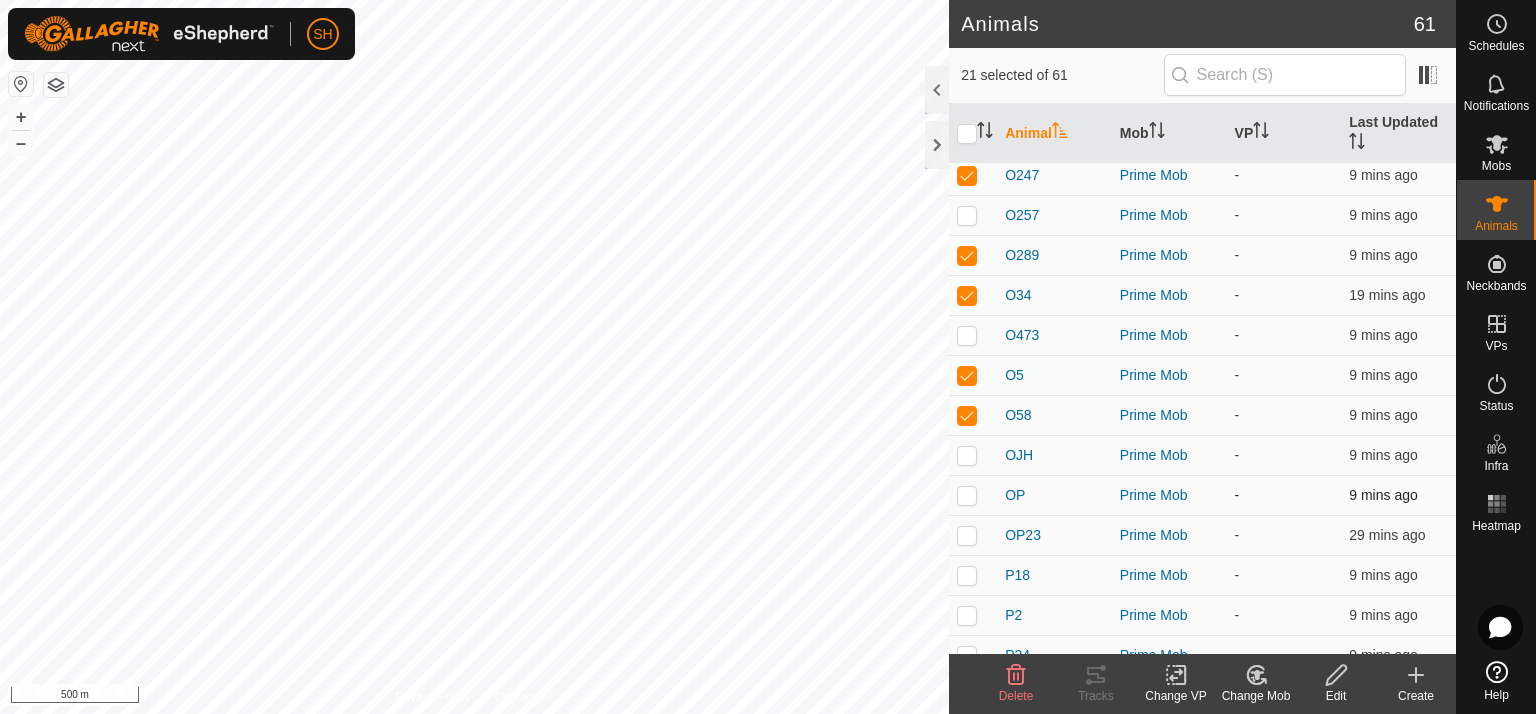 click at bounding box center [967, 495] 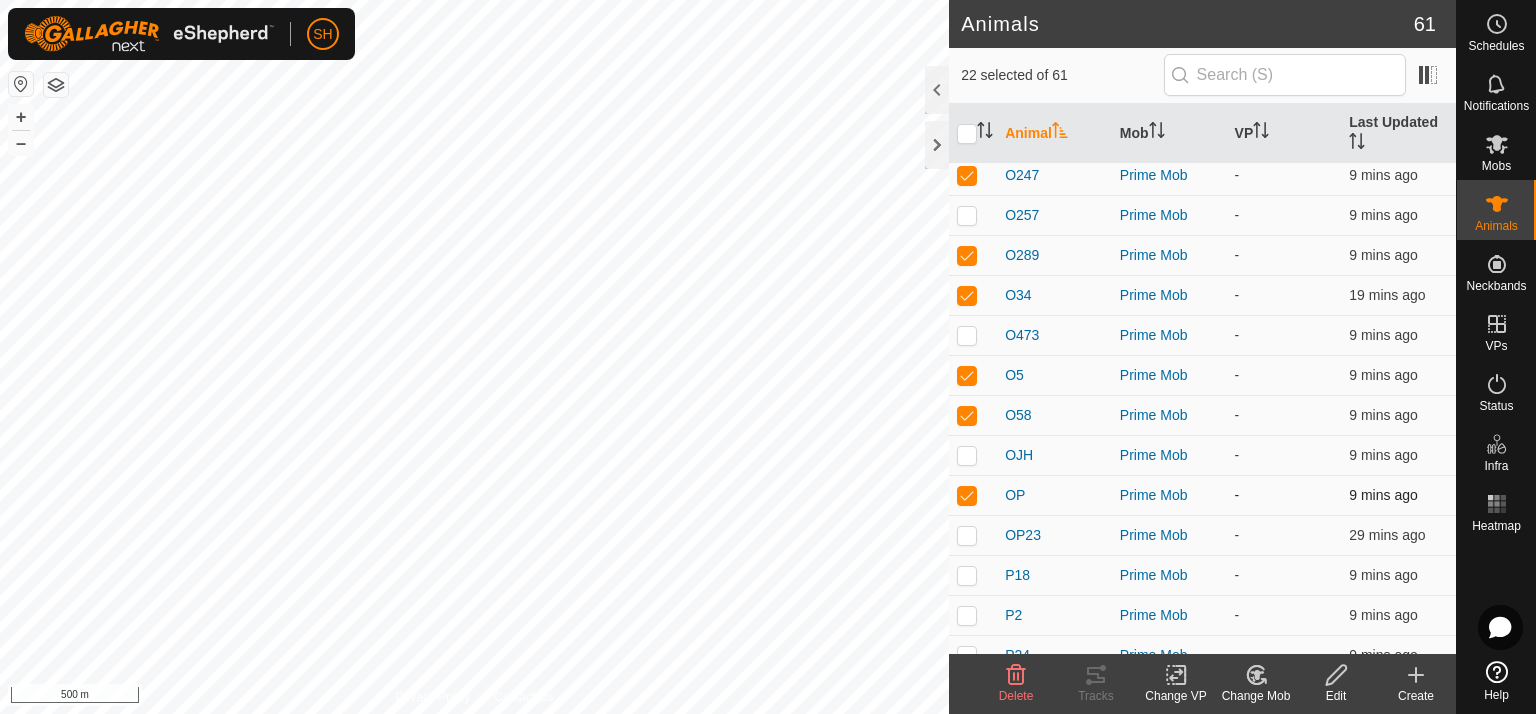 click at bounding box center [967, 495] 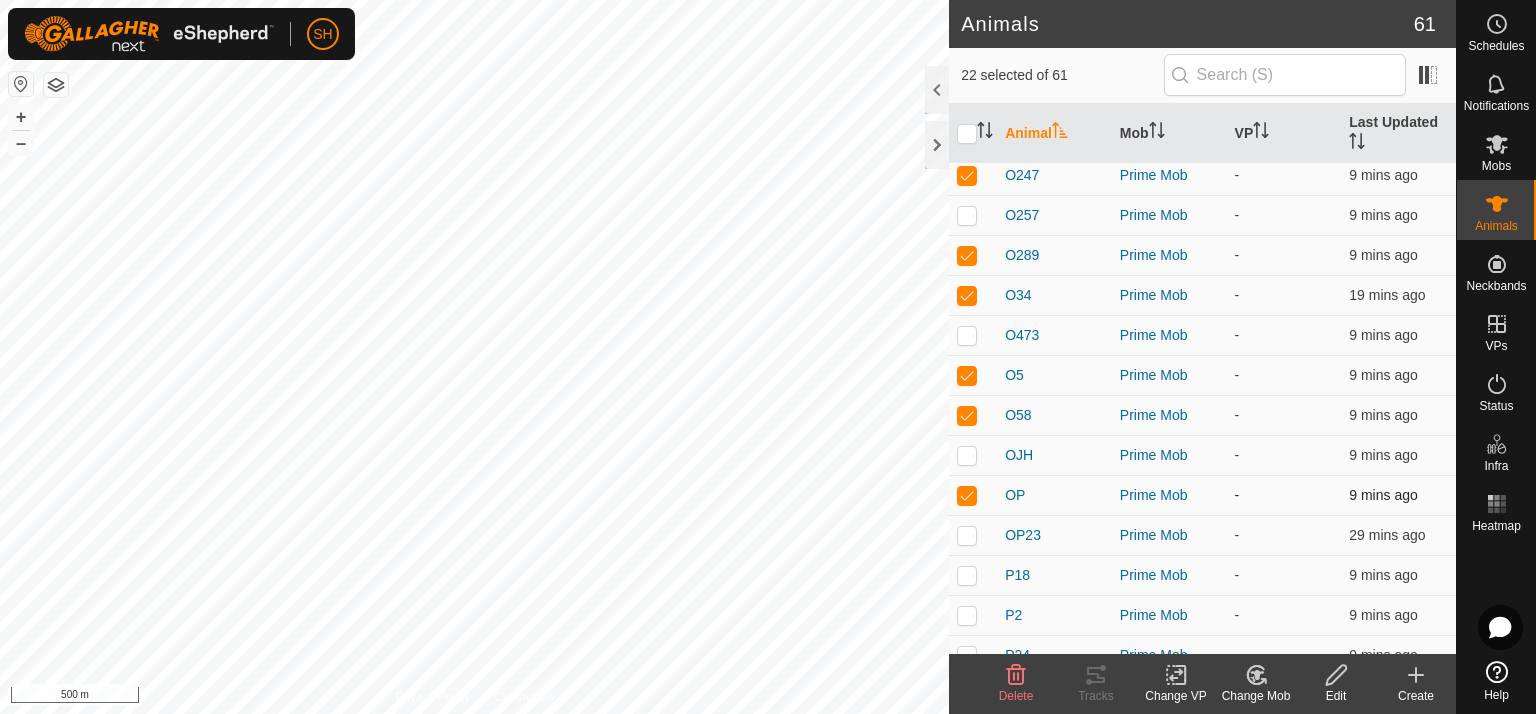 checkbox on "false" 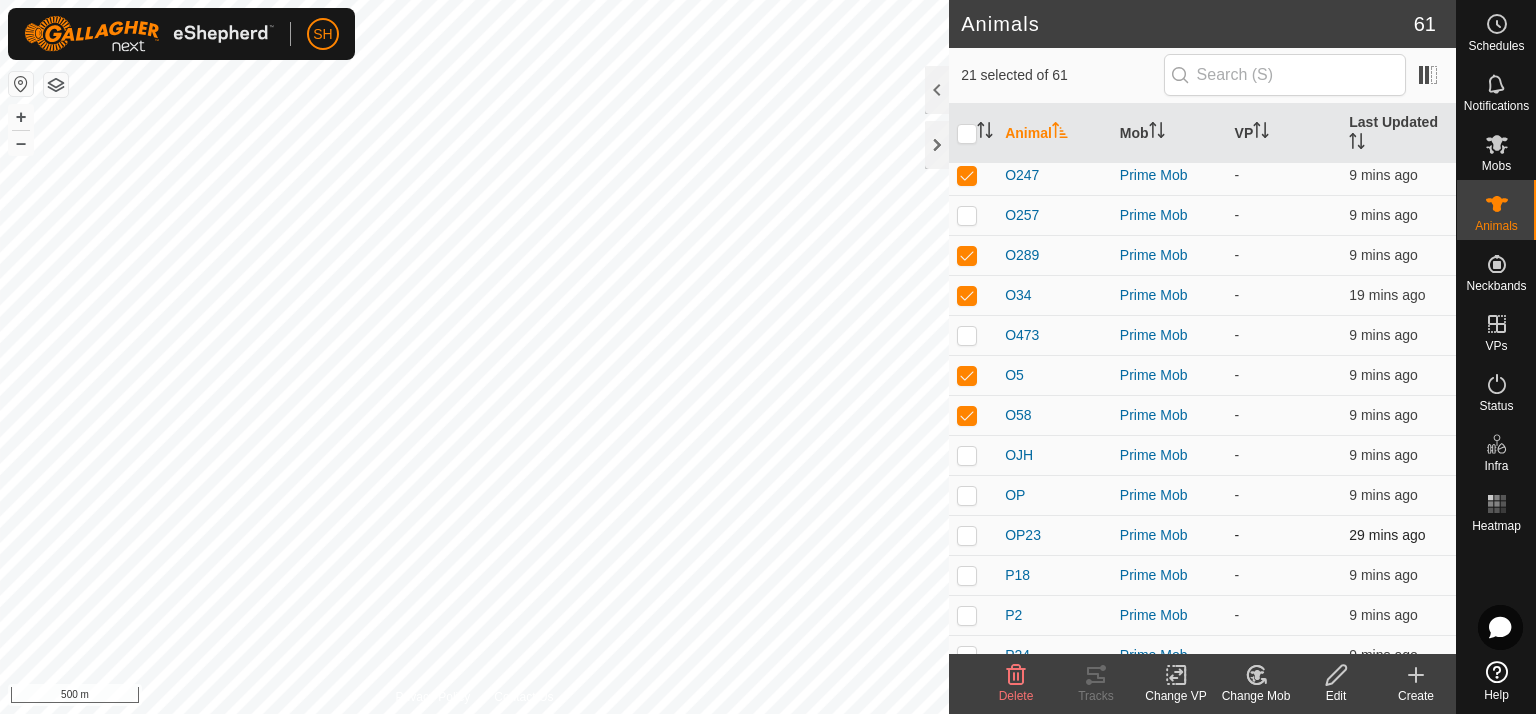 click at bounding box center [967, 535] 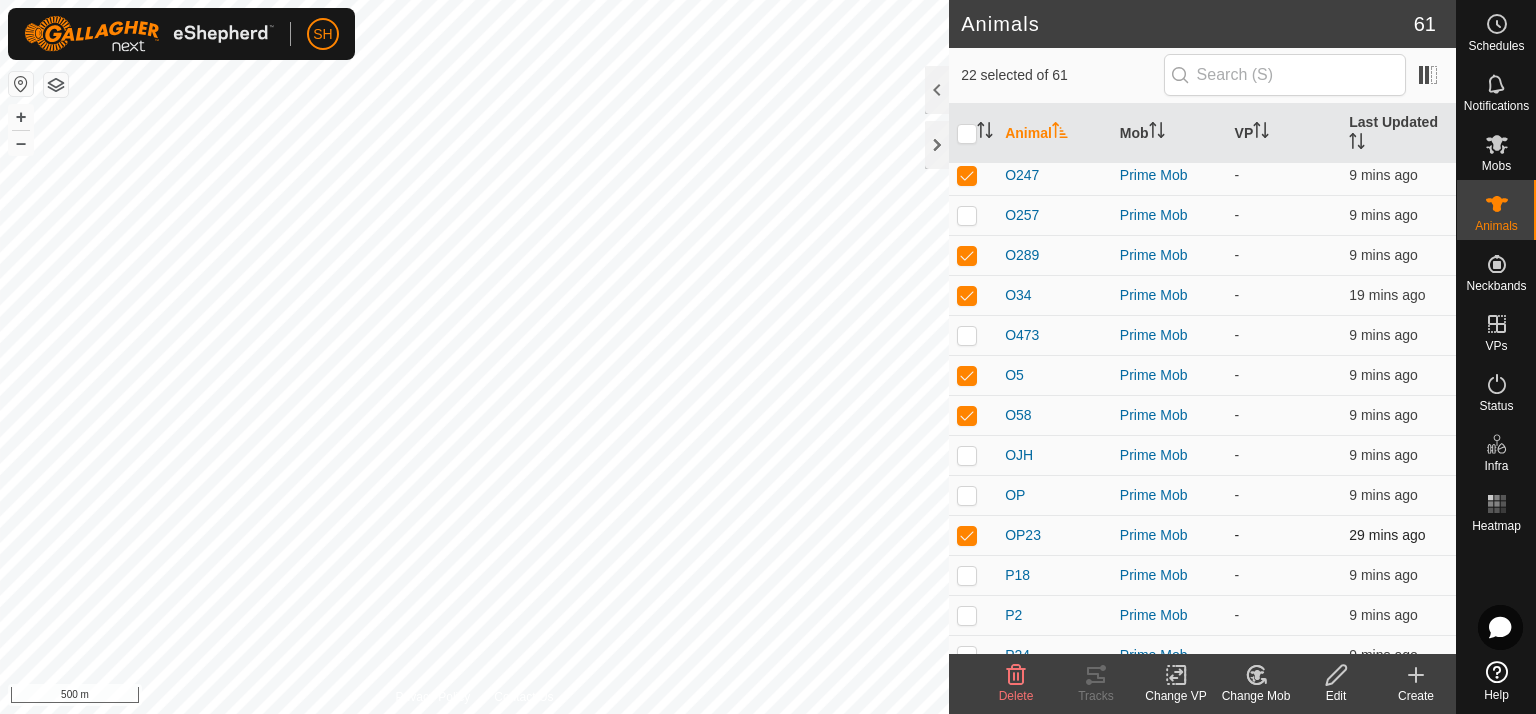click at bounding box center [967, 535] 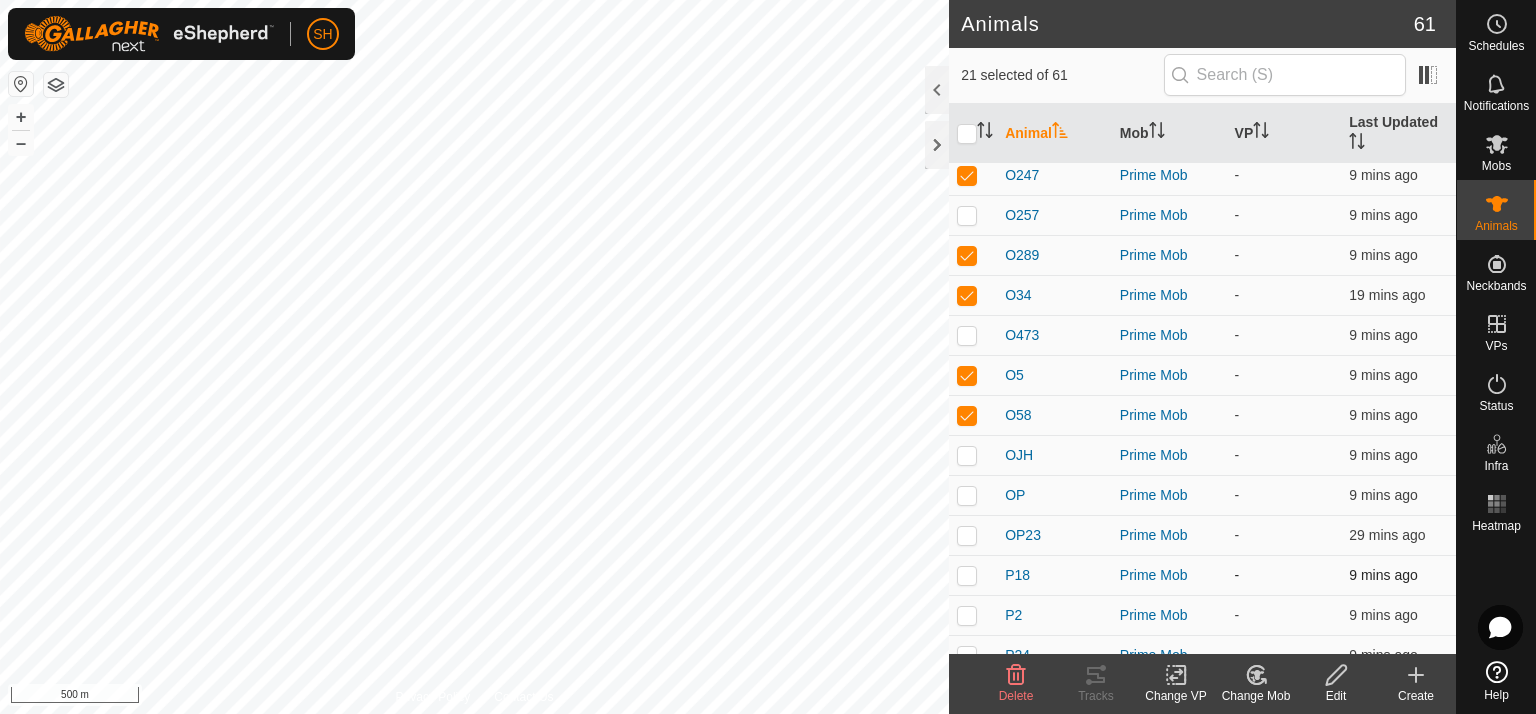click at bounding box center (967, 575) 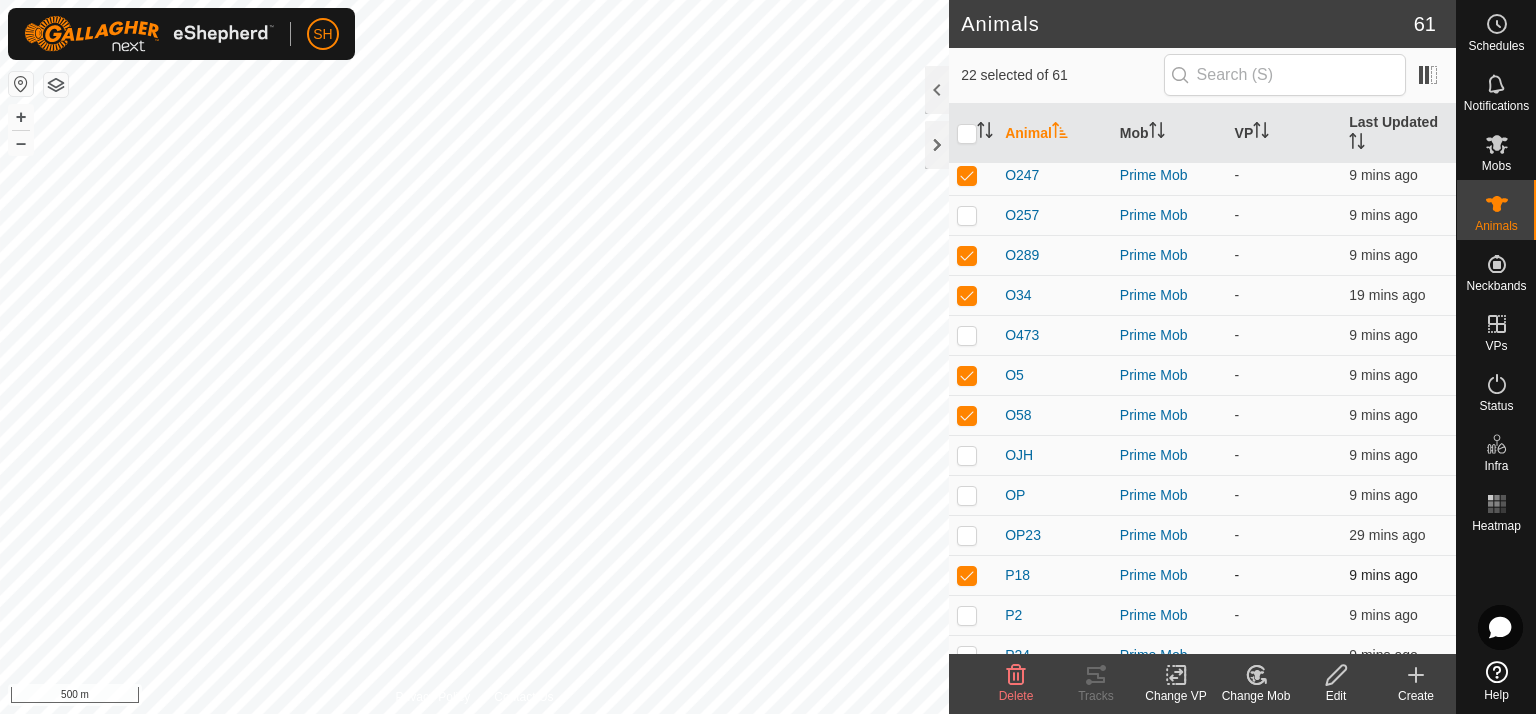 click at bounding box center (967, 575) 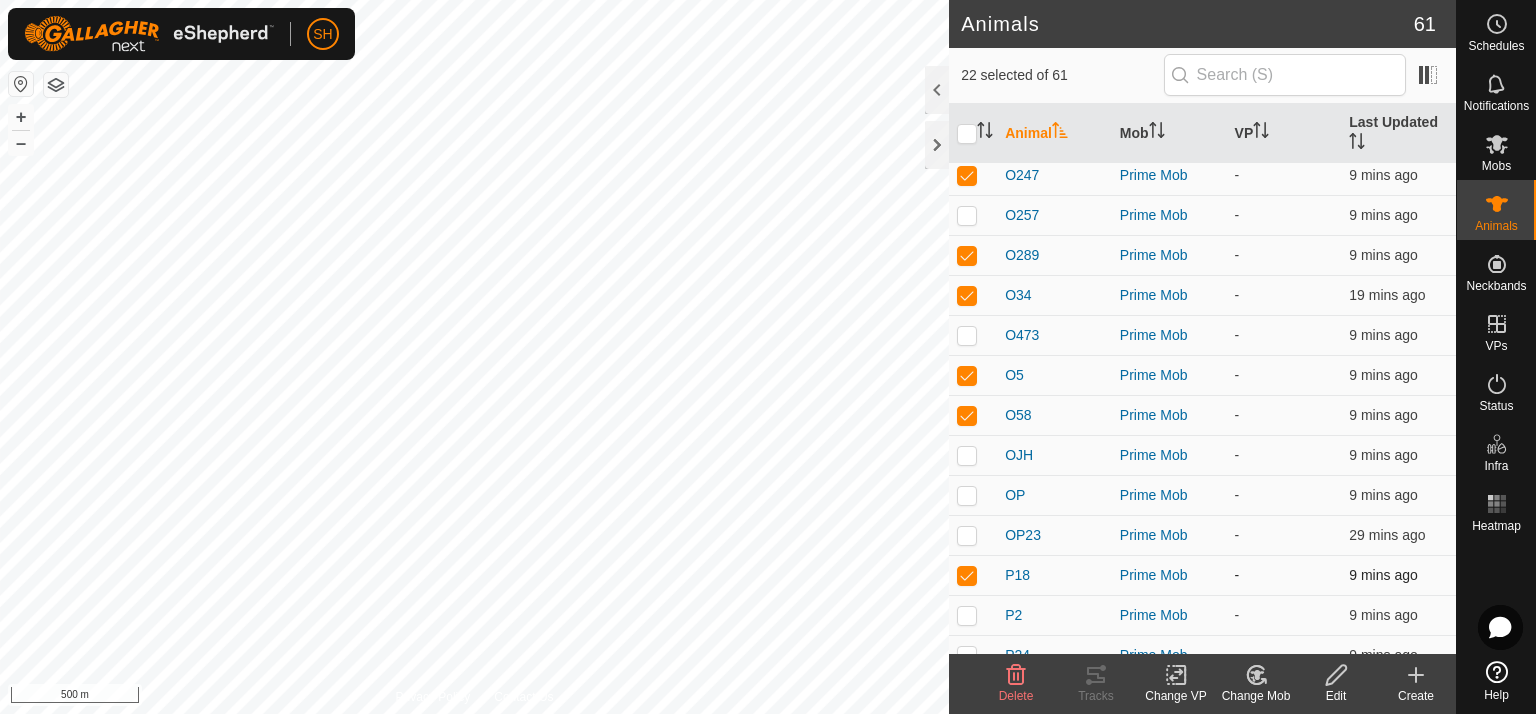 checkbox on "false" 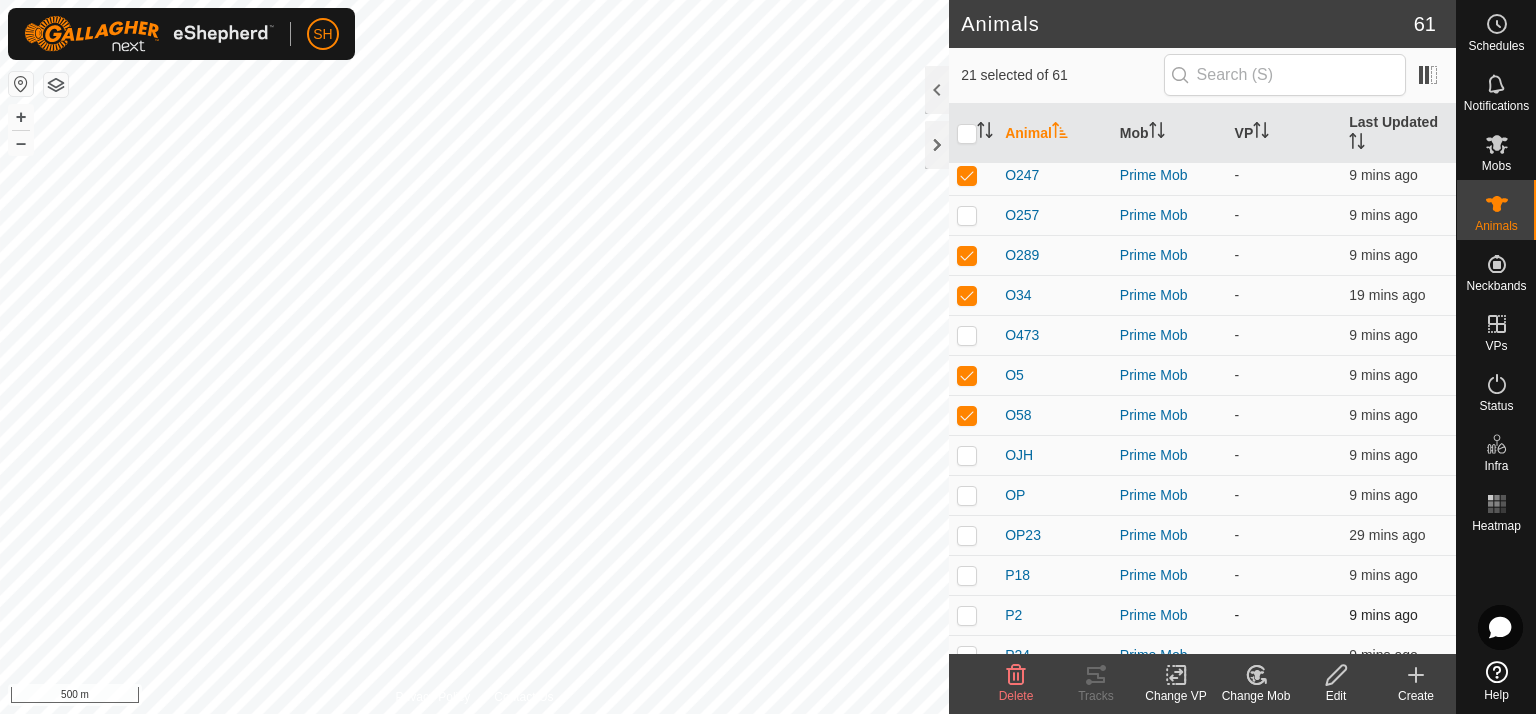 click at bounding box center [967, 615] 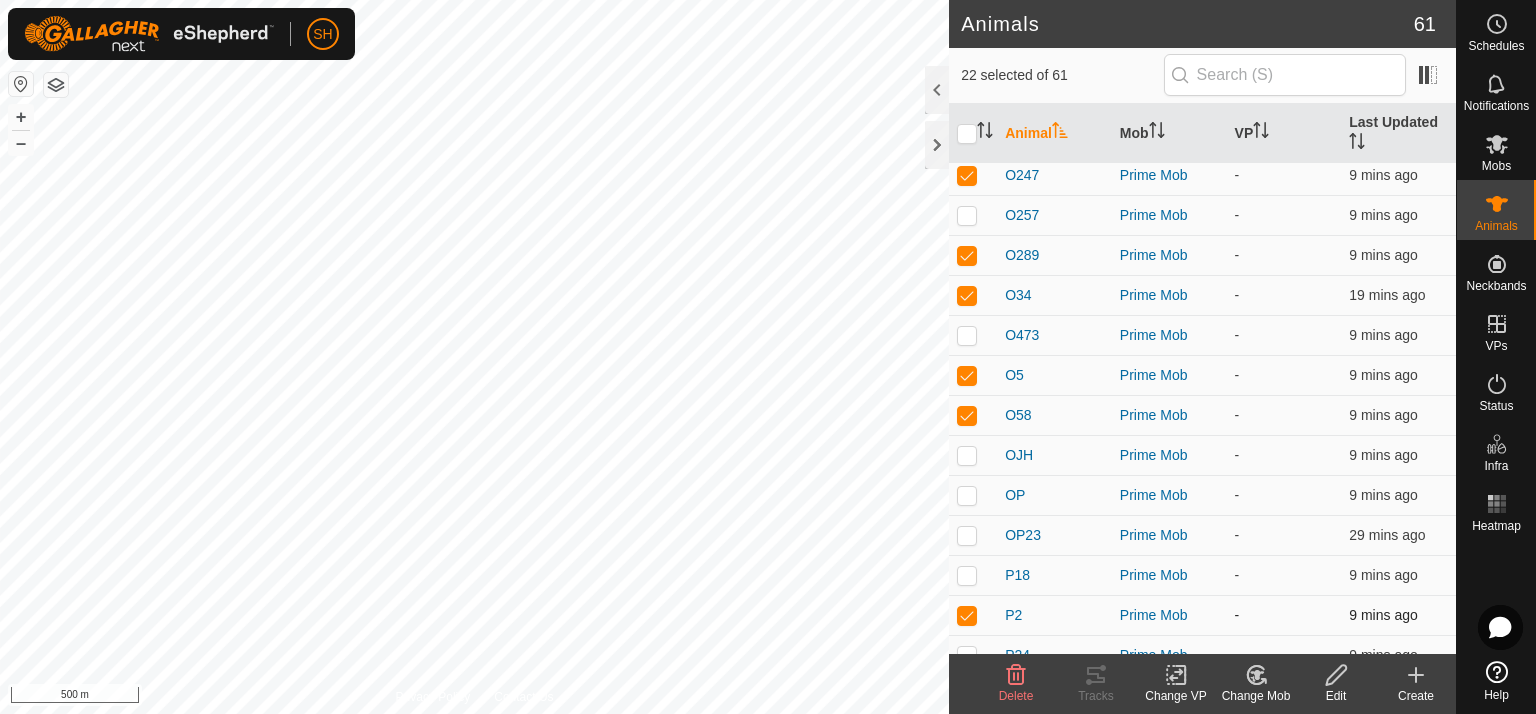 click at bounding box center (967, 615) 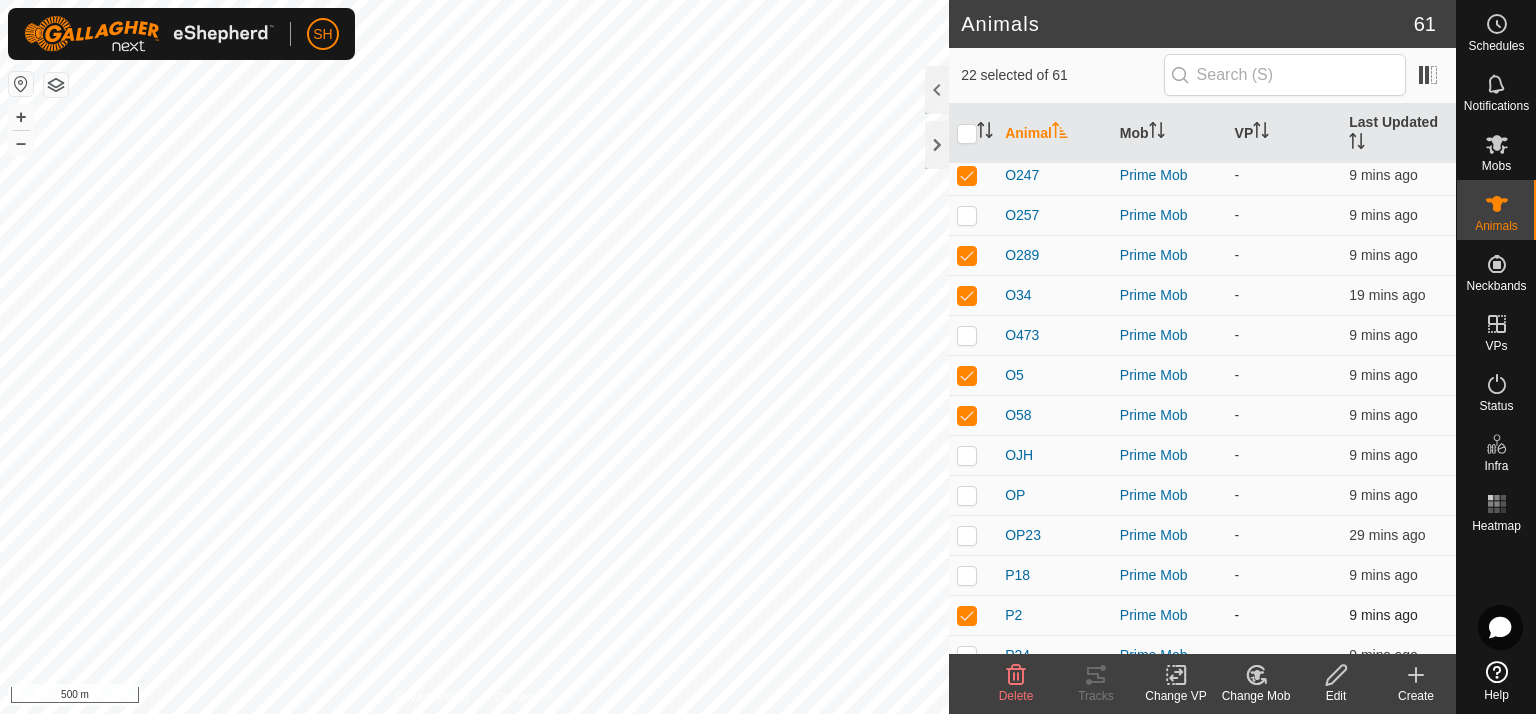 checkbox on "false" 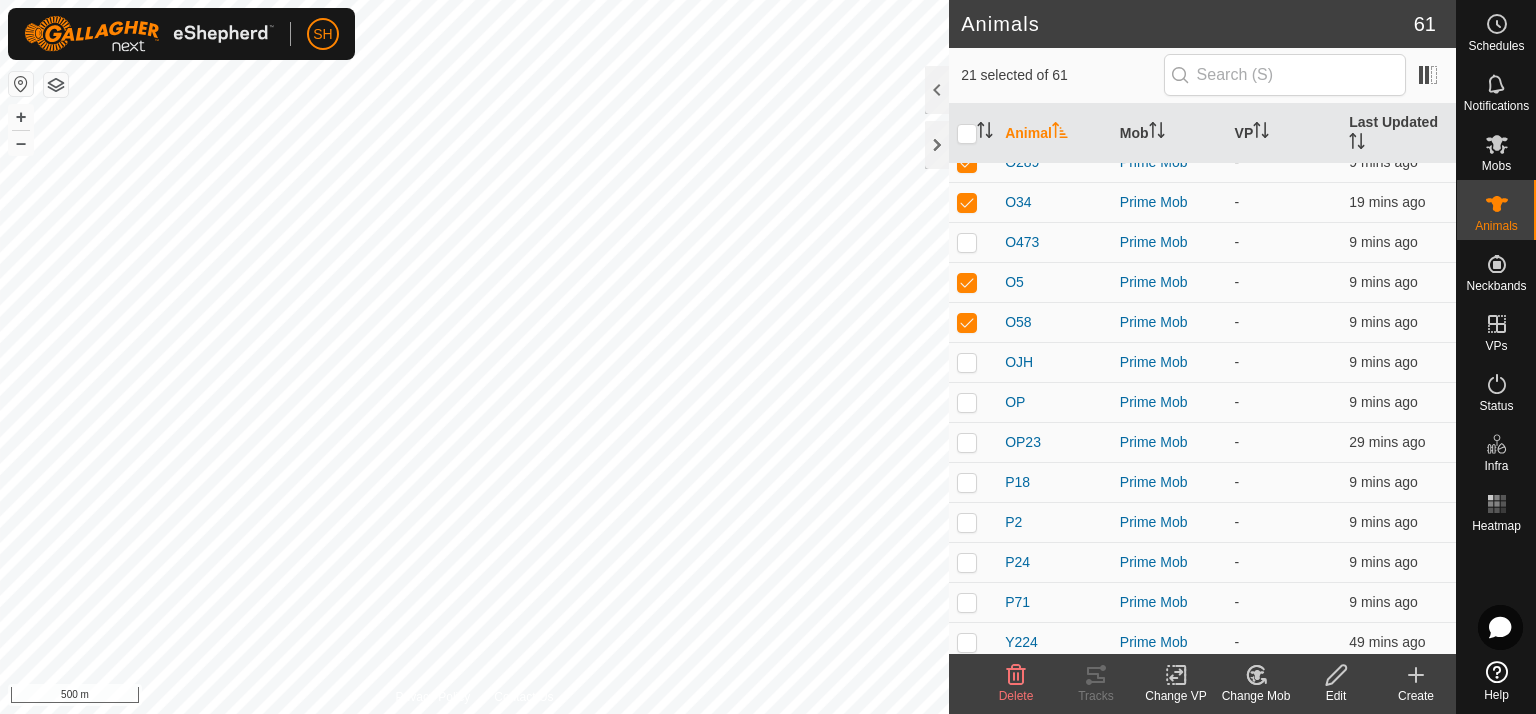 scroll, scrollTop: 1949, scrollLeft: 0, axis: vertical 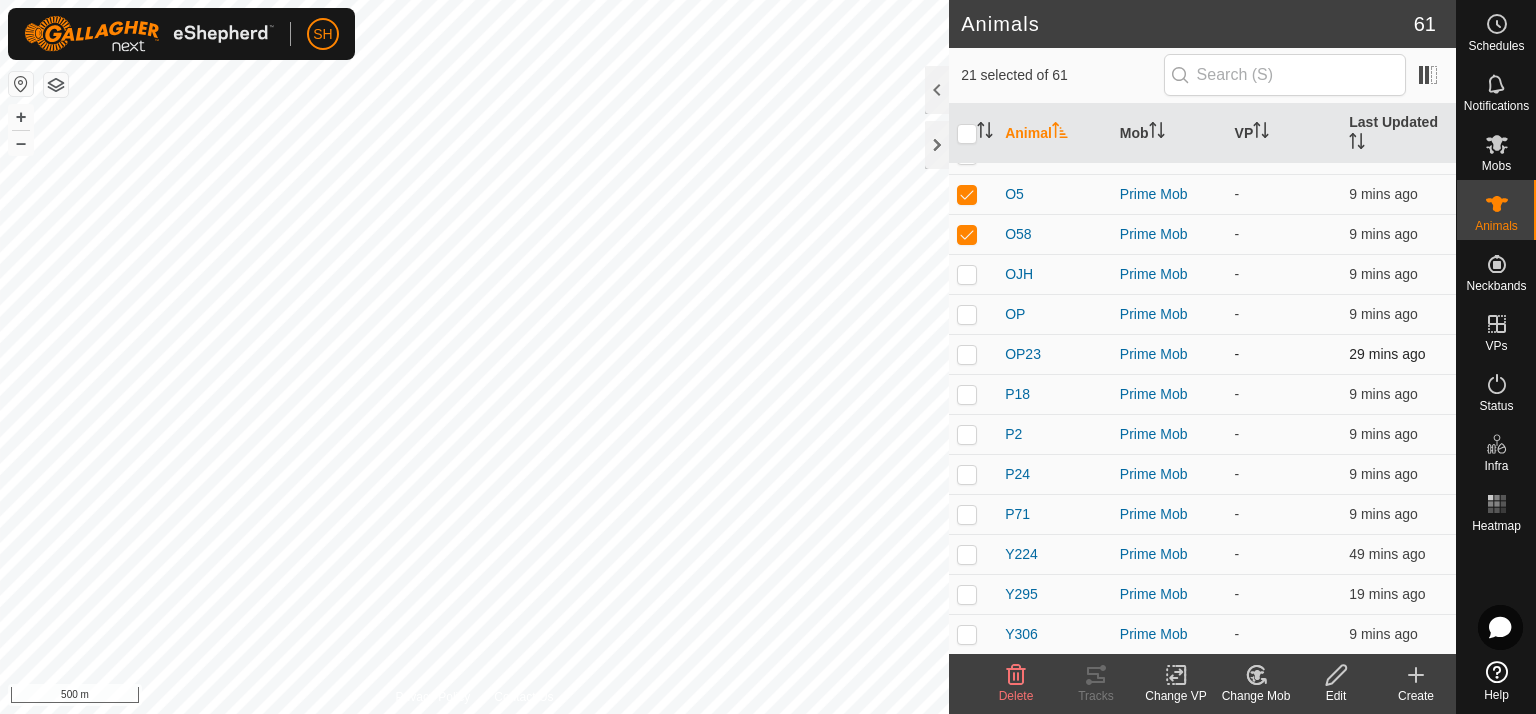 click at bounding box center (967, 354) 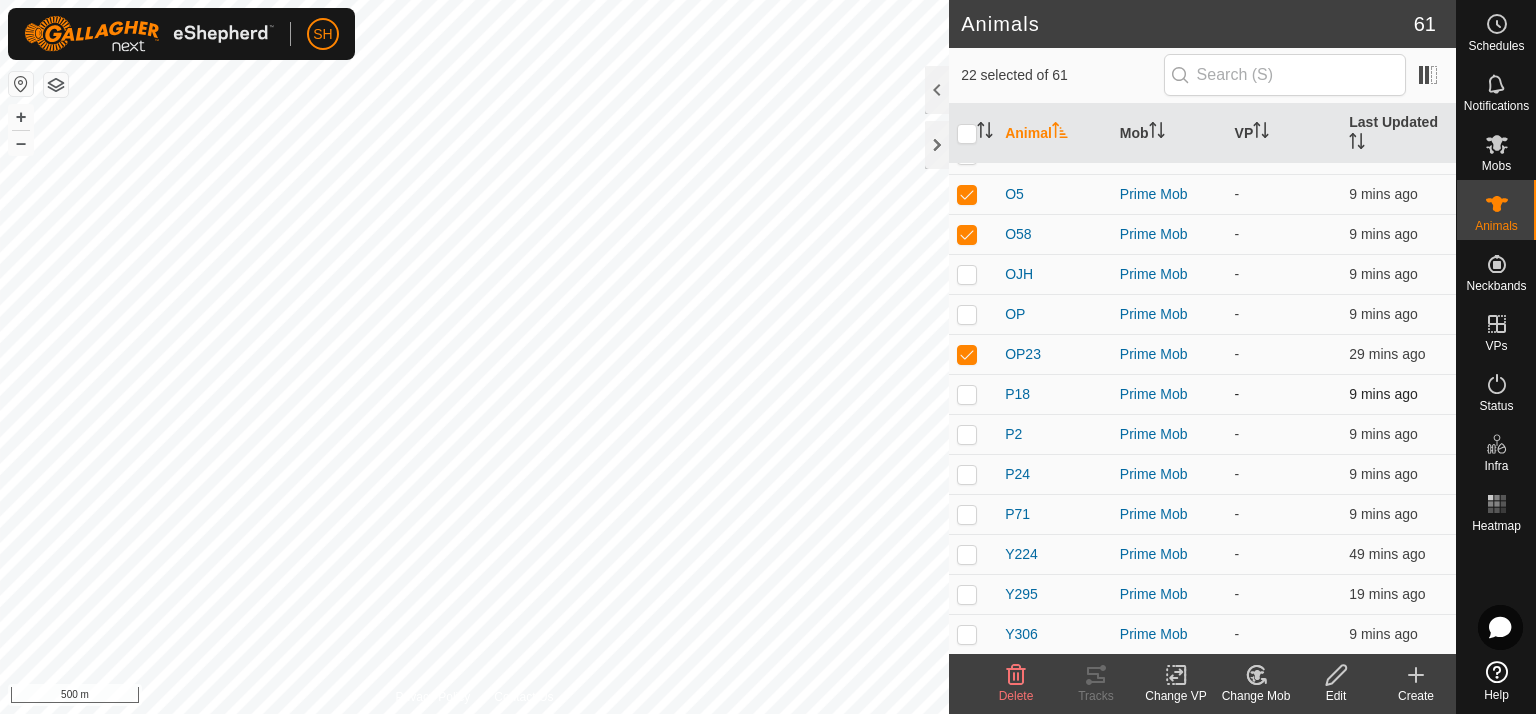 drag, startPoint x: 964, startPoint y: 353, endPoint x: 972, endPoint y: 389, distance: 36.878178 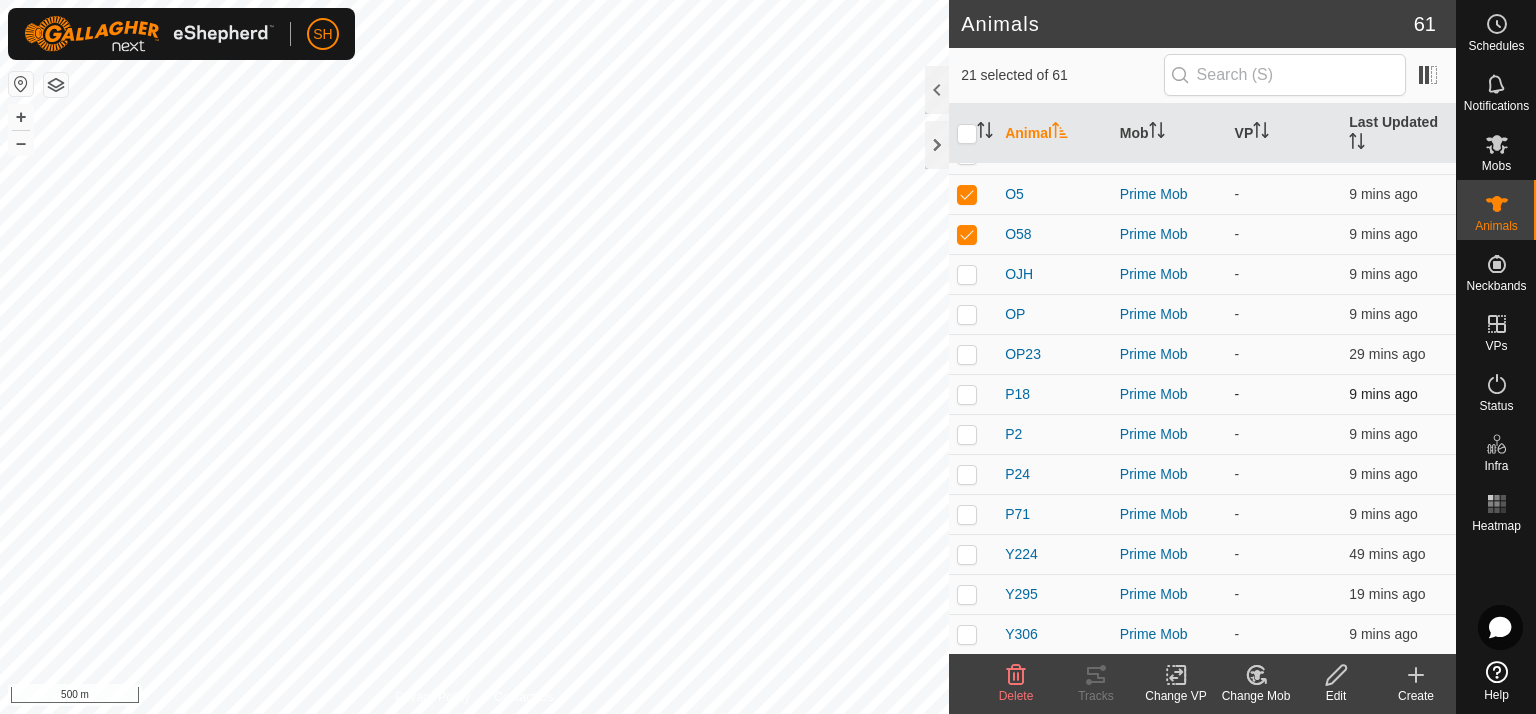 click at bounding box center (967, 394) 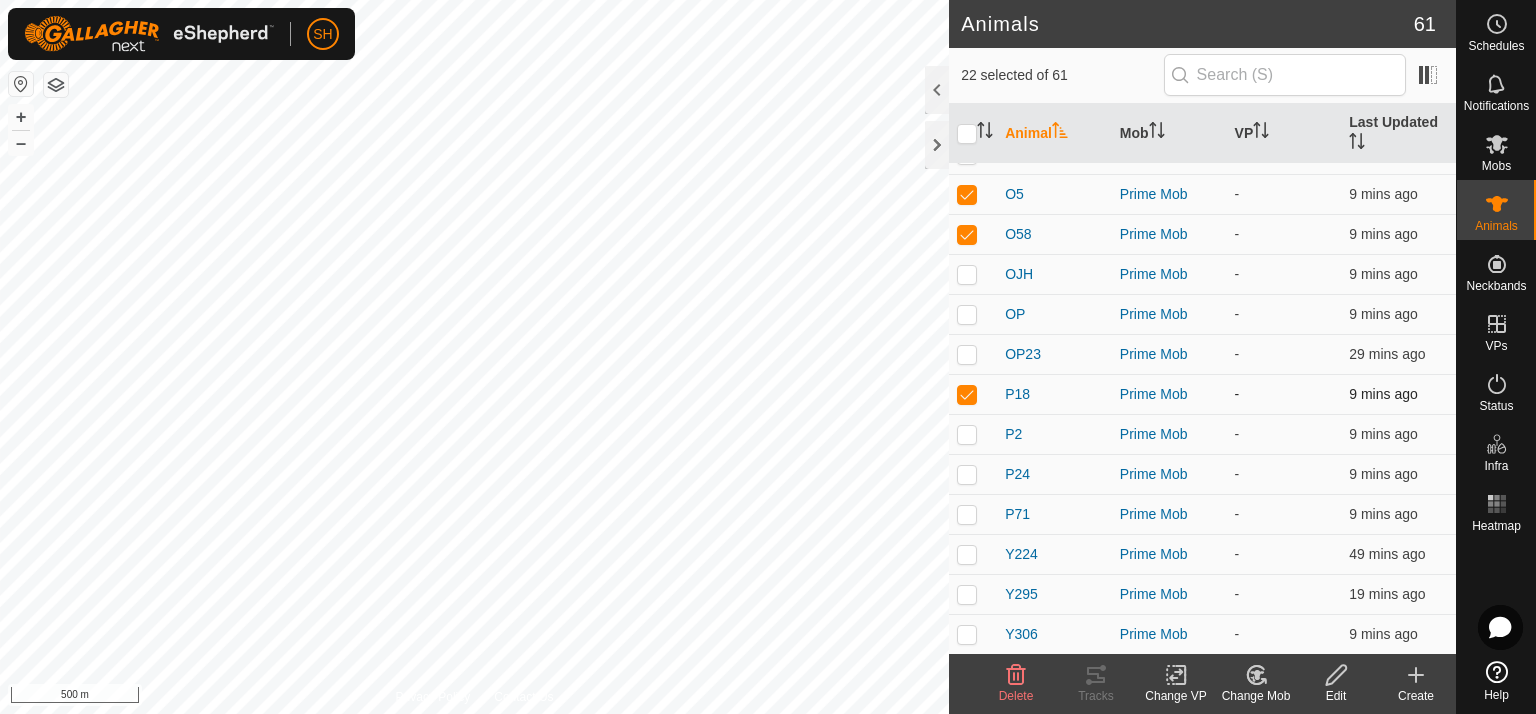 click at bounding box center (967, 394) 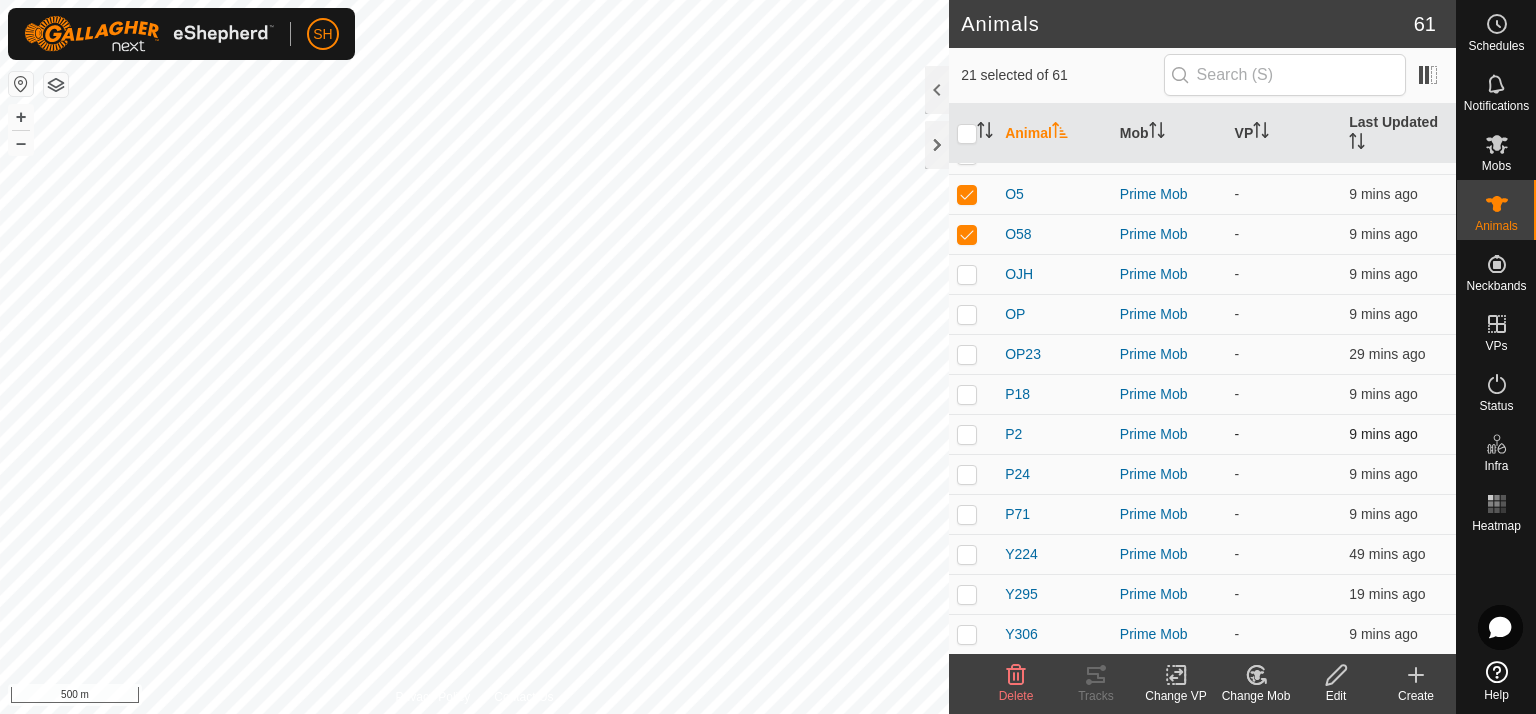 click at bounding box center (967, 434) 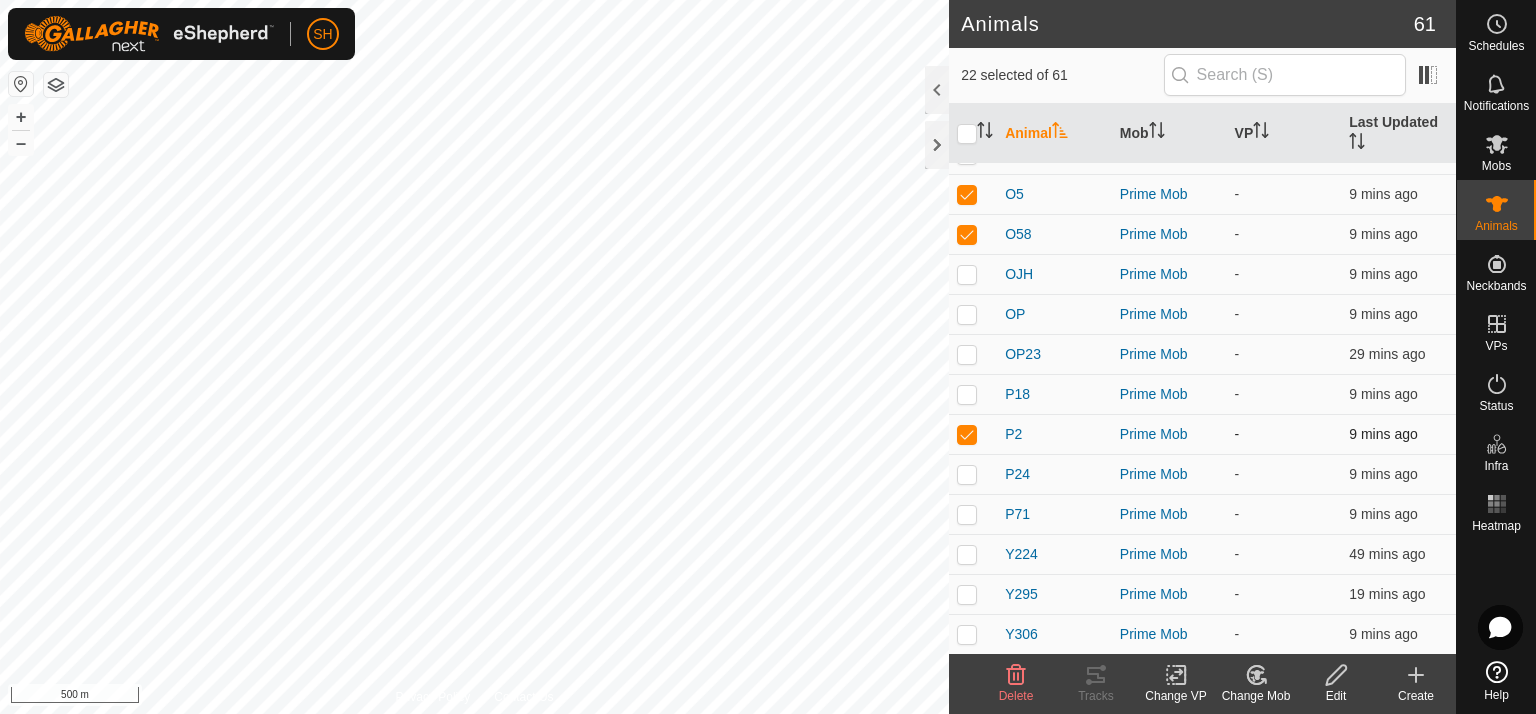 click at bounding box center [967, 434] 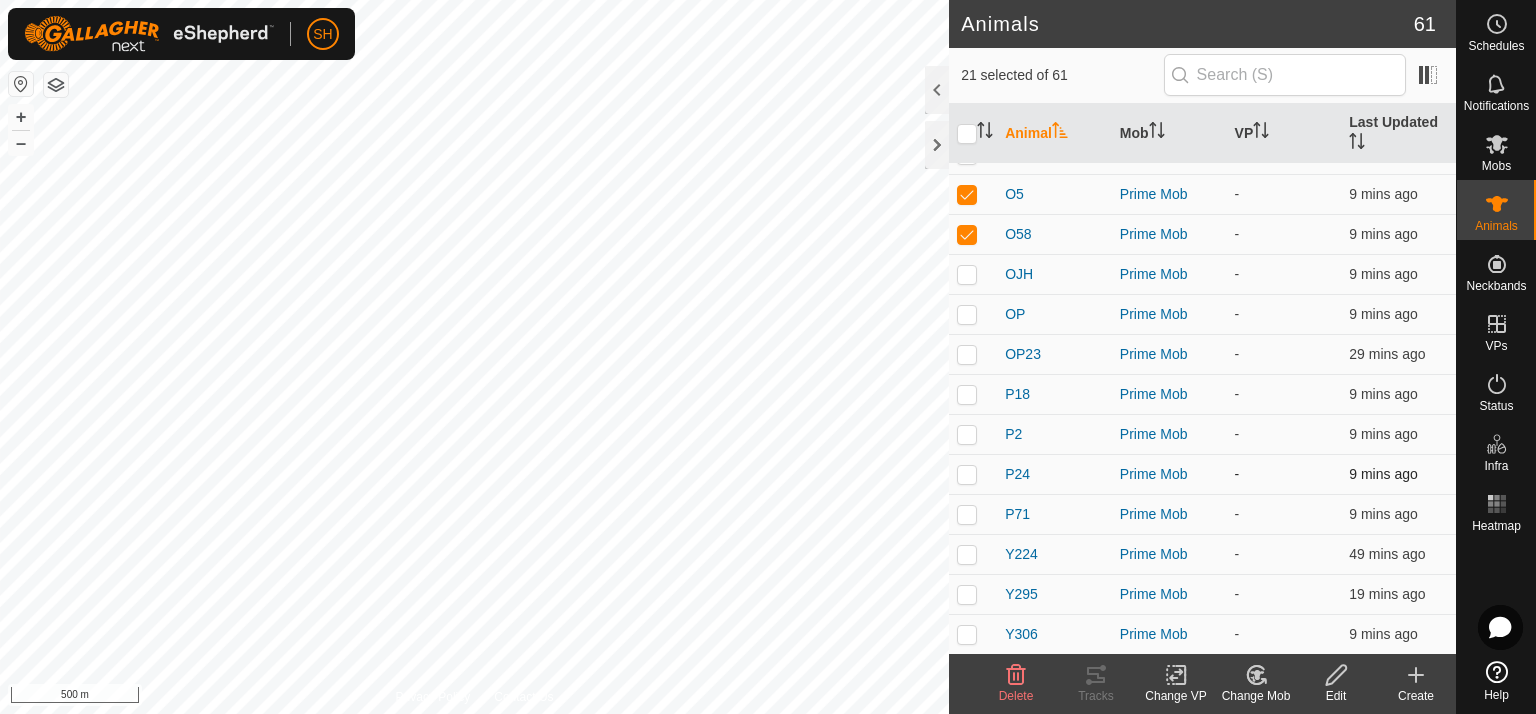 click at bounding box center (967, 474) 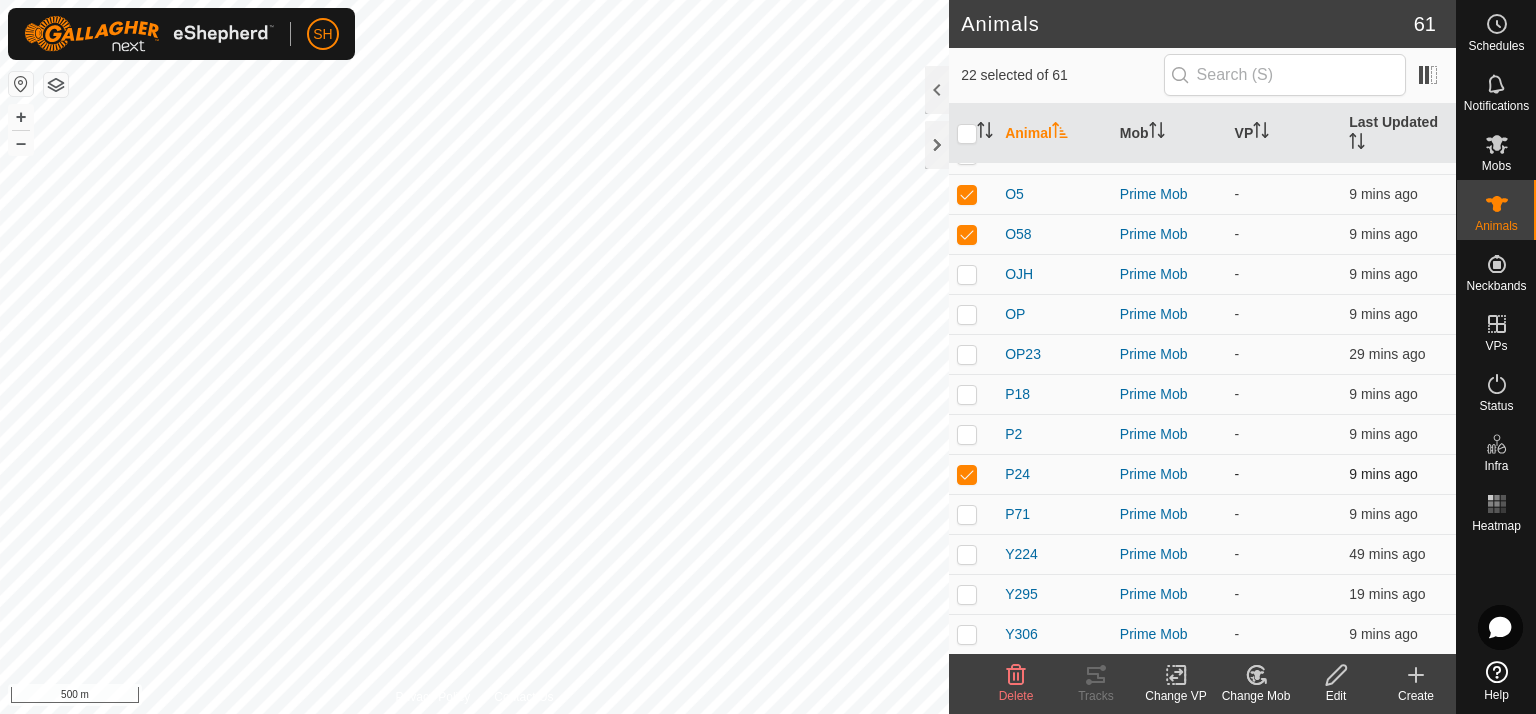 click at bounding box center [967, 474] 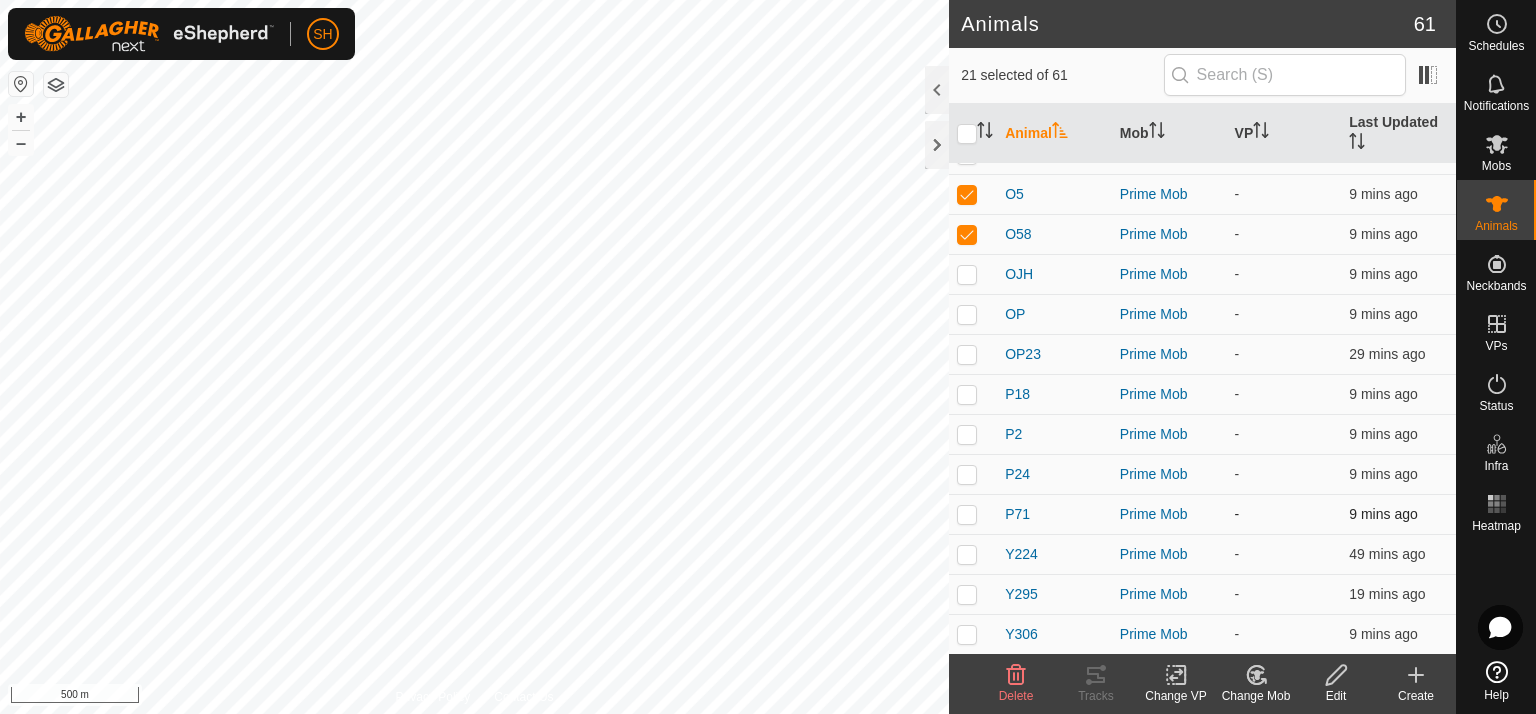 click at bounding box center [967, 514] 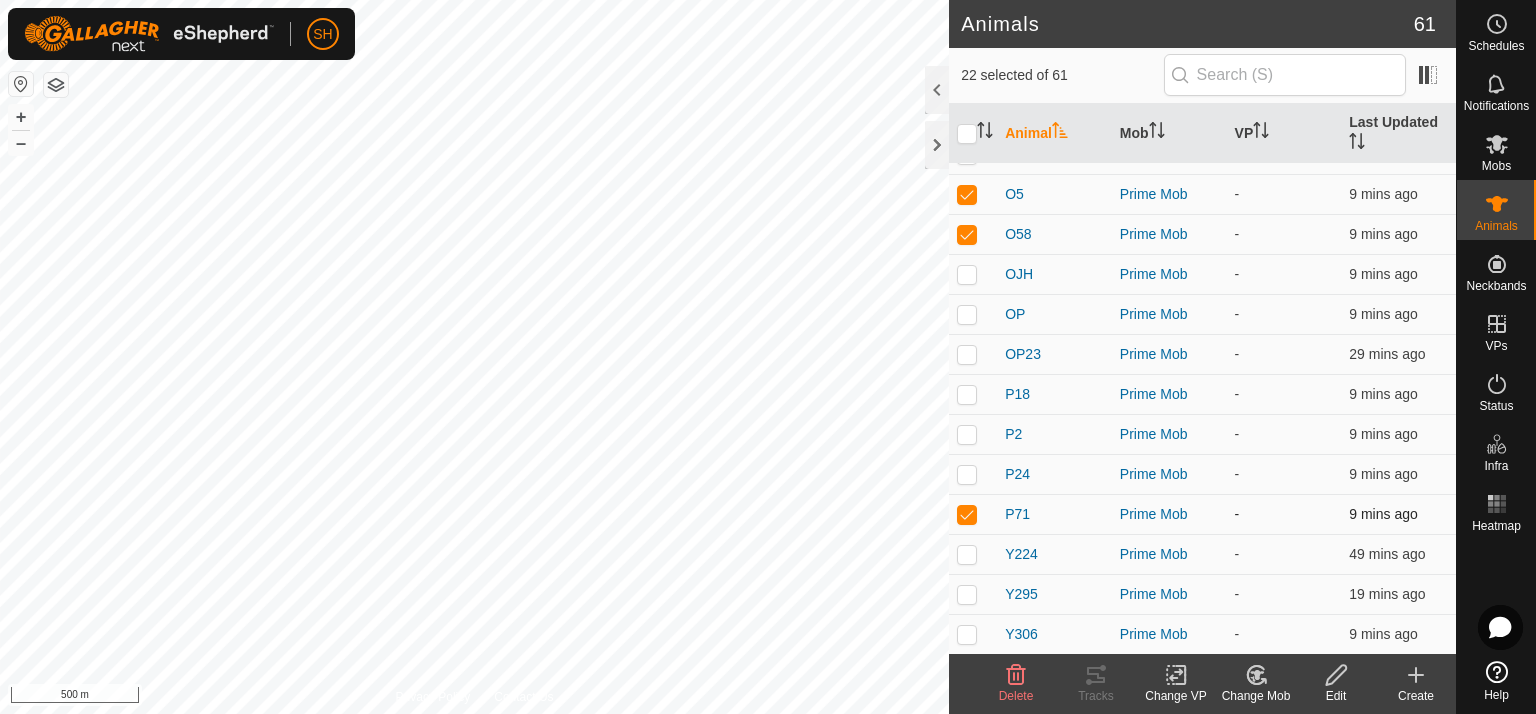 click at bounding box center (967, 514) 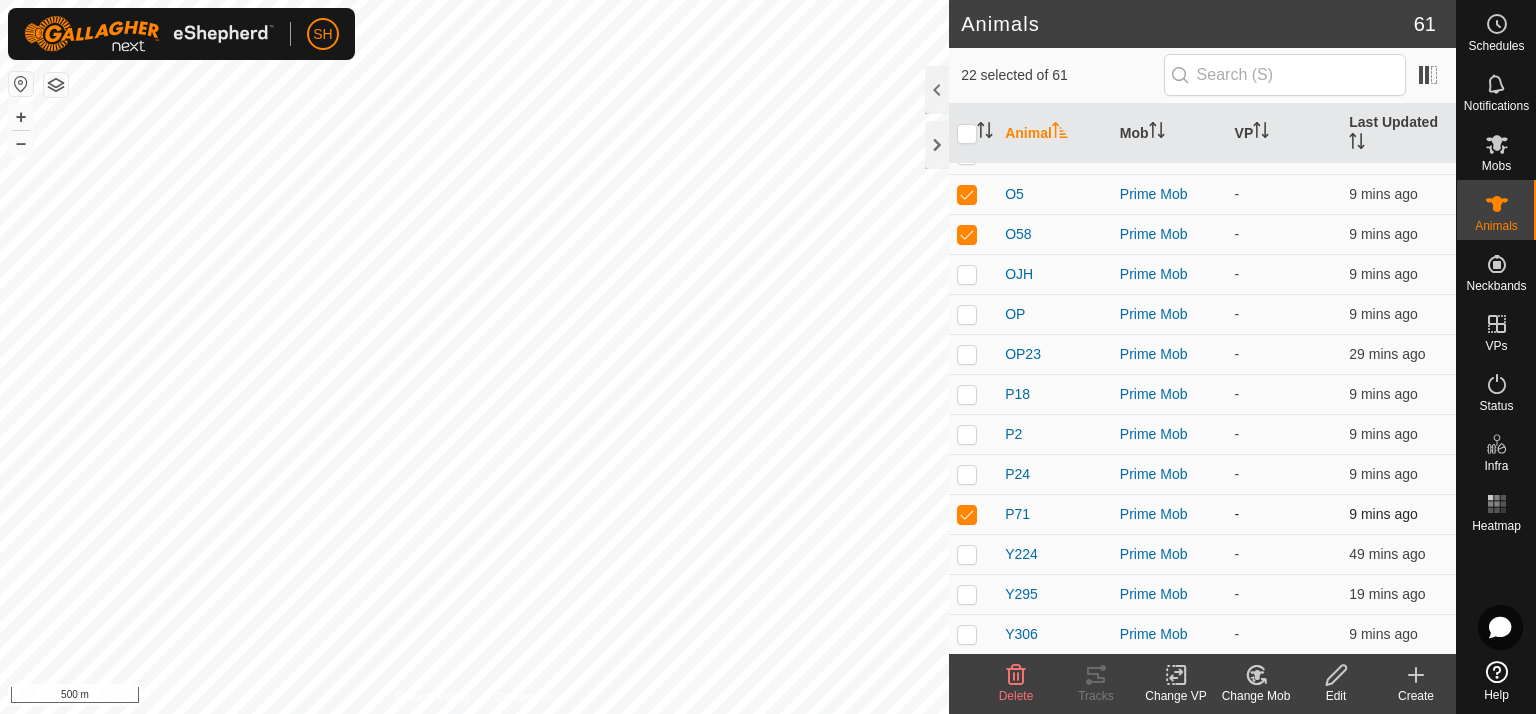 checkbox on "false" 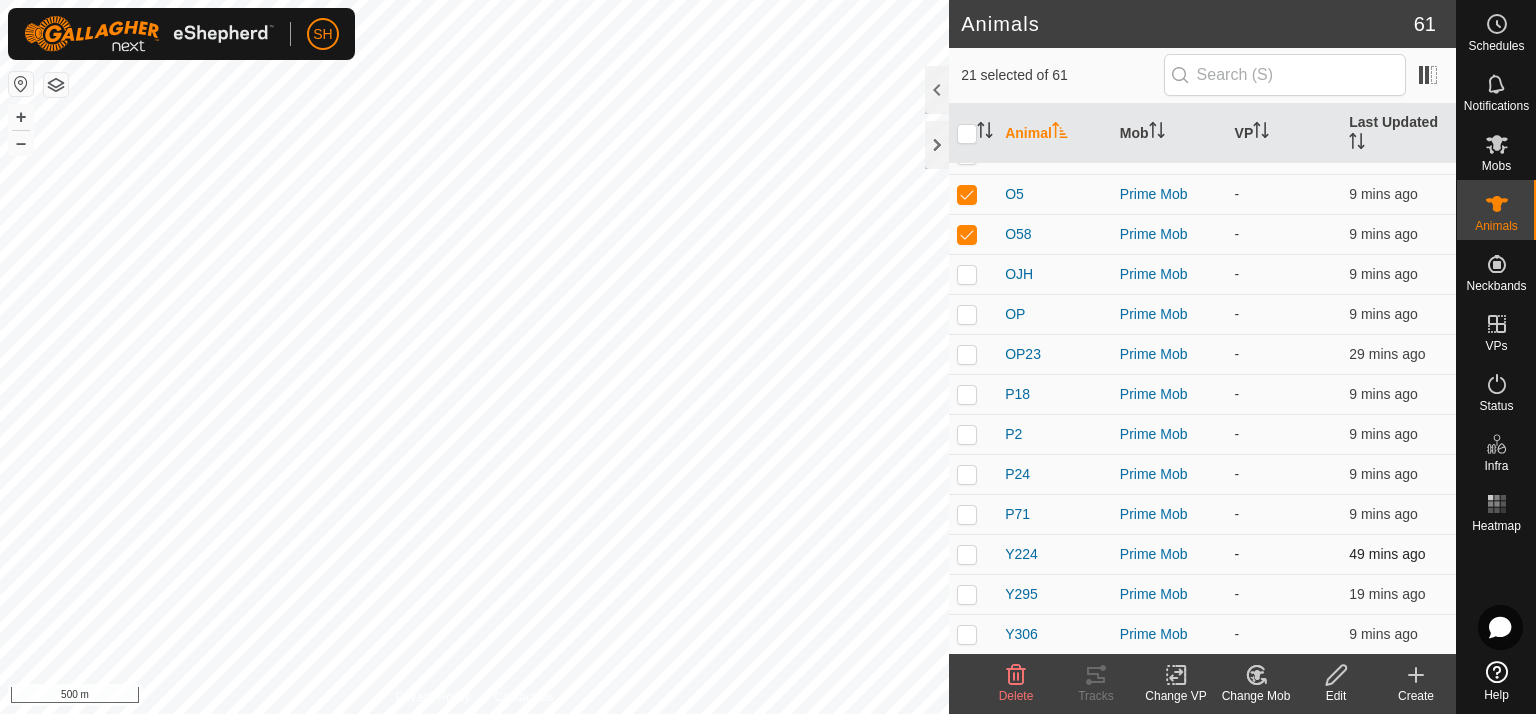 click at bounding box center (967, 554) 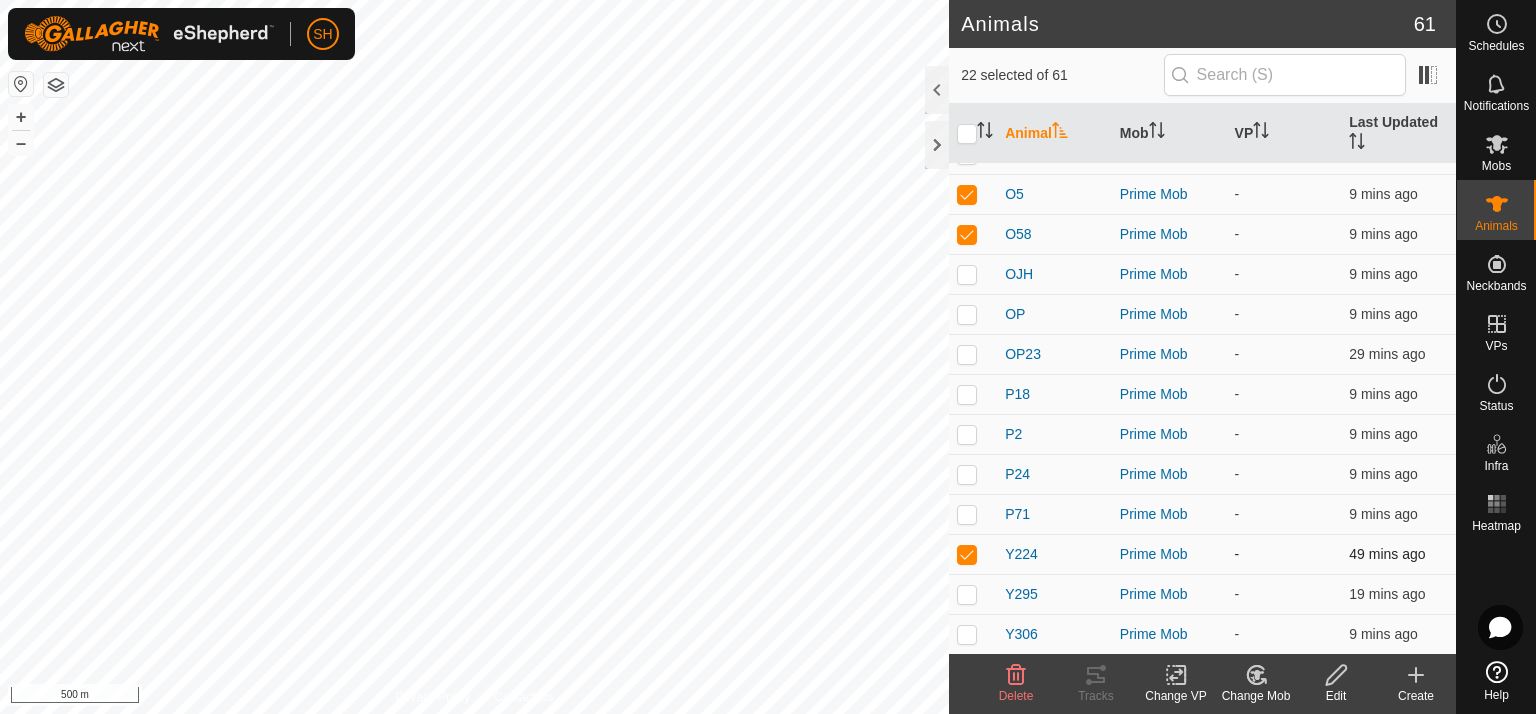 click at bounding box center (967, 554) 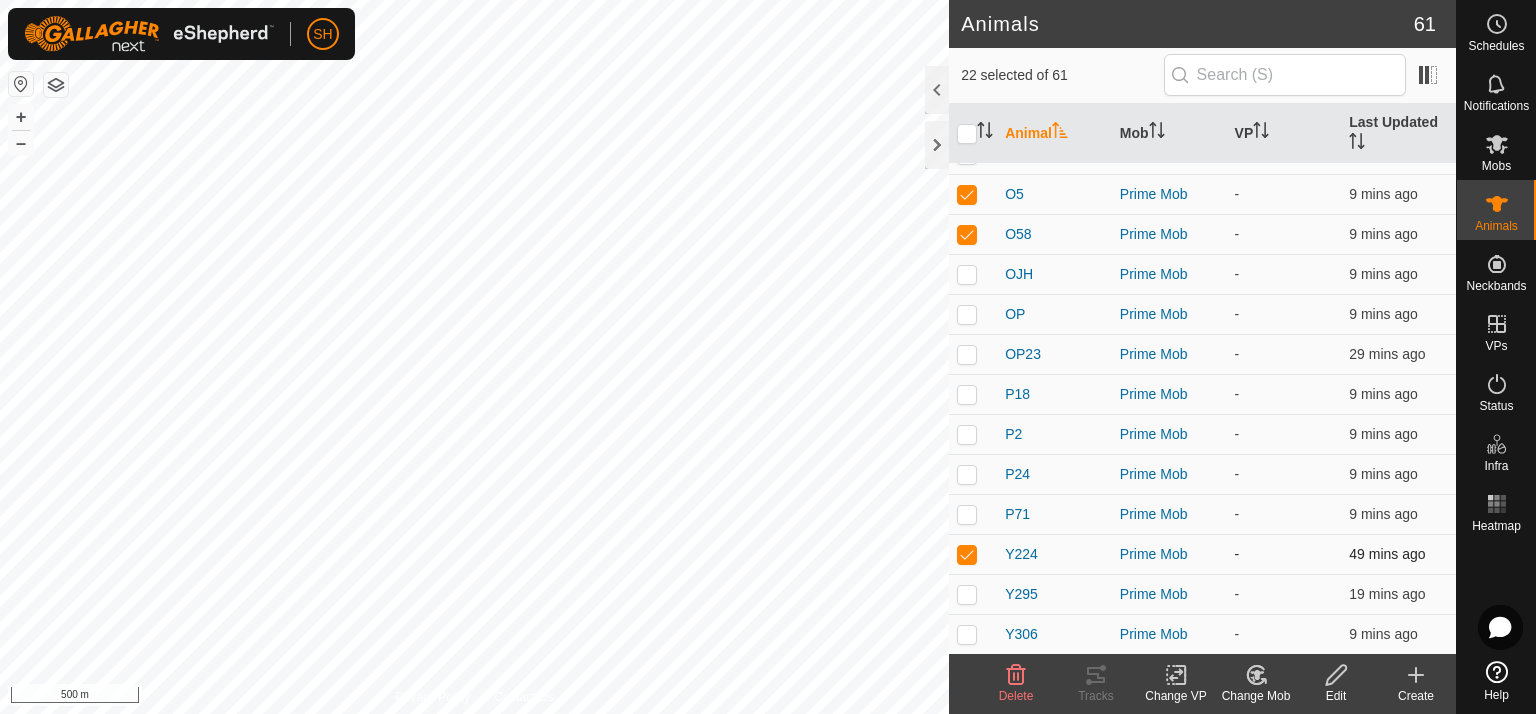 checkbox on "false" 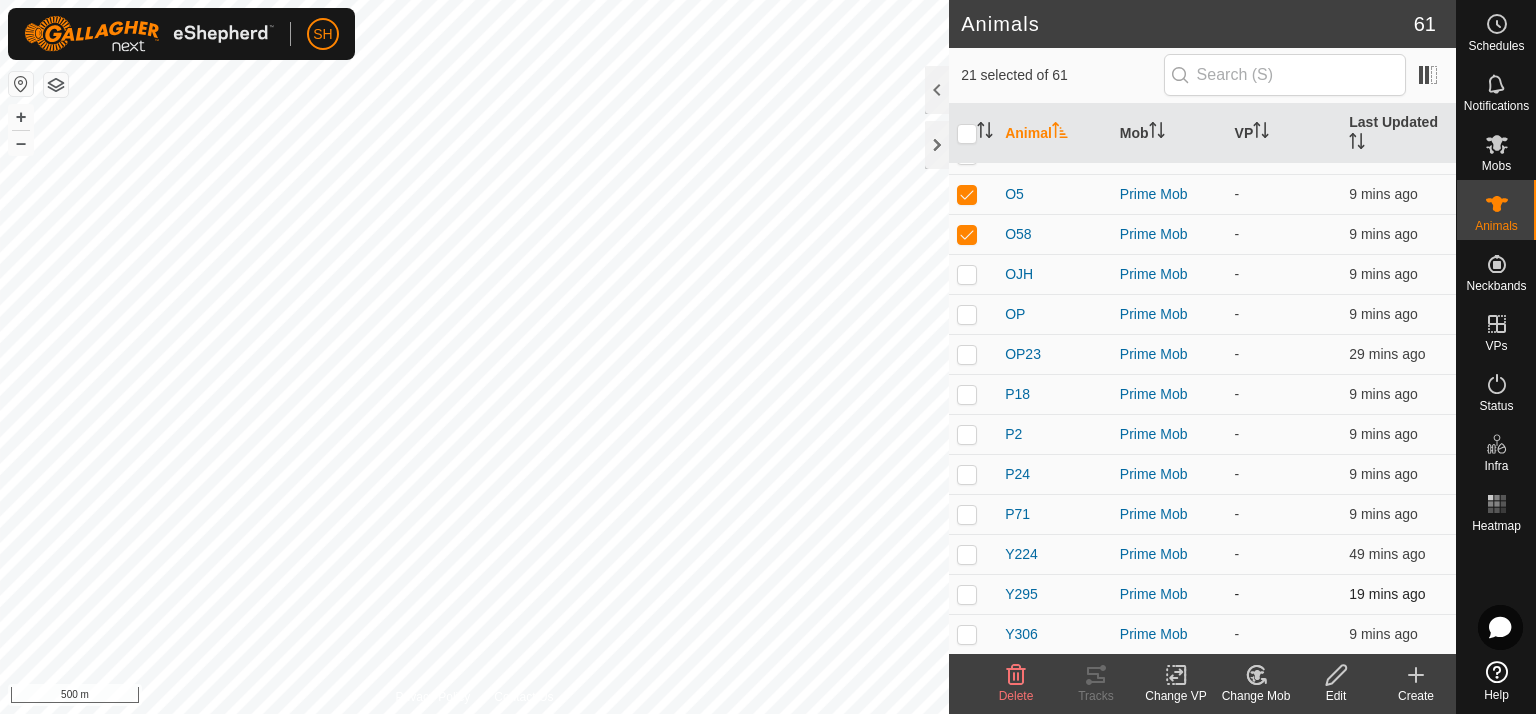 click at bounding box center [967, 594] 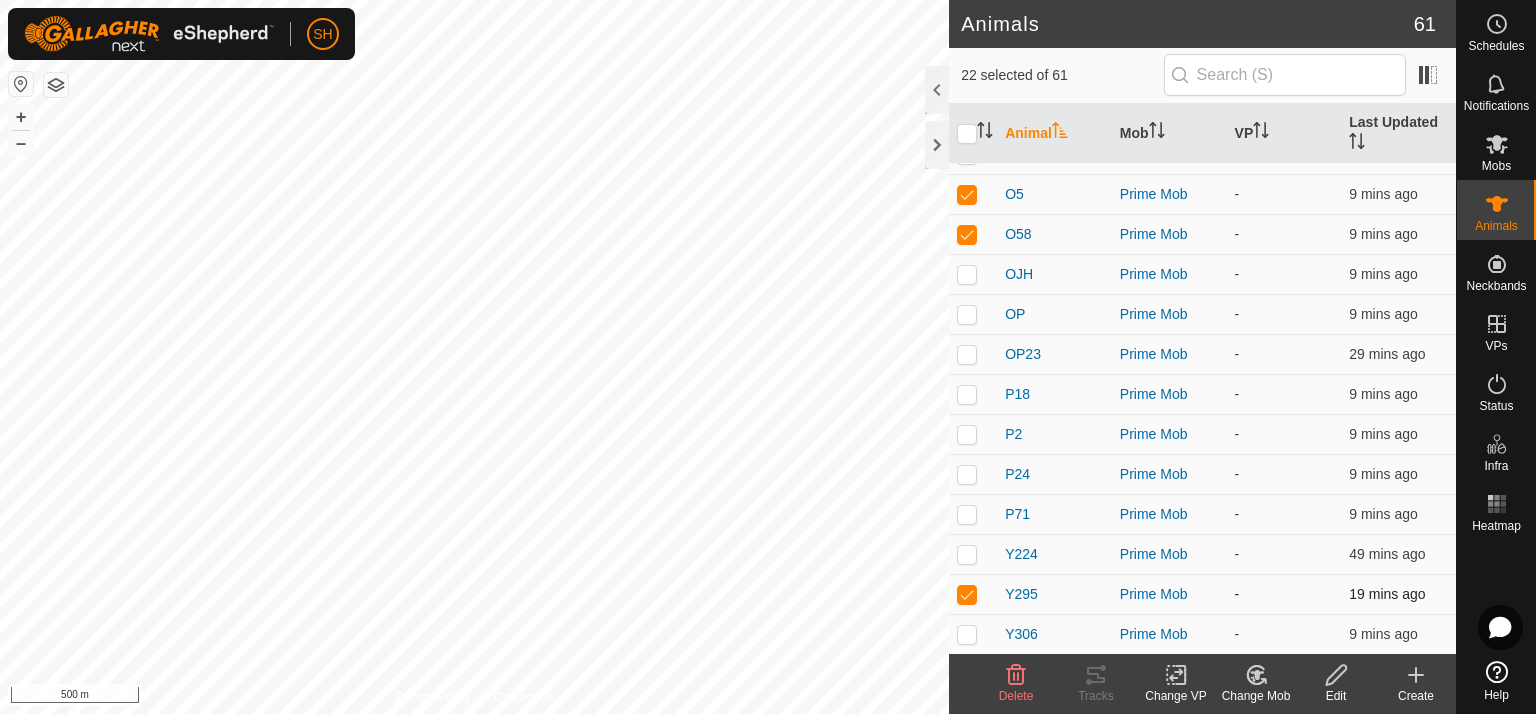 click at bounding box center [967, 594] 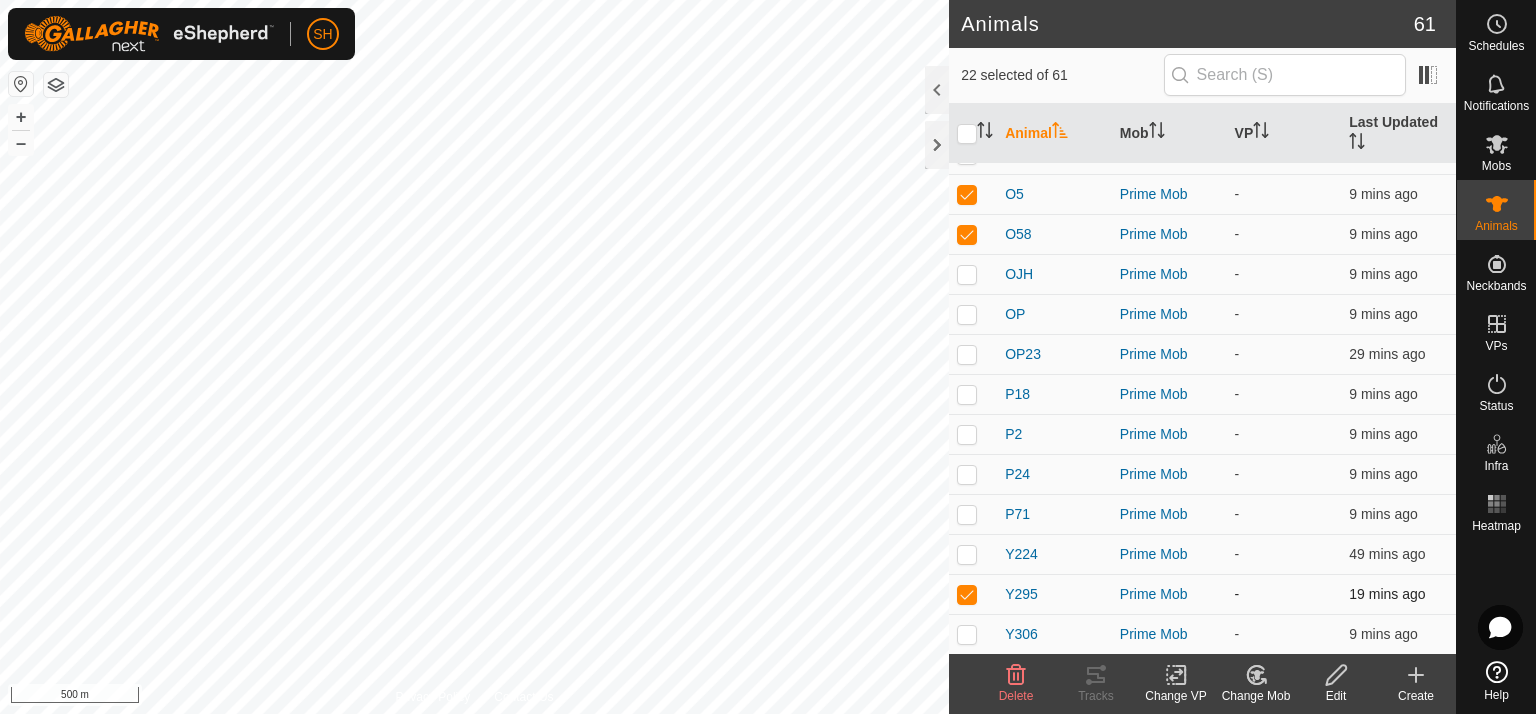 checkbox on "false" 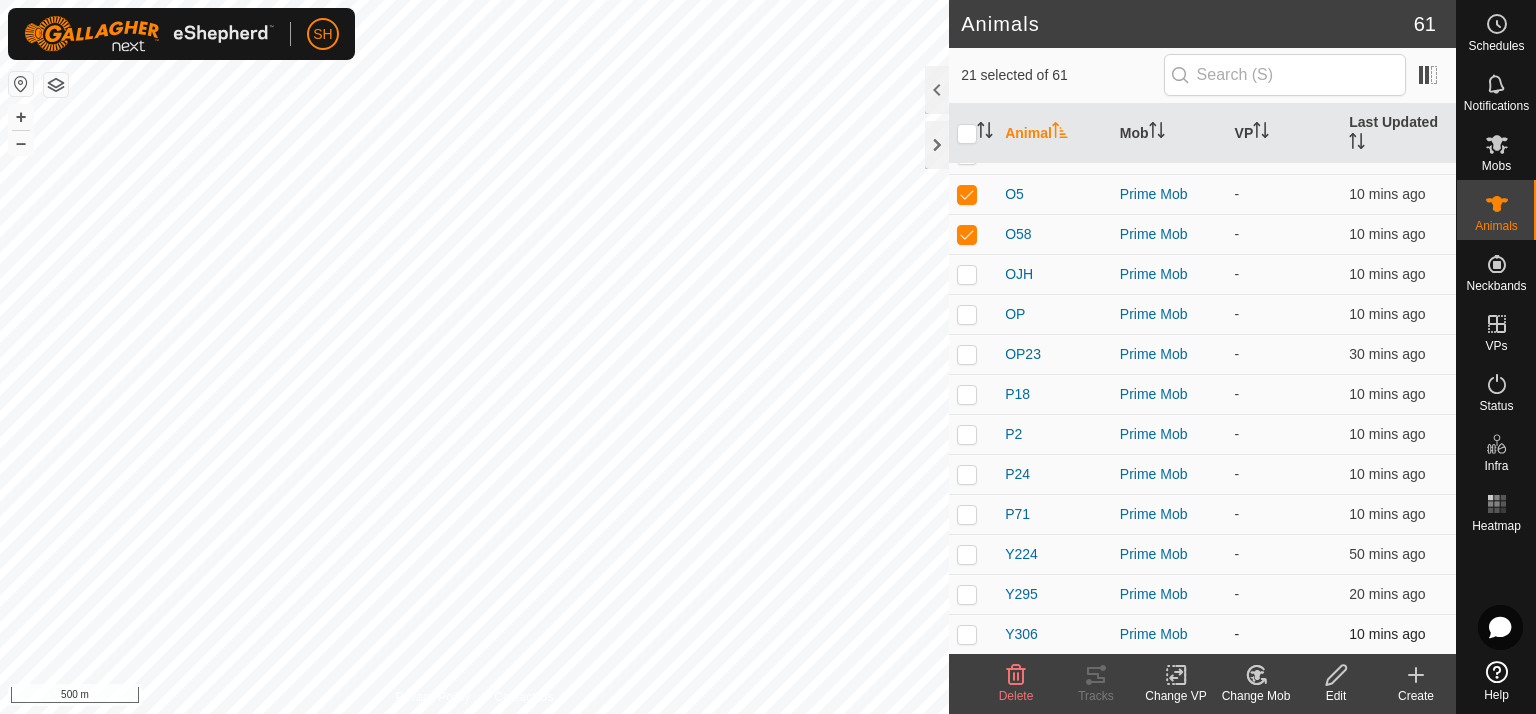 click at bounding box center (967, 634) 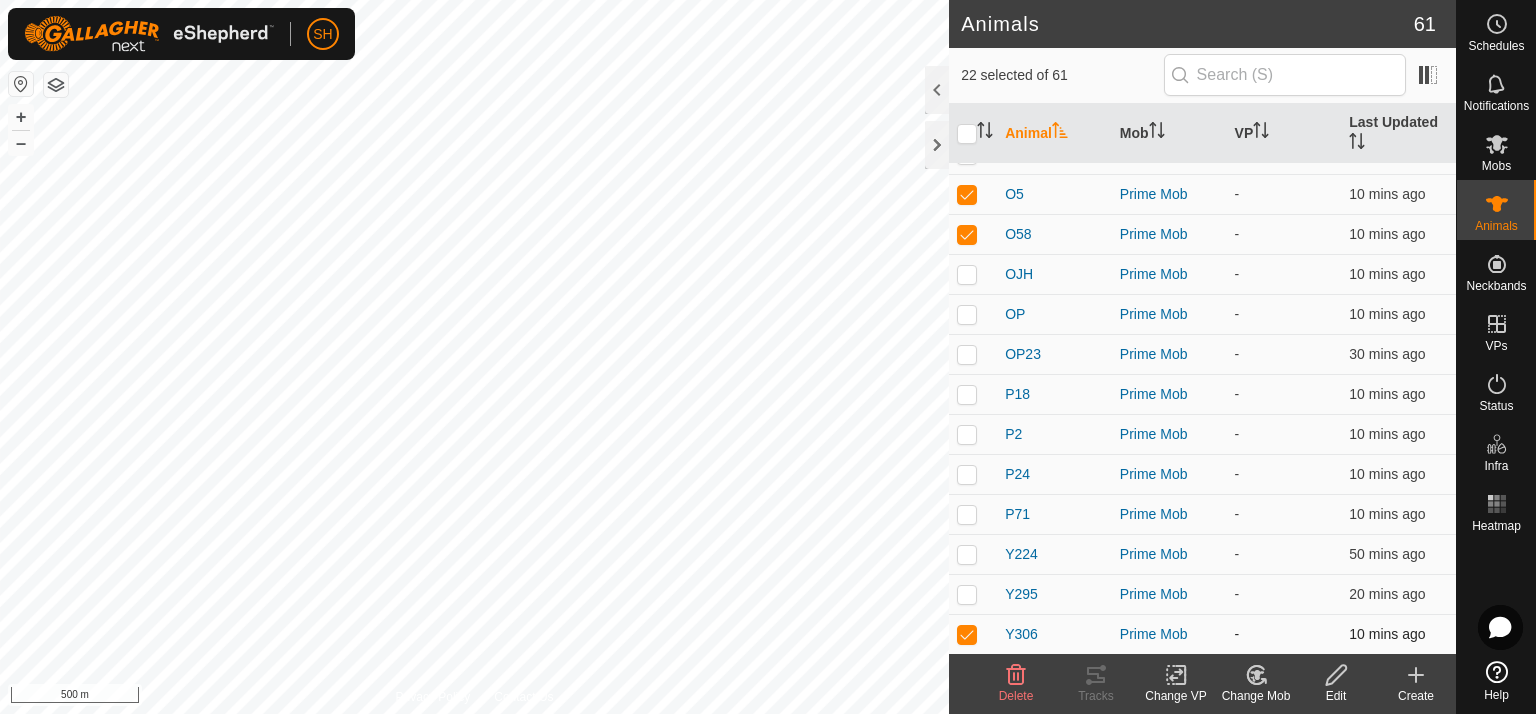 click at bounding box center (967, 634) 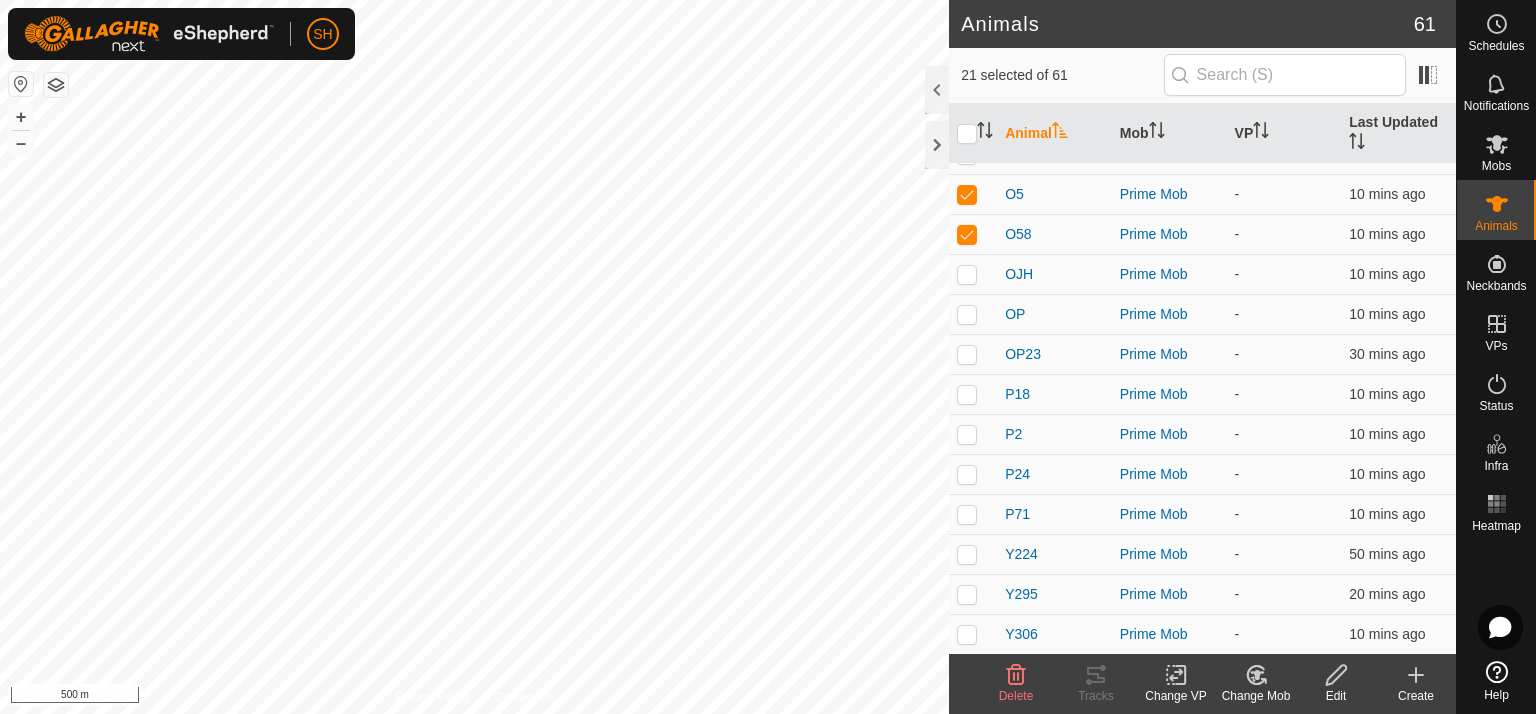 click 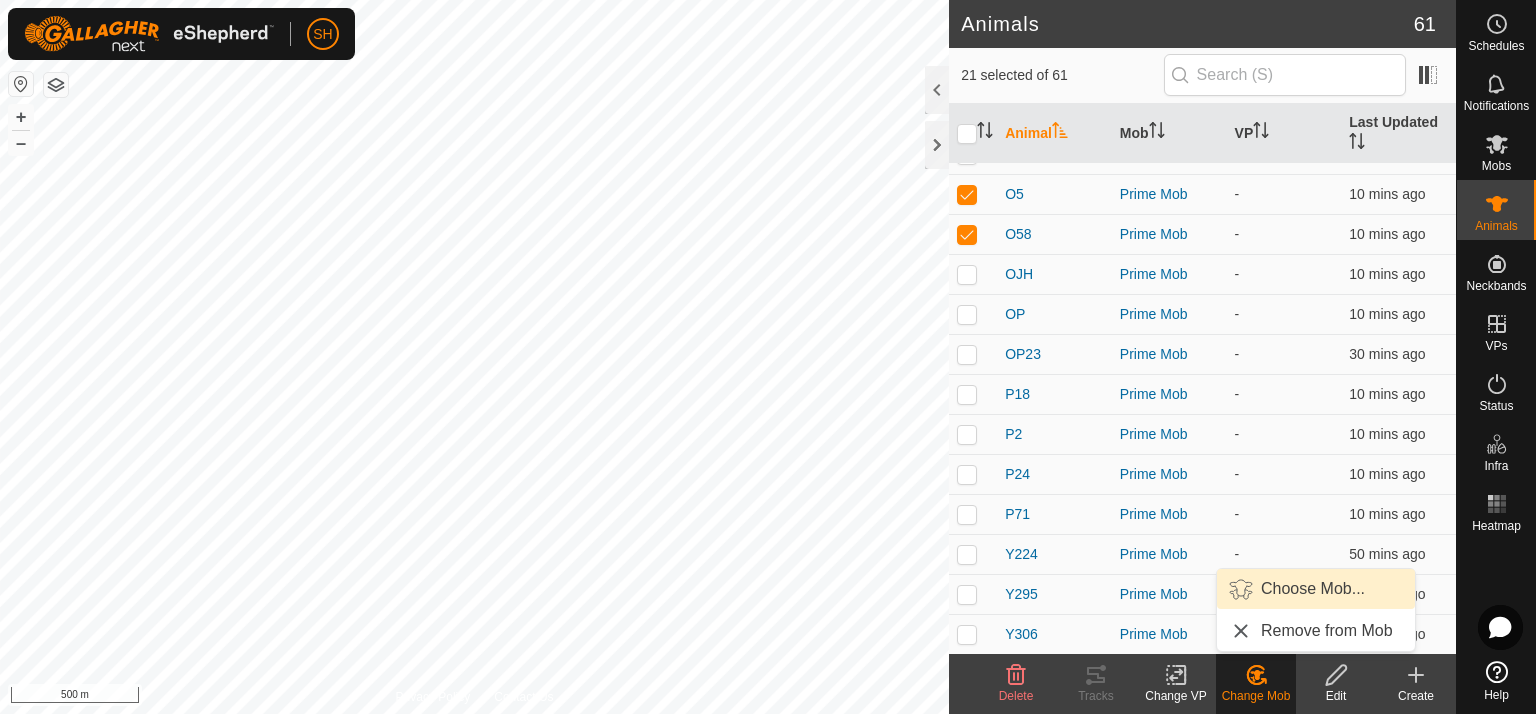 click on "Choose Mob..." at bounding box center (1316, 589) 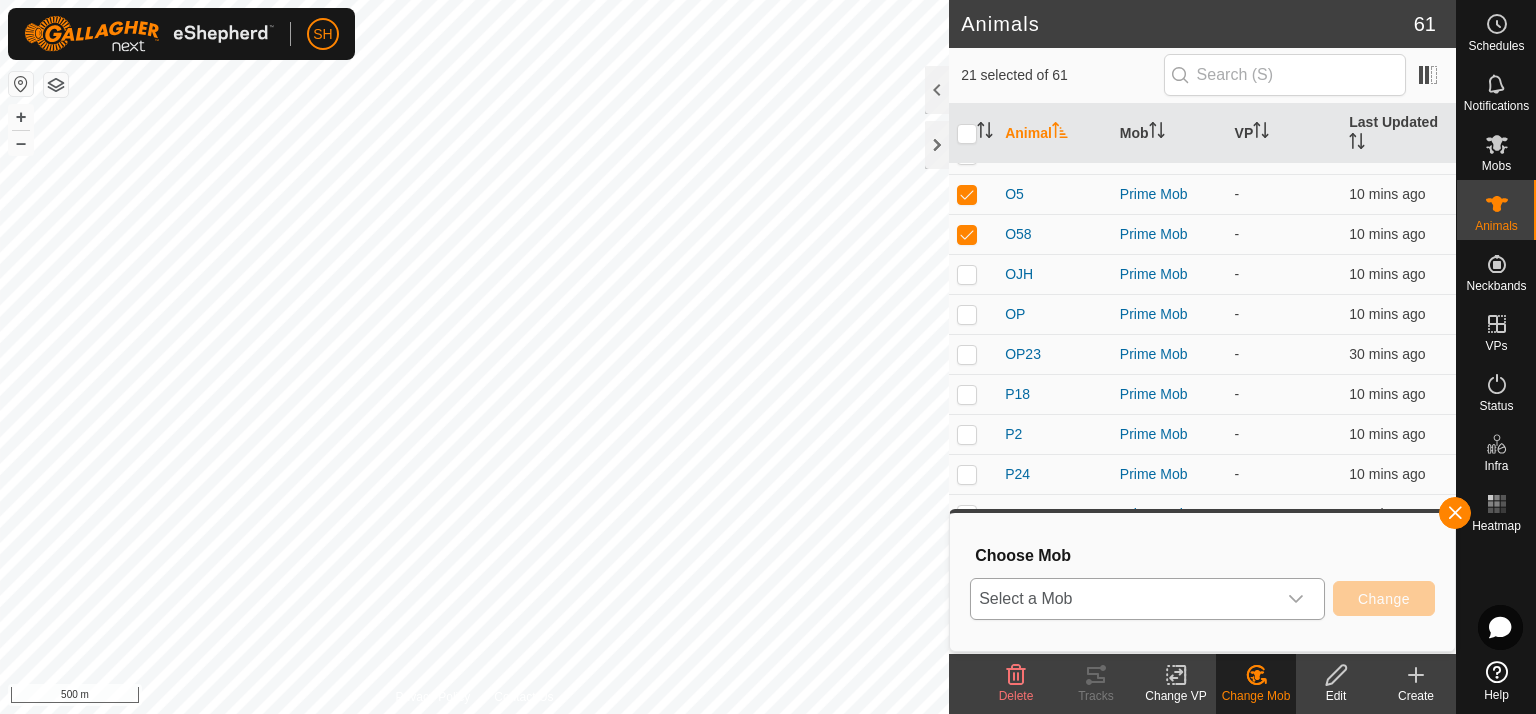 click 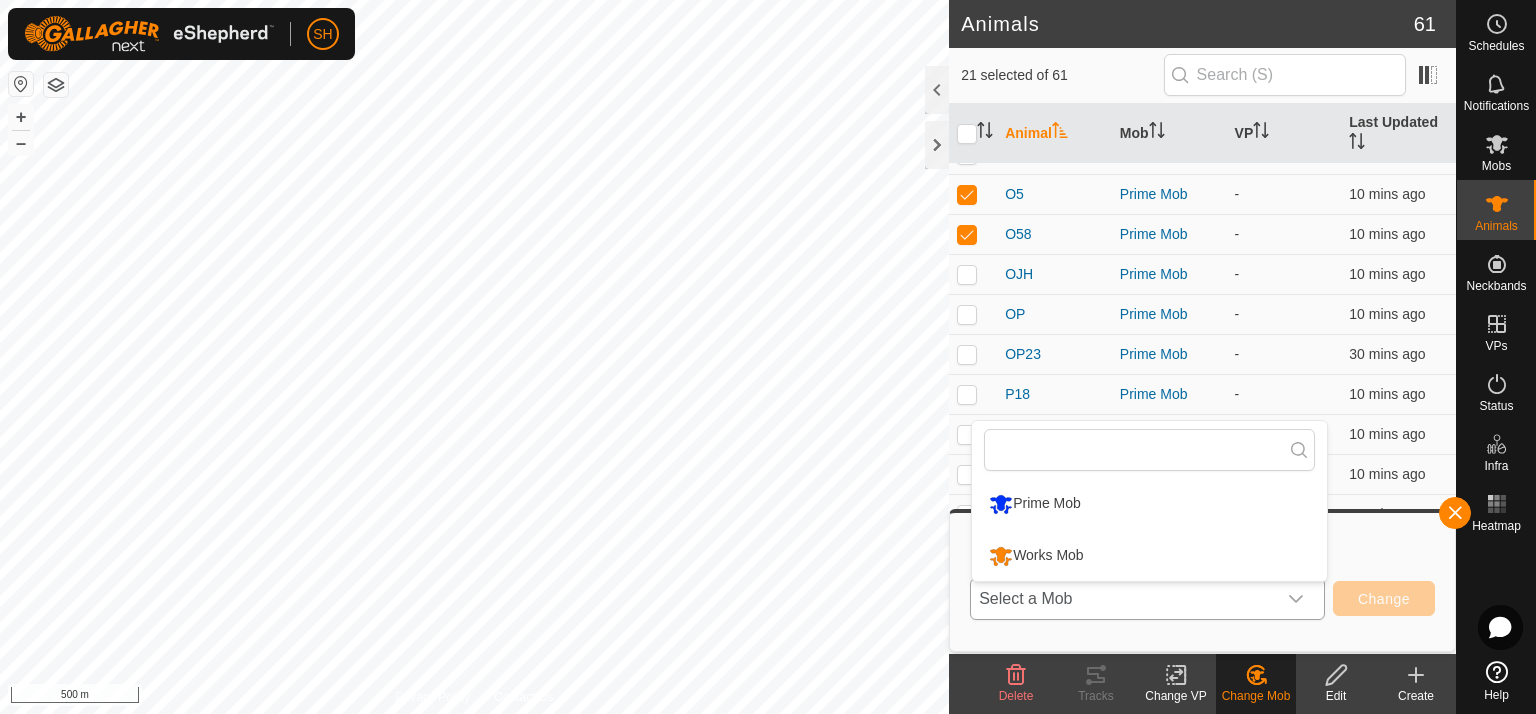 click on "Works Mob" at bounding box center [1149, 556] 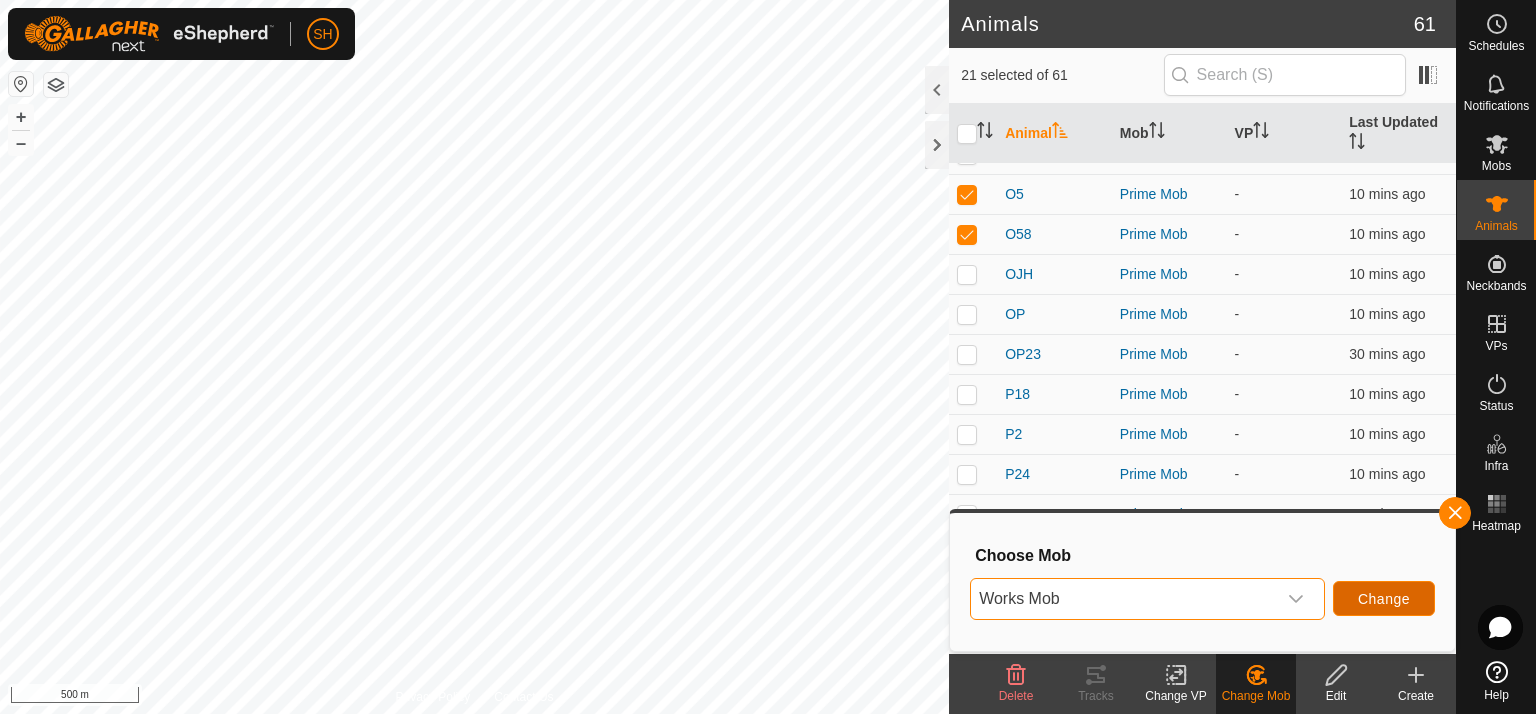 click on "Change" at bounding box center [1384, 599] 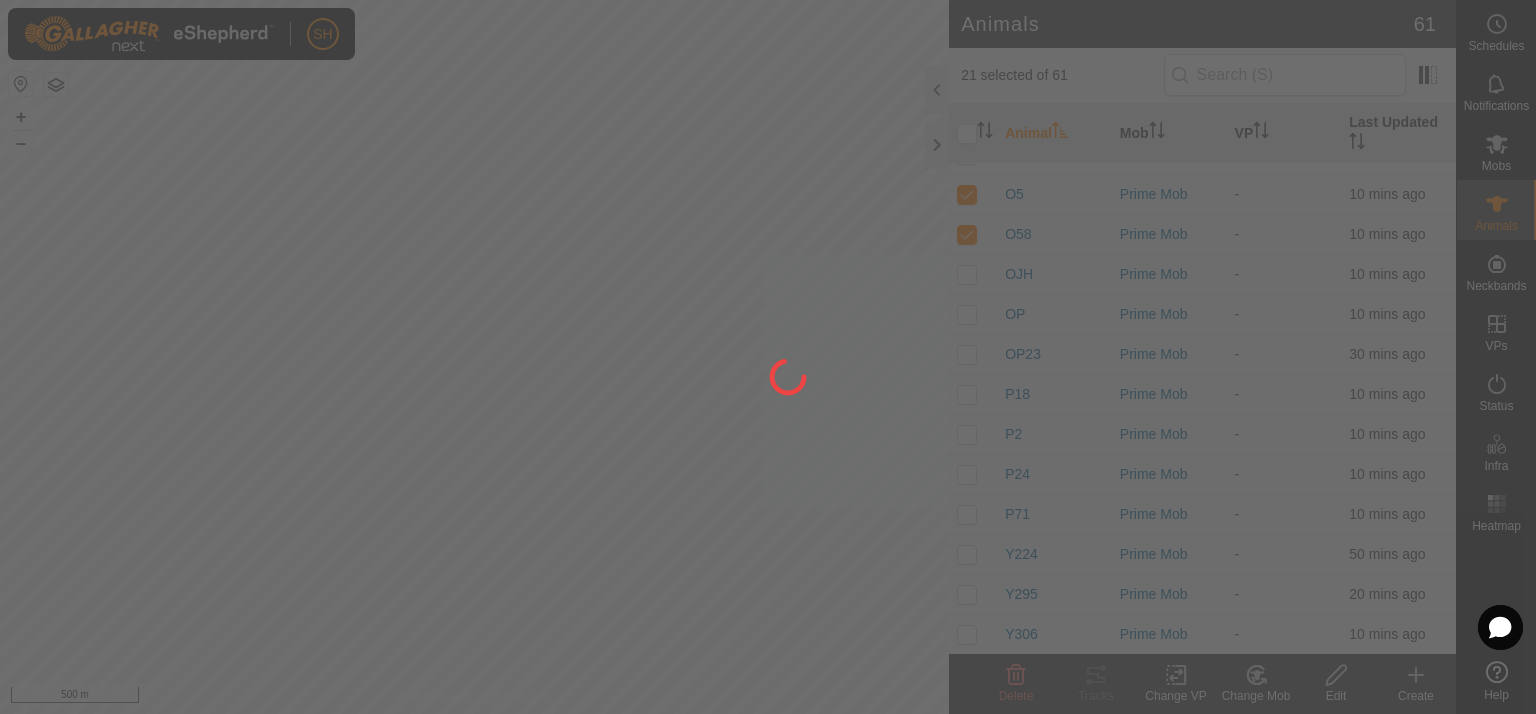 checkbox on "false" 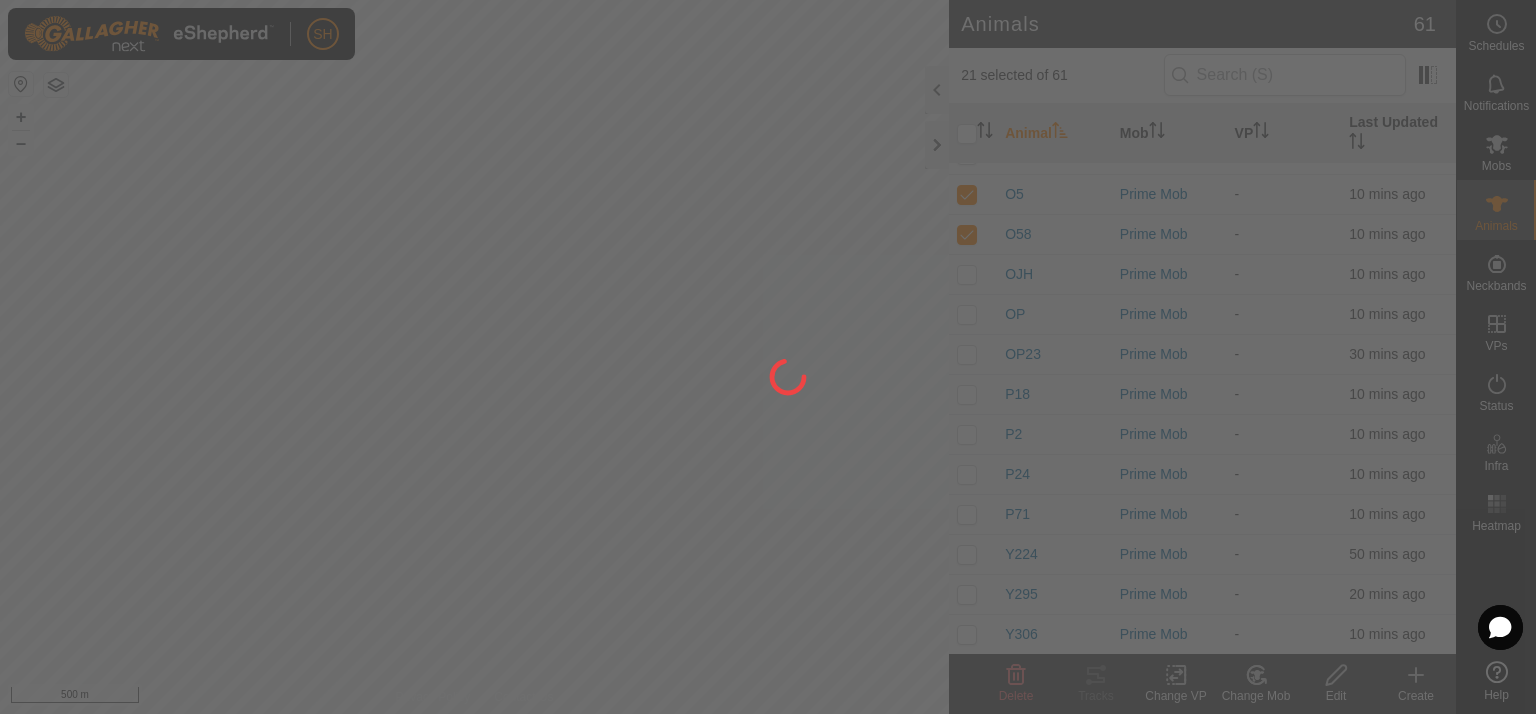 checkbox on "false" 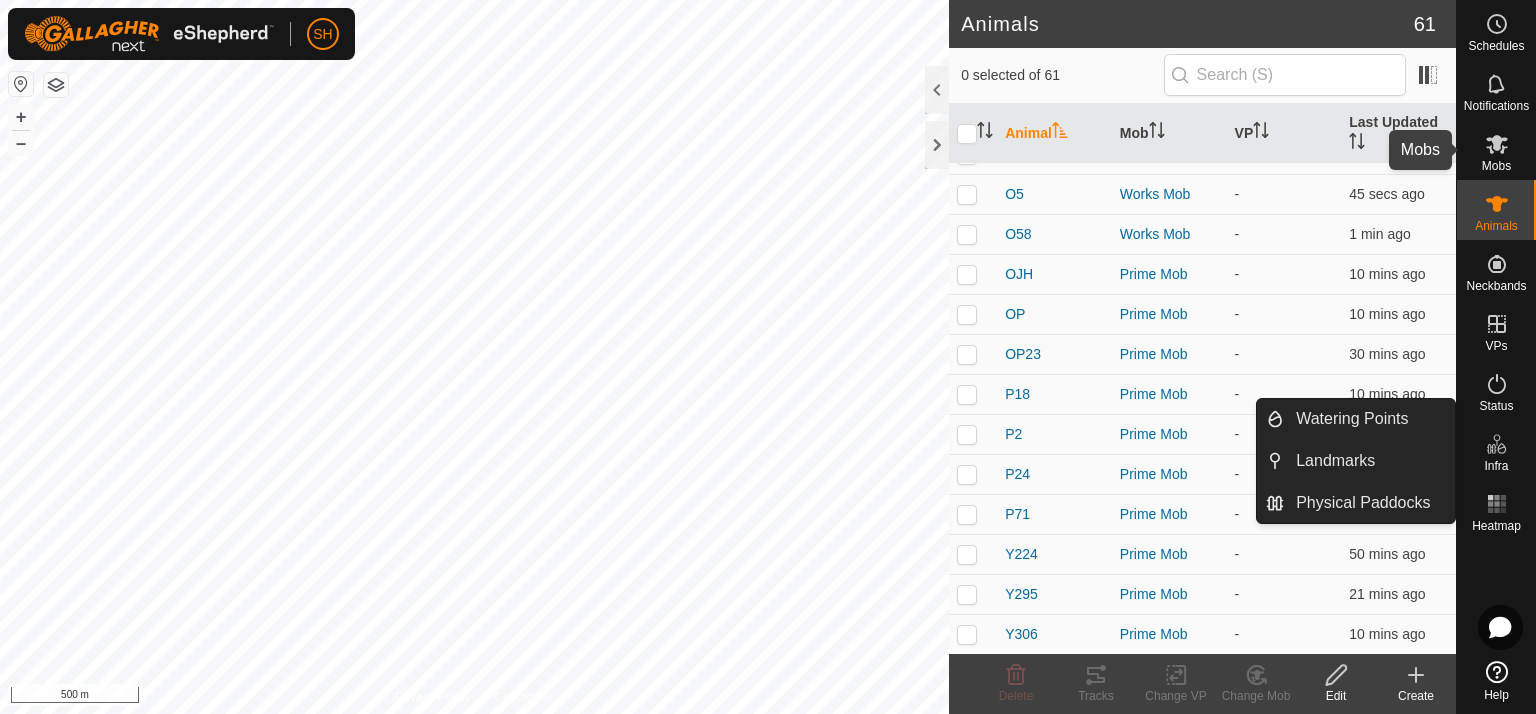 click on "Mobs" at bounding box center [1496, 150] 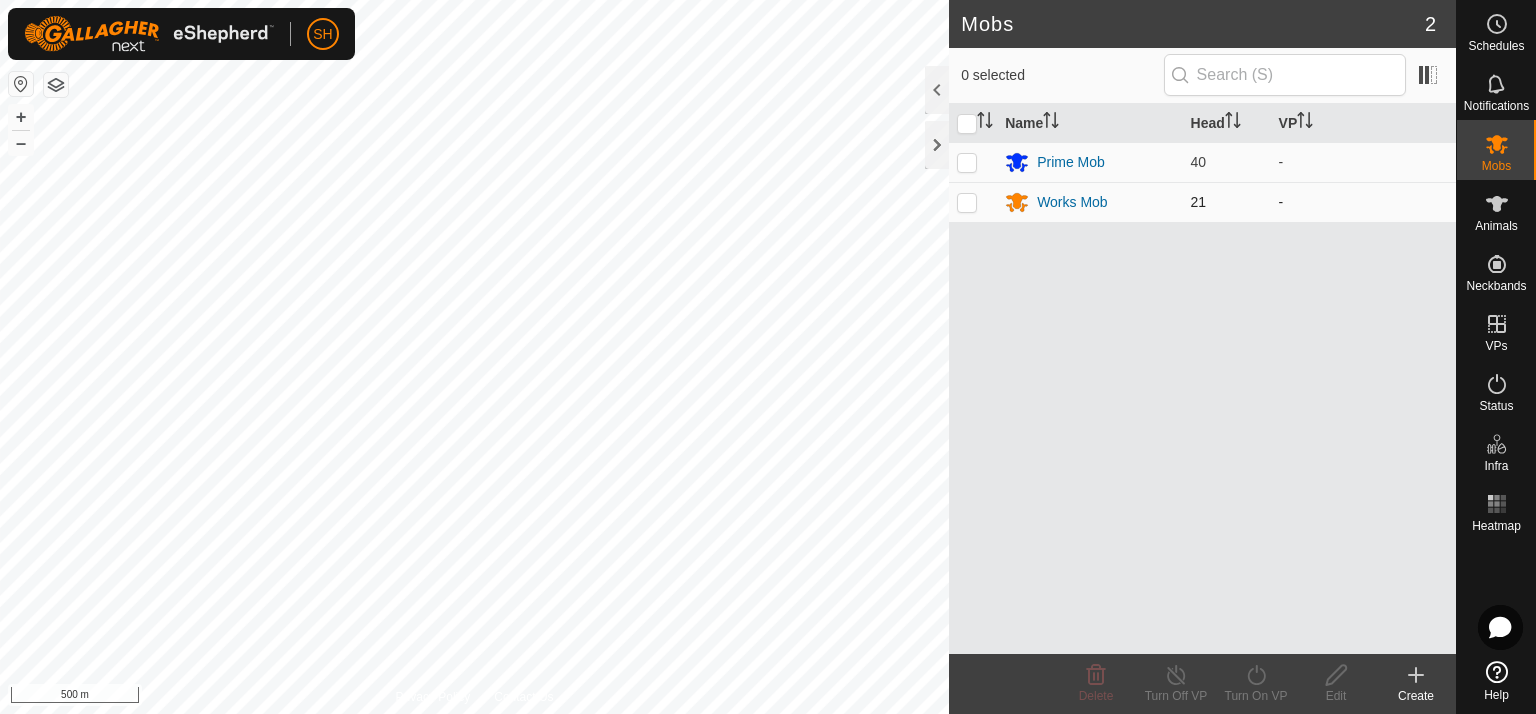 click at bounding box center [973, 202] 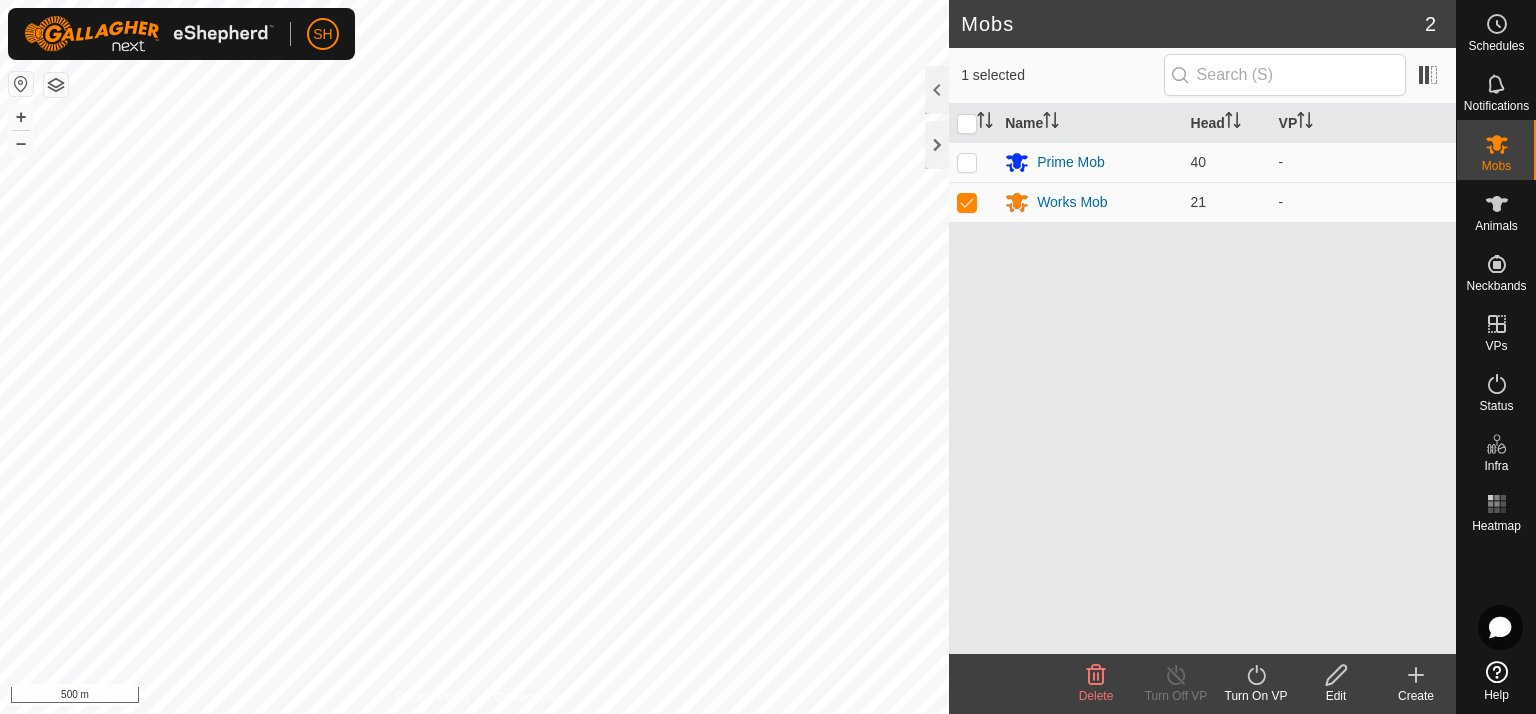 click 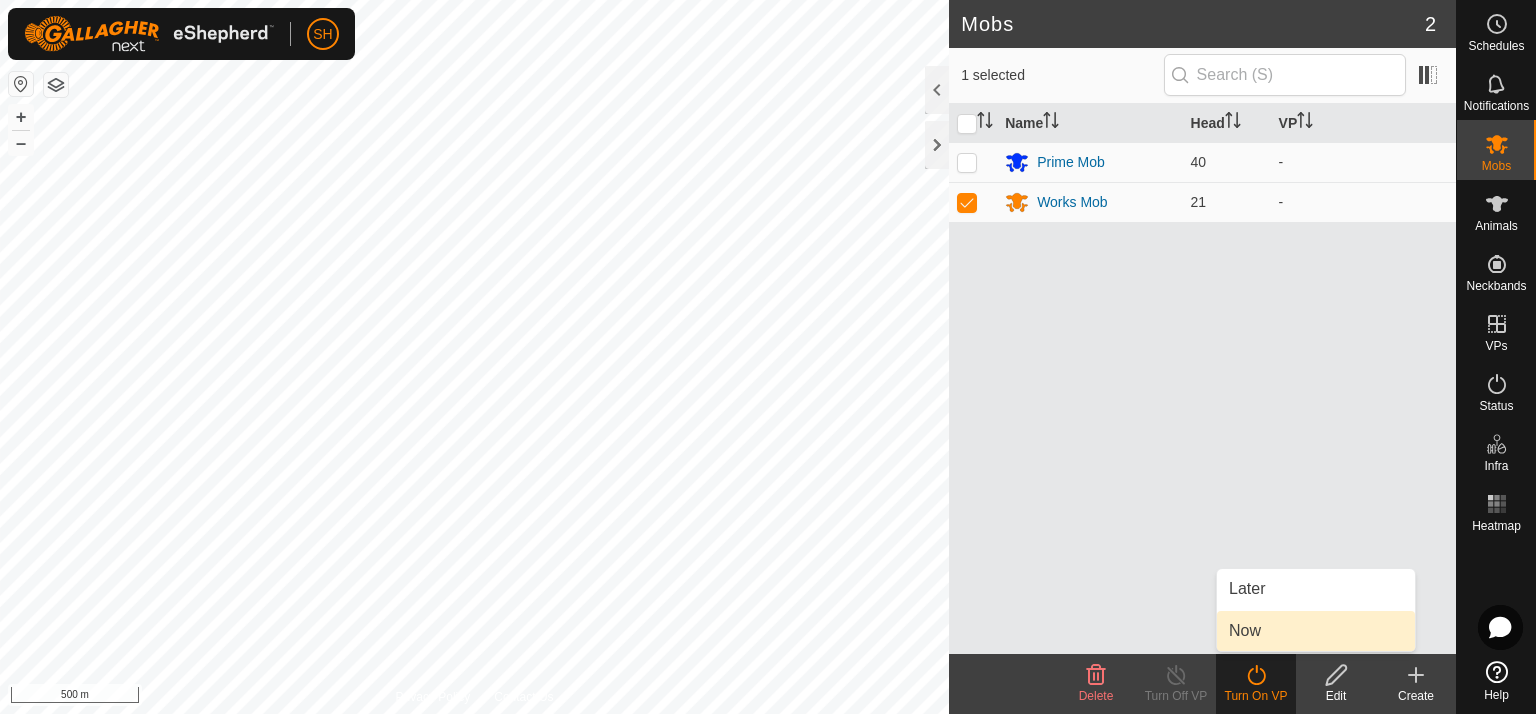 click on "Now" at bounding box center [1316, 631] 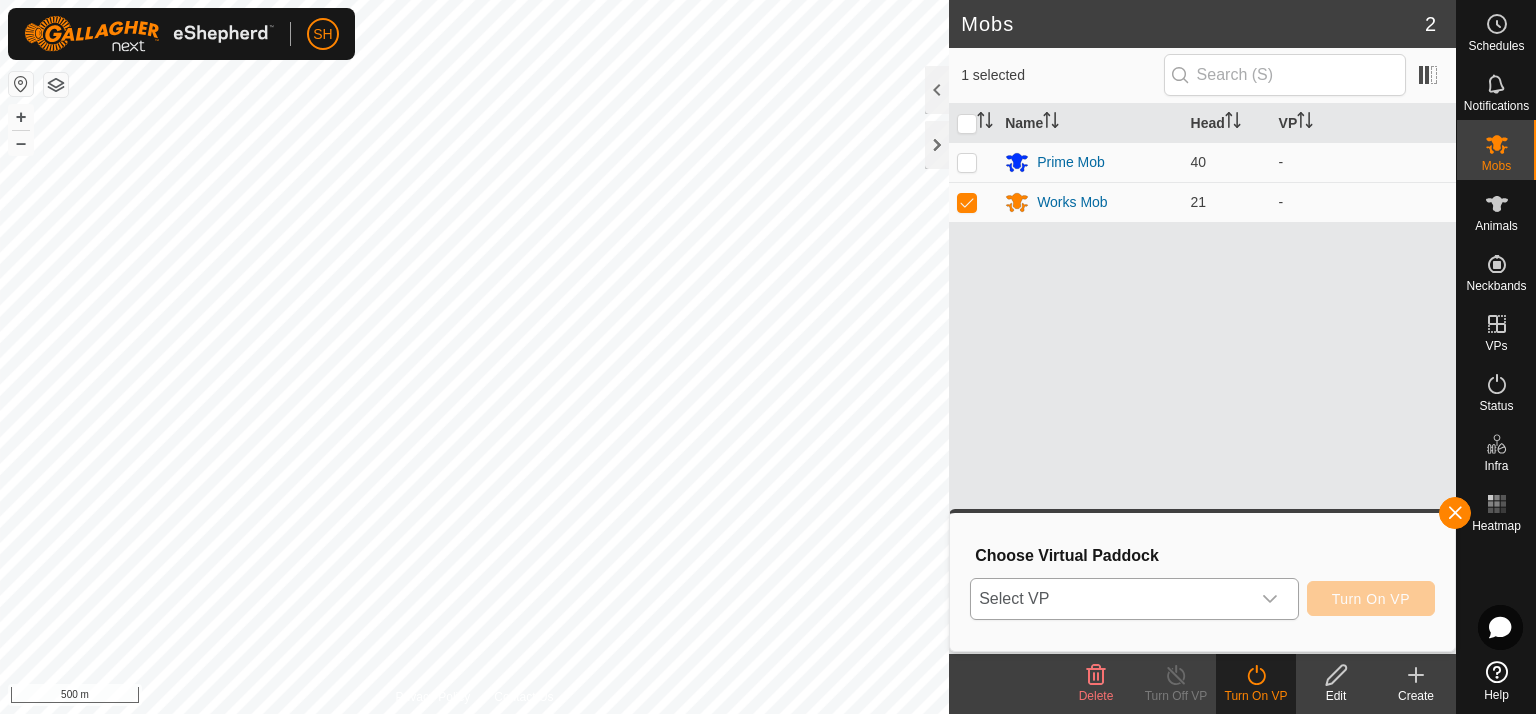 click 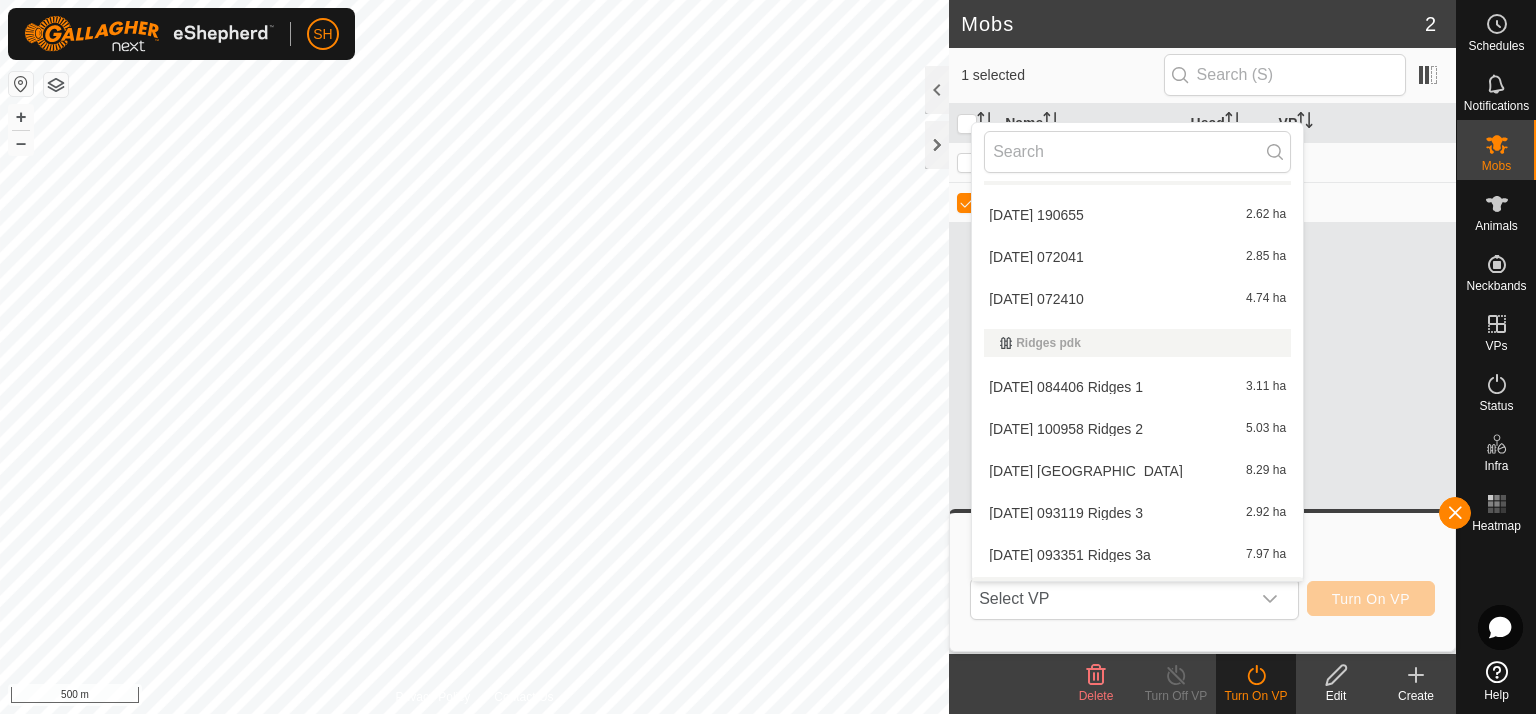scroll, scrollTop: 588, scrollLeft: 0, axis: vertical 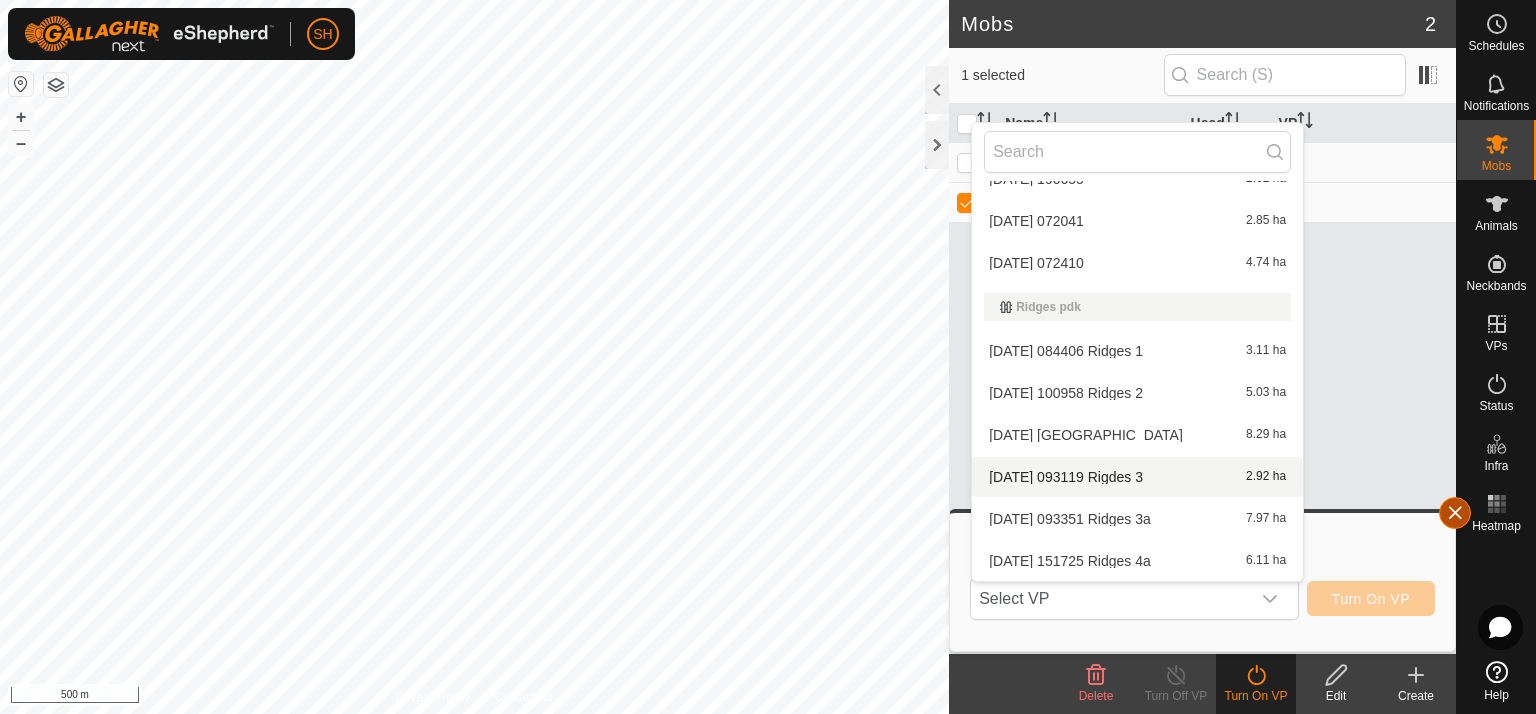 click at bounding box center [1455, 513] 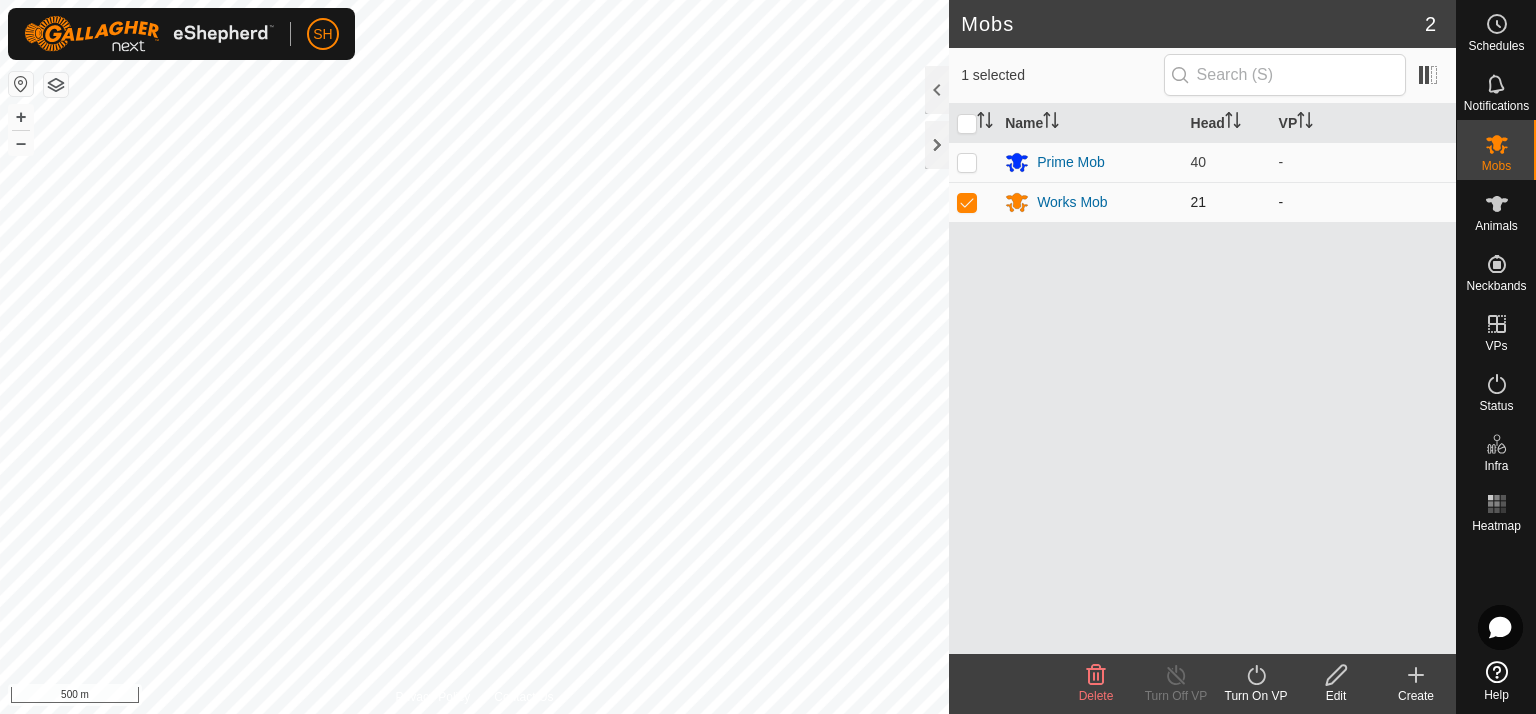 click at bounding box center [967, 202] 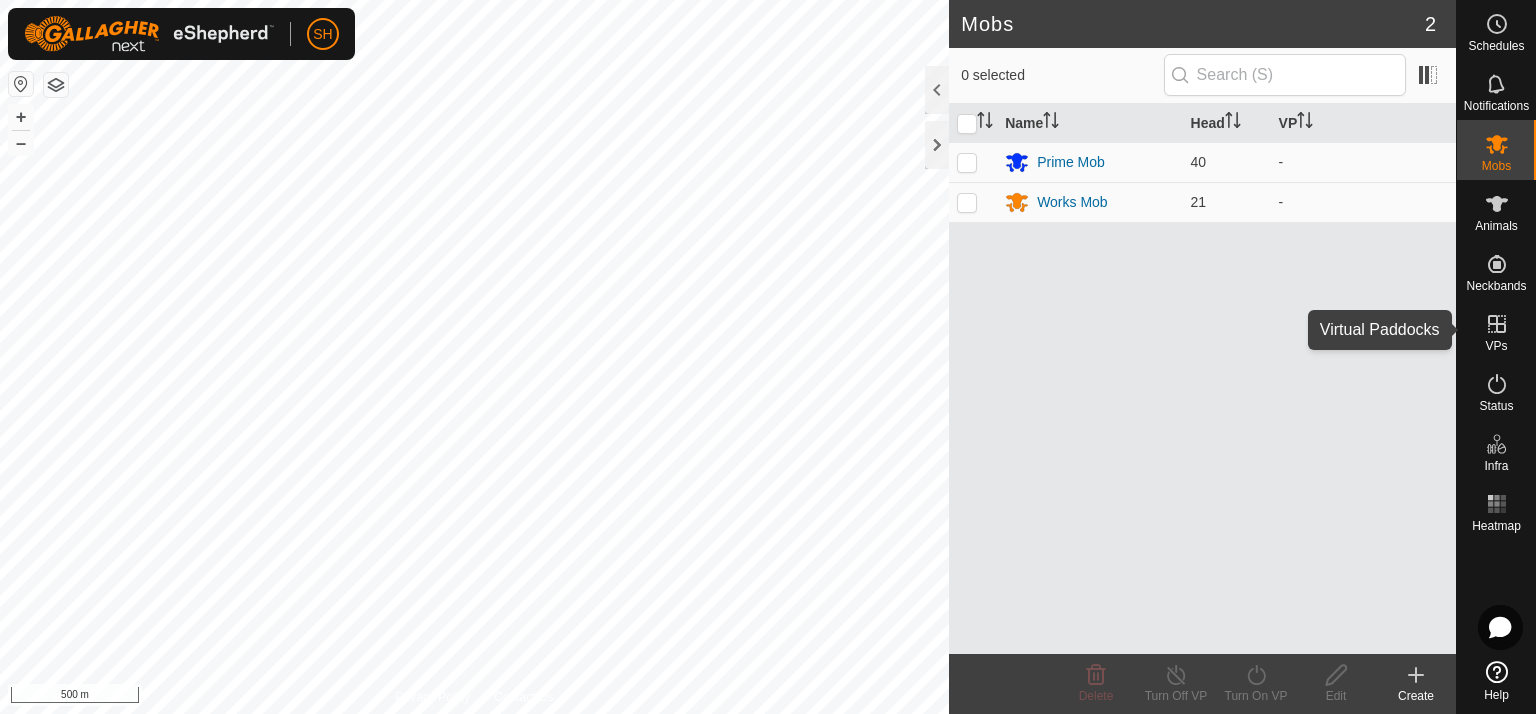 click 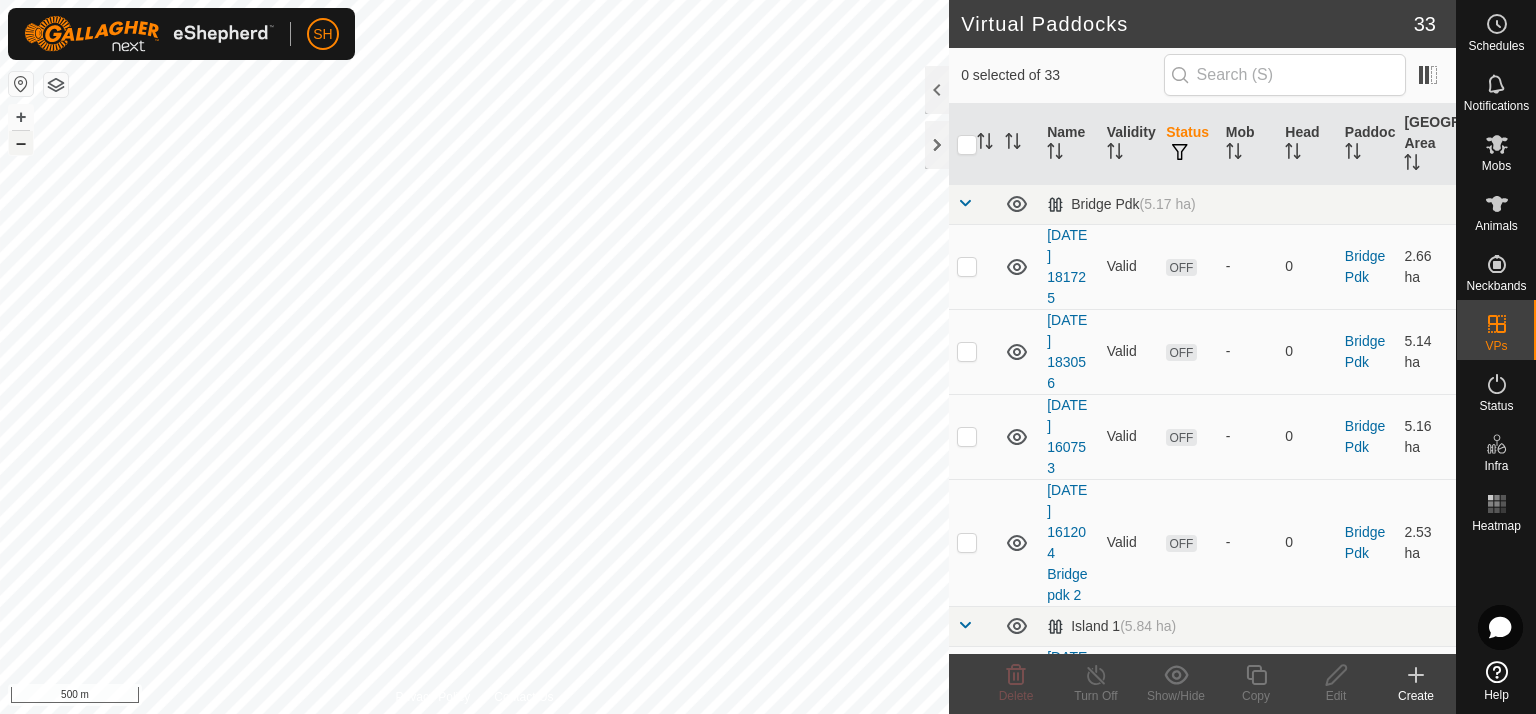 click on "–" at bounding box center [21, 143] 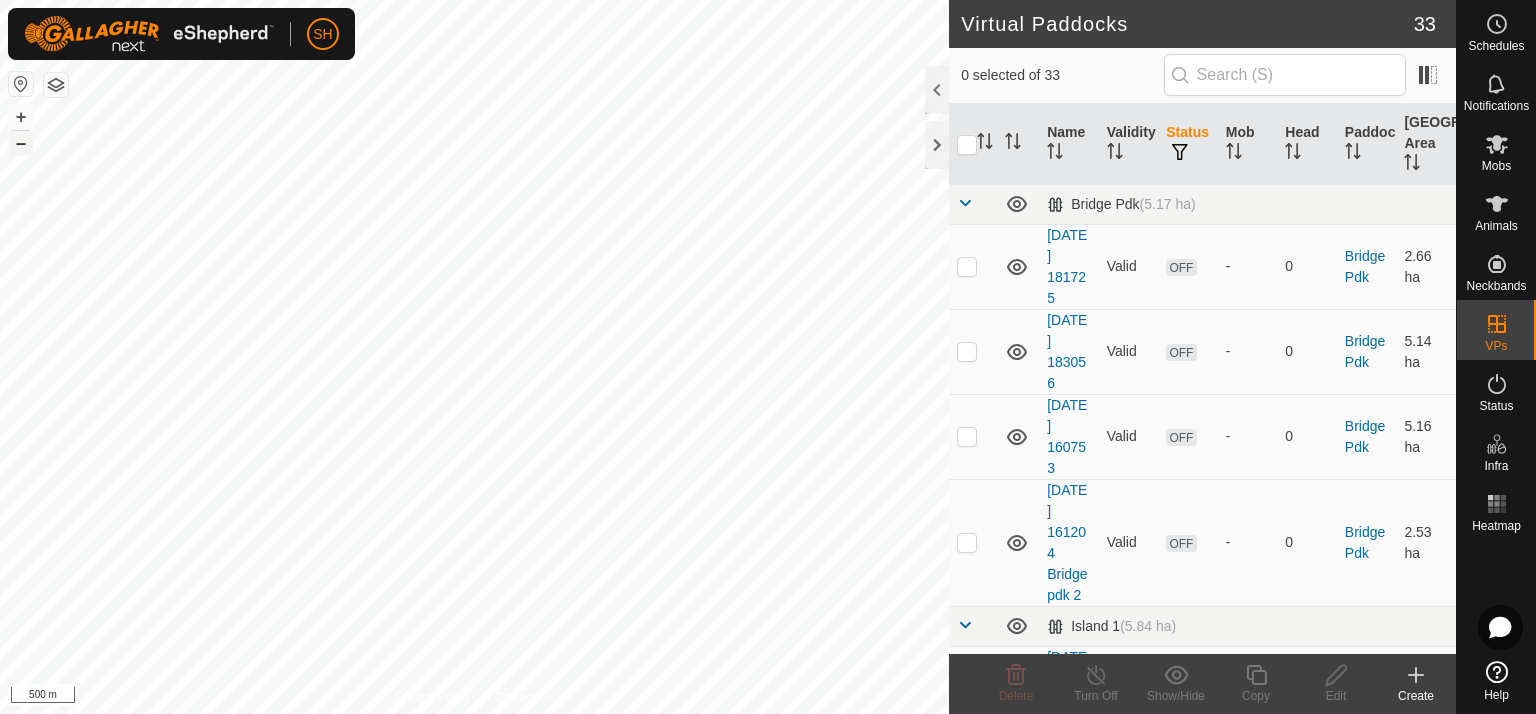 click on "–" at bounding box center [21, 143] 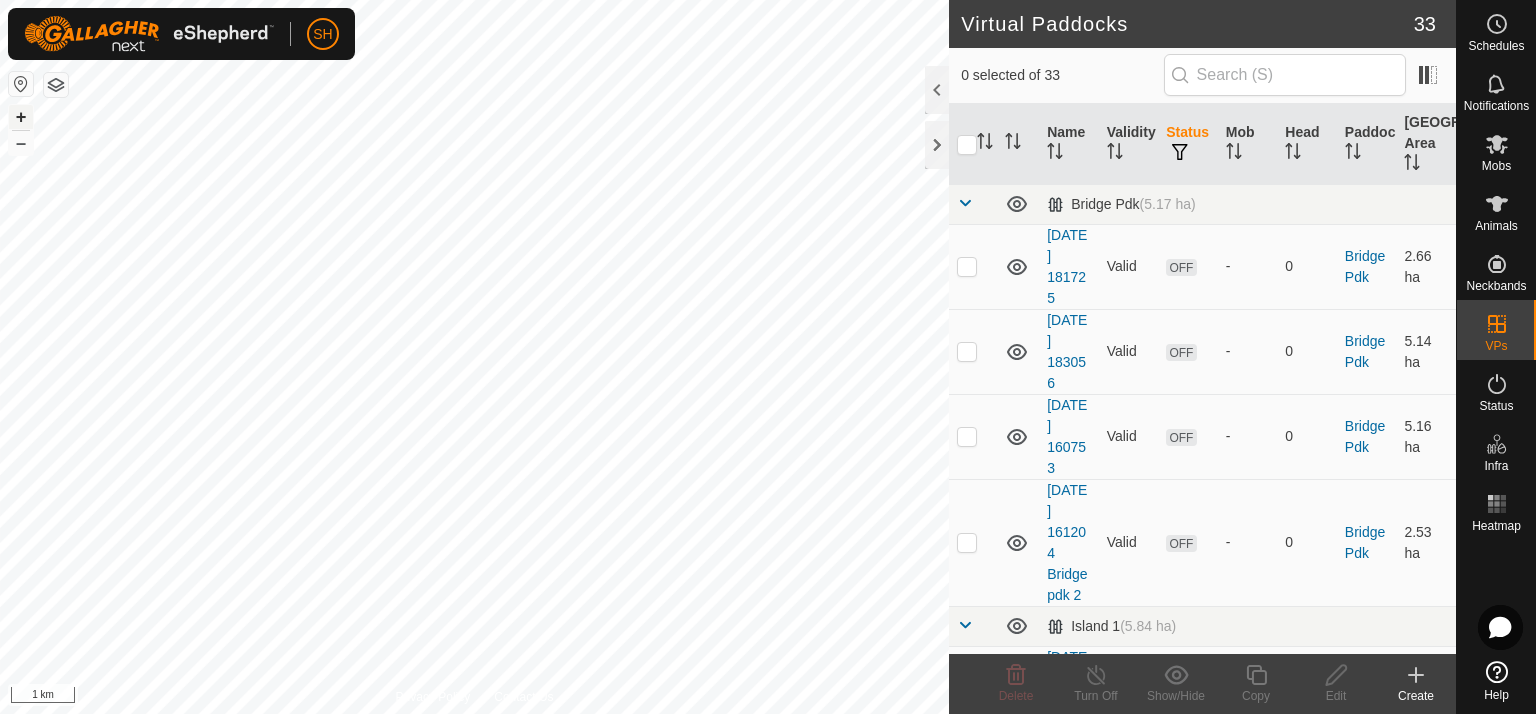 click on "+" at bounding box center [21, 117] 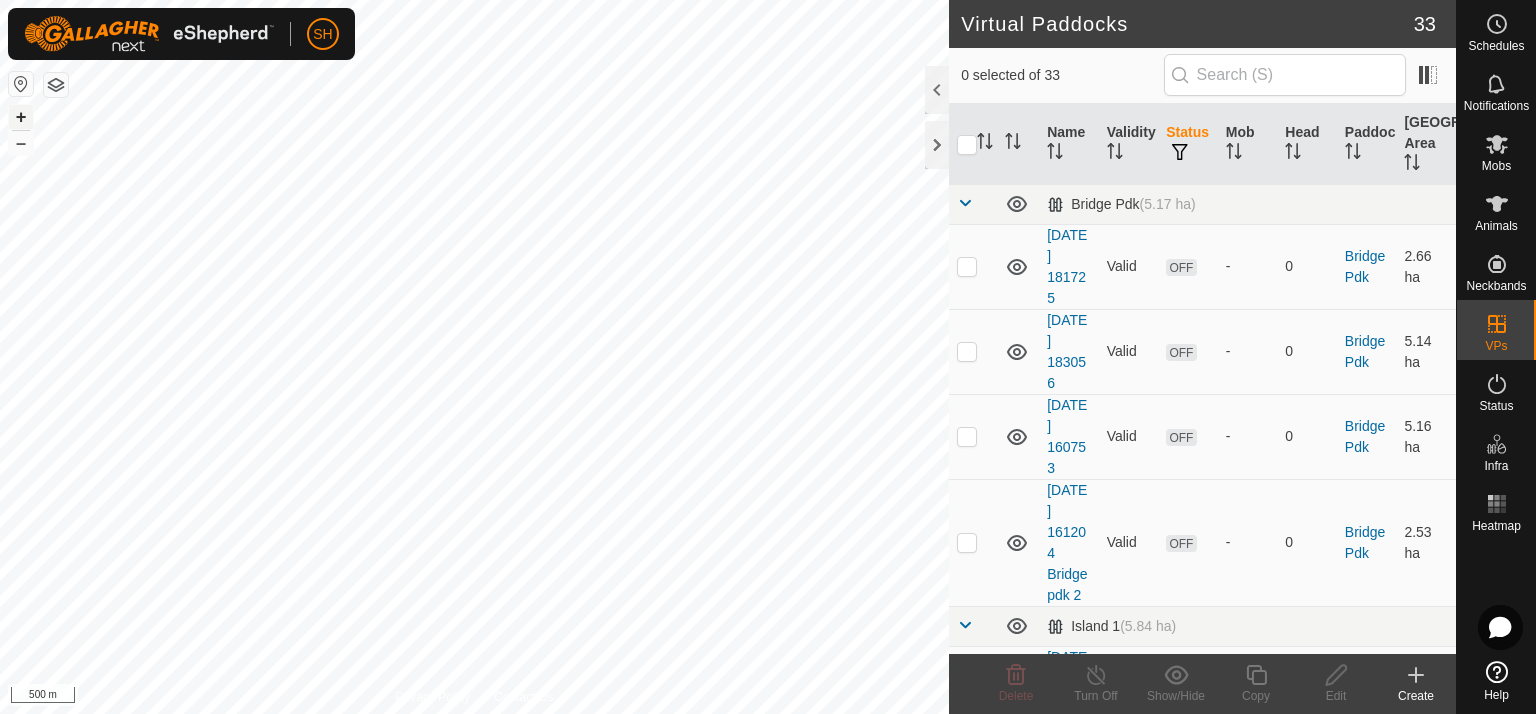 click on "+" at bounding box center (21, 117) 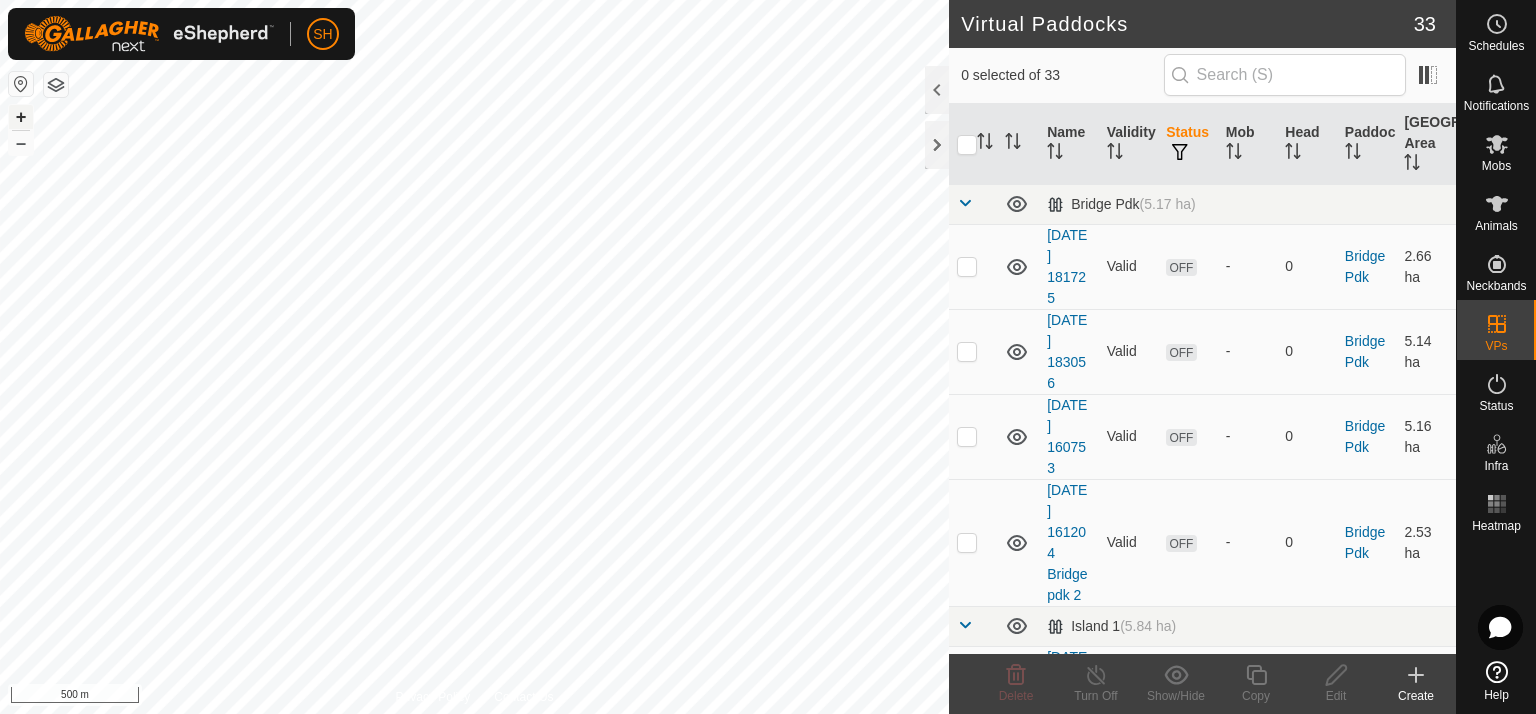 click on "+" at bounding box center [21, 117] 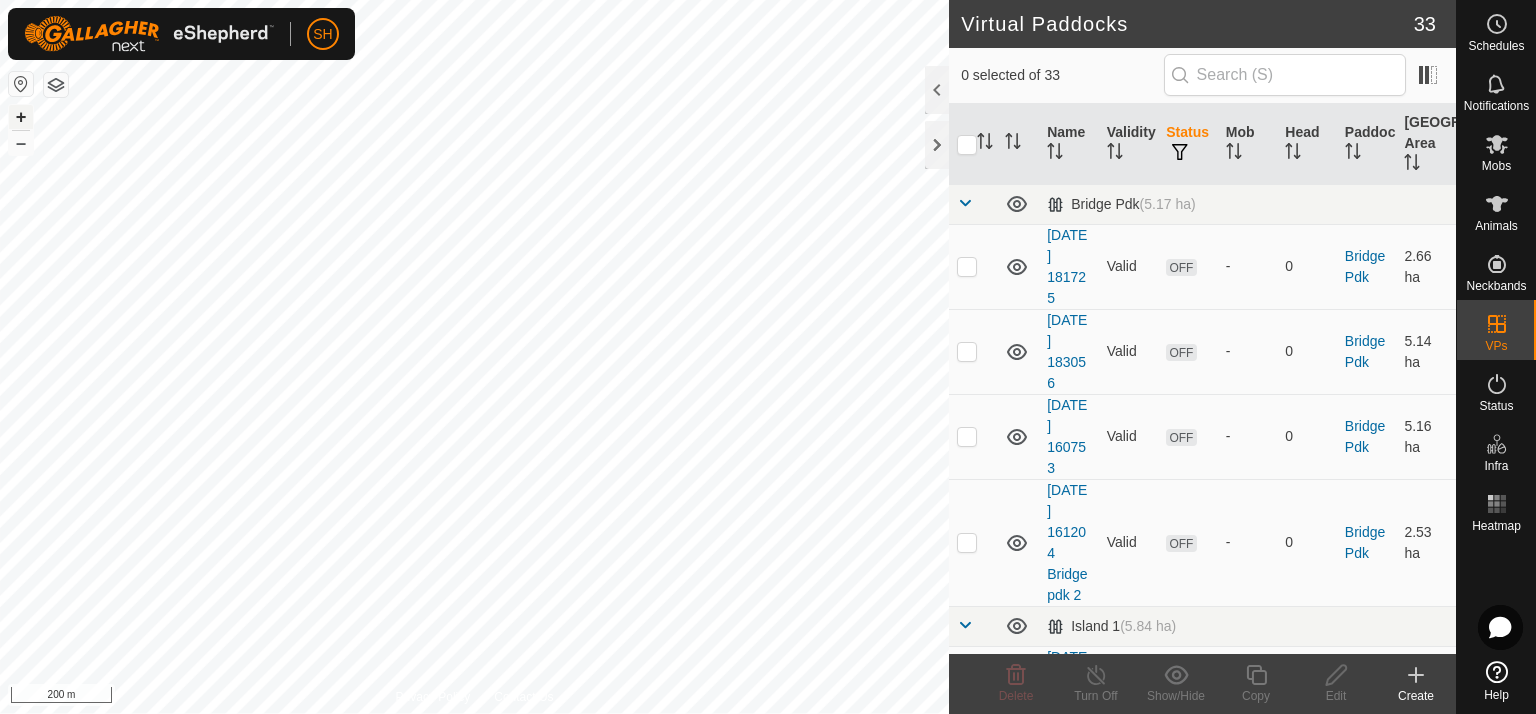 click on "+" at bounding box center (21, 117) 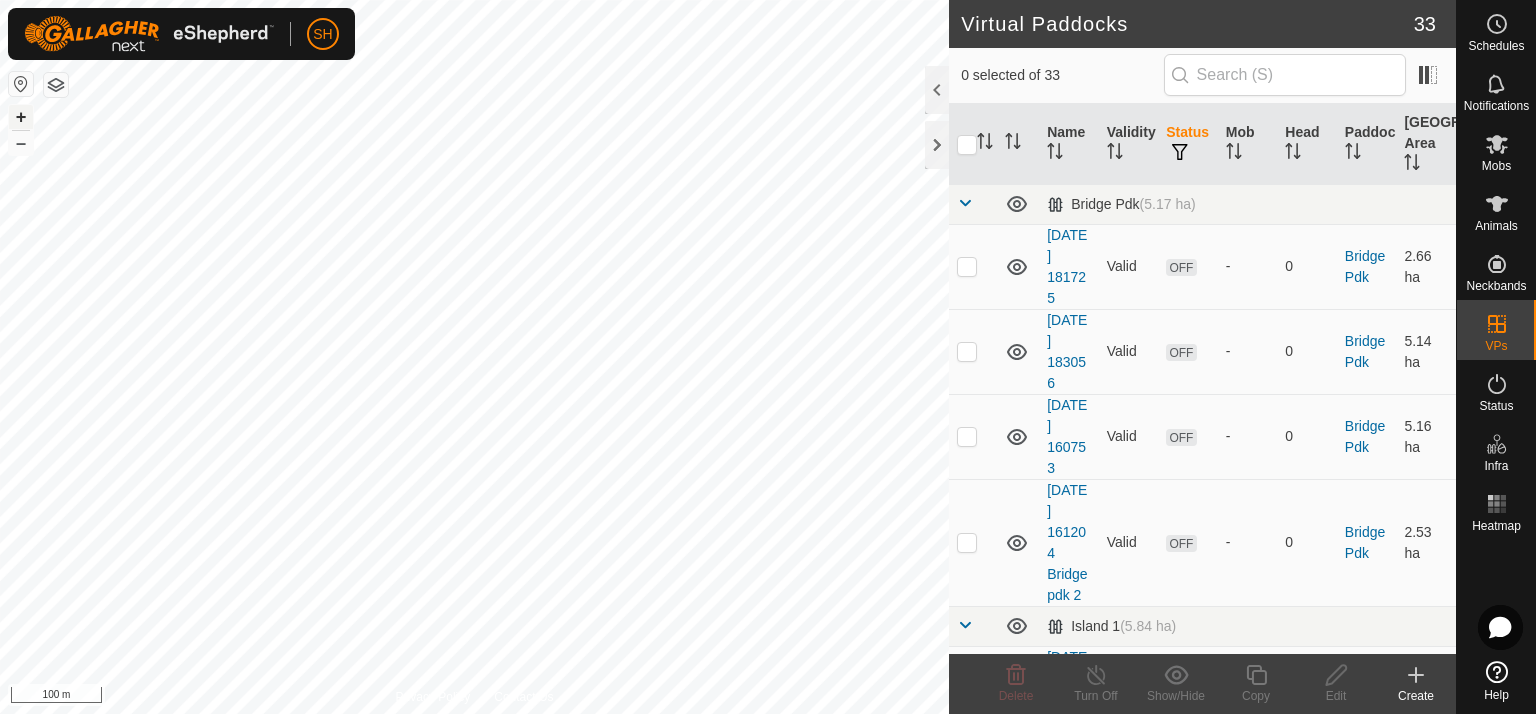 click on "+" at bounding box center [21, 117] 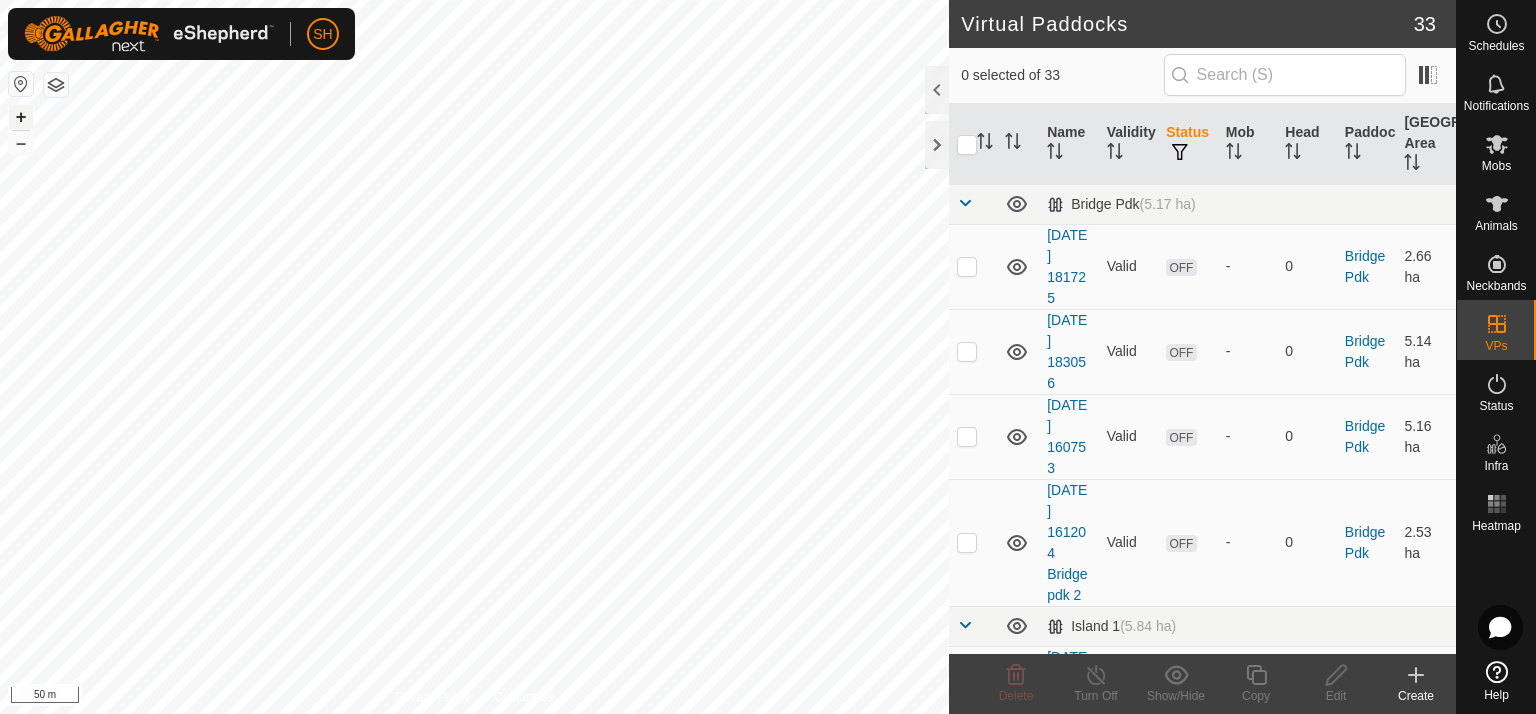 click on "+" at bounding box center (21, 117) 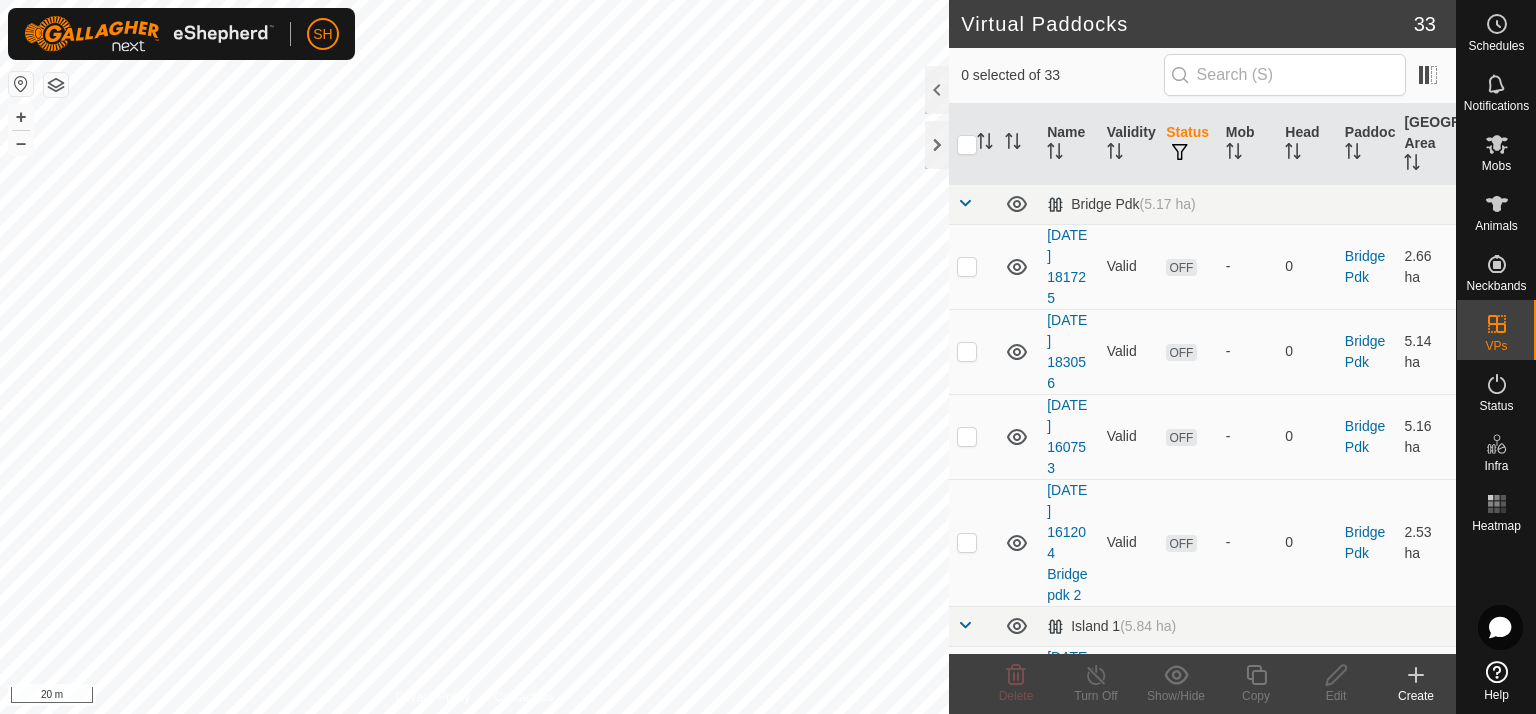 click on "SH Schedules Notifications Mobs Animals Neckbands VPs Status Infra Heatmap Help Virtual Paddocks 33 0 selected of 33     Name   Validity   Status   Mob   Head   Paddock   Grazing Area   Bridge Pdk   (5.17 ha) [DATE] 181725  Valid  OFF  -   0   Bridge Pdk   2.66 ha  [DATE] 183056  Valid  OFF  -   0   Bridge Pdk   5.14 ha  [DATE] 160753  Valid  OFF  -   0   Bridge Pdk   5.16 ha  [DATE] 161204 Bridge pdk 2  Valid  OFF  -   0   Bridge Pdk   2.53 ha   Island 1   (5.84 ha) [DATE] 100706  Valid  OFF  -   0   Island 1   5.61 [PERSON_NAME]   (3.03 ha) [DATE] 160328  Valid  OFF  -   0   Lagon   3.03 ha  [DATE] 190932  Valid  OFF  -   0   Lagon   3.01 ha   Lakeside pdk   (5.22 ha) [DATE] 151541 Ridges 4  Valid  OFF  -   0   Lakeside pdk   1.79 ha   Mati pdk   (4.88 ha) [DATE] 190655  Valid  OFF  -   0   Mati pdk   2.62 ha  [DATE] 072041  Valid  OFF  -   0   Mati pdk   2.85 ha  [DATE] 072410  Valid  OFF  -   0   Mati pdk   4.74 ha   Ridges pdk   (12.99 ha)  Valid  OFF +" at bounding box center (768, 357) 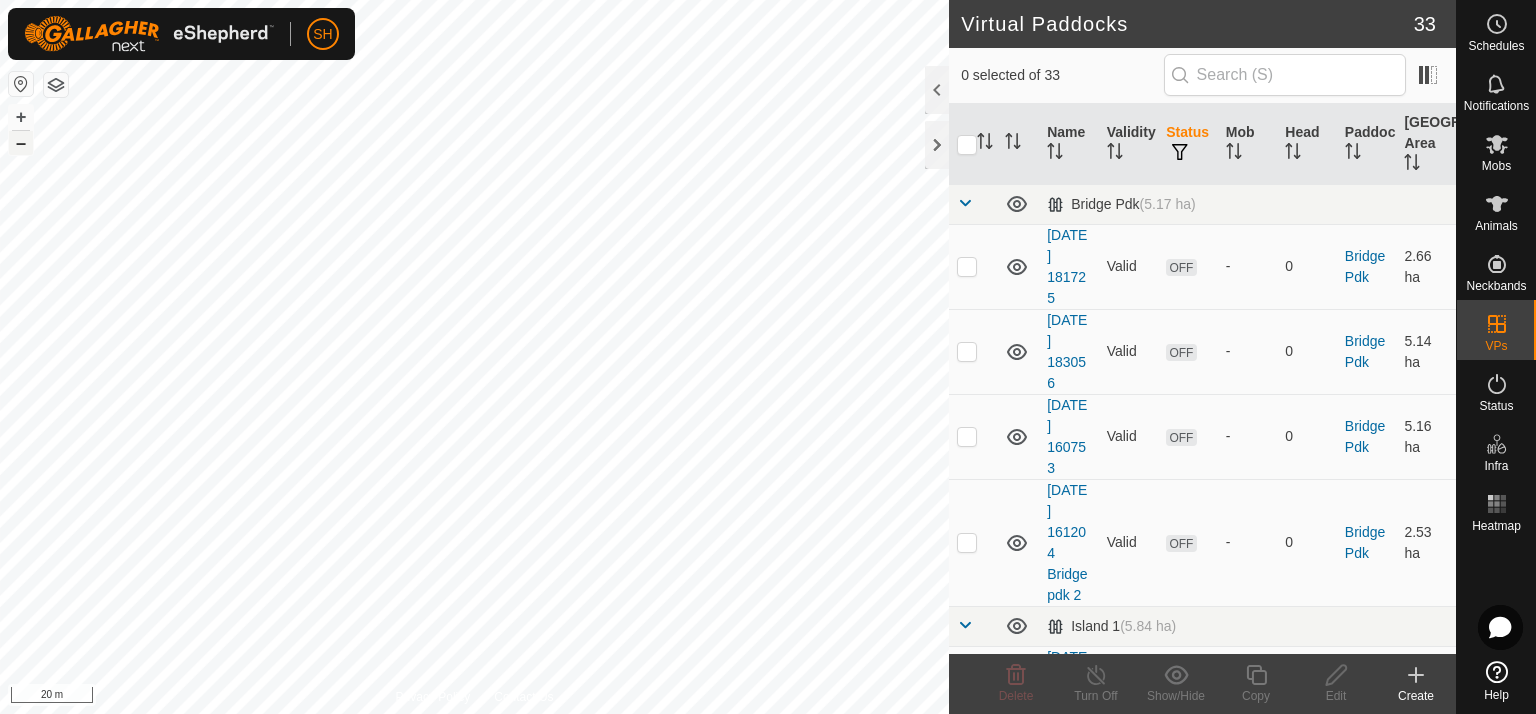 click on "–" at bounding box center [21, 143] 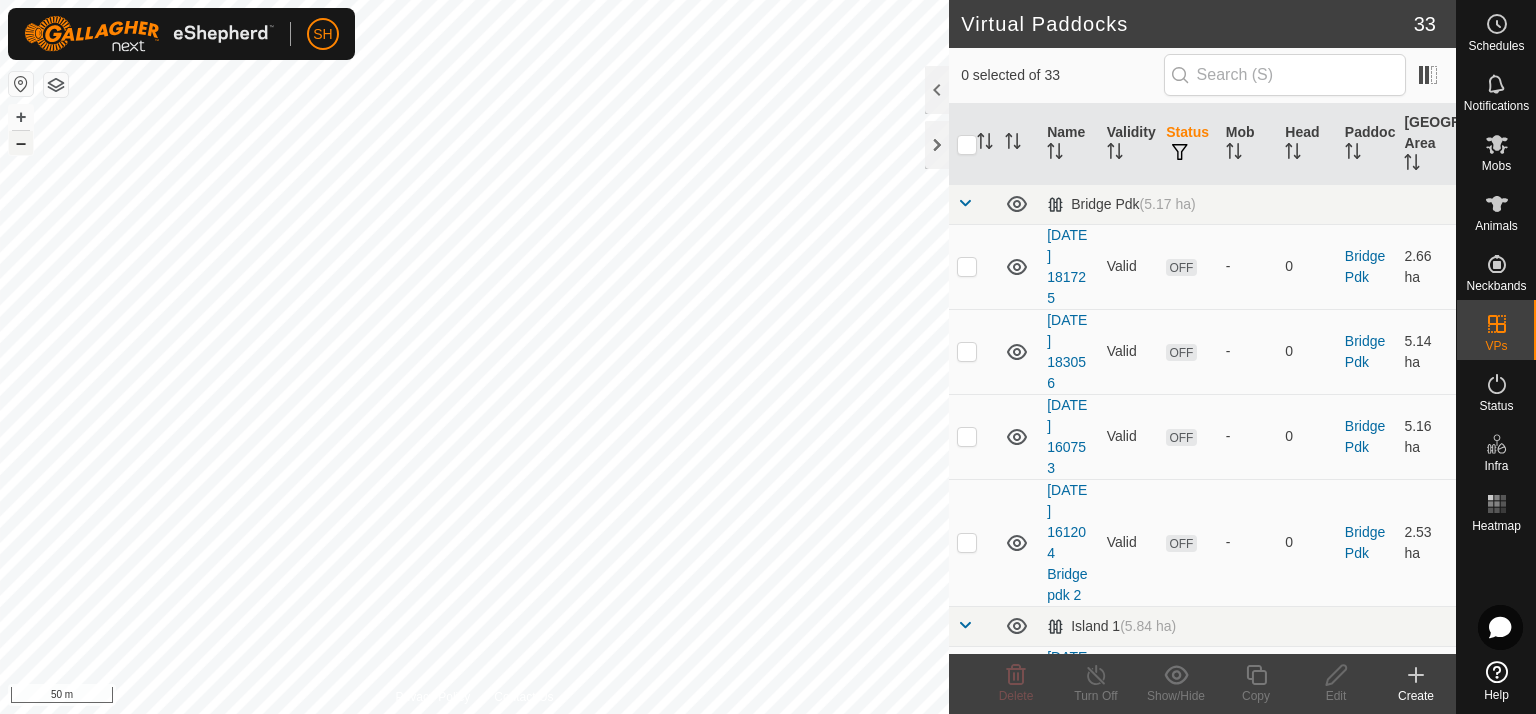 click on "–" at bounding box center [21, 143] 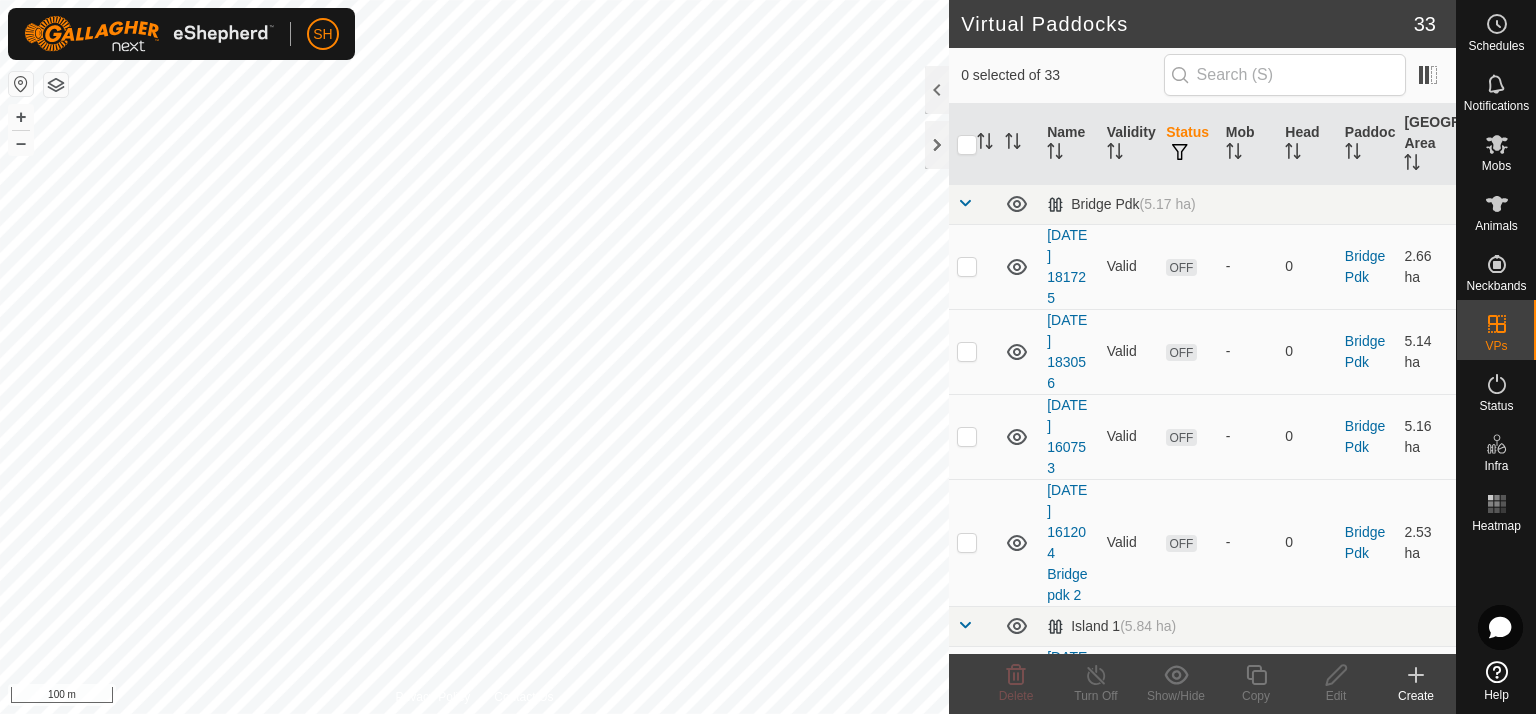click 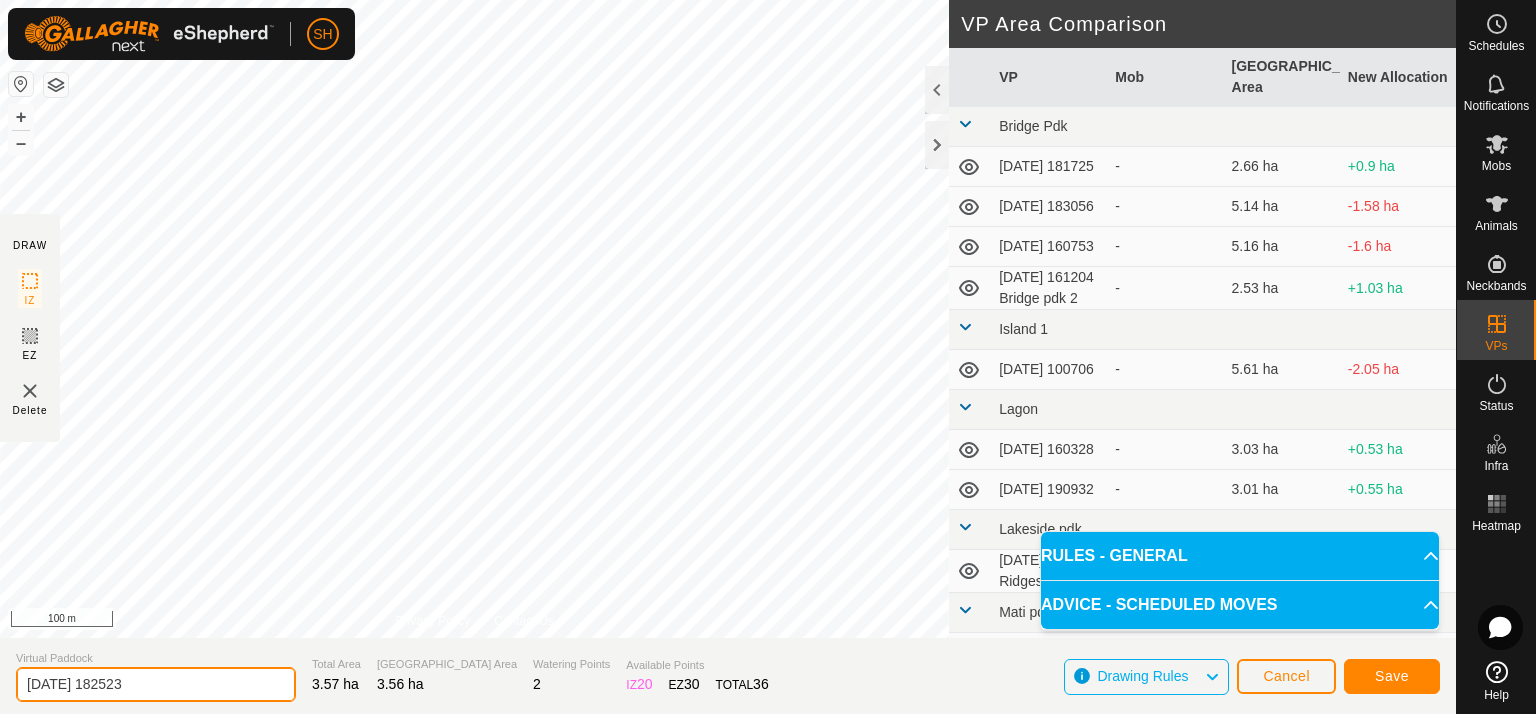click on "[DATE] 182523" 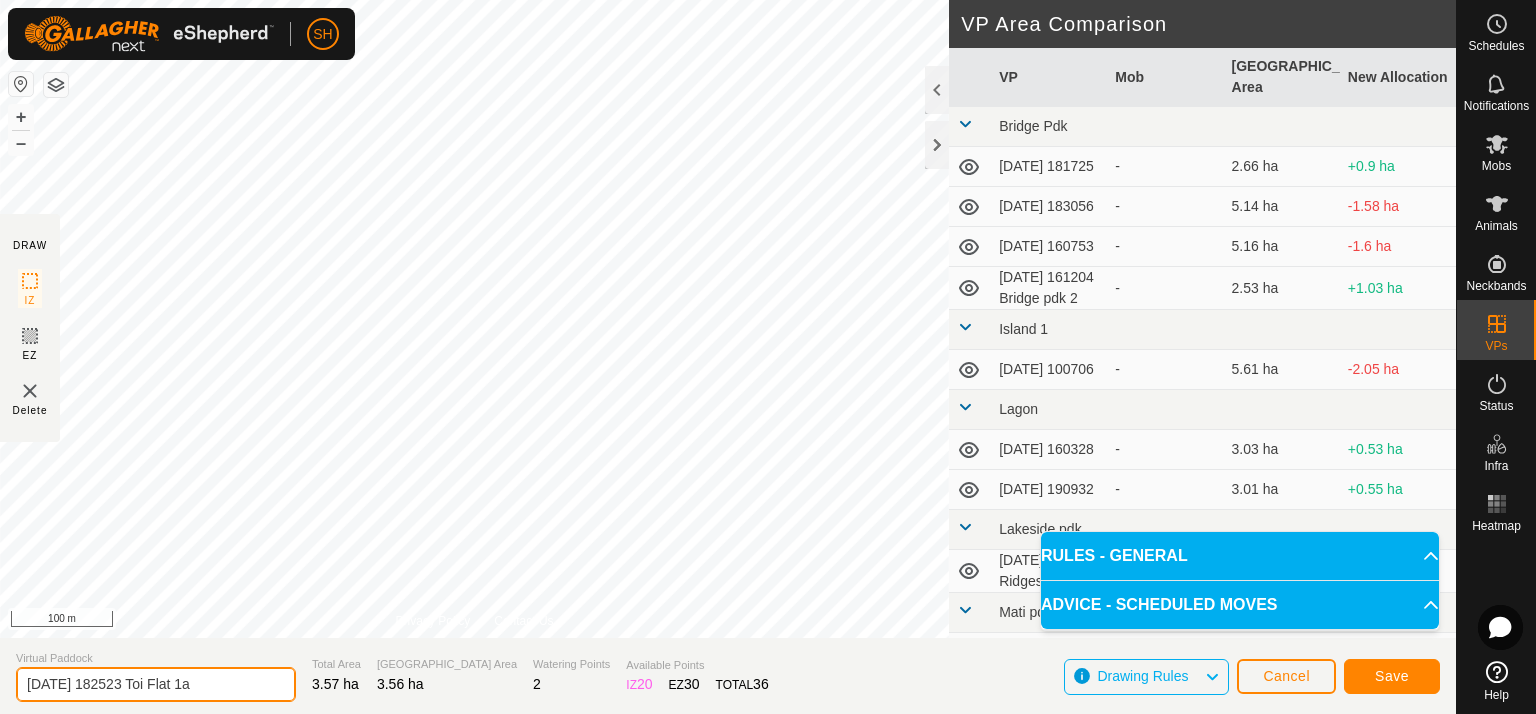 type on "[DATE] 182523 Toi Flat 1a" 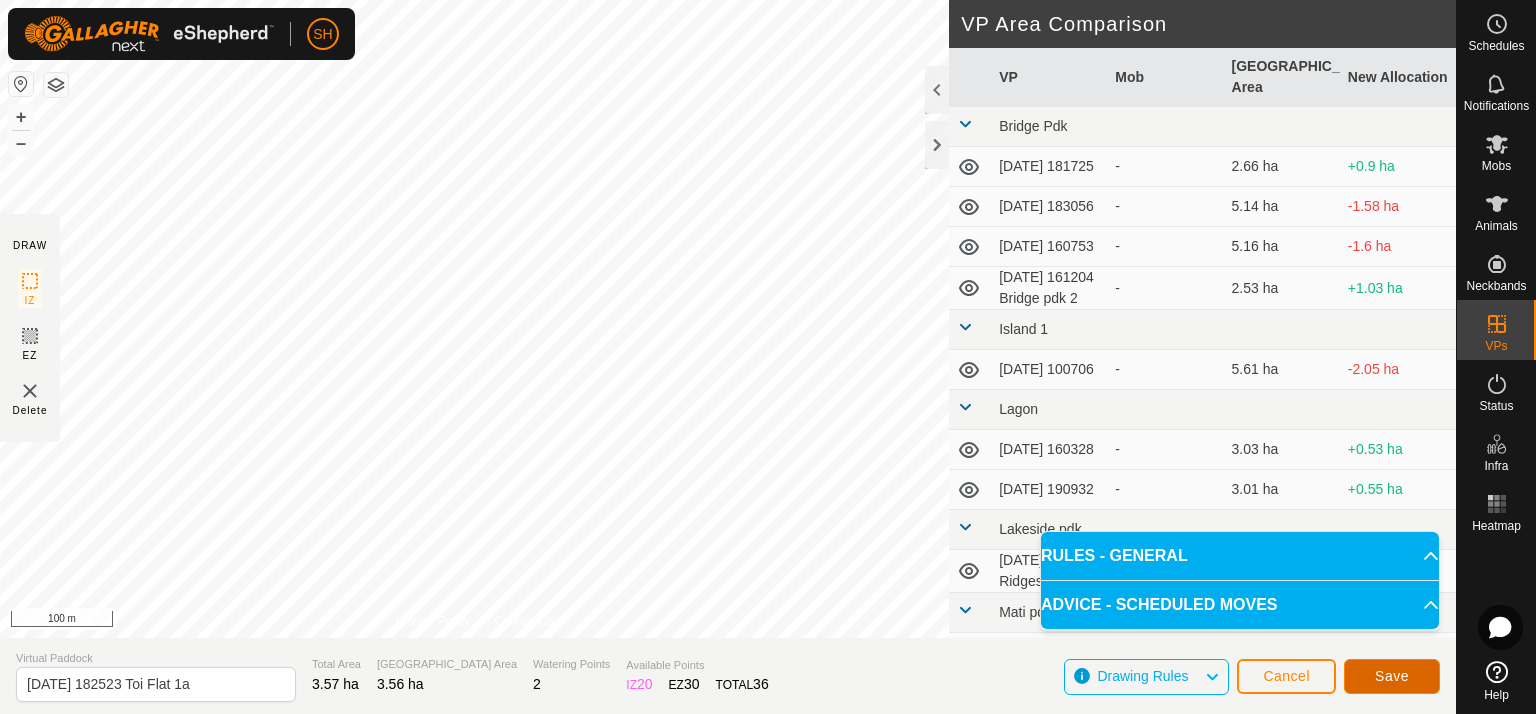 click on "Save" 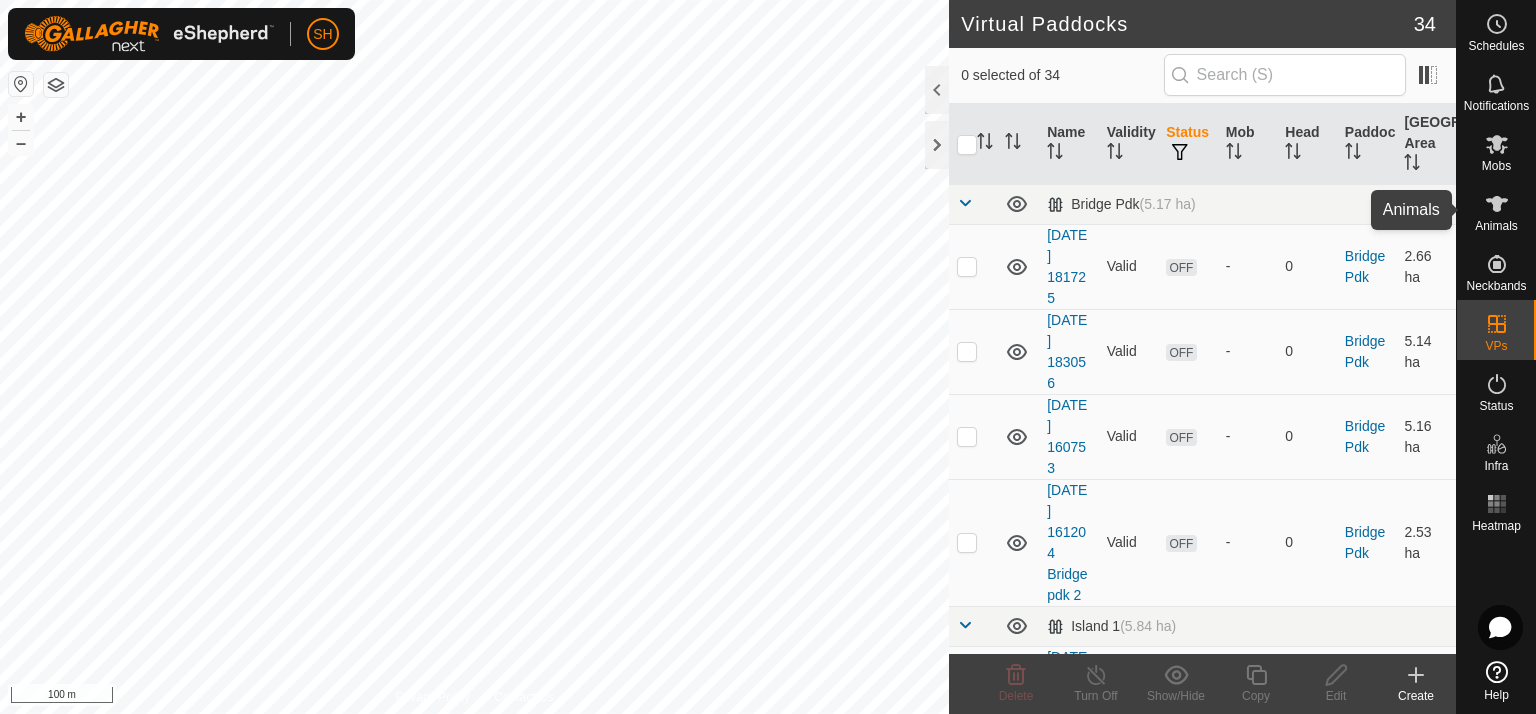 click 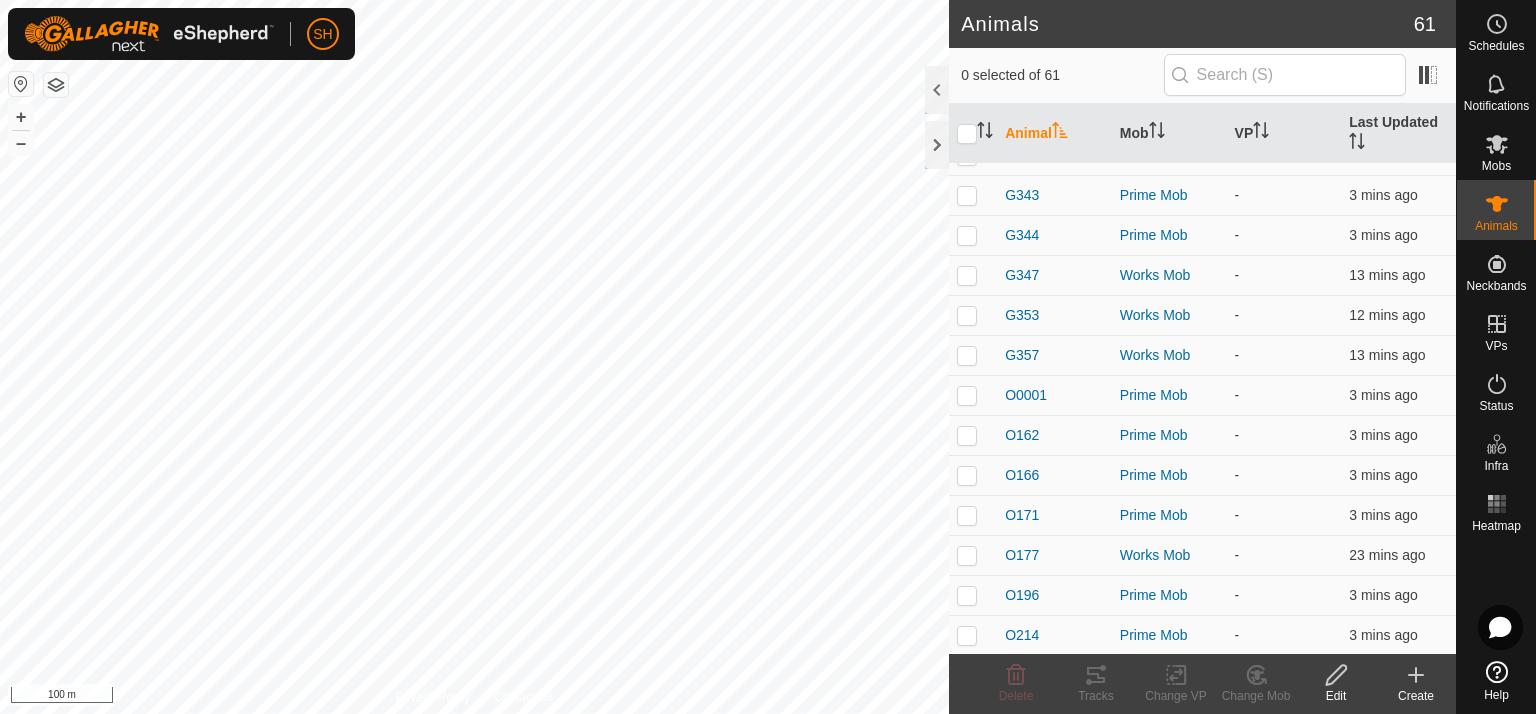 scroll, scrollTop: 1326, scrollLeft: 0, axis: vertical 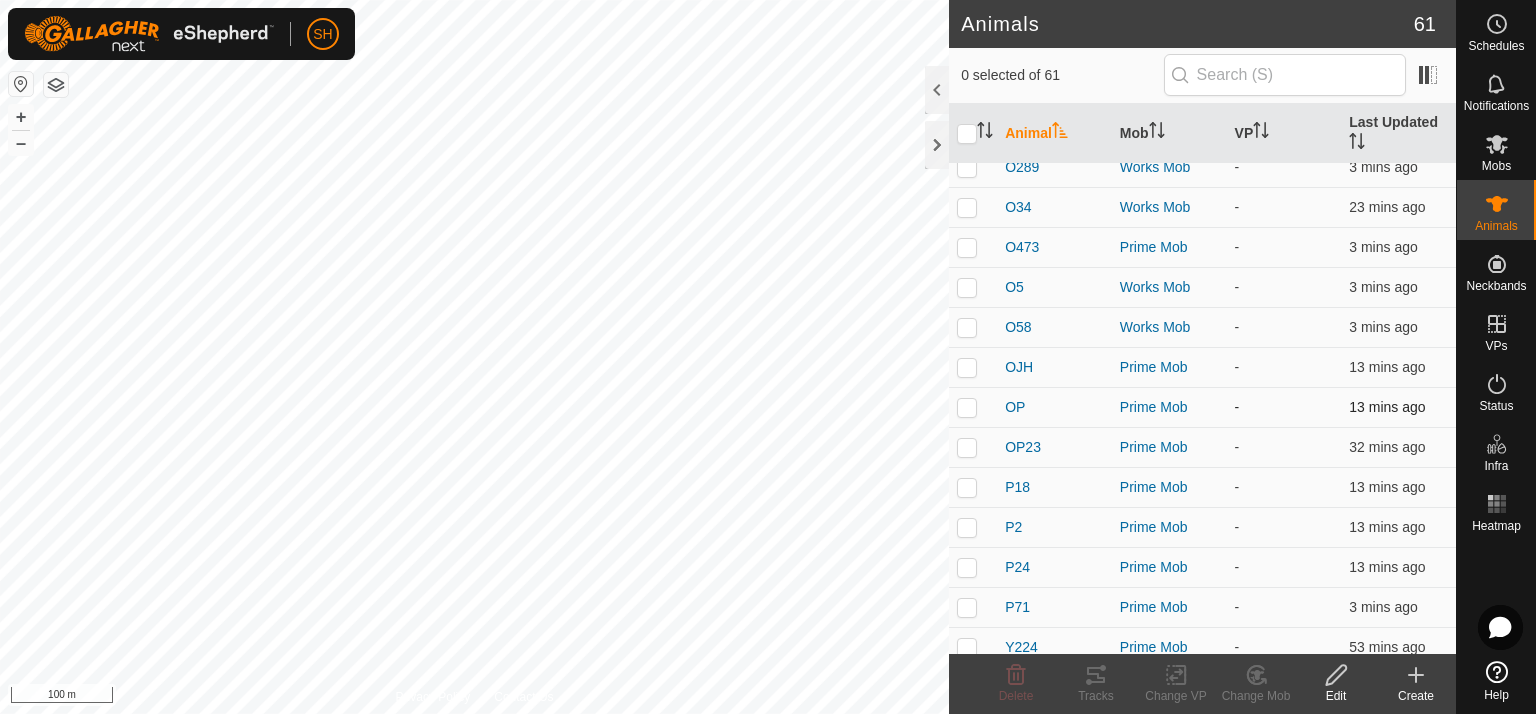 click at bounding box center [967, 407] 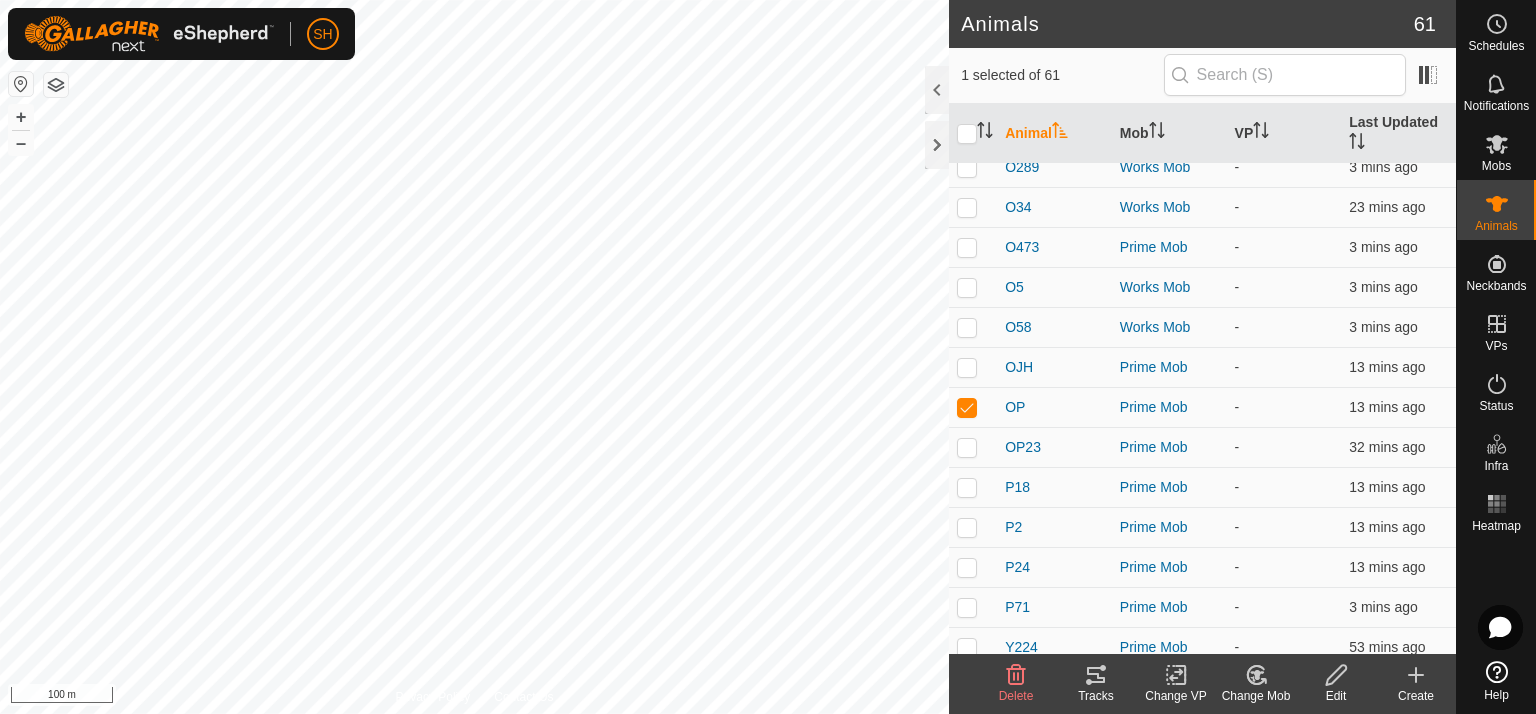 click 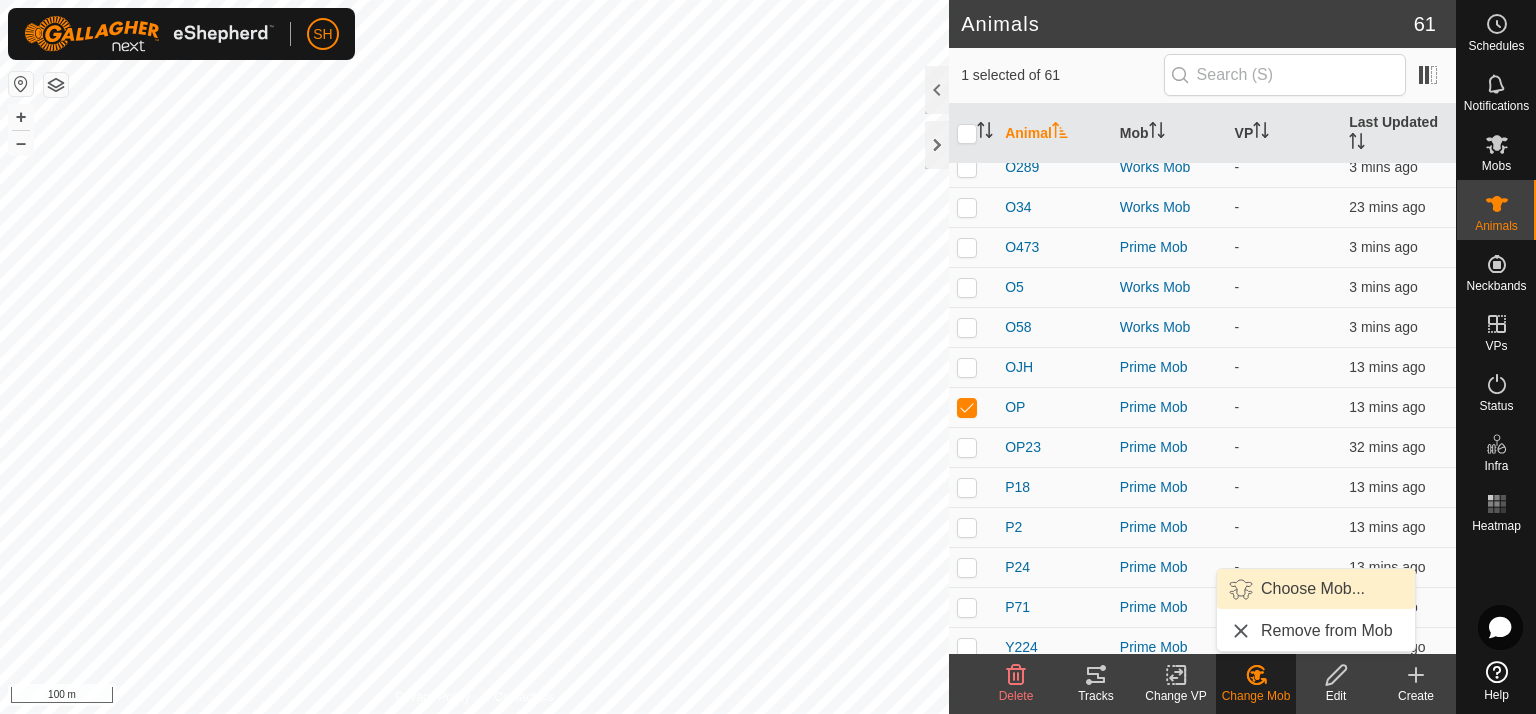 click on "Choose Mob..." at bounding box center (1316, 589) 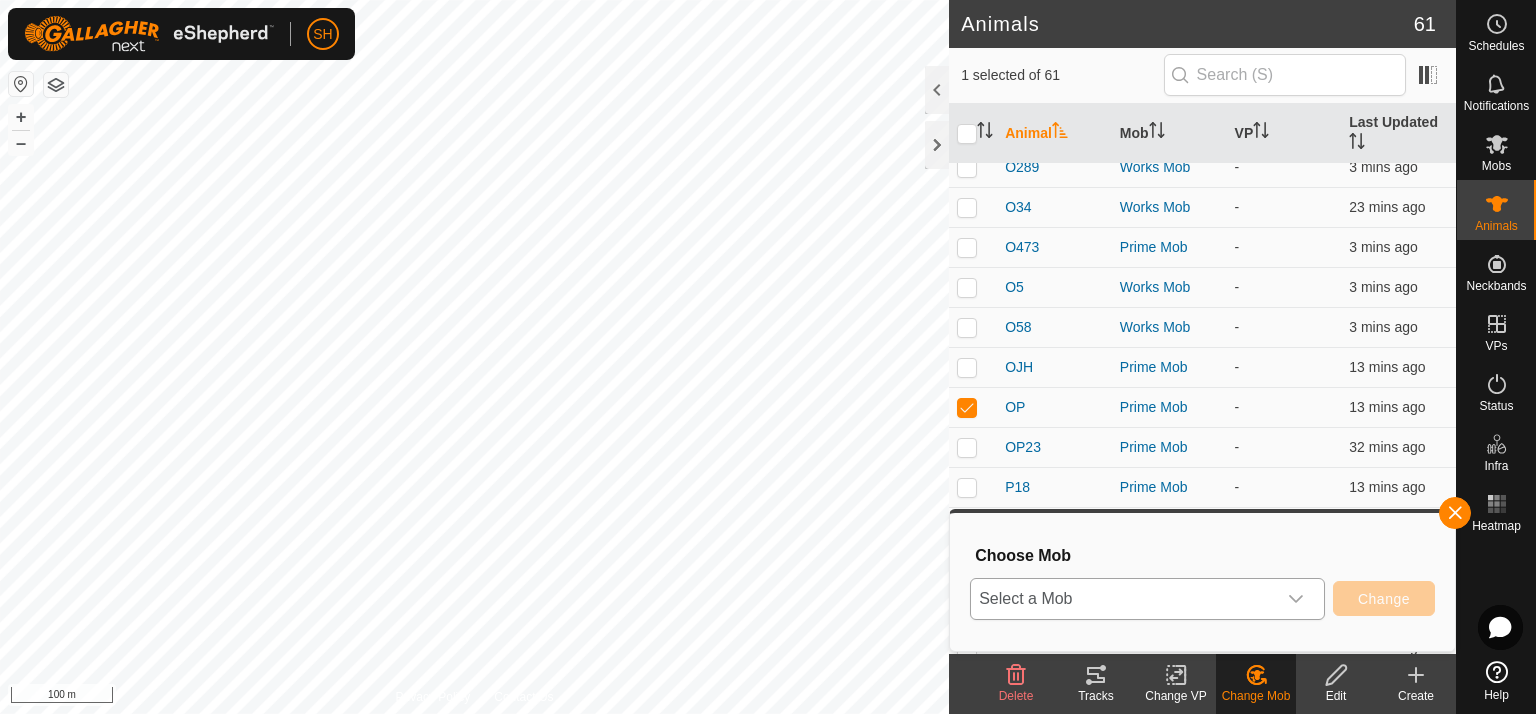 click 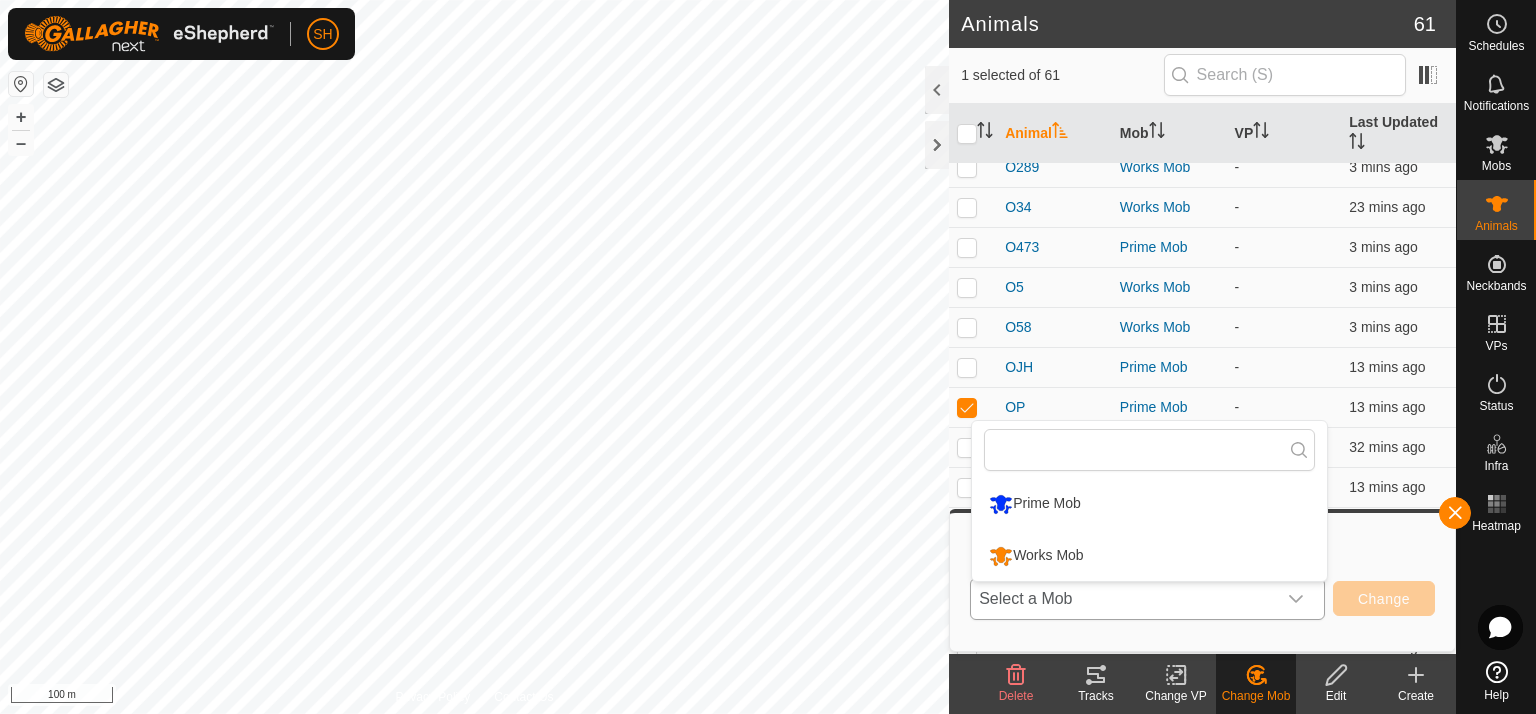 click on "Works Mob" at bounding box center (1149, 556) 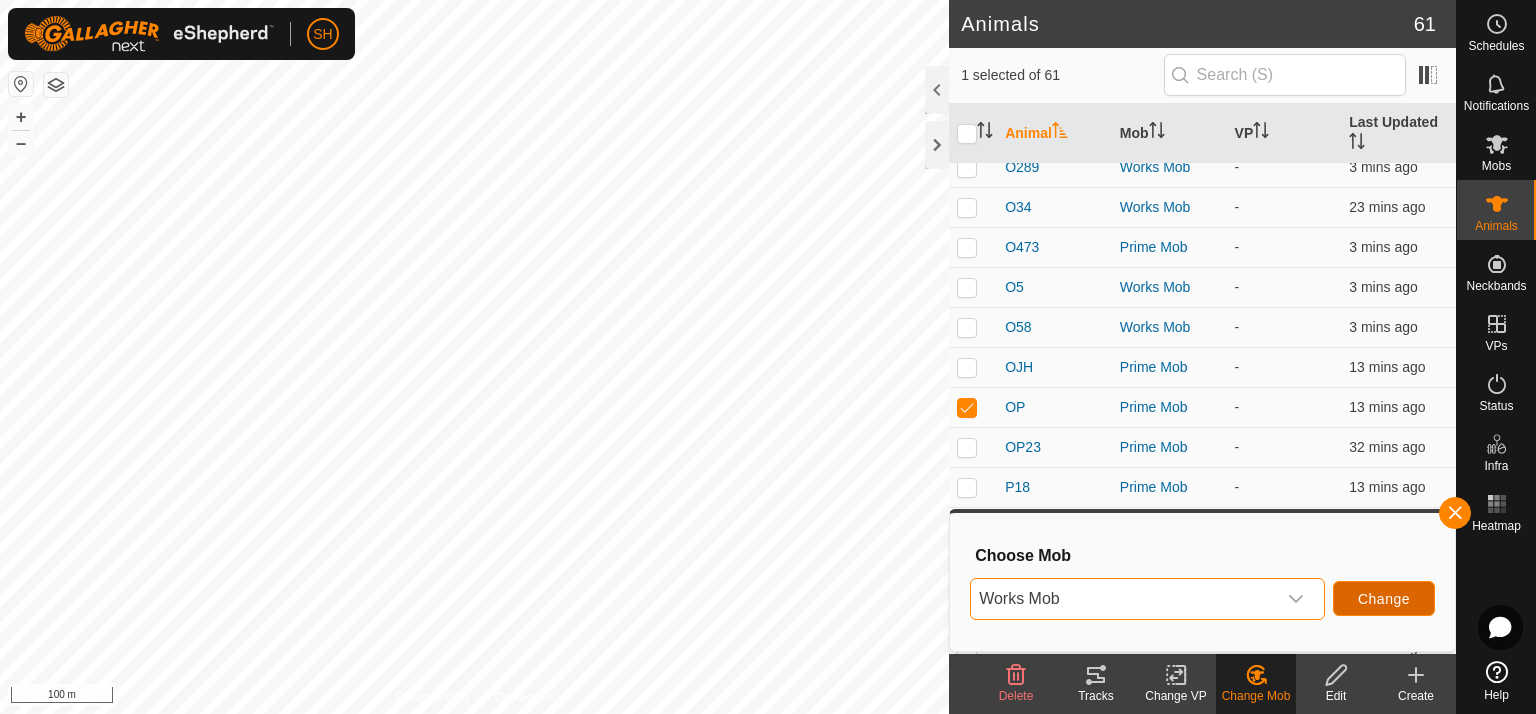 click on "Change" at bounding box center [1384, 599] 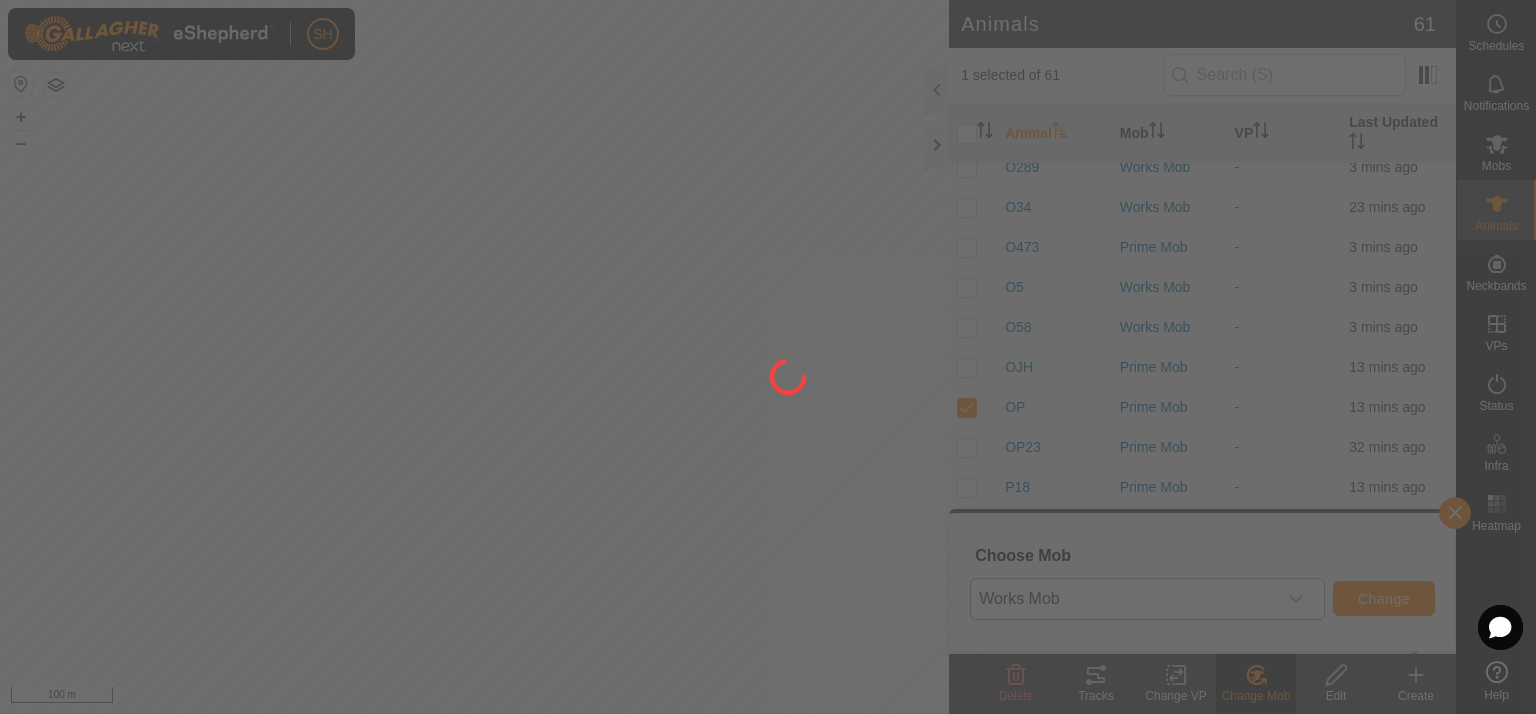 checkbox on "false" 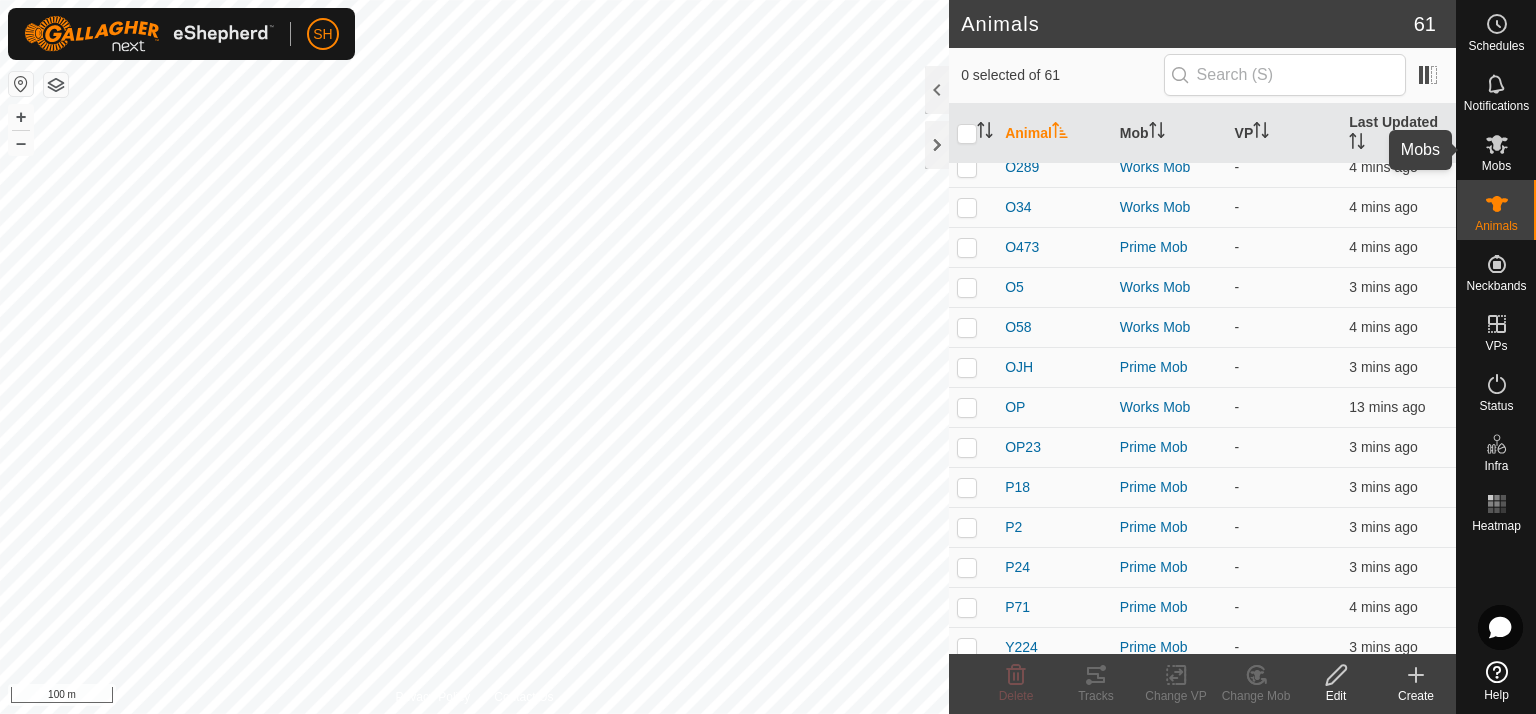 click 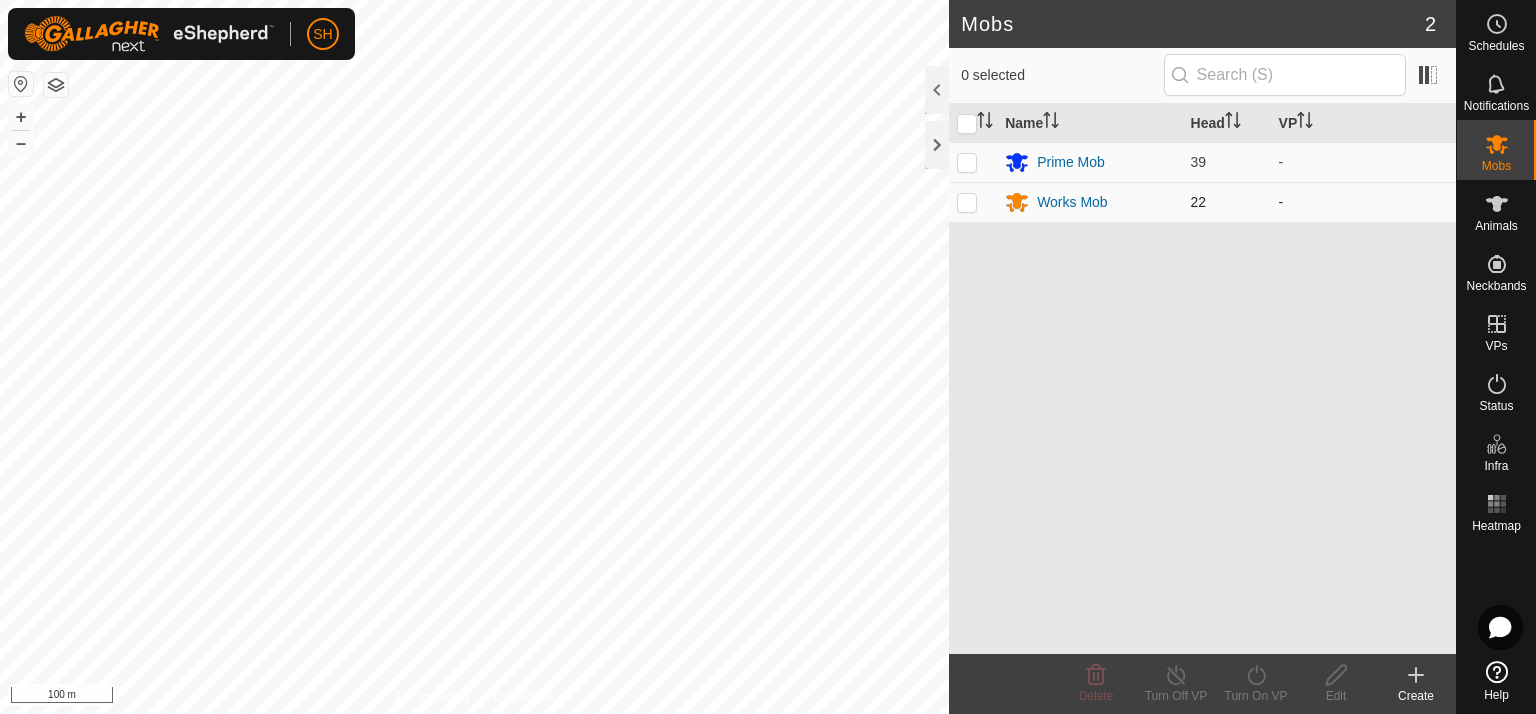 click at bounding box center (967, 202) 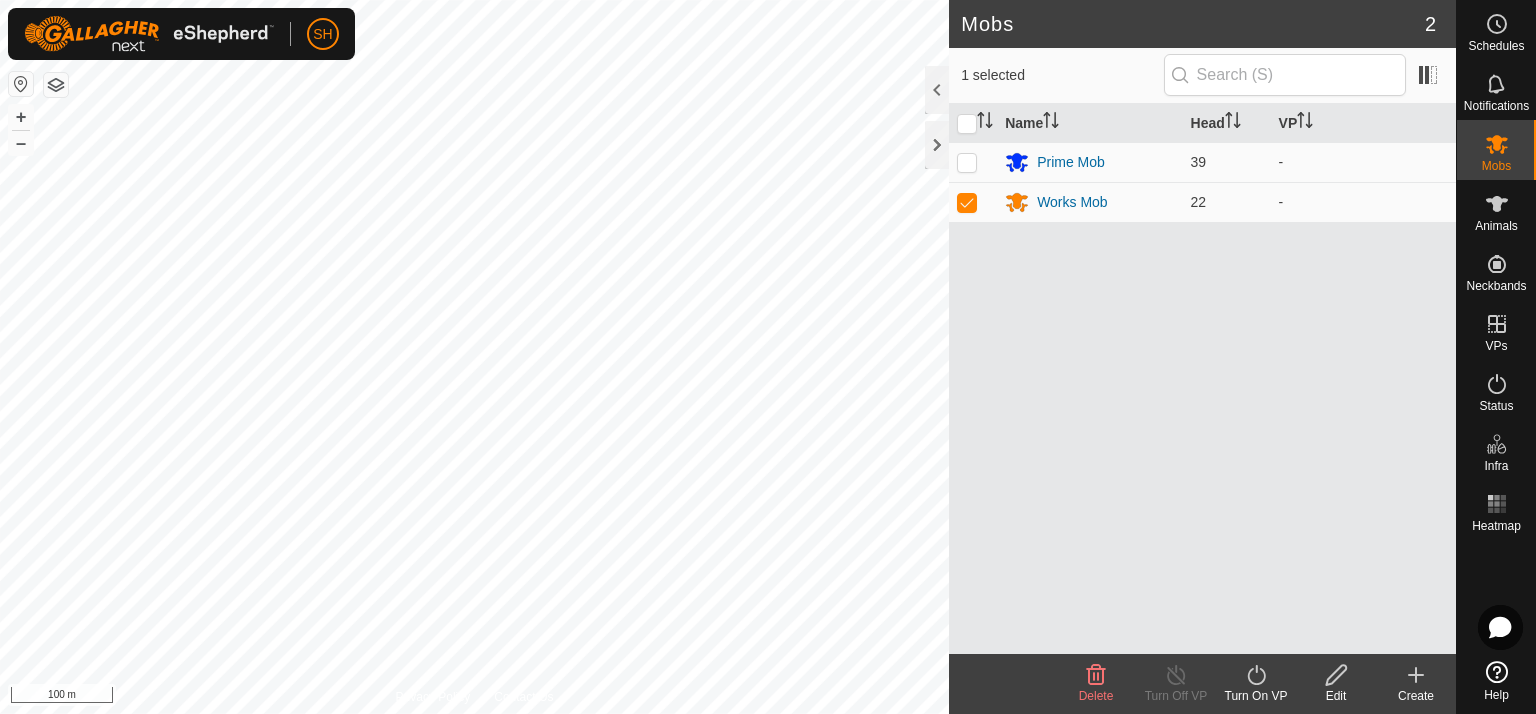 click 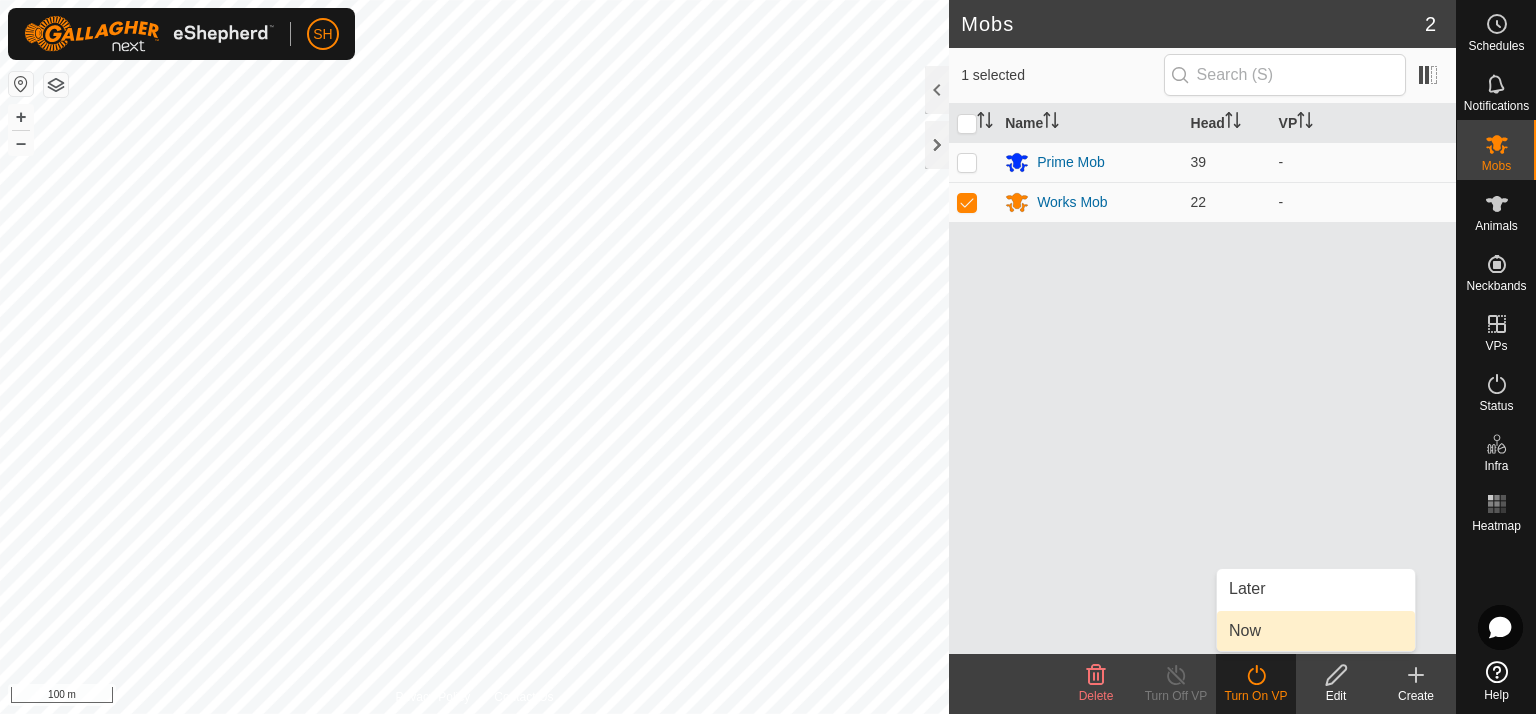 click on "Now" at bounding box center [1316, 631] 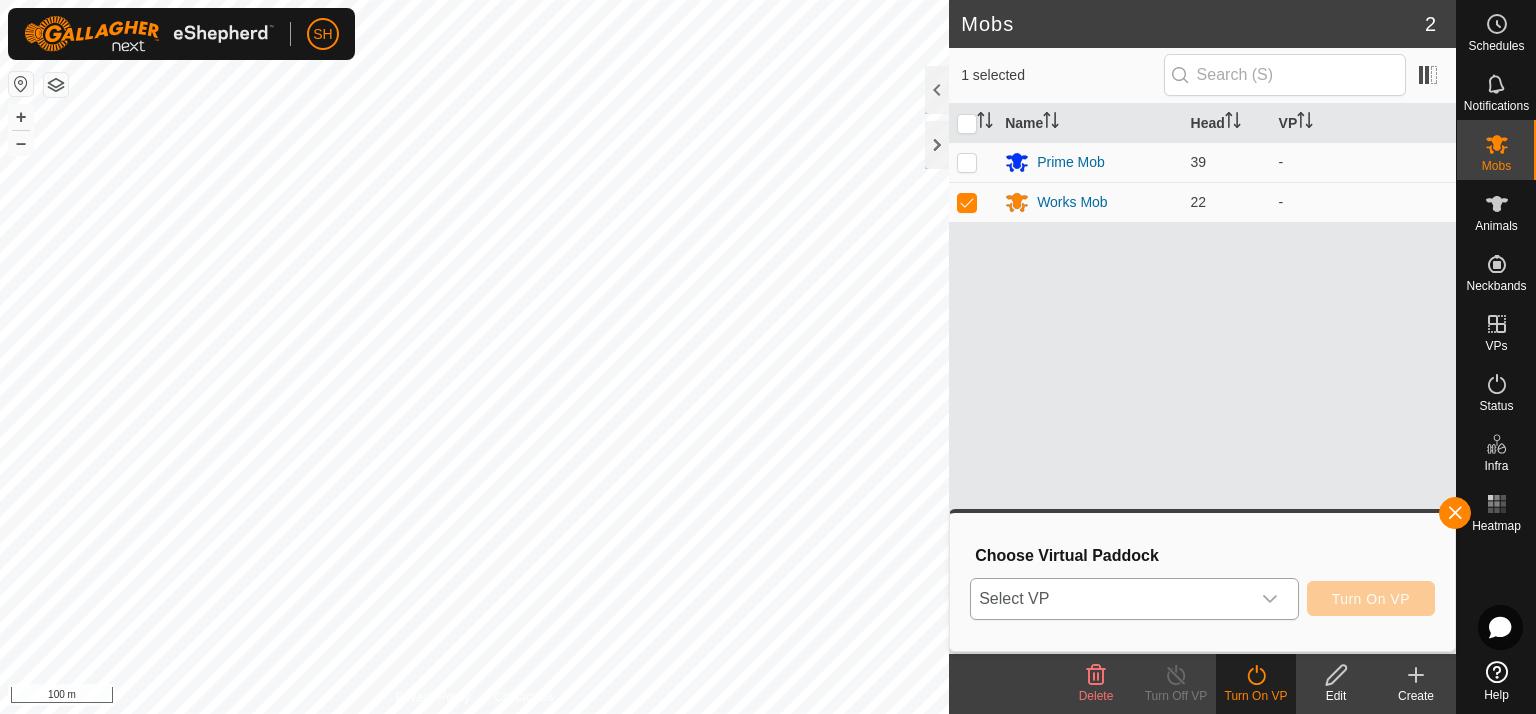 click 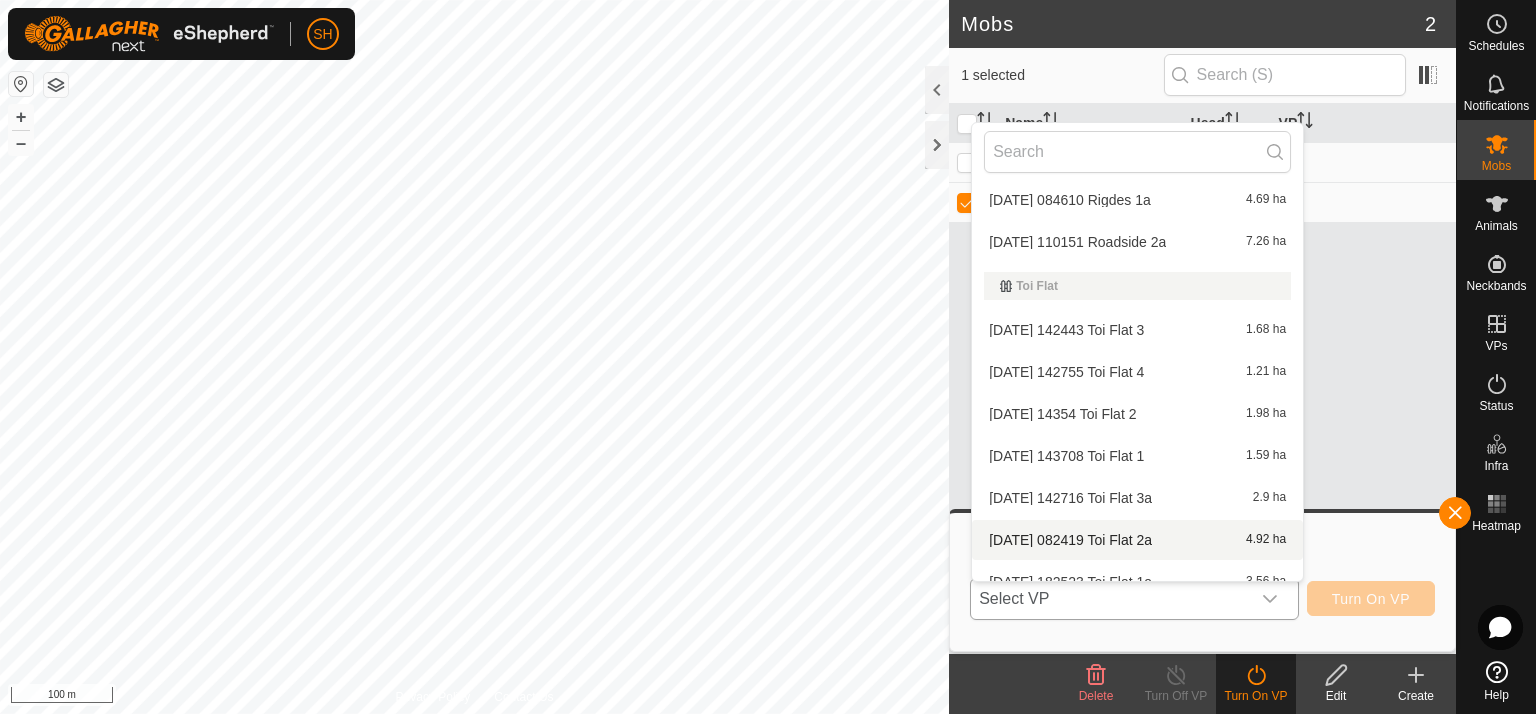 scroll, scrollTop: 1394, scrollLeft: 0, axis: vertical 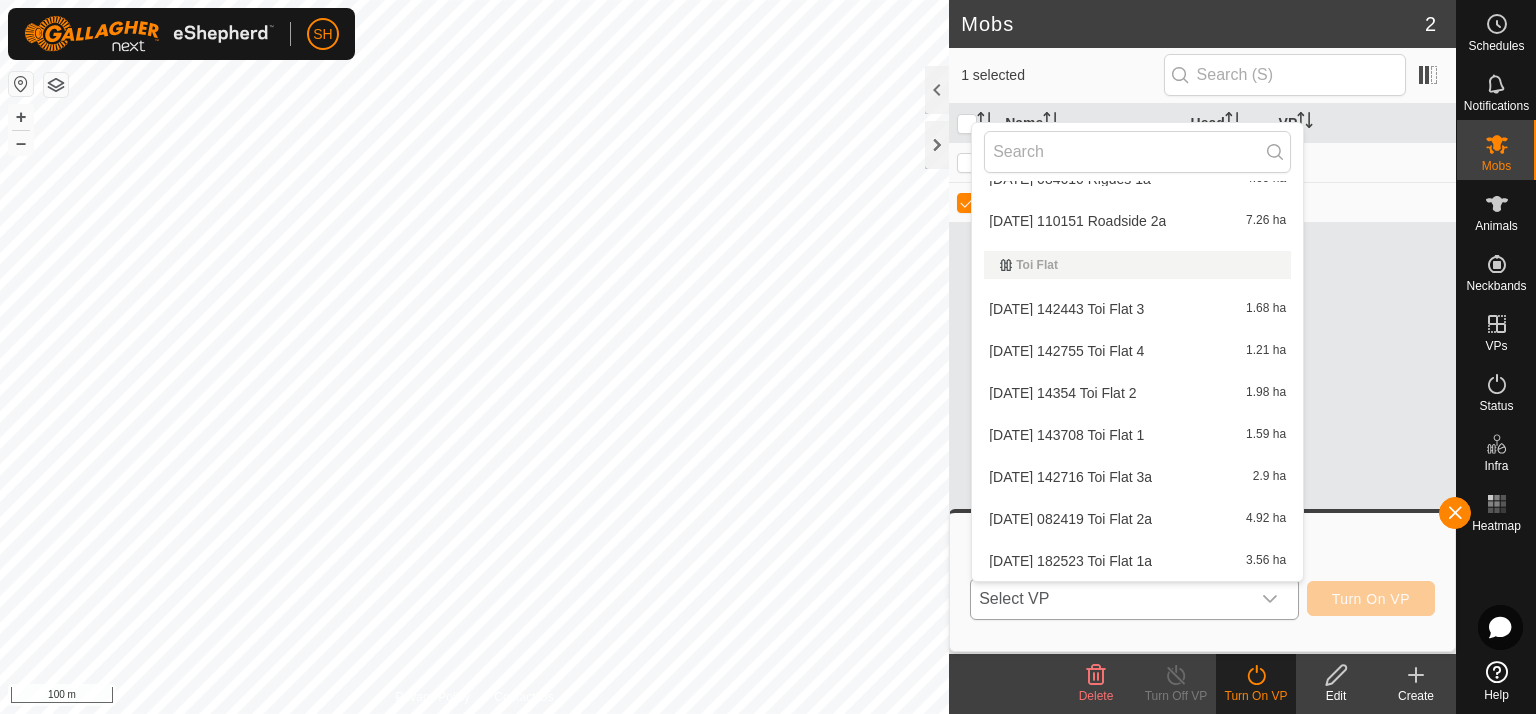 click on "[DATE] 182523 Toi Flat 1a  3.56 ha" at bounding box center [1137, 561] 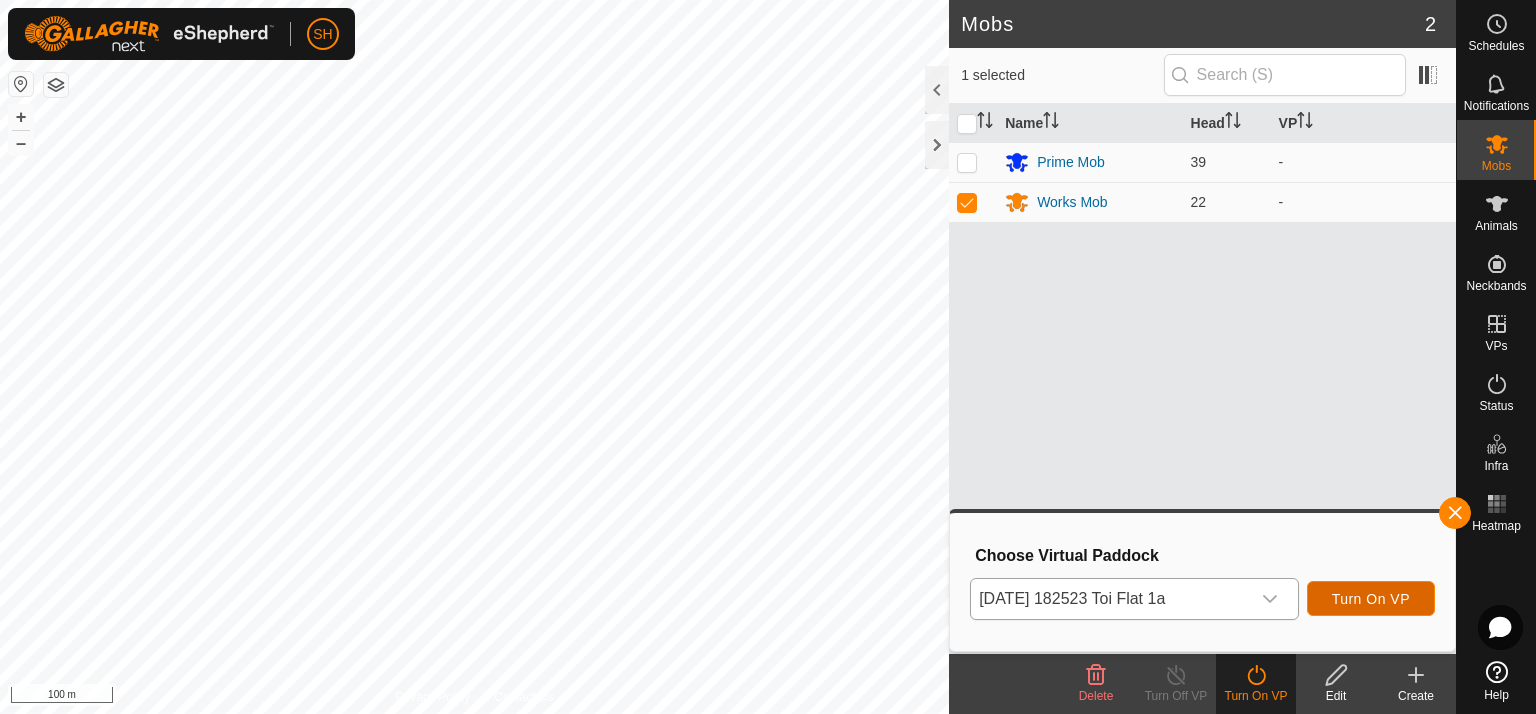 click on "Turn On VP" at bounding box center [1371, 599] 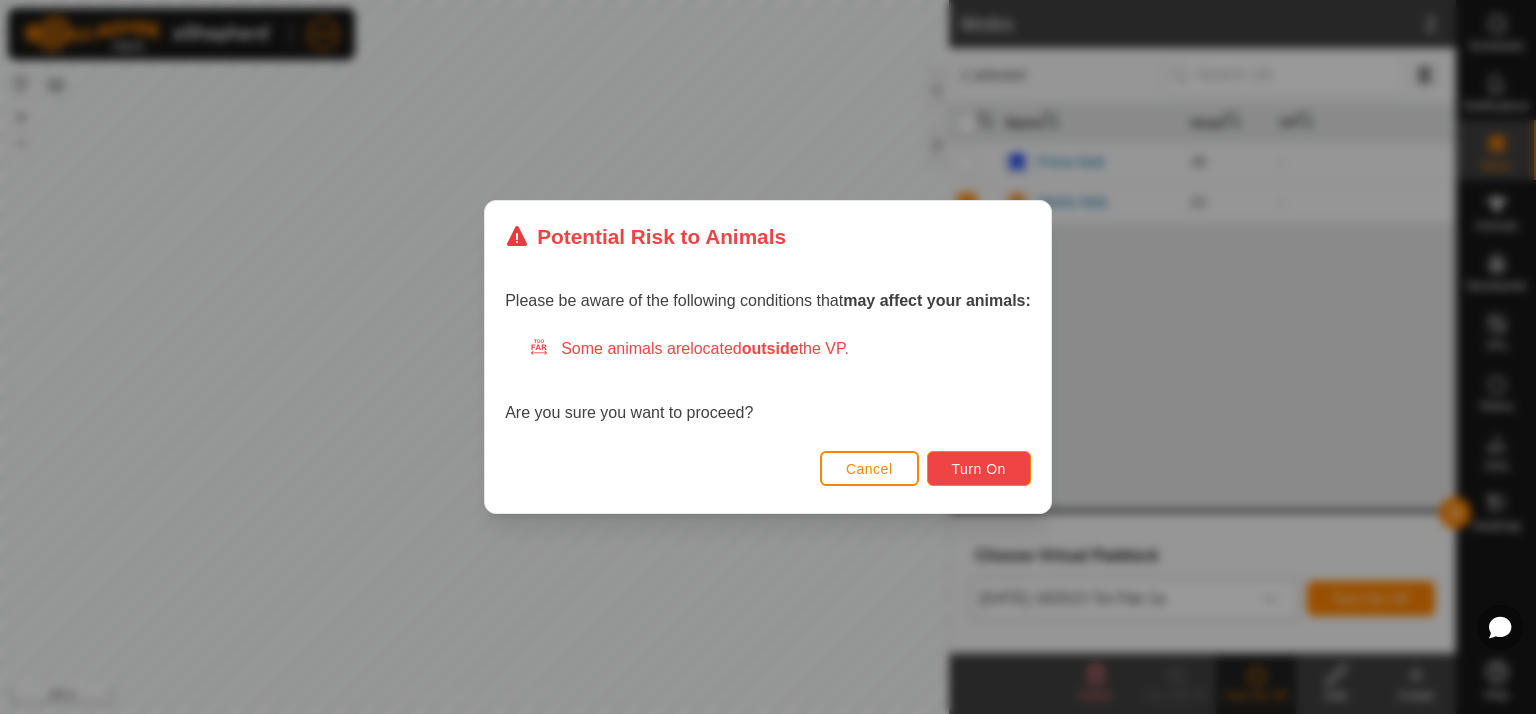 click on "Turn On" at bounding box center [979, 469] 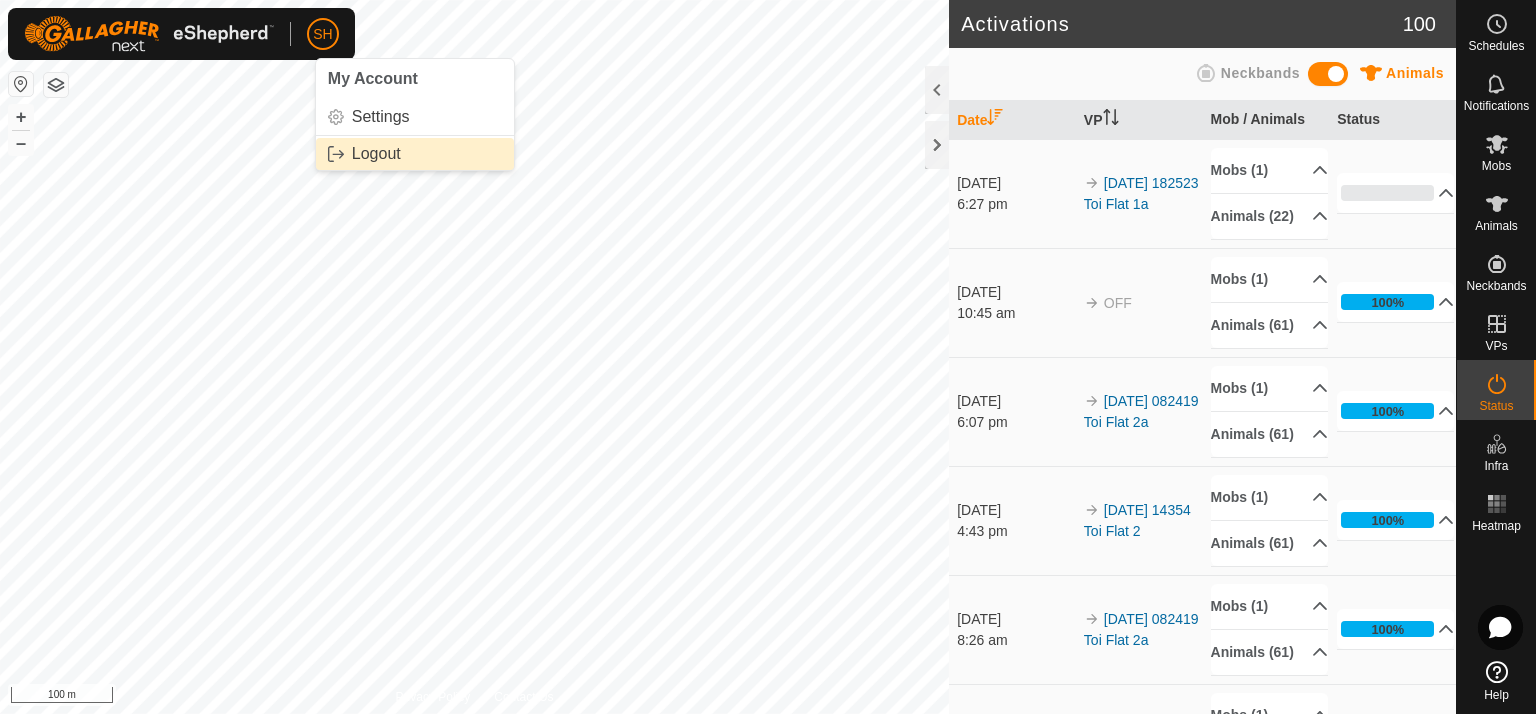 click on "Logout" at bounding box center (415, 154) 